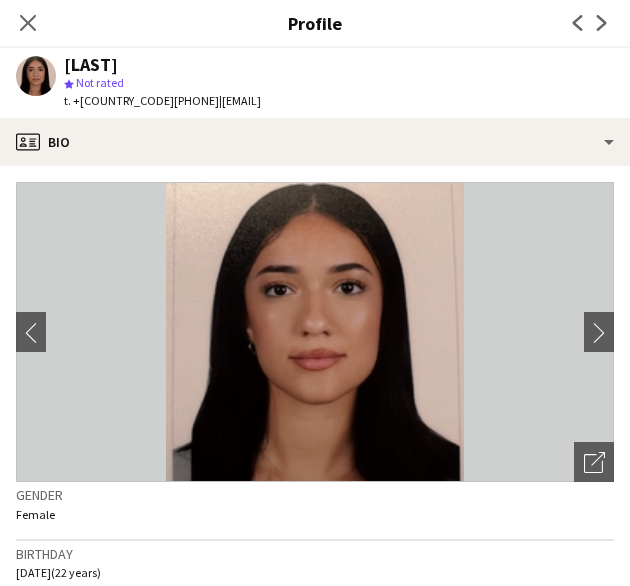 scroll, scrollTop: 0, scrollLeft: 0, axis: both 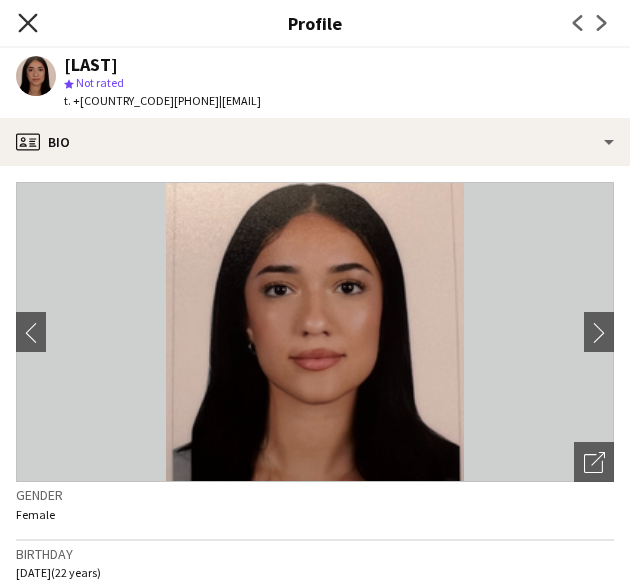 click 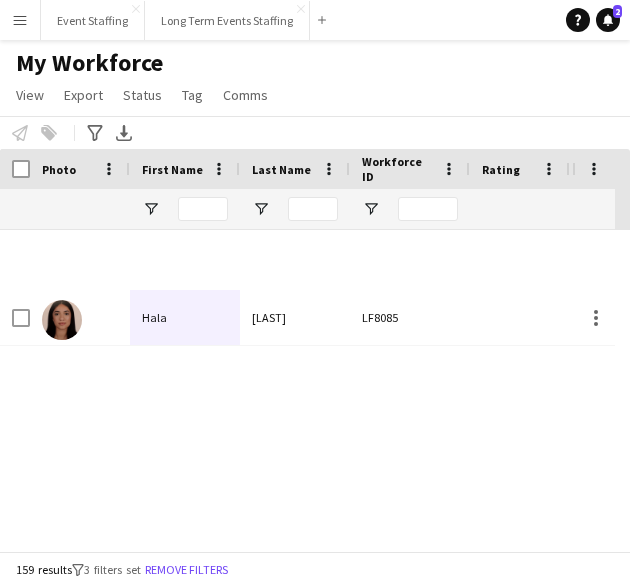 scroll, scrollTop: 373, scrollLeft: 0, axis: vertical 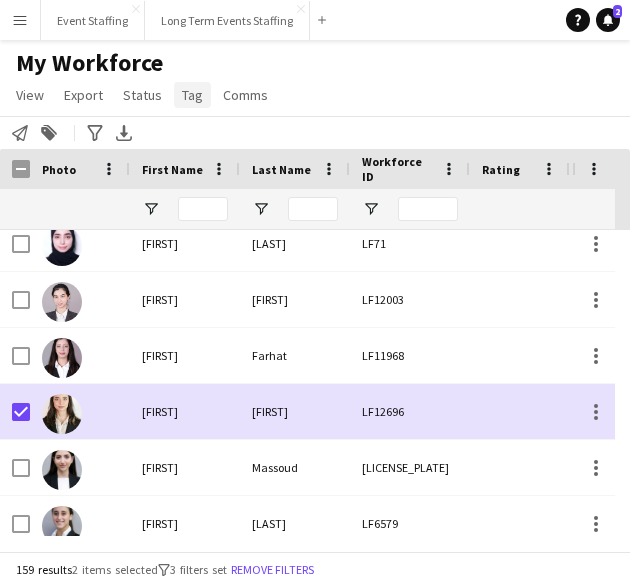 click on "Tag" 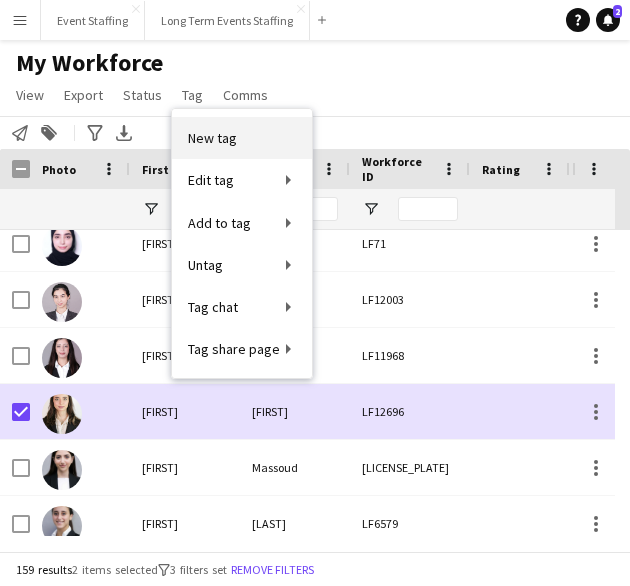 click on "New tag" at bounding box center [212, 138] 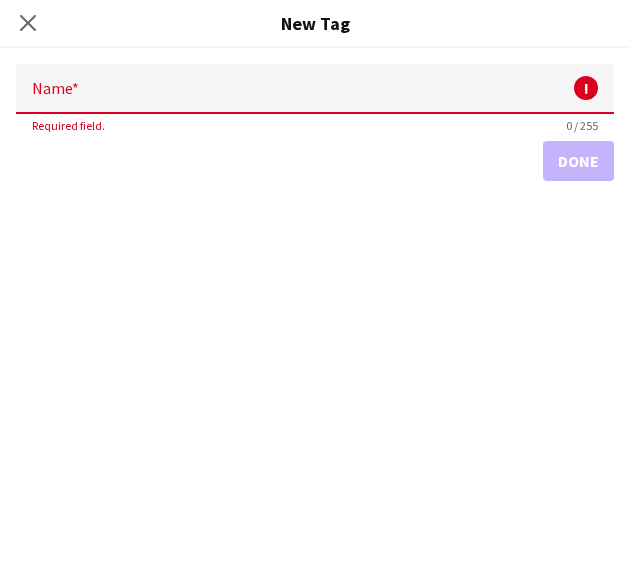 click on "Name" at bounding box center (315, 89) 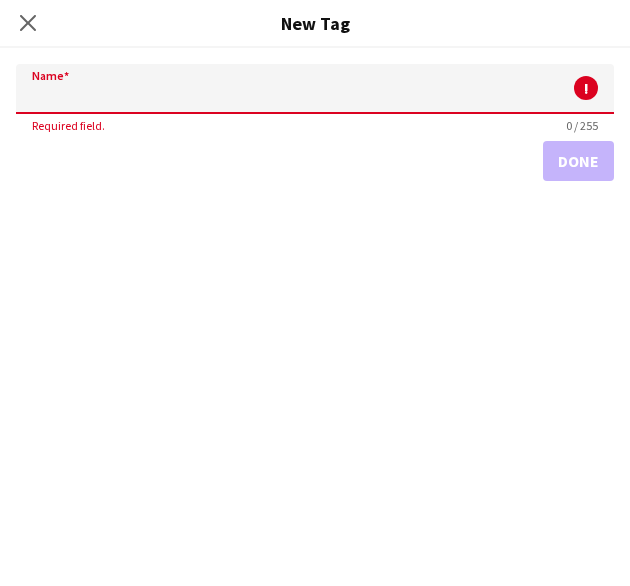 paste on "**********" 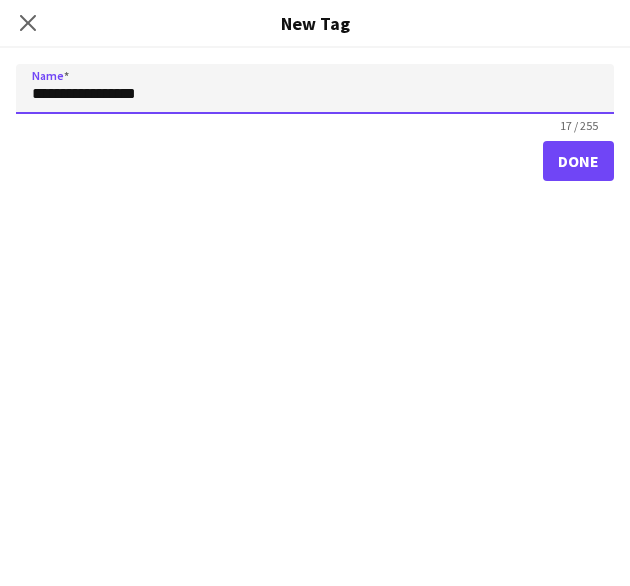click on "**********" at bounding box center [315, 89] 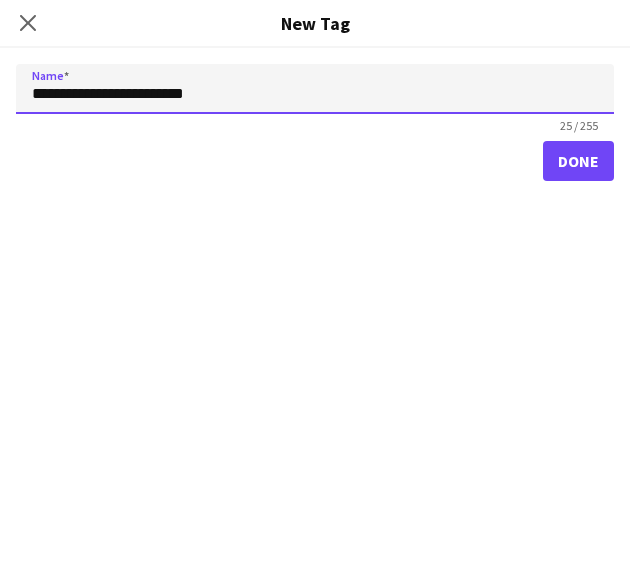 click on "**********" at bounding box center (315, 89) 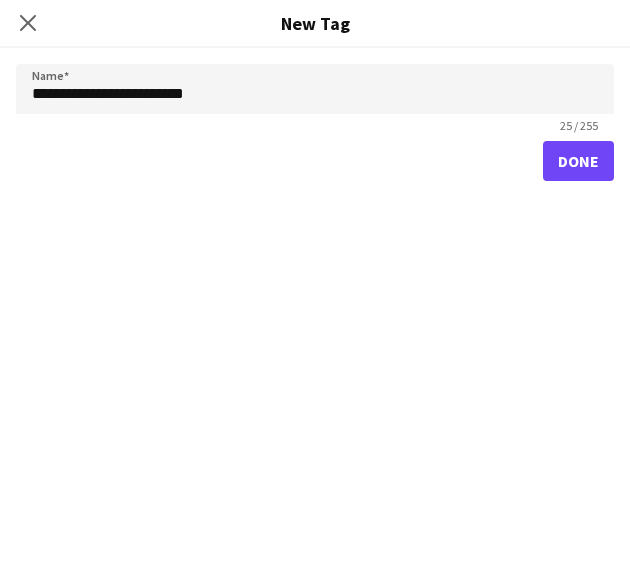 click on "Done" 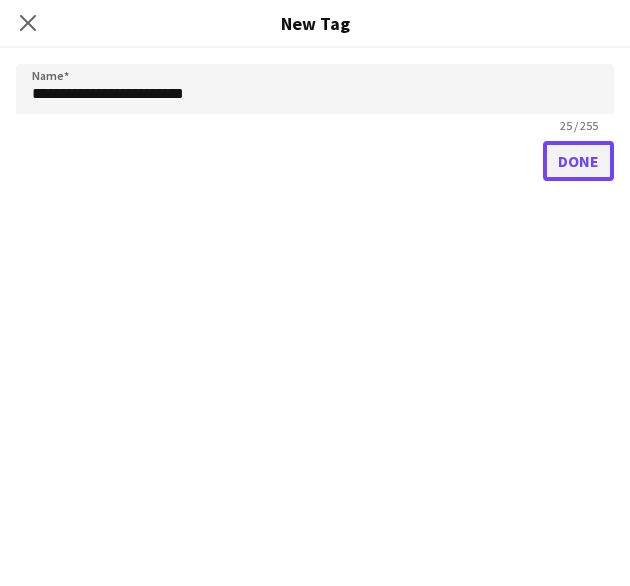 click on "Done" 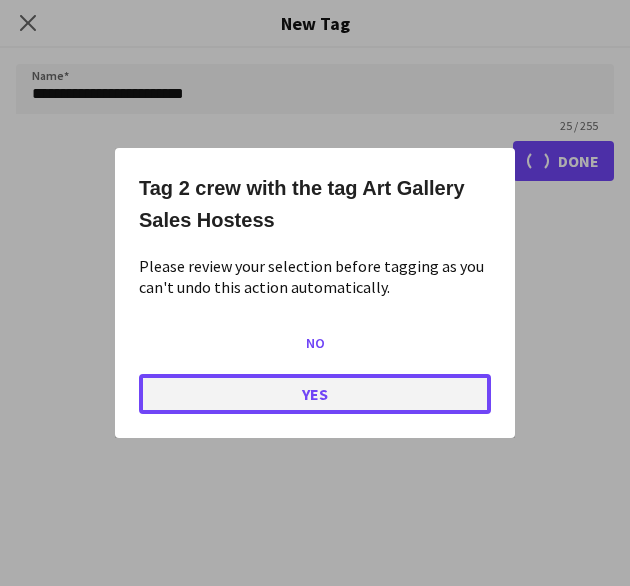 click on "Yes" 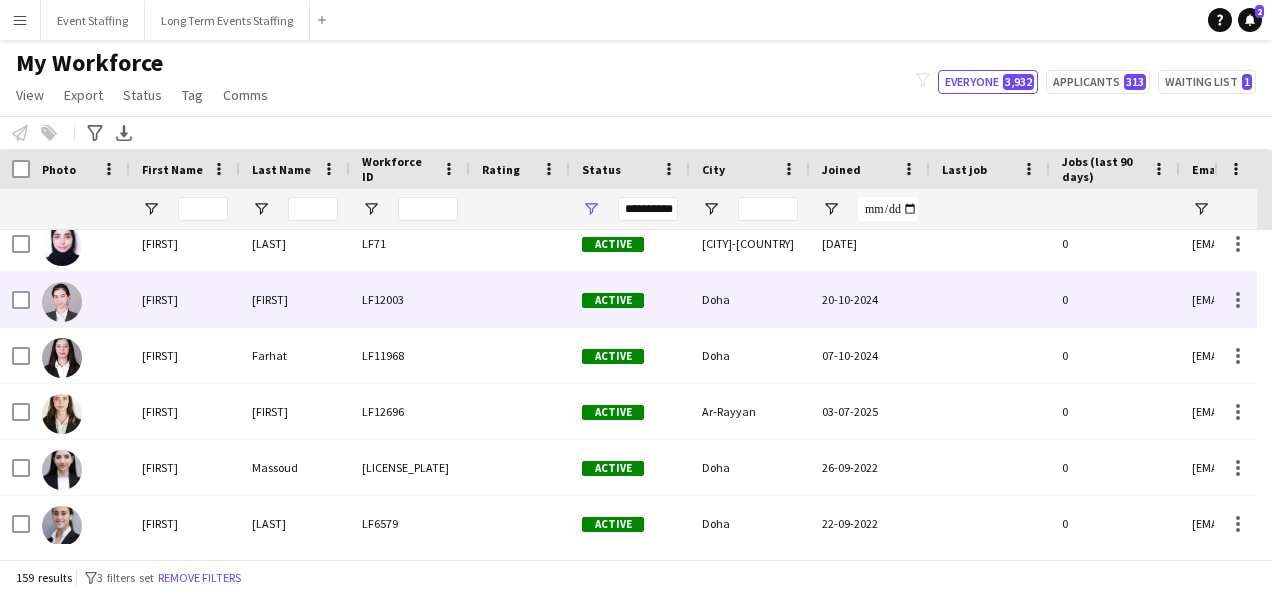 scroll, scrollTop: 1462, scrollLeft: 0, axis: vertical 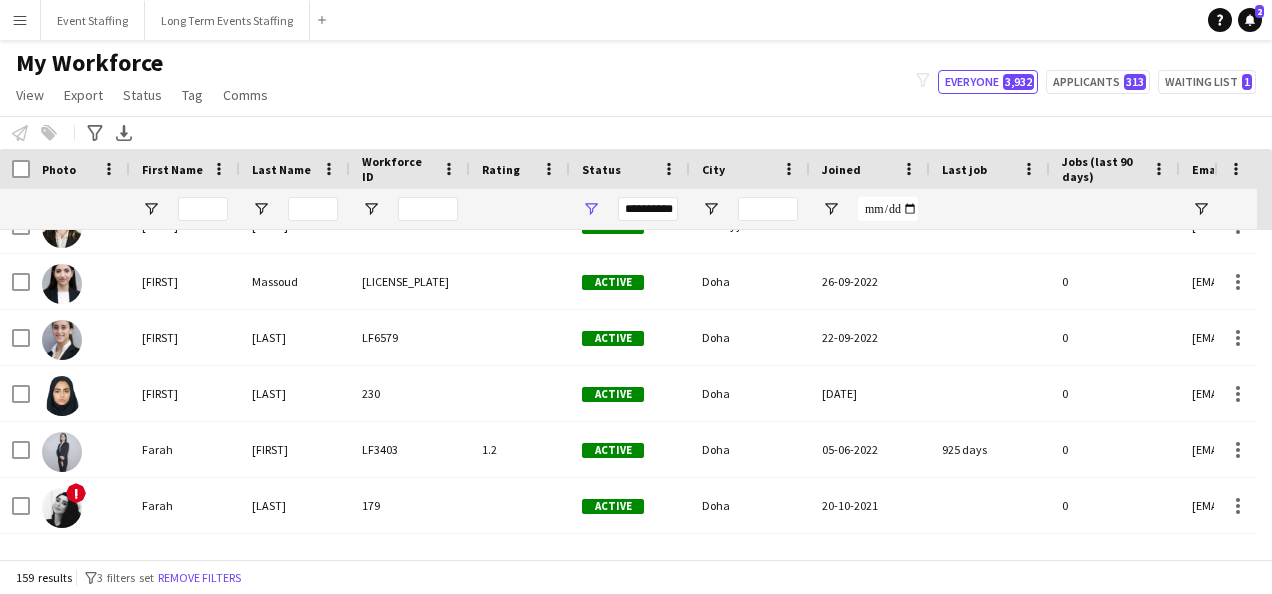 click on "My Workforce   View   Views  Default view New view Update view Delete view Edit name Customise view Customise filters Reset Filters Reset View Reset All  Export  Export as XLSX Export as PDF  Status  Edit  Tag  New tag  Edit tag  0- VVIP Hostess  (22) 0-LHS VVIP STAFF (5) 14x hosts / hostesses Qatar Racing and Equestrian Club (12) 2023 - 5 Mascots - 1st to 10th Mar (4) 2023 - A2Z Media - Hostess - 10th & 14th Mar (4) 2023 - Al Mana Promoters - Confirmed (25th Jan to 27th Feb) (2) 2023 - Al Maya - Promoters - 9th, 10th, 11th Mar (4) 2023 - Alberto Dubai - 8 Hostesses - 22nd Feb - Confirmed (5) 2023 - APQ Events - Cast Coordinators (3) 2023 - APQ Events - Info Desk Coordinators (9) 2023 - APQ Events - Sports Coordinators (22) 2023 - APQ Events - Ushers (5) 2023 - ASE23-06A - 3 Ushers (1) 2023 - Assets Group - Call Centre Agents - 1st March (2) 2023 - AZM23-03A - 14th Mar - Hostess (2) 2023 - AZM23-03C - Hostess - 20th Mar (3) 2023 - BDT23-03A - Promoter - 16th, 17th, 18th Mar (5) 2023 - CLN23-03A - Hostess (1)" 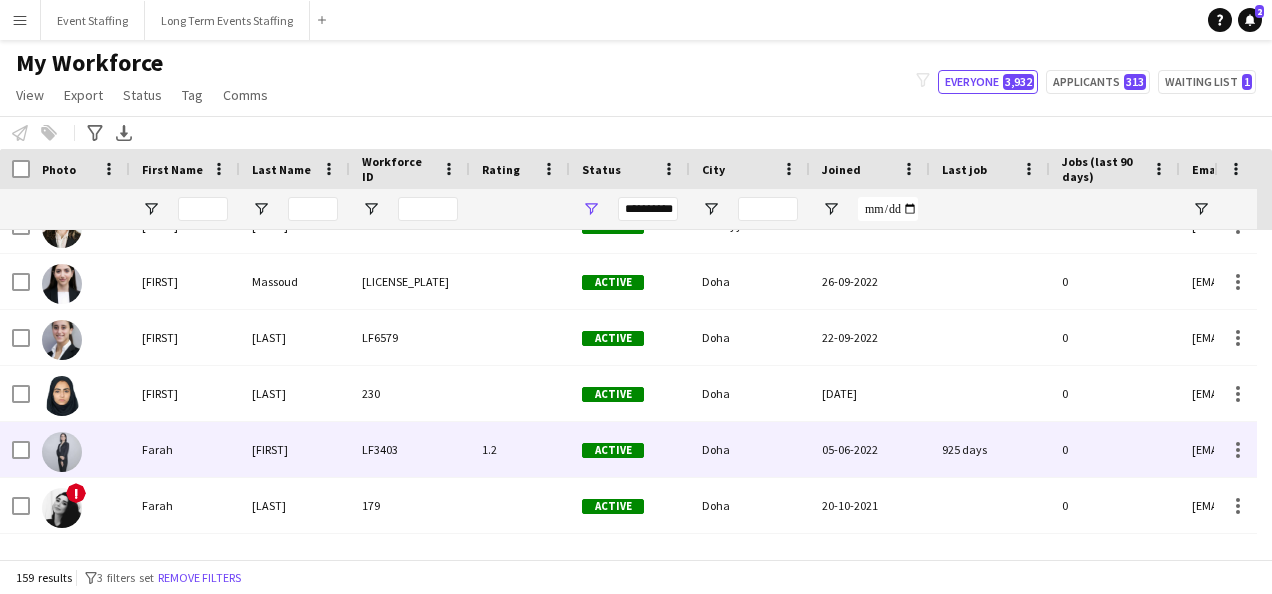 scroll, scrollTop: 1767, scrollLeft: 0, axis: vertical 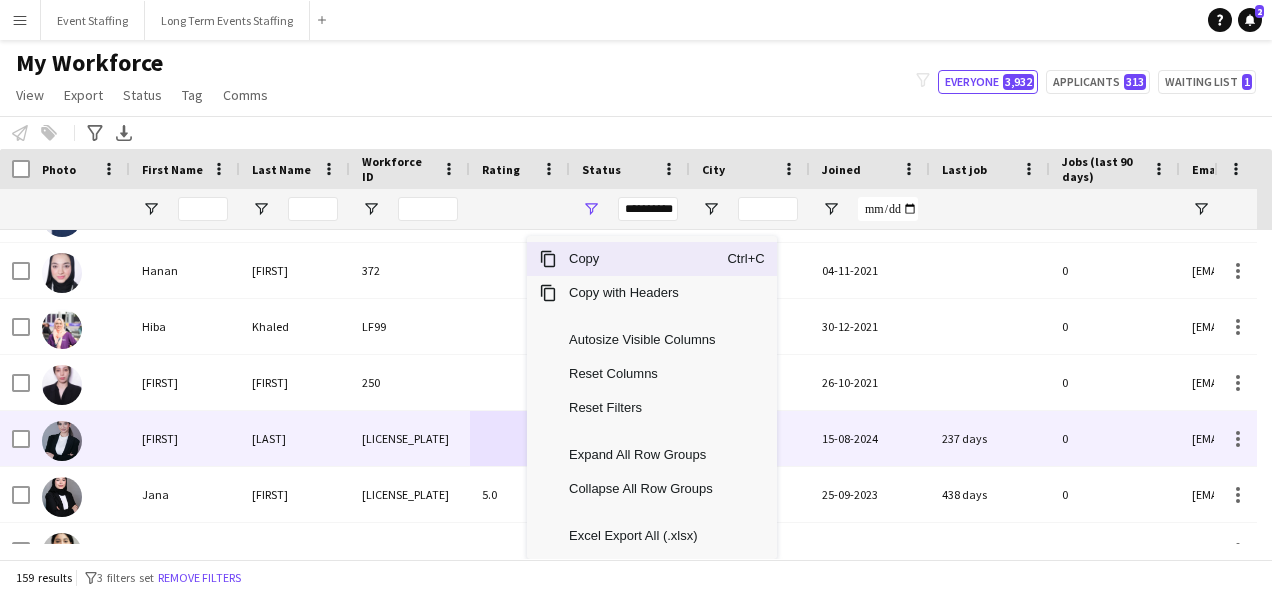 click on "LF11764" at bounding box center [410, 438] 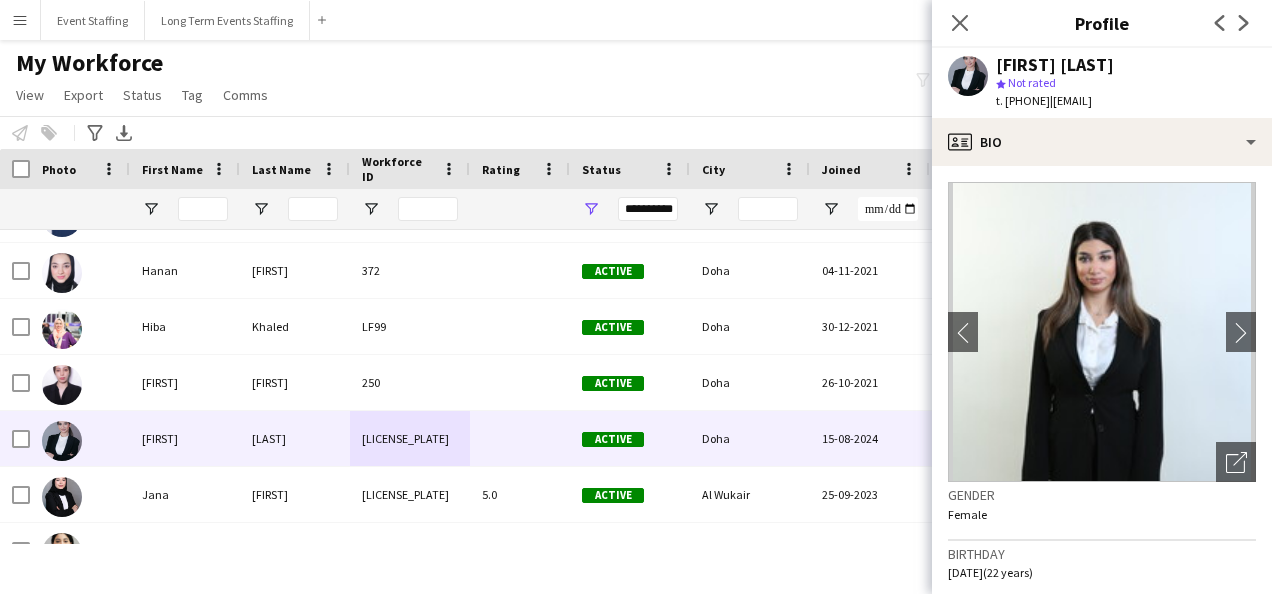 click on "Huda Albaba" 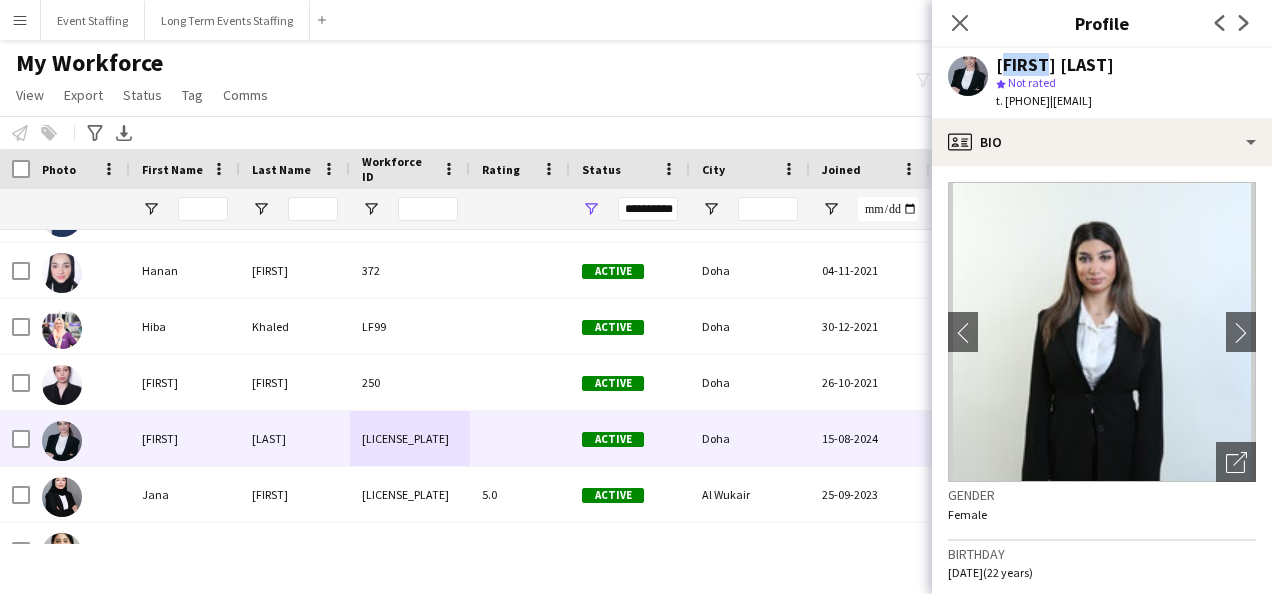 click on "Huda Albaba" 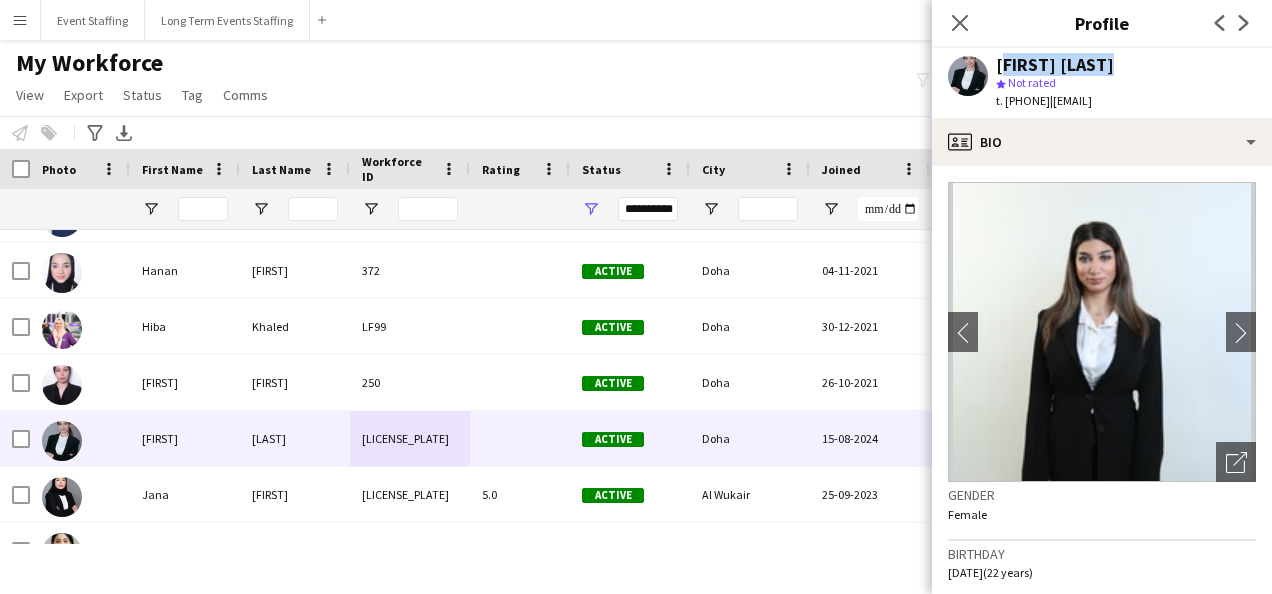 click on "Huda Albaba" 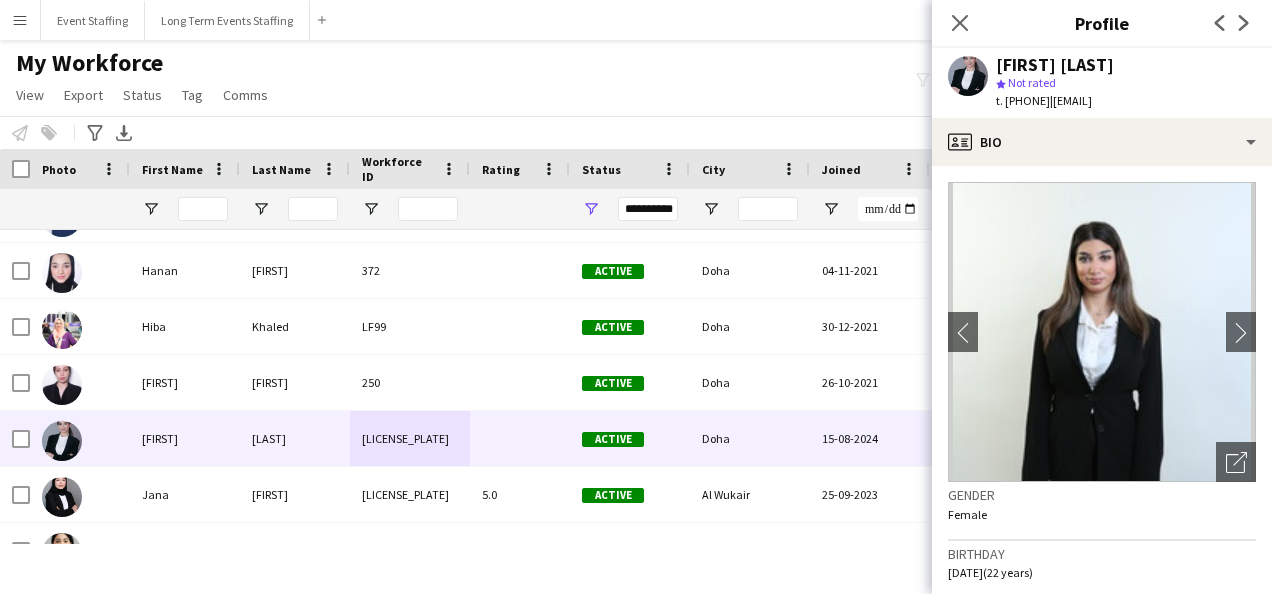 click on "t. +97477271271" 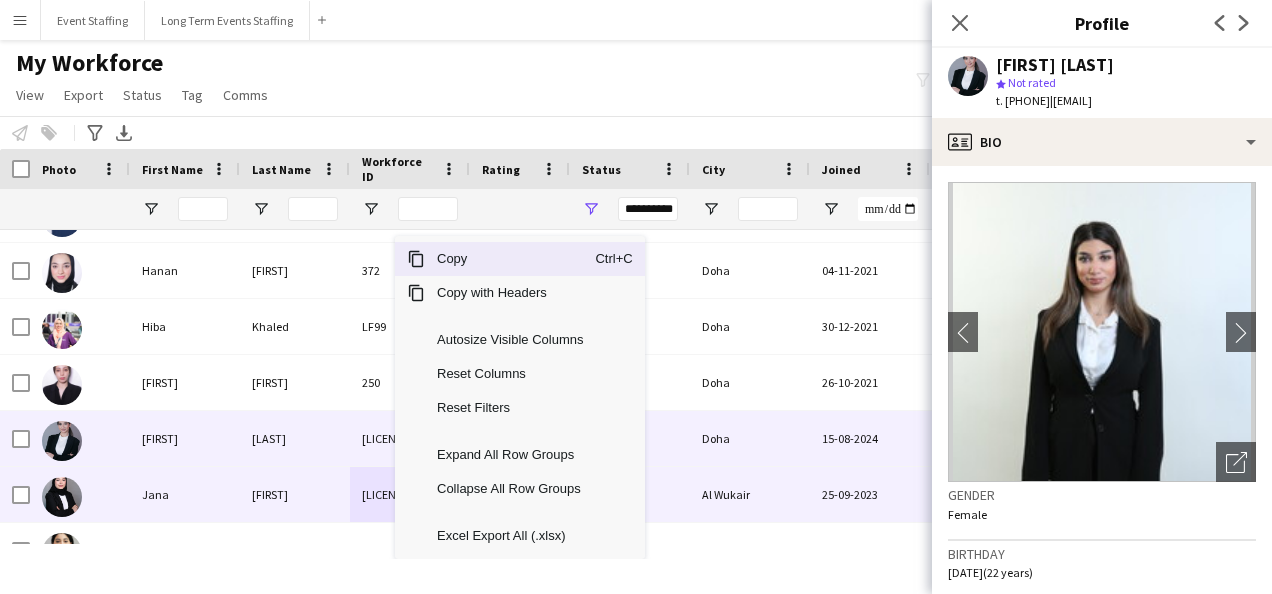 click on "Almasalha" at bounding box center [295, 494] 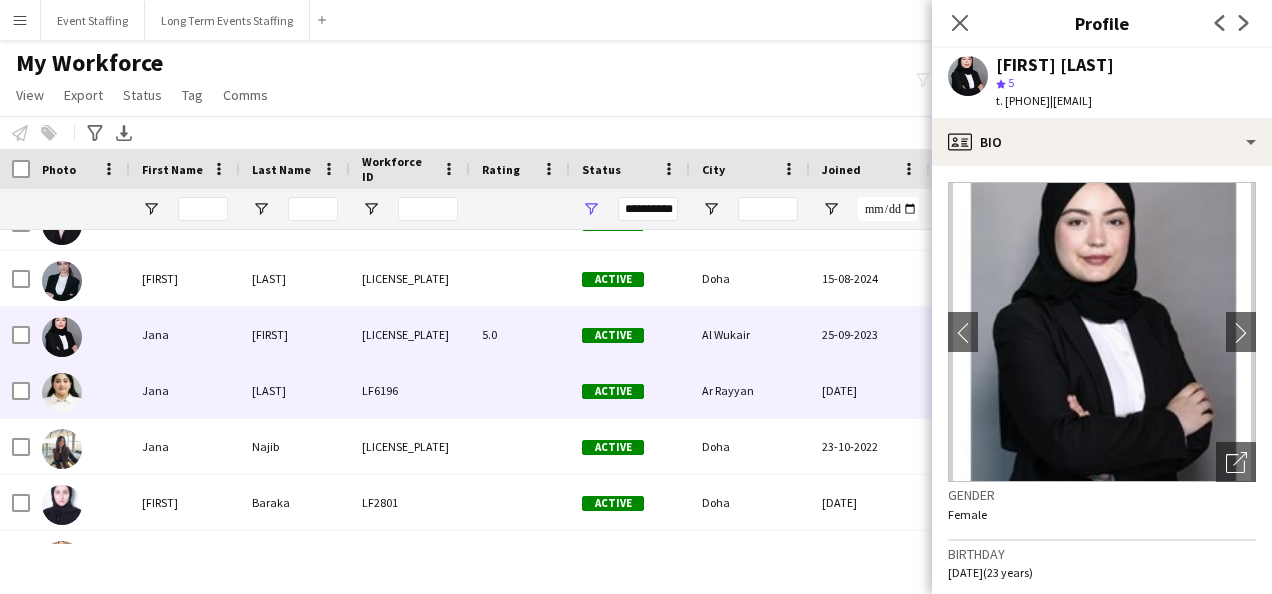 click on "LF6196" at bounding box center [410, 390] 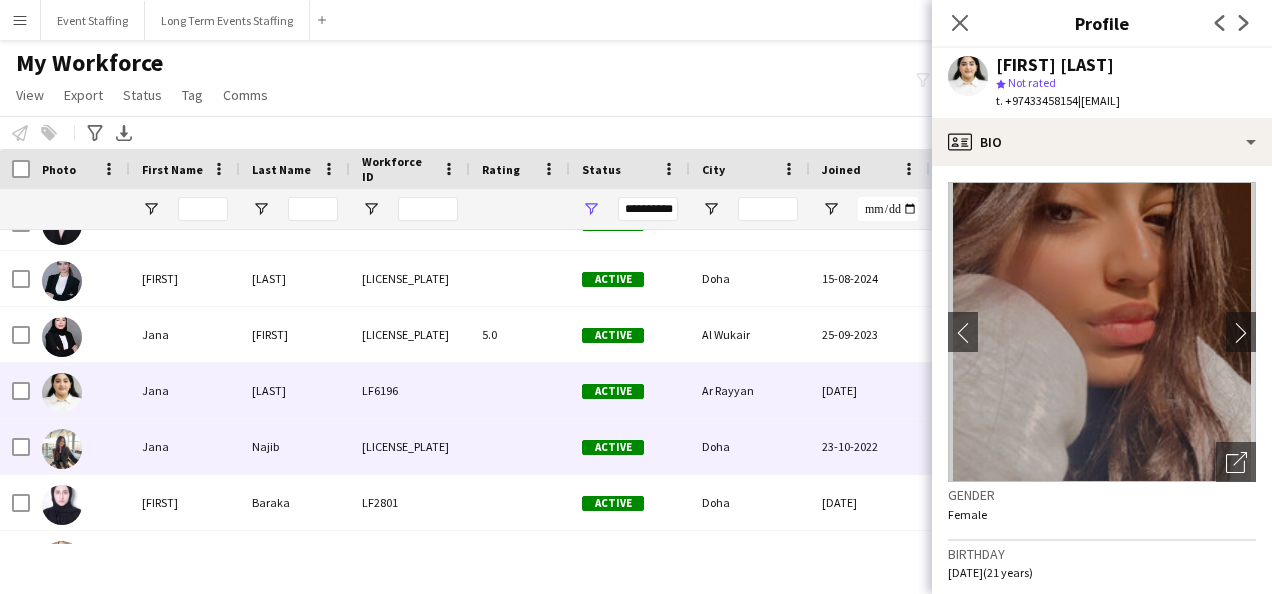 click on "Najib" at bounding box center [295, 446] 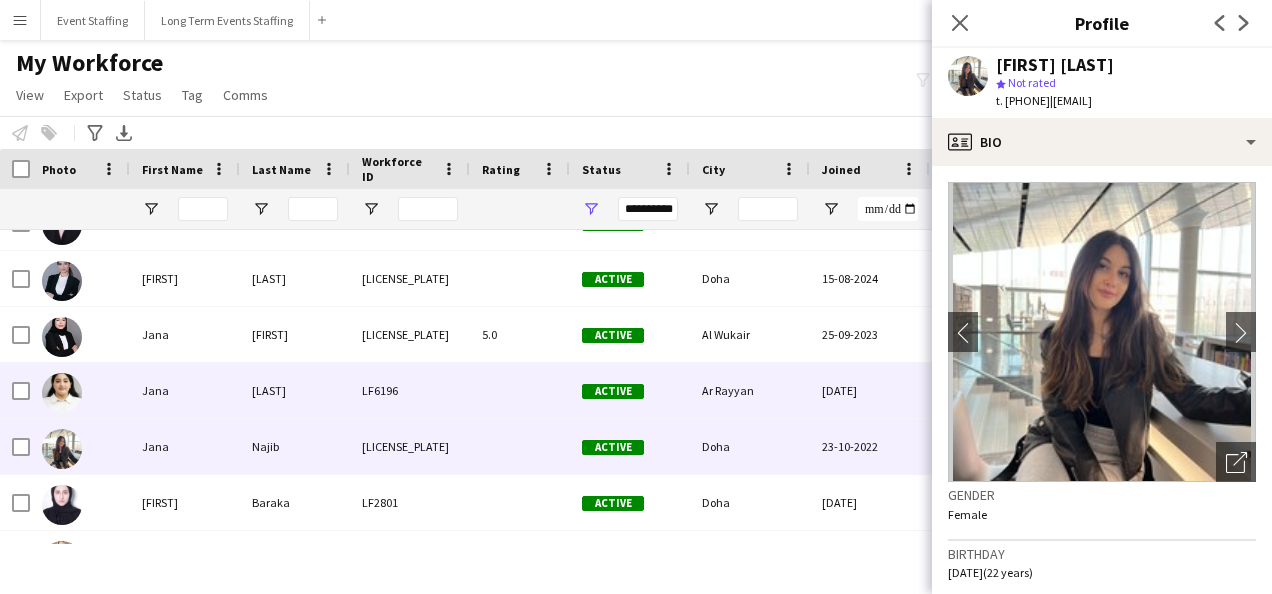 click on "Houry" at bounding box center (295, 390) 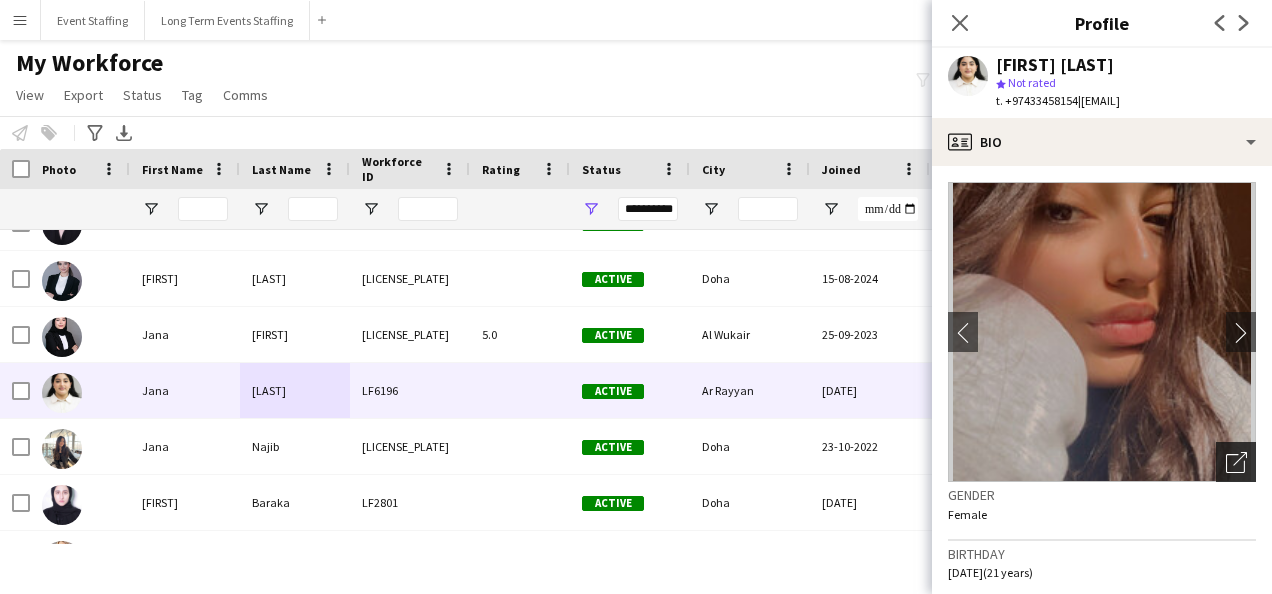 click on "Open photos pop-in" 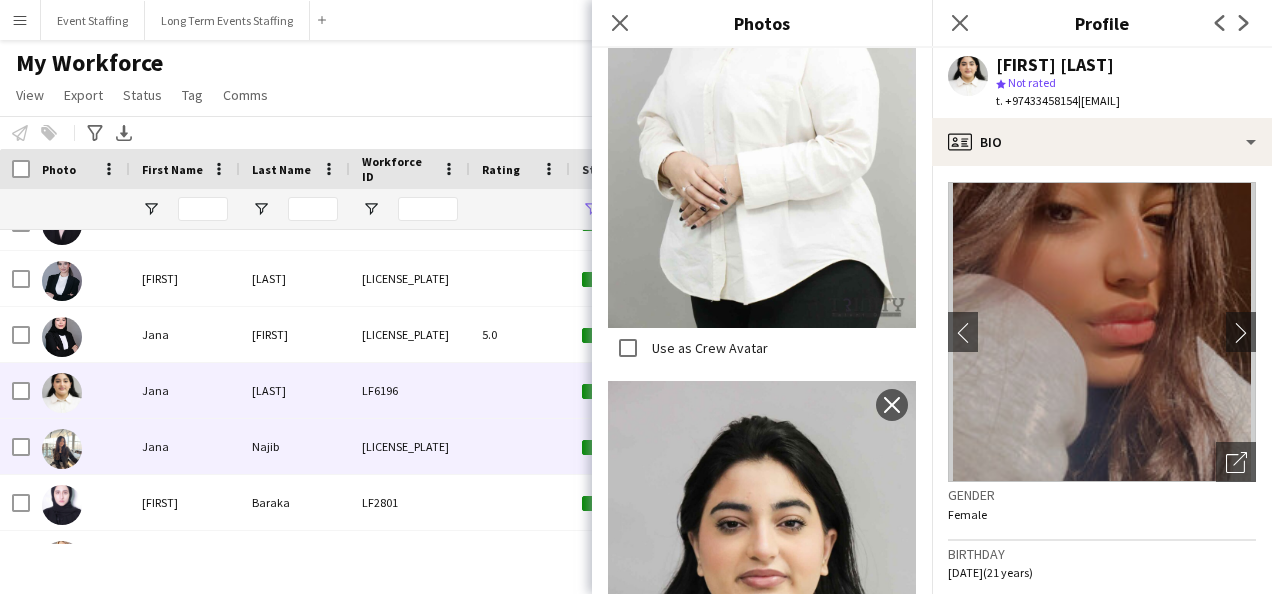 click on "LF8194" at bounding box center (410, 446) 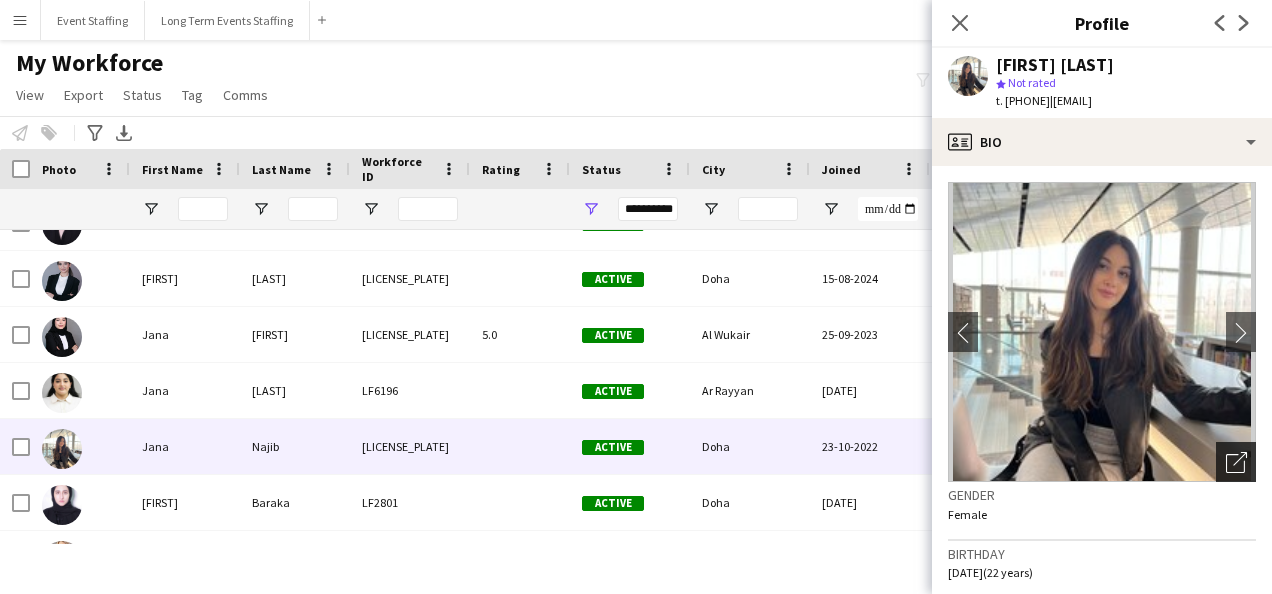 click on "Open photos pop-in" 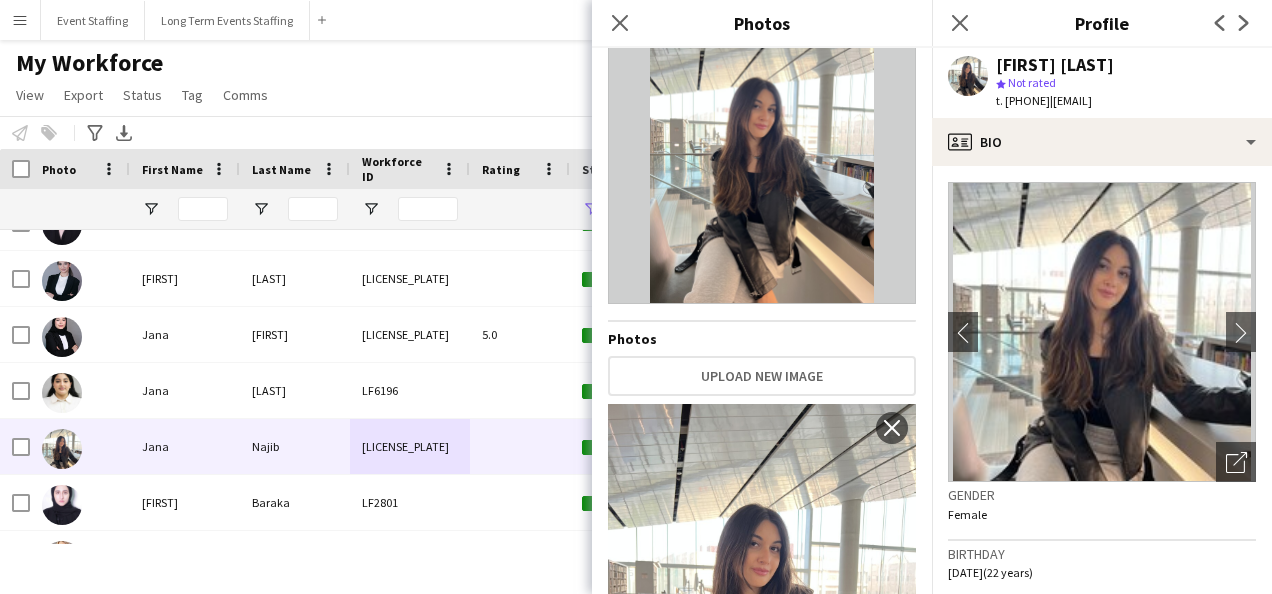 scroll, scrollTop: 0, scrollLeft: 0, axis: both 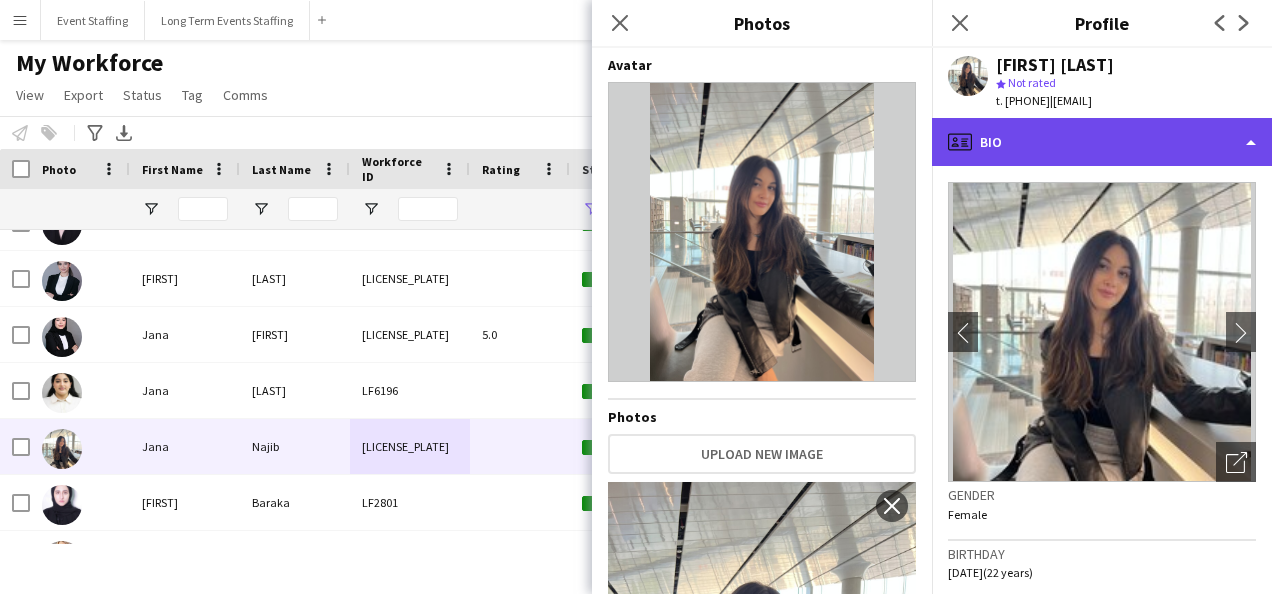 click on "profile
Bio" 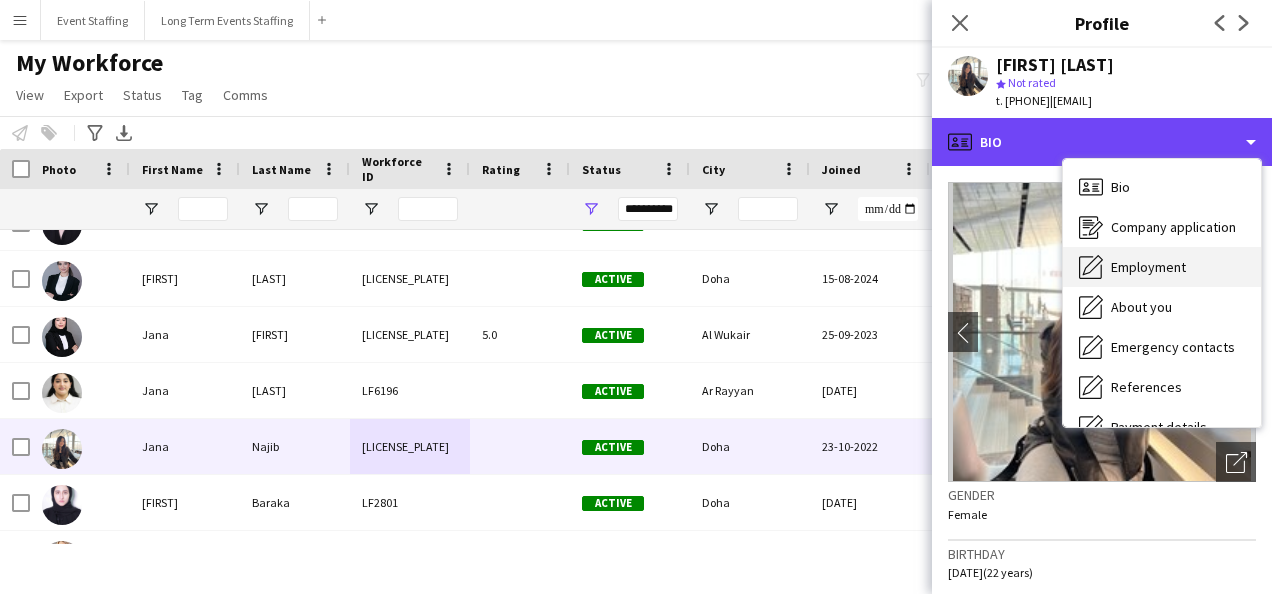 scroll, scrollTop: 188, scrollLeft: 0, axis: vertical 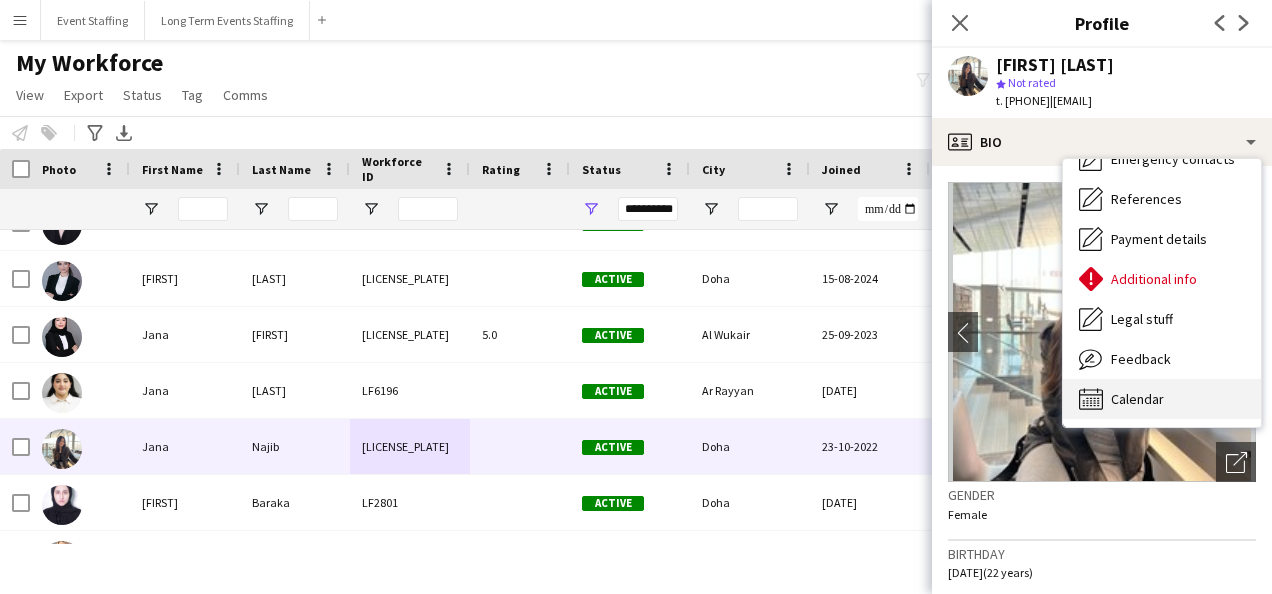 click on "Calendar
Calendar" at bounding box center [1162, 399] 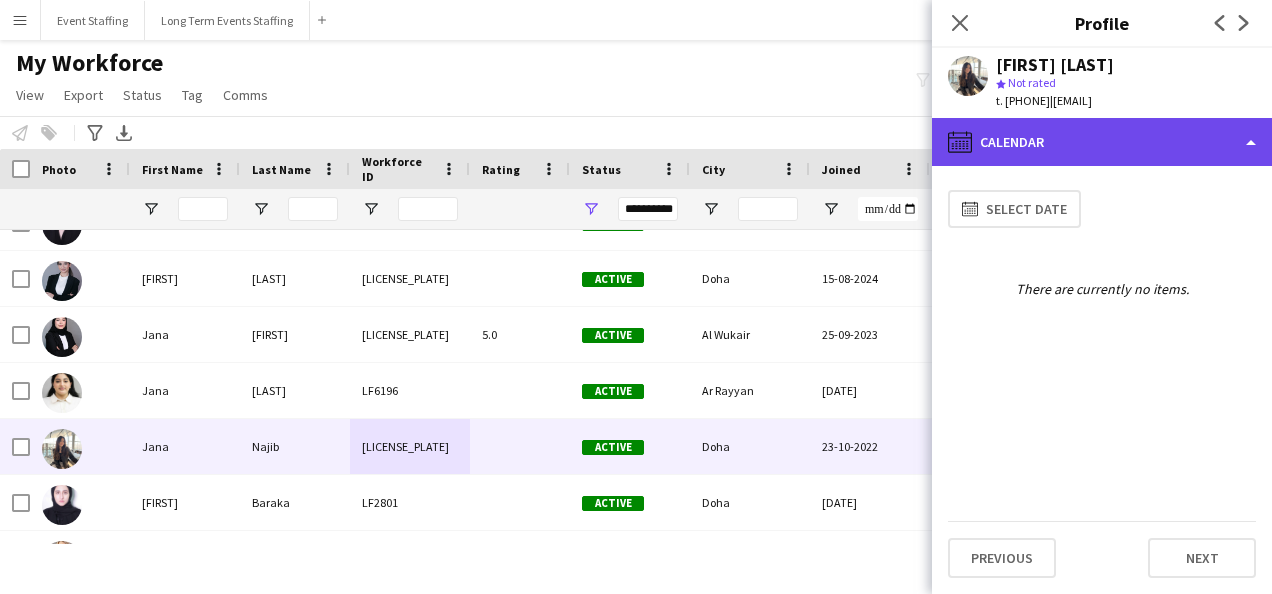 click on "calendar-full
Calendar" 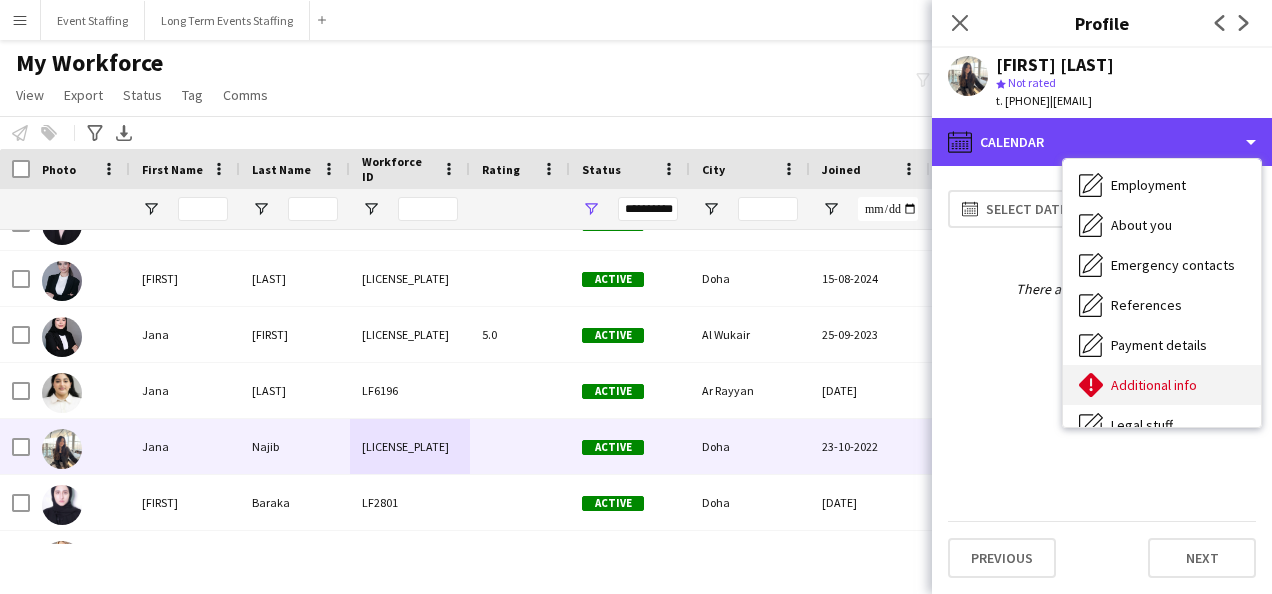 scroll, scrollTop: 77, scrollLeft: 0, axis: vertical 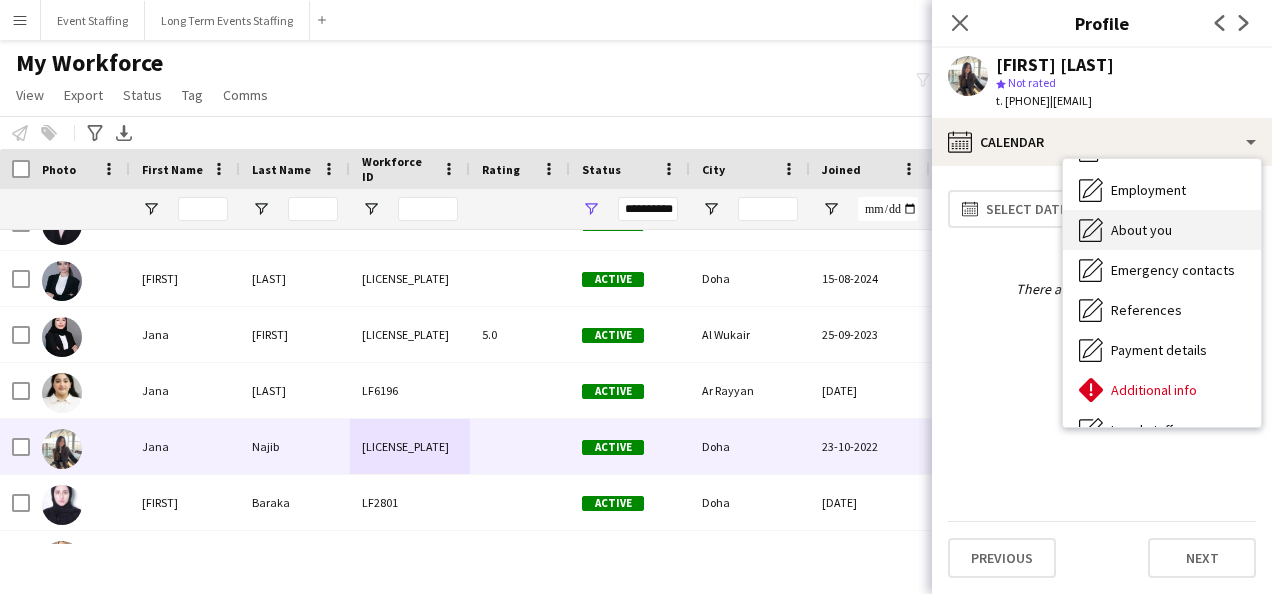 click on "About you" at bounding box center (1141, 230) 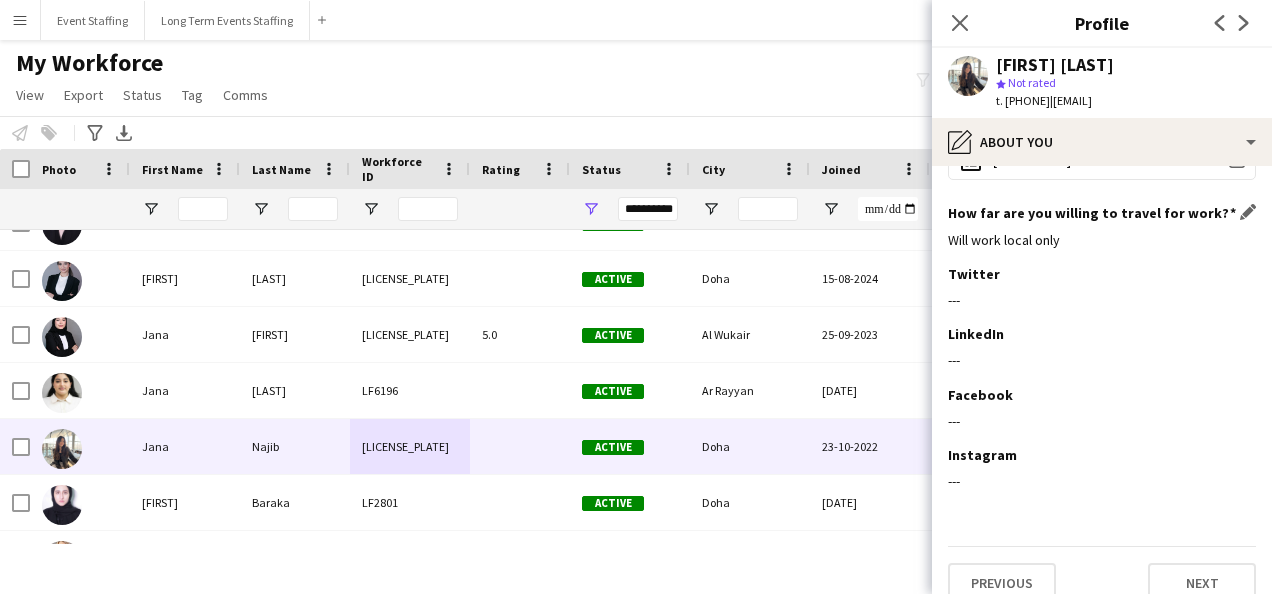 scroll, scrollTop: 0, scrollLeft: 0, axis: both 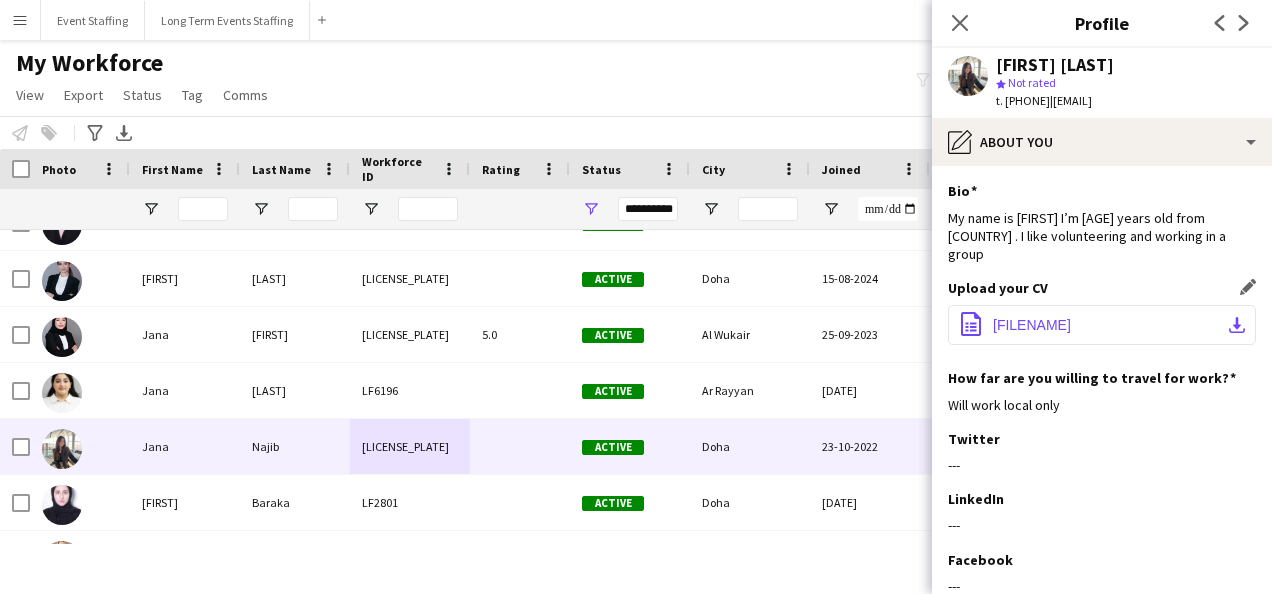 click on "jana.docx" 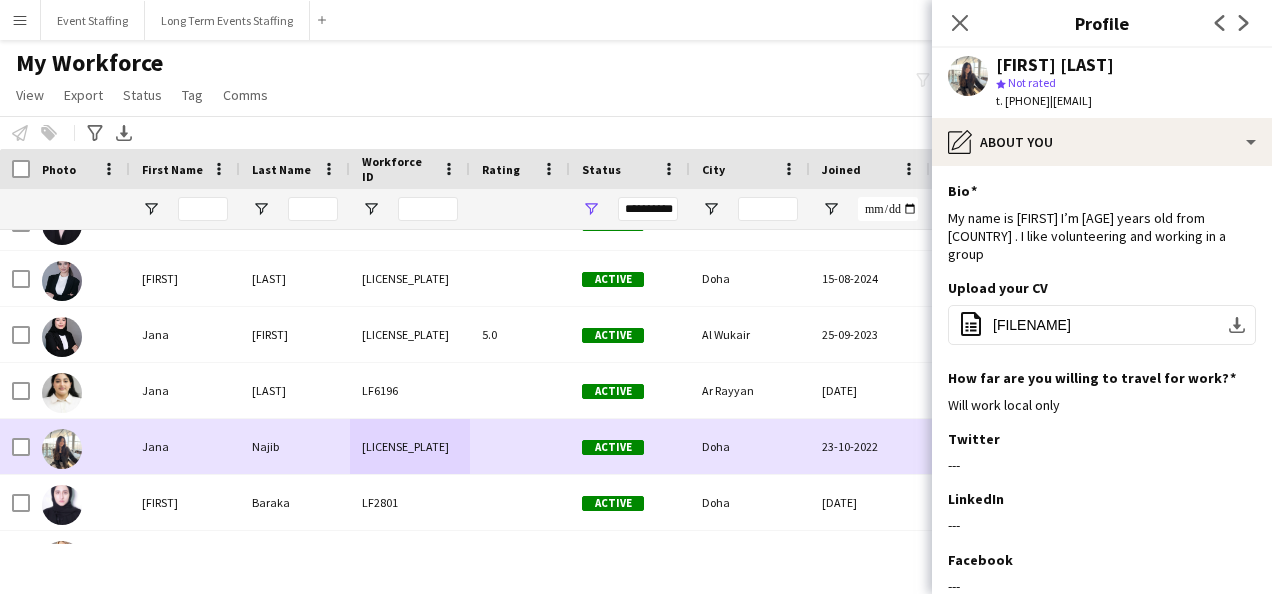 scroll, scrollTop: 3057, scrollLeft: 0, axis: vertical 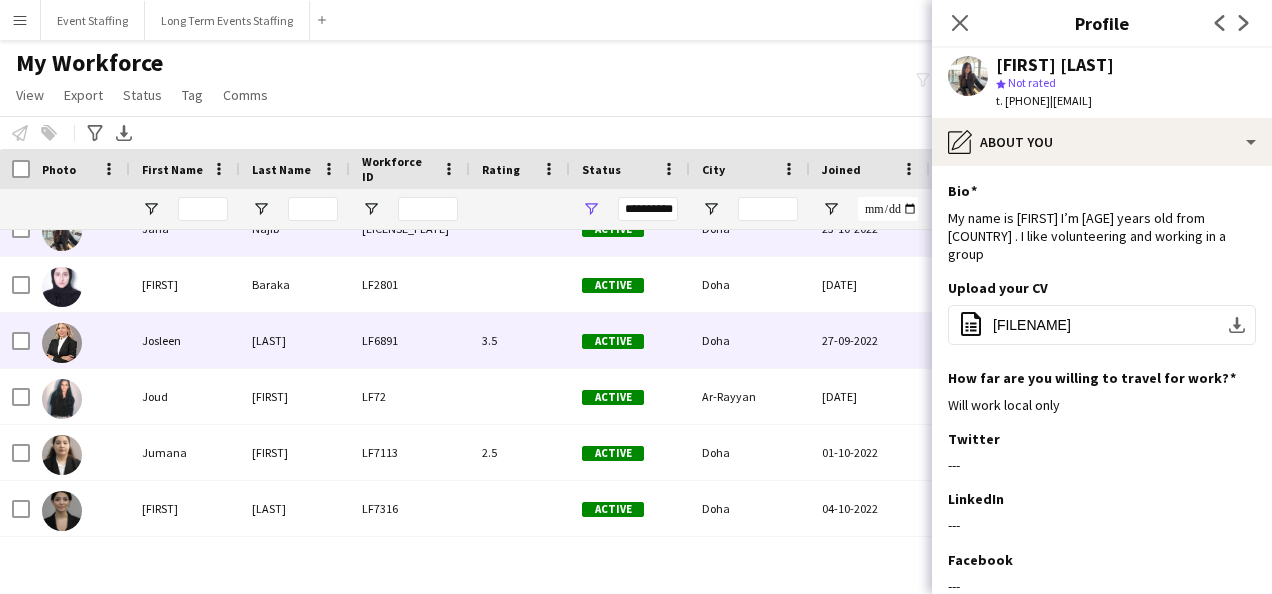 click on "Gharzeddine" at bounding box center [295, 340] 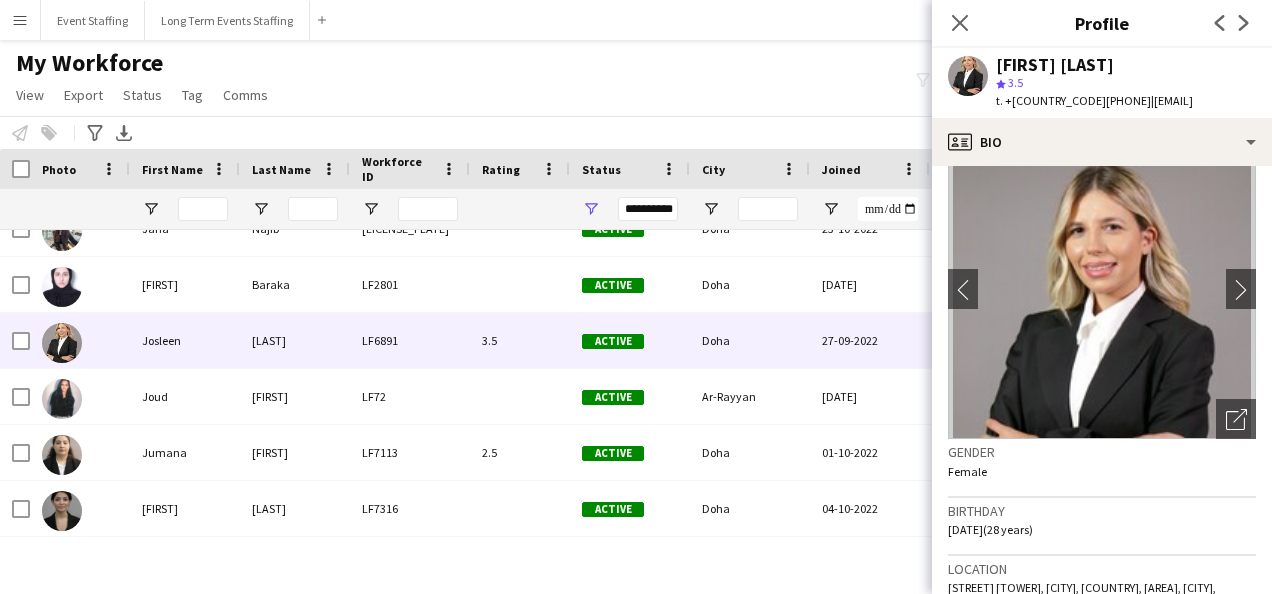 scroll, scrollTop: 0, scrollLeft: 0, axis: both 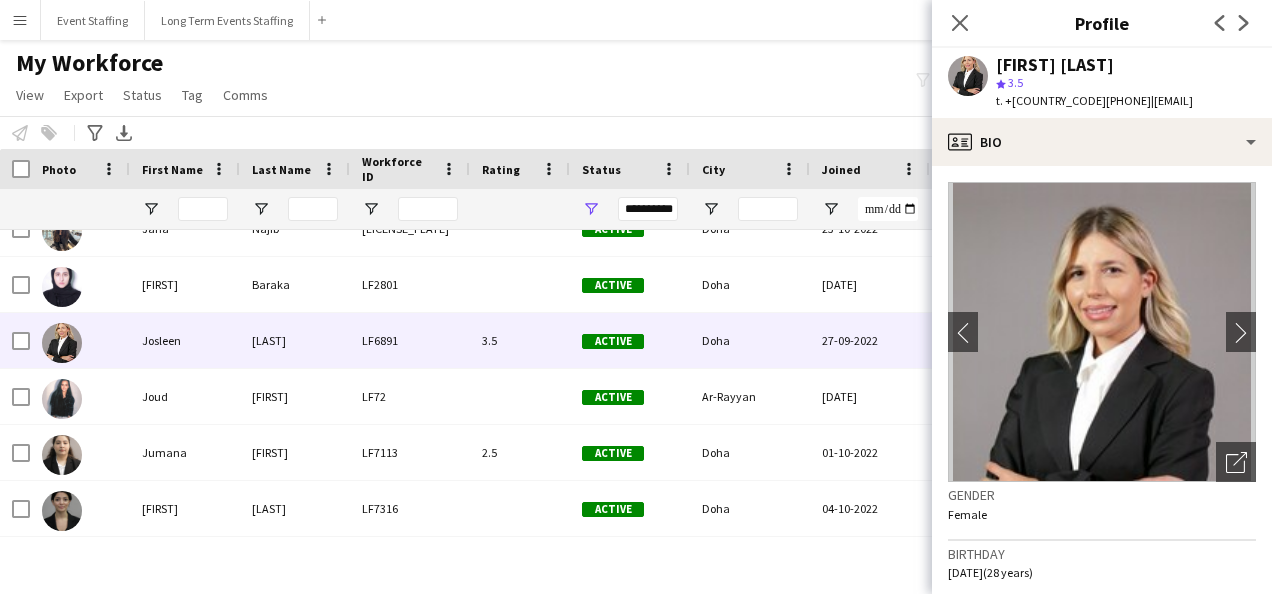 click on "Josleen Gharzeddine" 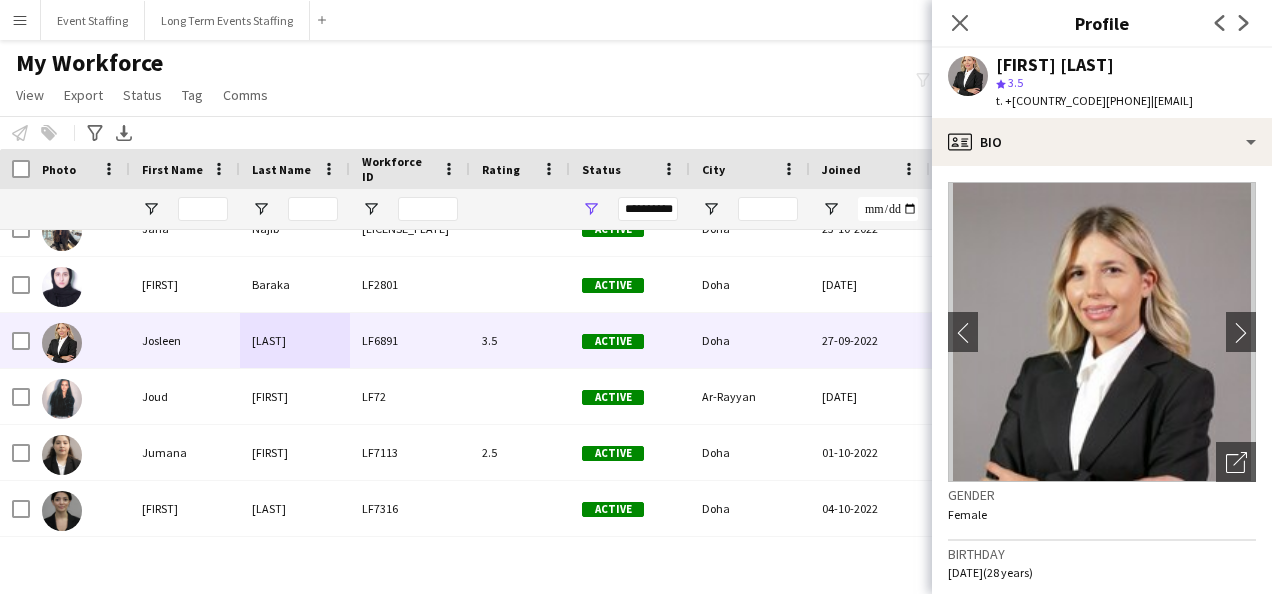 click on "Josleen Gharzeddine" 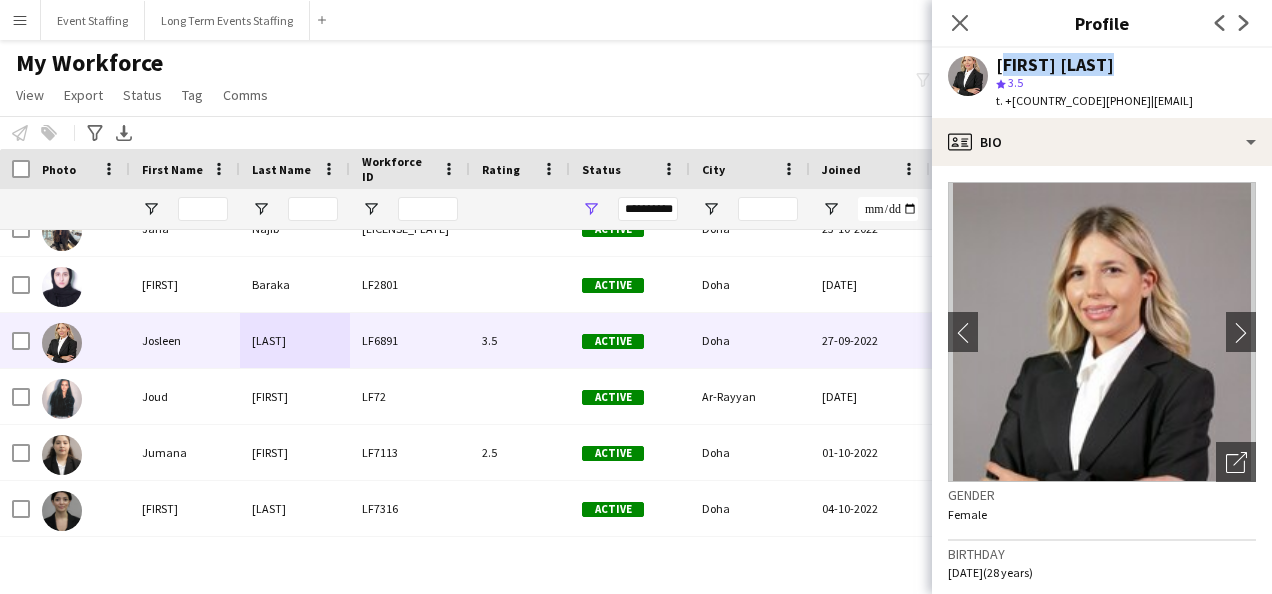click on "Josleen Gharzeddine" 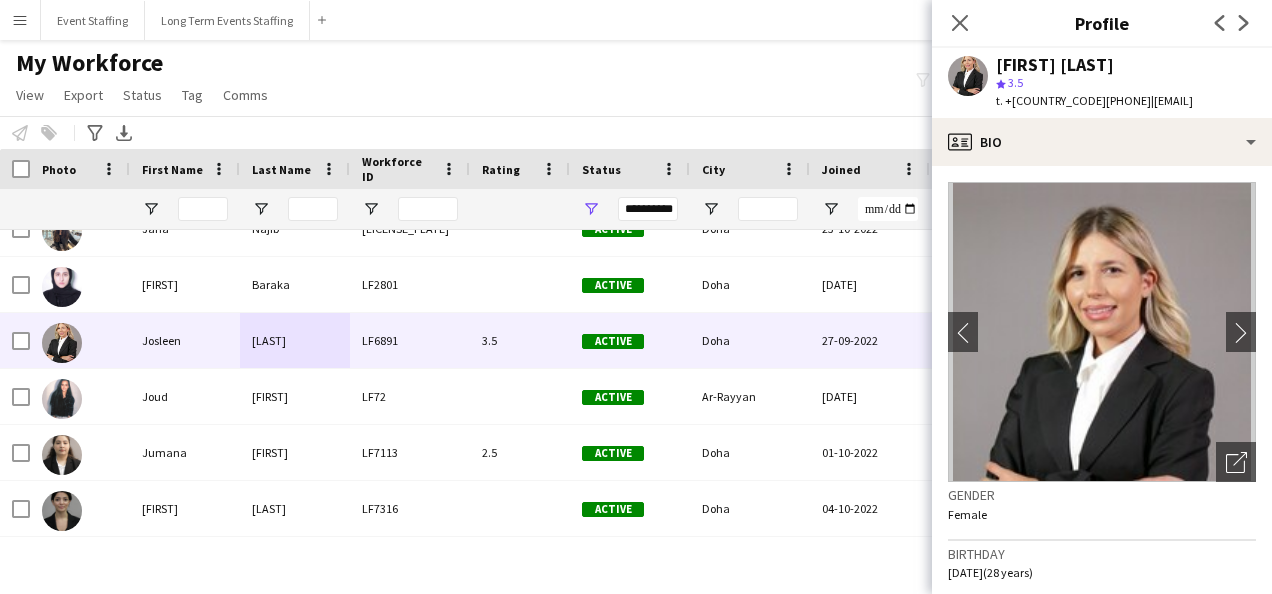 click on "t. +97433144401" 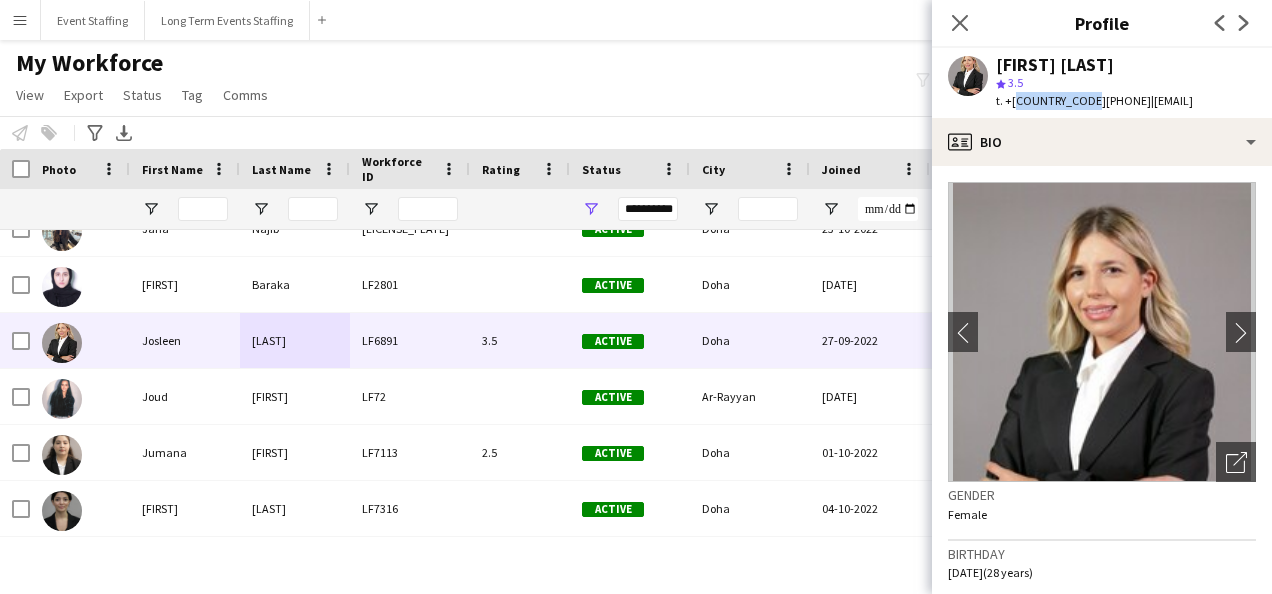 click on "t. +97433144401" 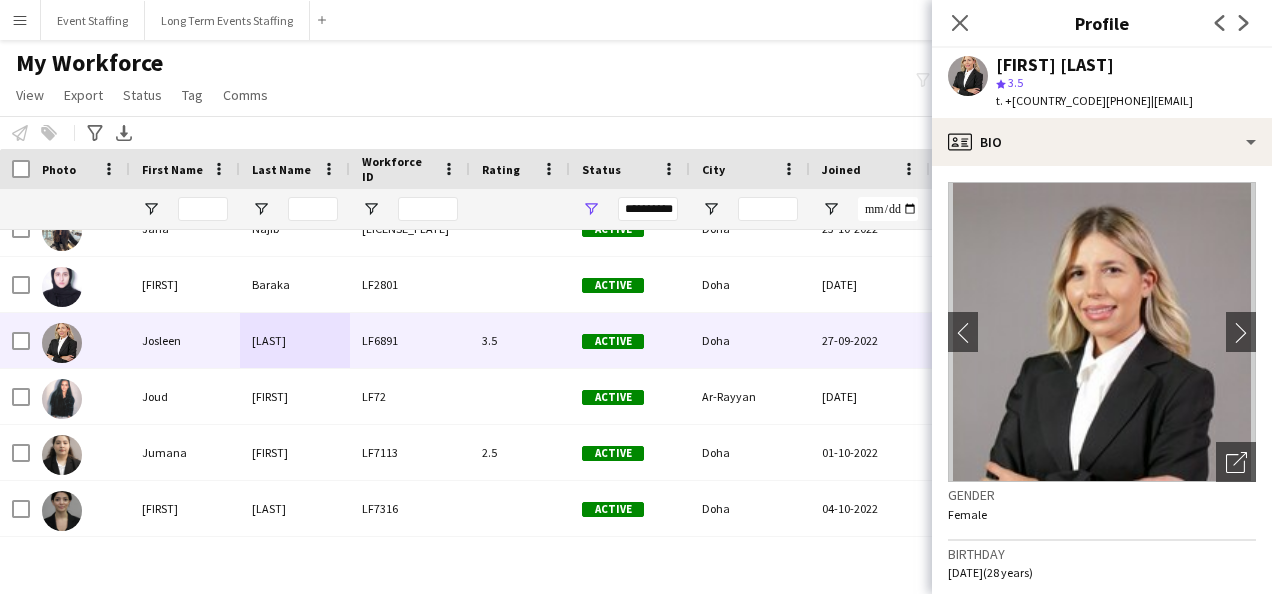 click on "Josleen Gharzeddine
star
3.5   t. +97433144401   |   gdjessy19@hotmail.com" 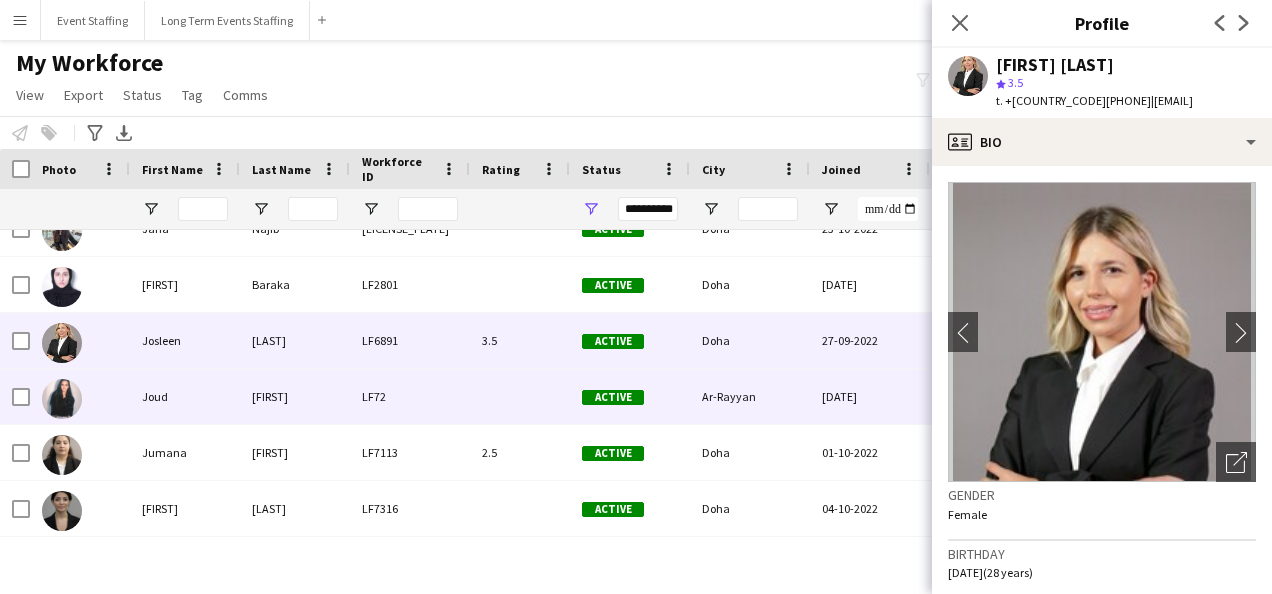 click on "LF72" at bounding box center (410, 396) 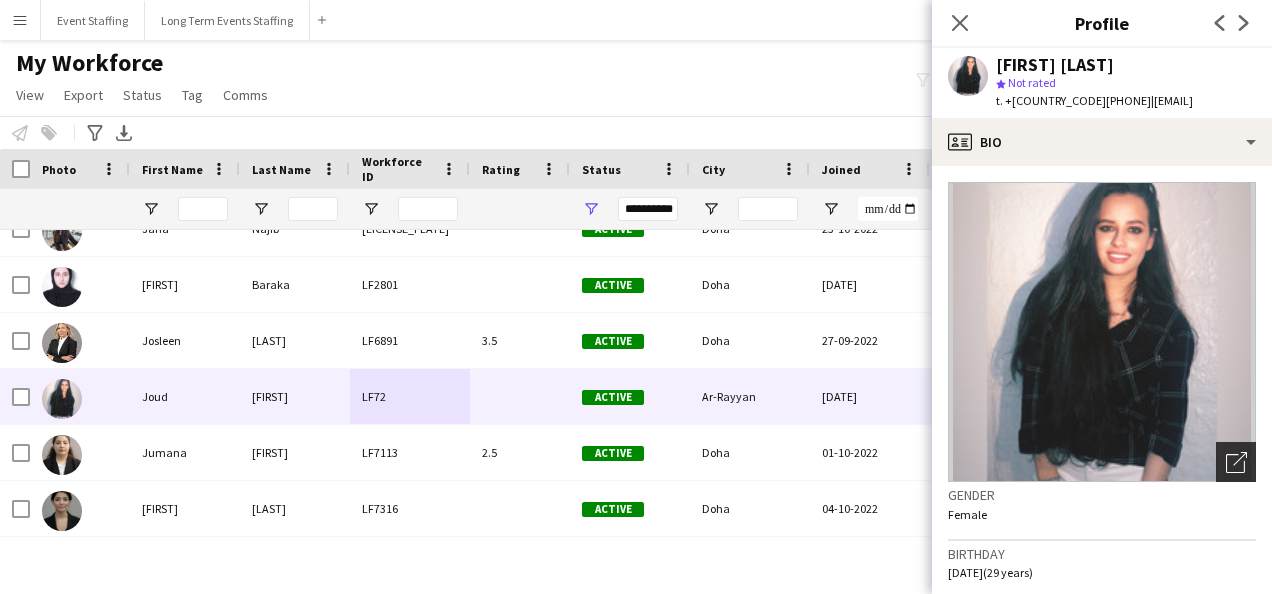 click on "Open photos pop-in" 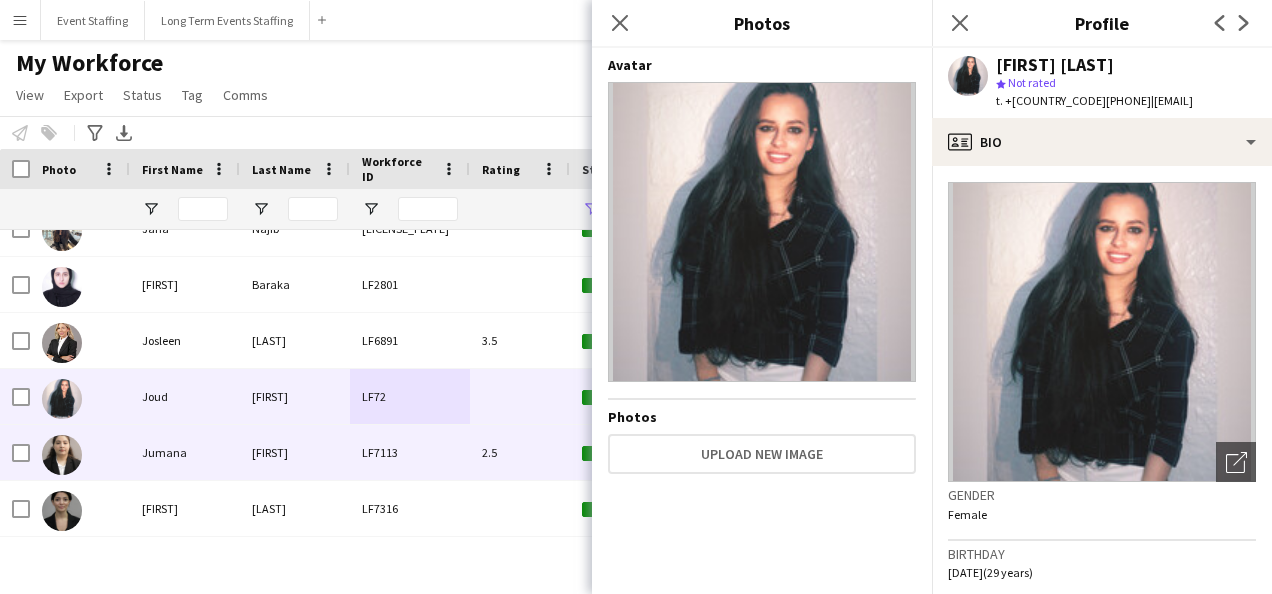 click on "LF7113" at bounding box center [410, 452] 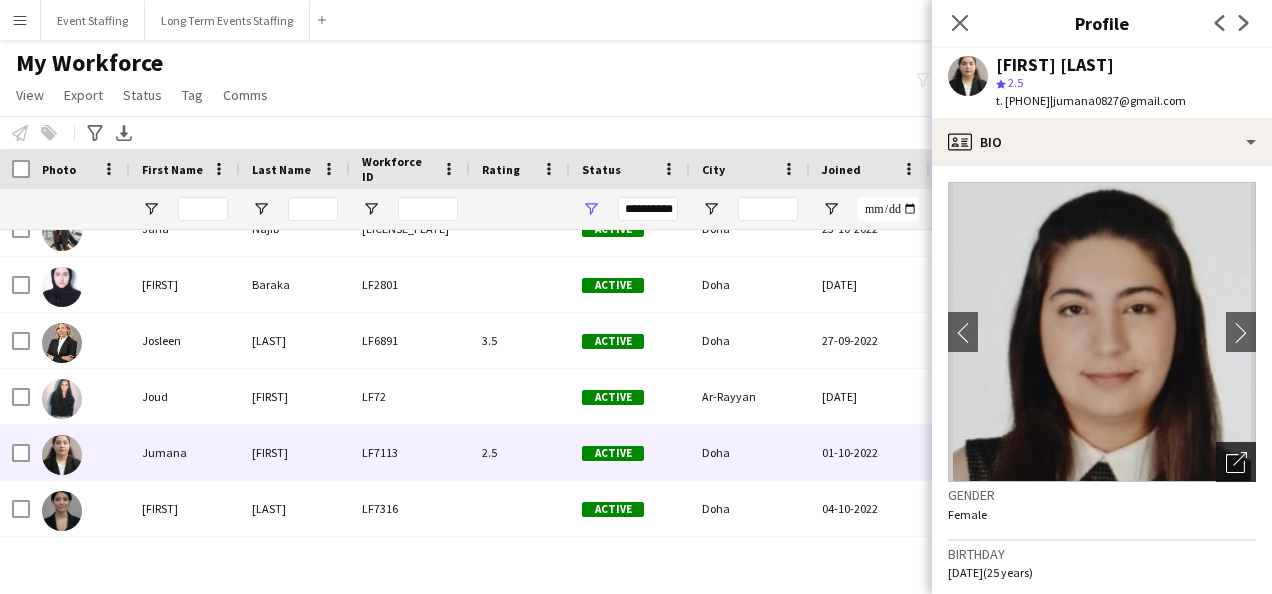 click on "Open photos pop-in" 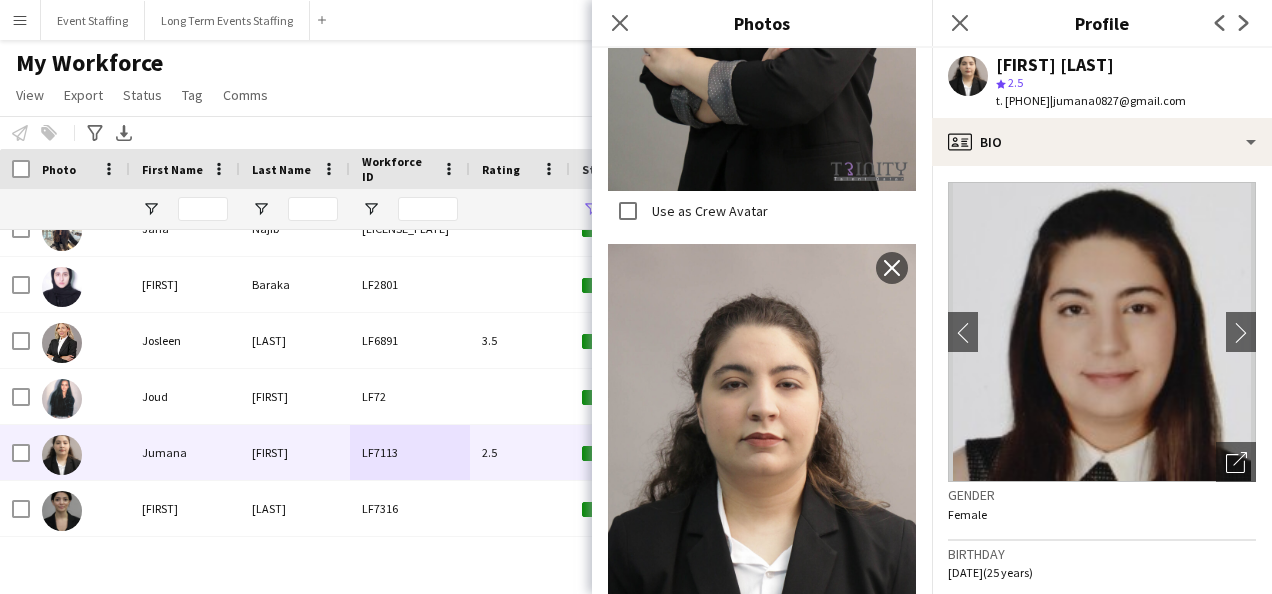 scroll, scrollTop: 801, scrollLeft: 0, axis: vertical 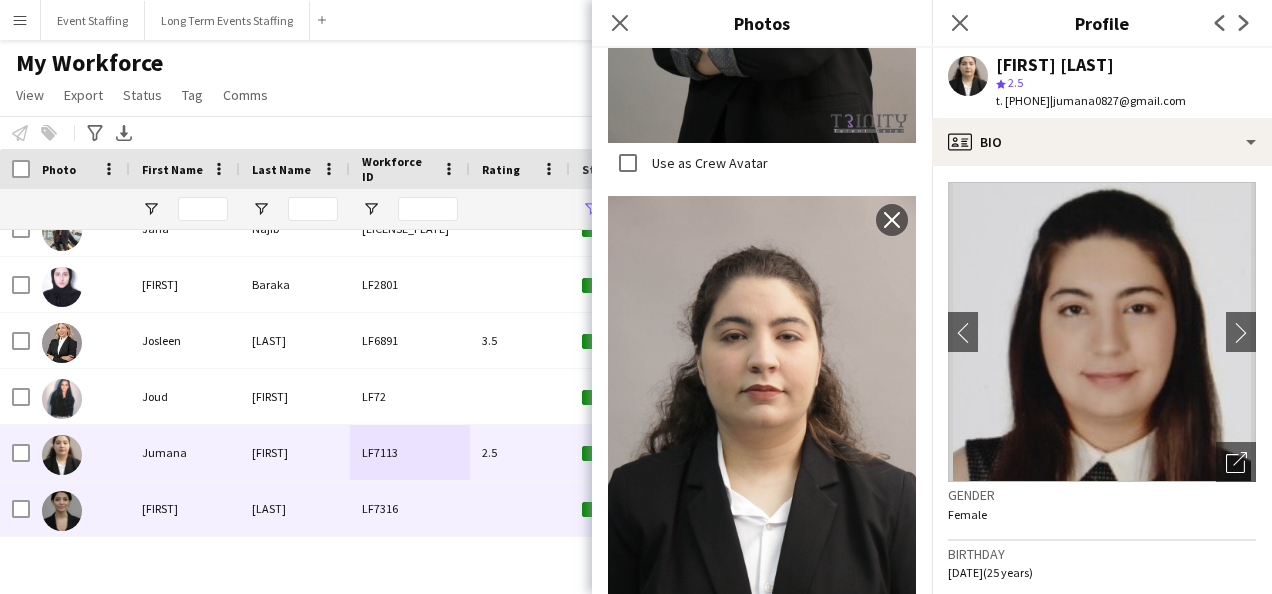 click on "Azzi" at bounding box center [295, 508] 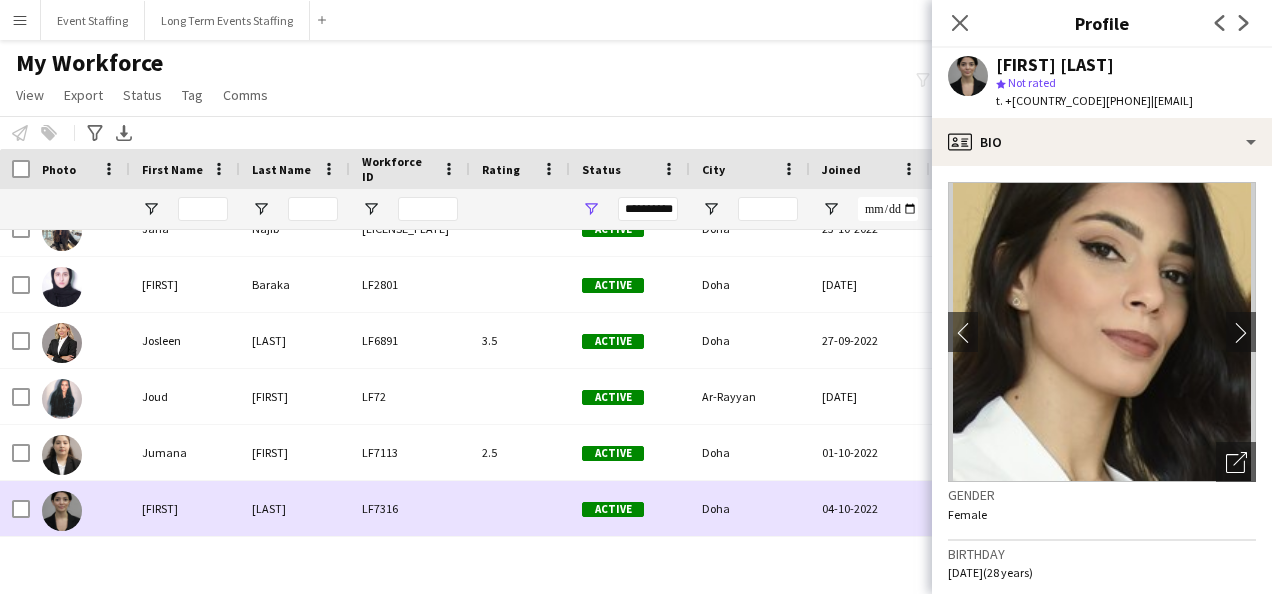 scroll, scrollTop: 3285, scrollLeft: 0, axis: vertical 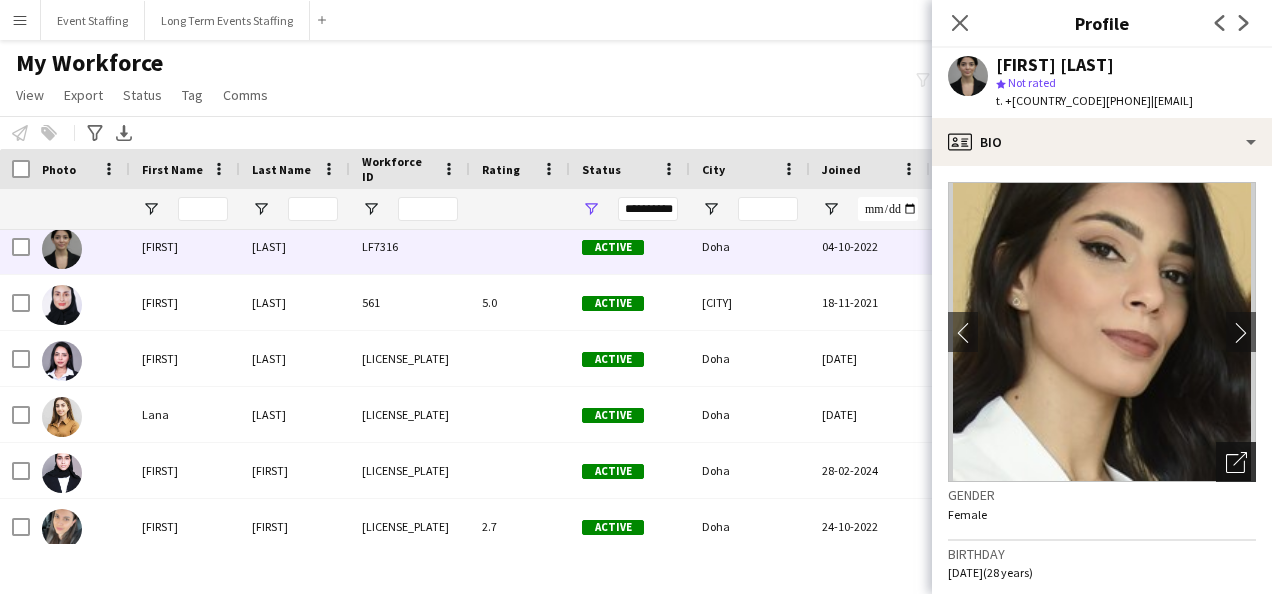 click on "Open photos pop-in" 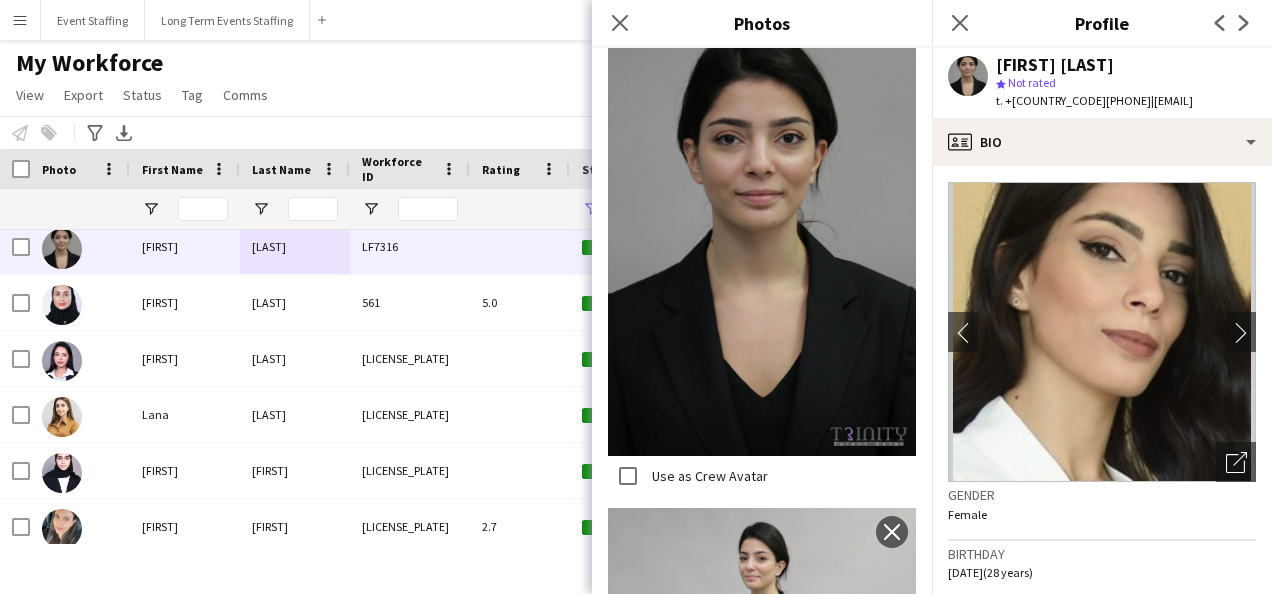 scroll, scrollTop: 1026, scrollLeft: 0, axis: vertical 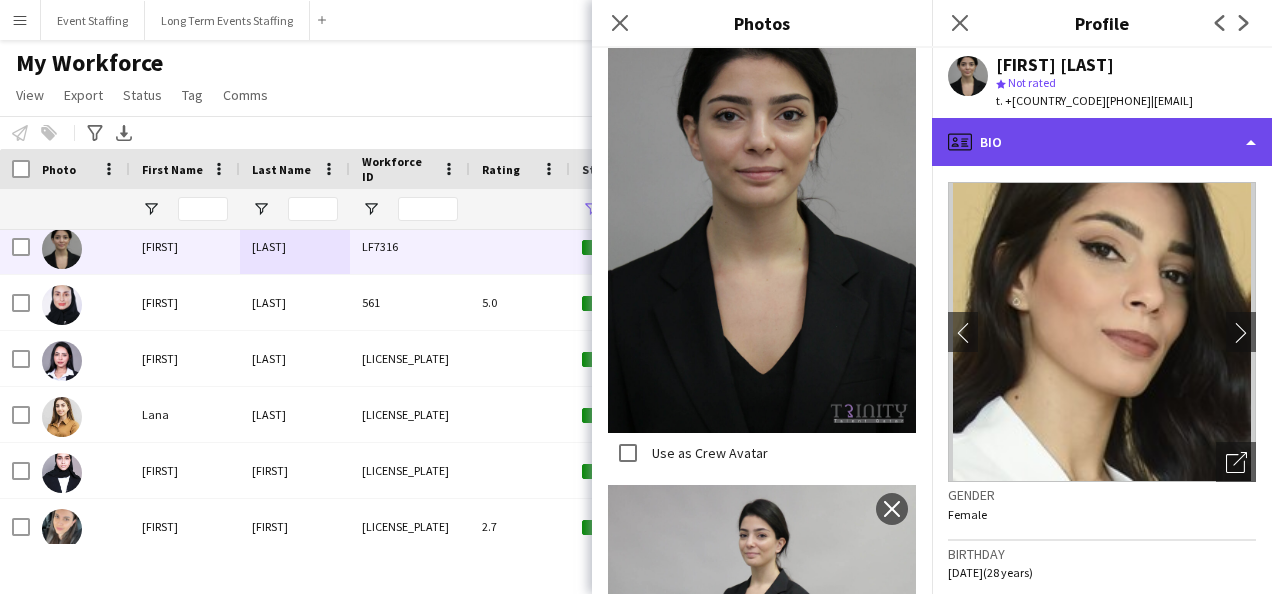 click on "profile
Bio" 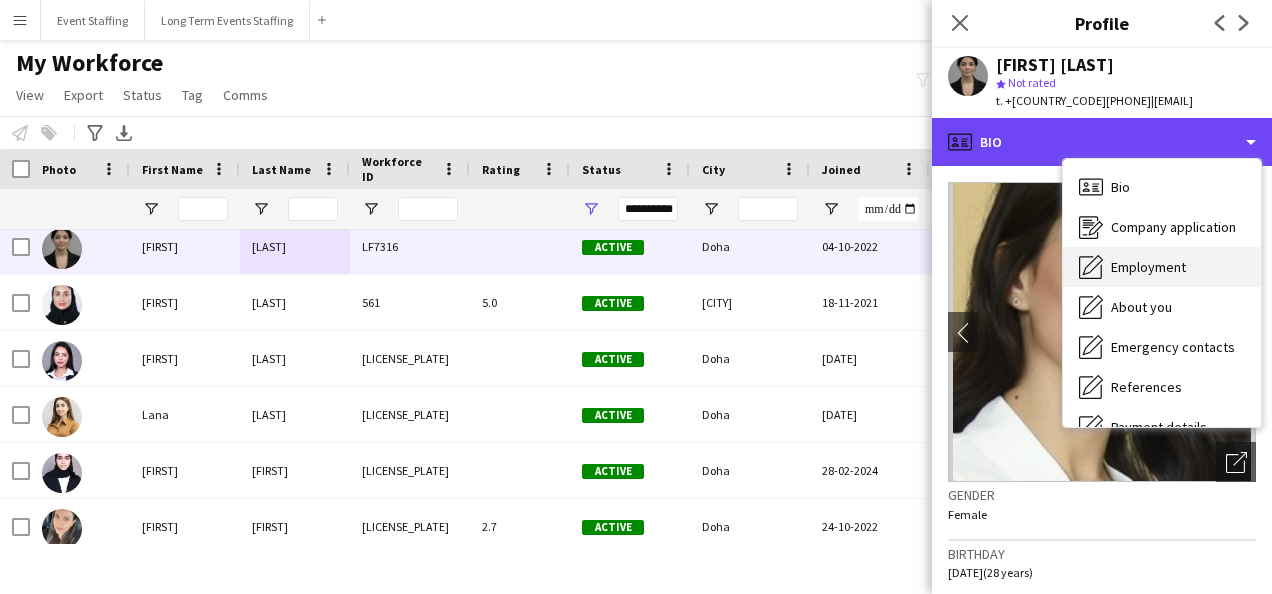 scroll, scrollTop: 188, scrollLeft: 0, axis: vertical 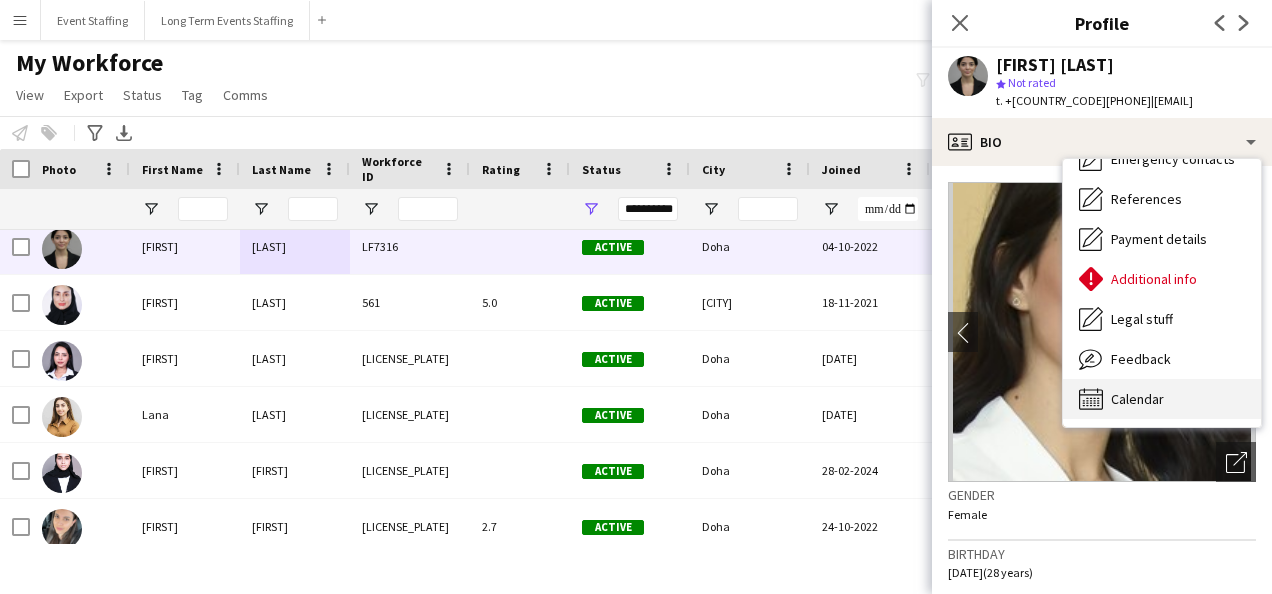click on "Calendar" at bounding box center (1137, 399) 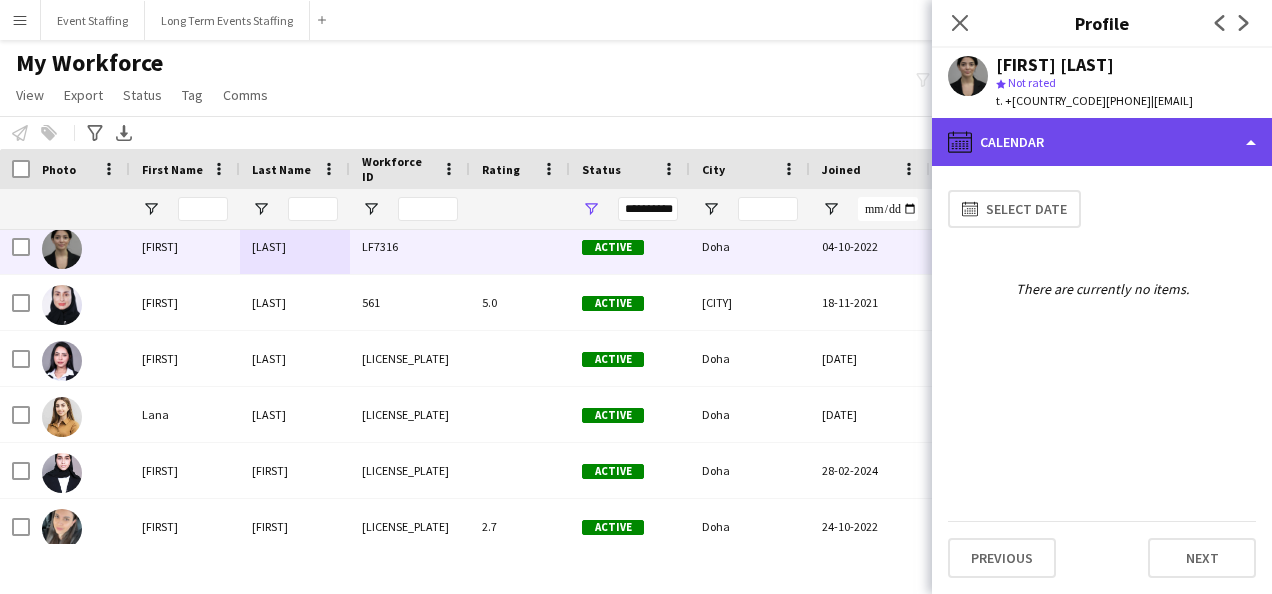 click on "calendar-full
Calendar" 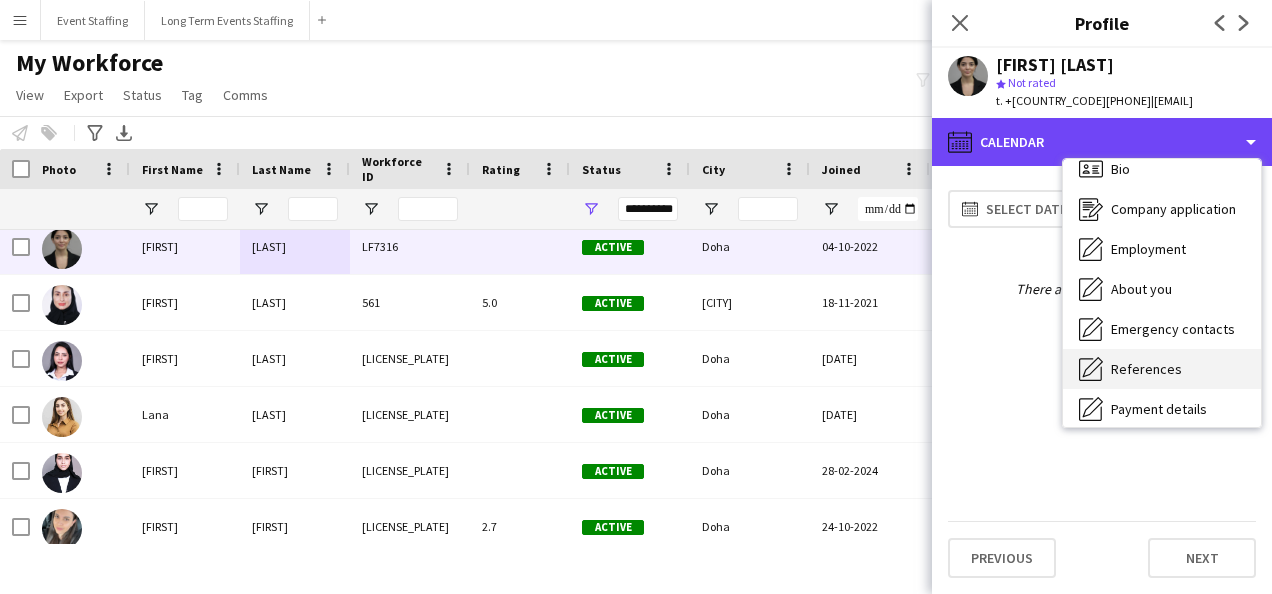 scroll, scrollTop: 10, scrollLeft: 0, axis: vertical 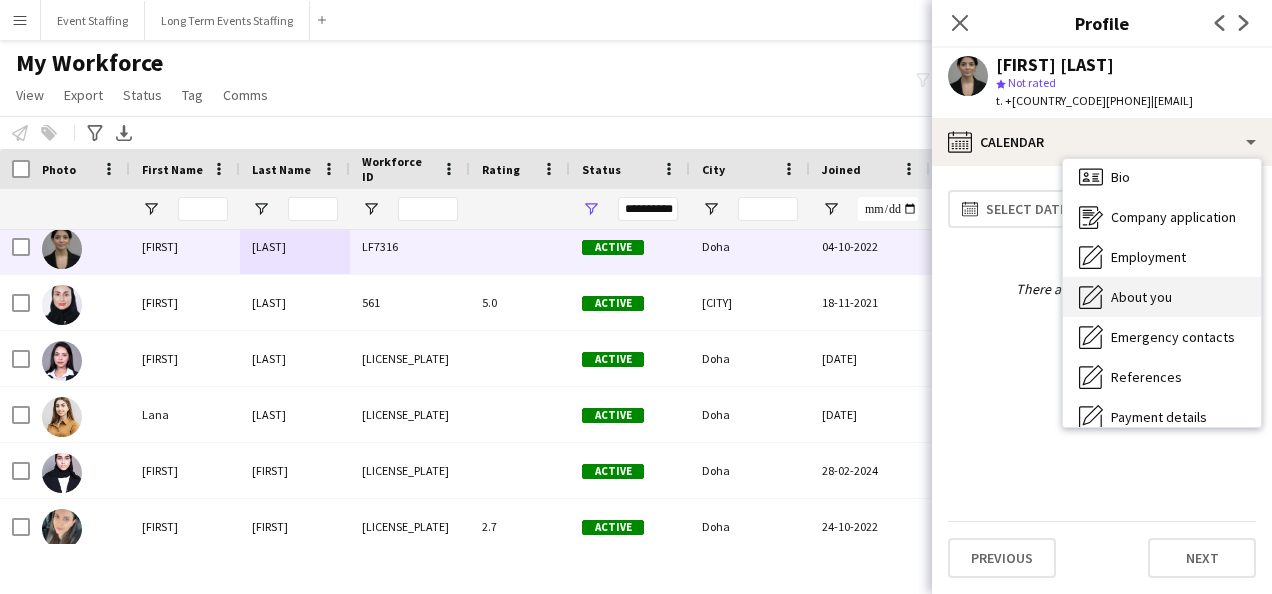 click on "About you" at bounding box center [1141, 297] 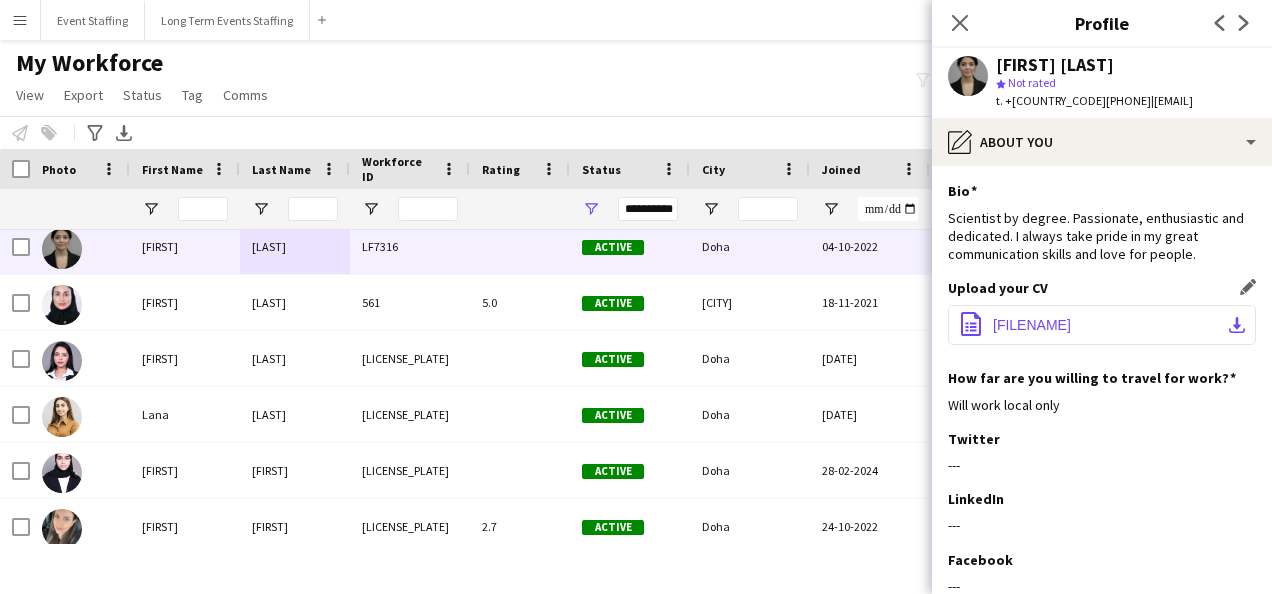 click on "Justina Azzi CV .pdf" 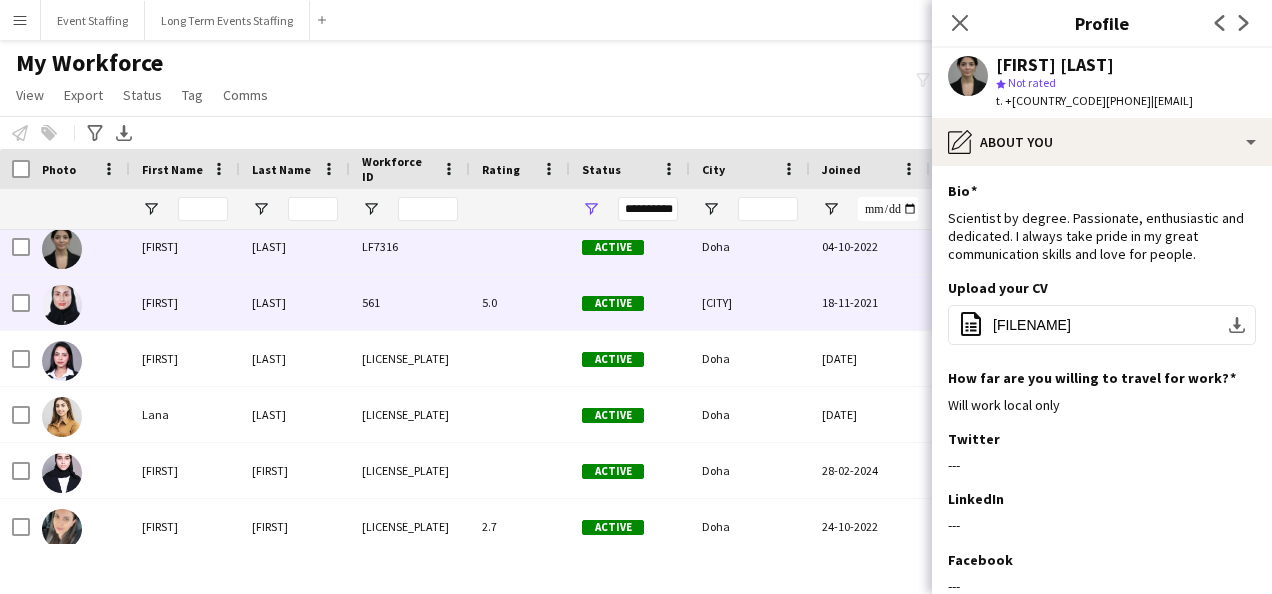 click on "561" at bounding box center [410, 302] 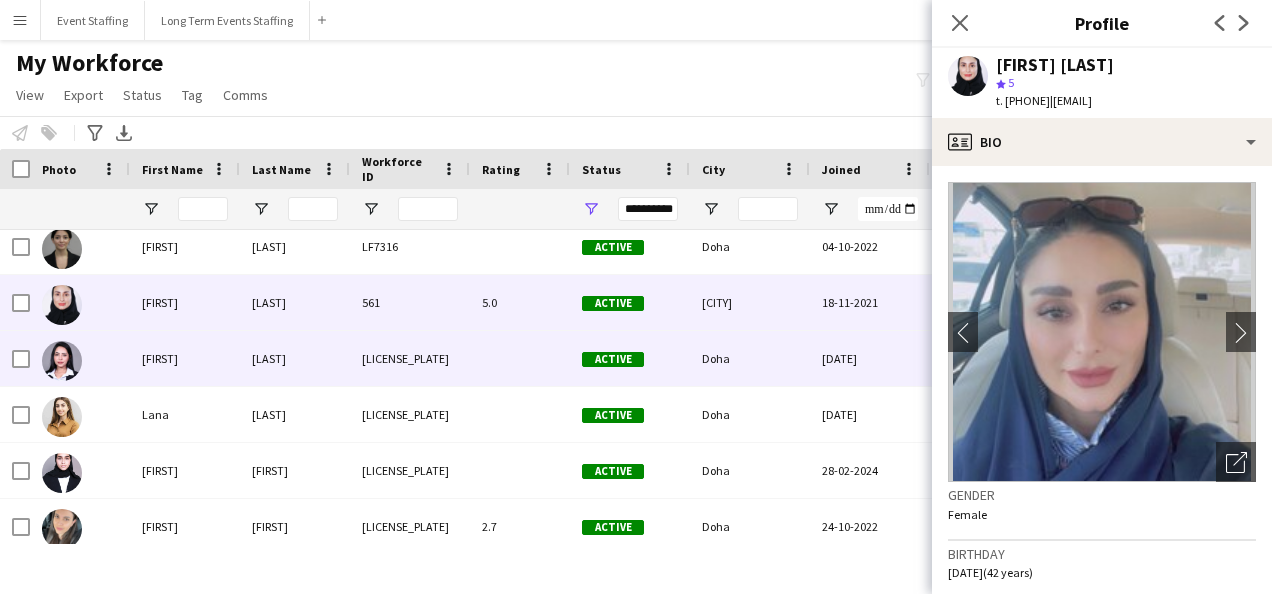 click on "LF10586" at bounding box center [410, 358] 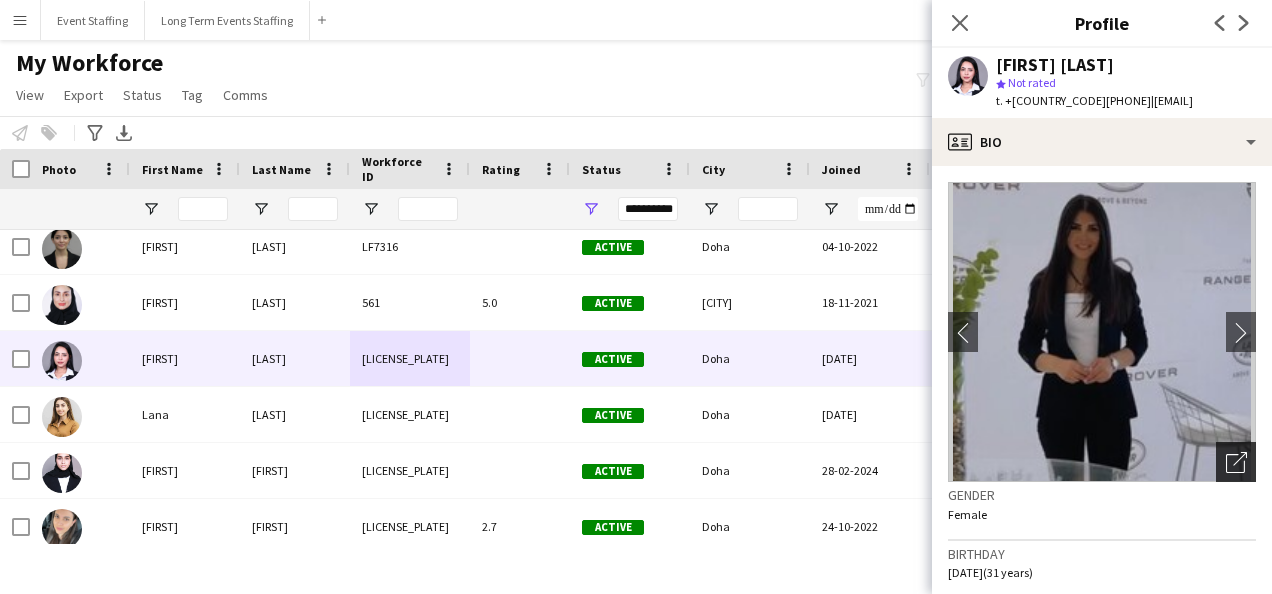 click 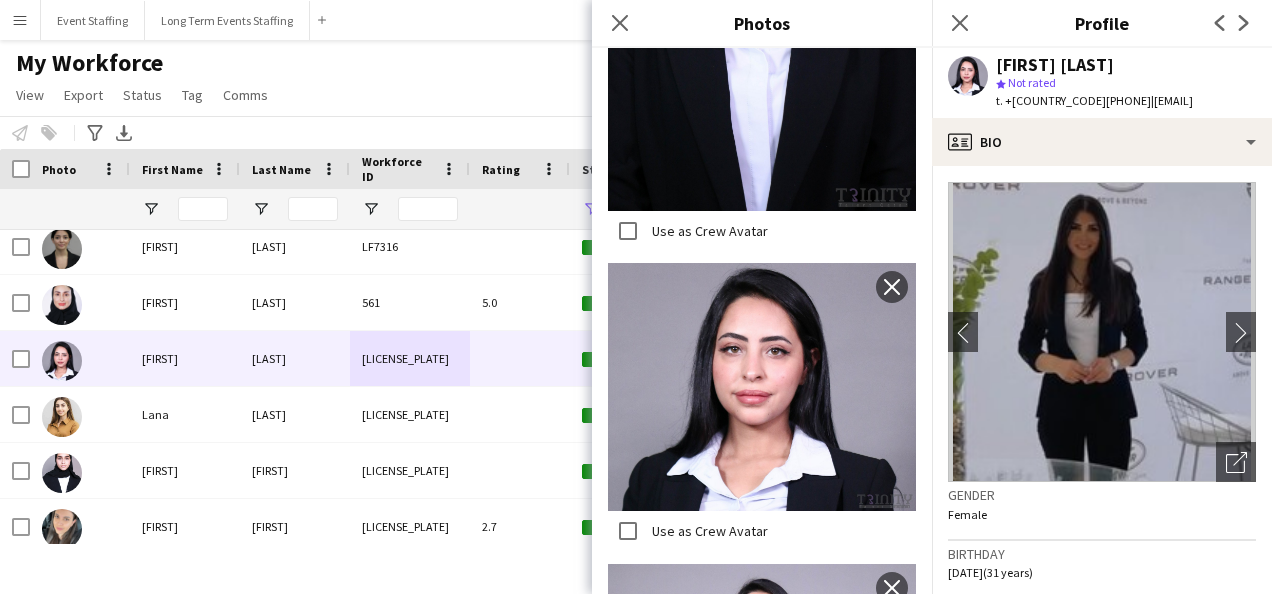 scroll, scrollTop: 684, scrollLeft: 0, axis: vertical 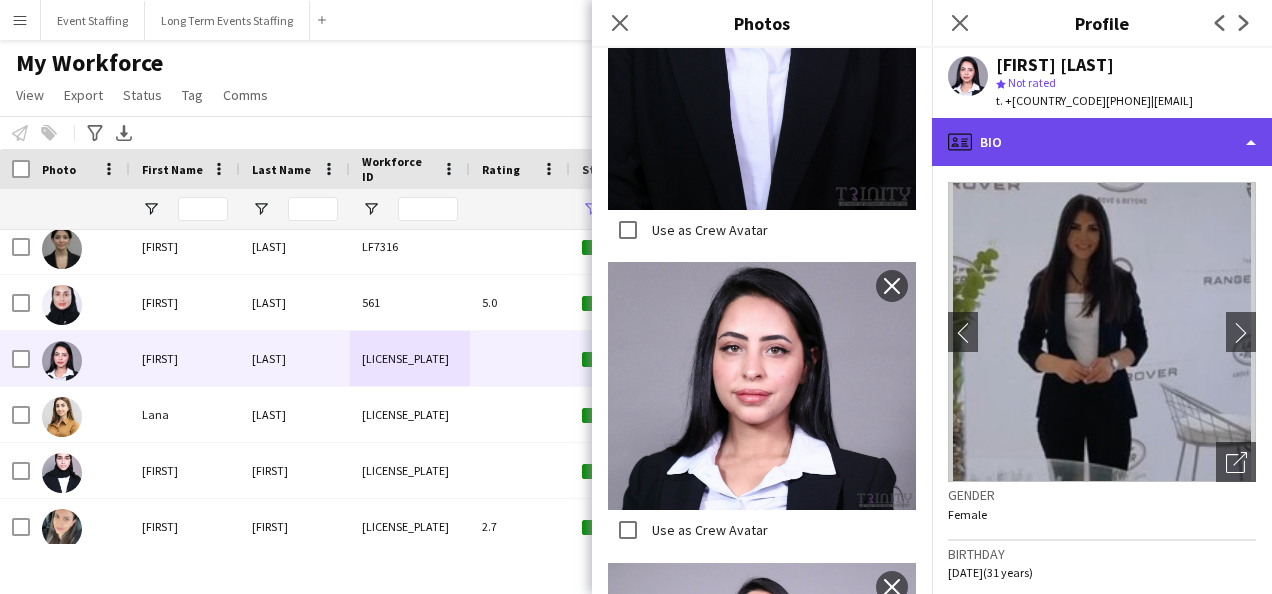 click on "profile
Bio" 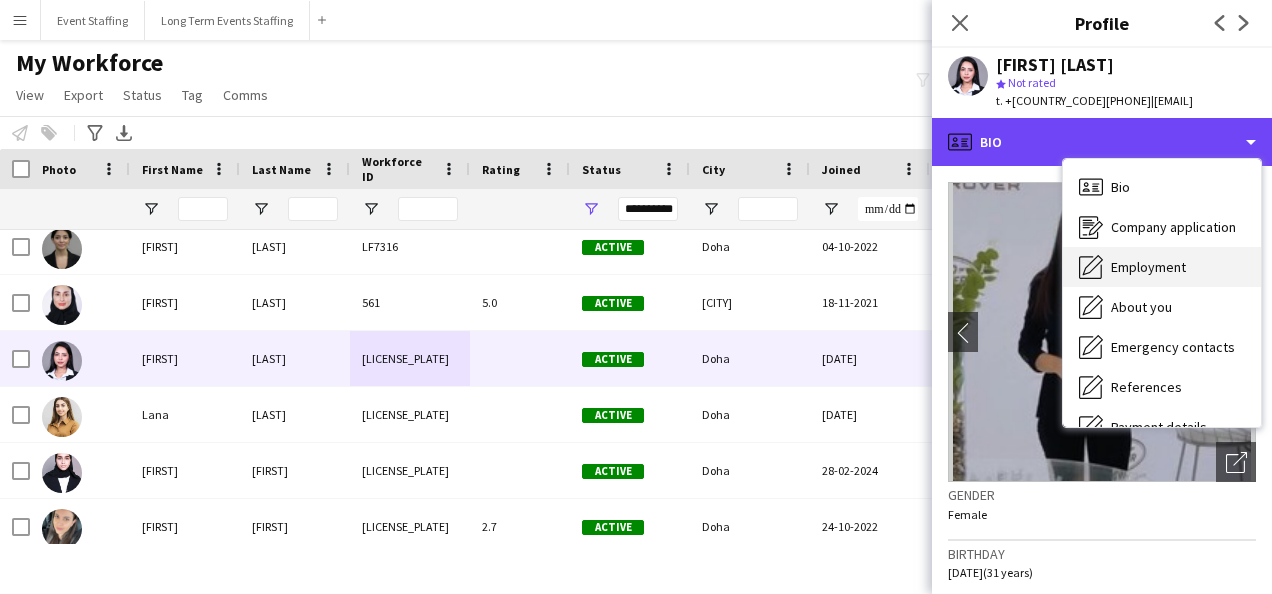 scroll, scrollTop: 188, scrollLeft: 0, axis: vertical 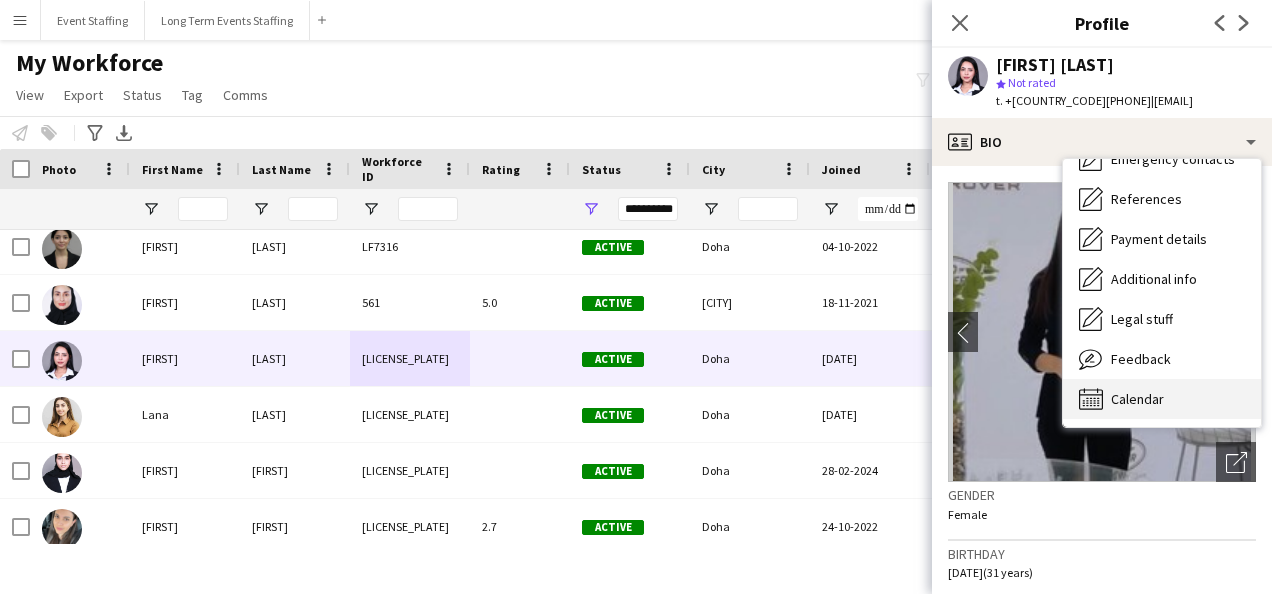 click on "Calendar" at bounding box center (1137, 399) 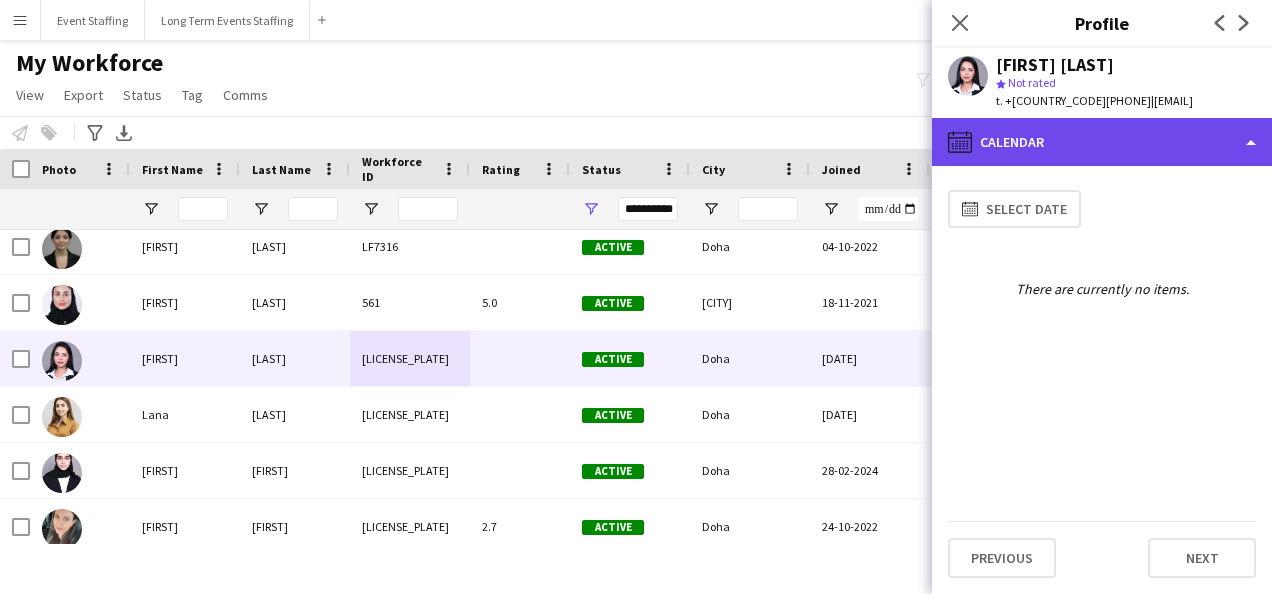 click on "calendar-full
Calendar" 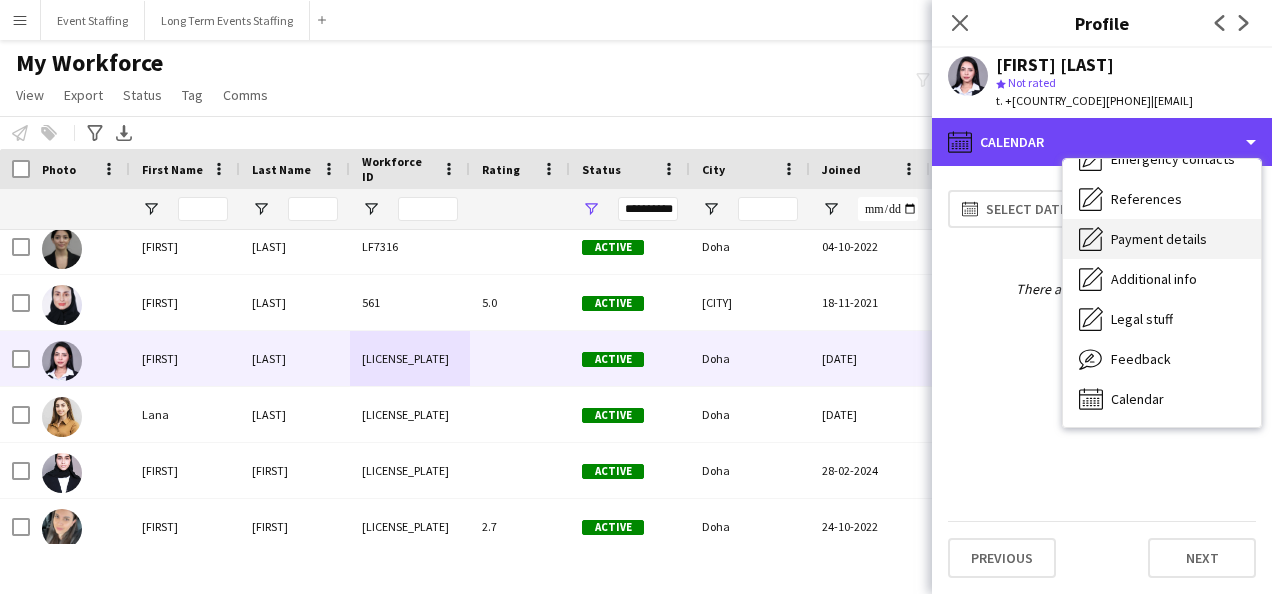 scroll, scrollTop: 8, scrollLeft: 0, axis: vertical 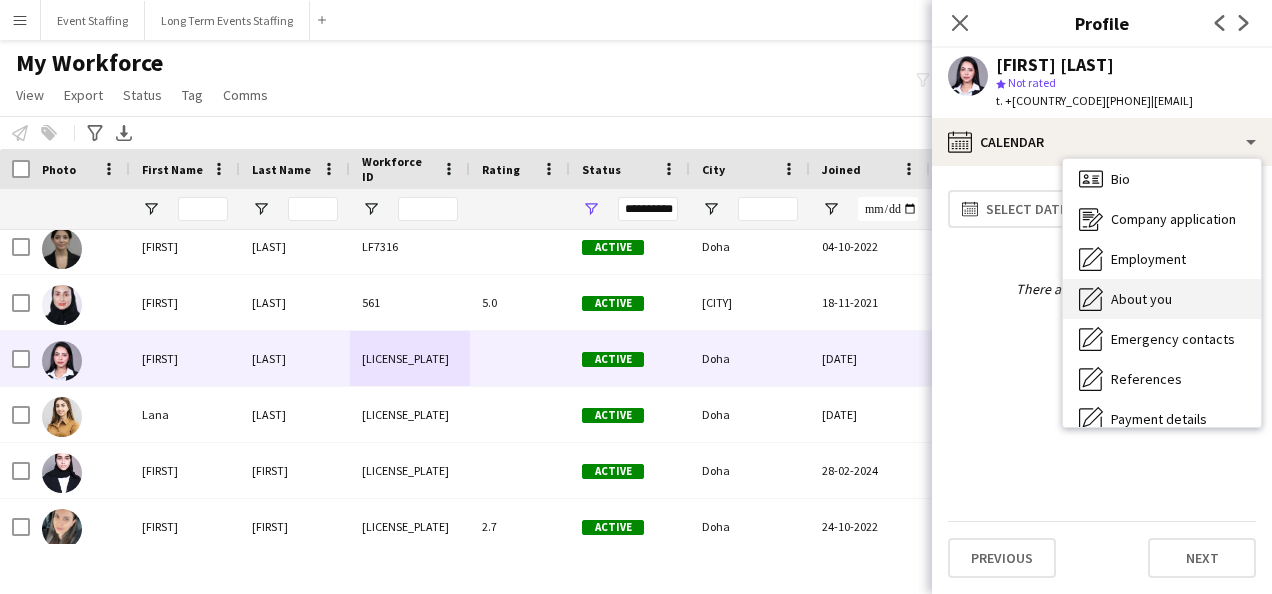click on "About you
About you" at bounding box center (1162, 299) 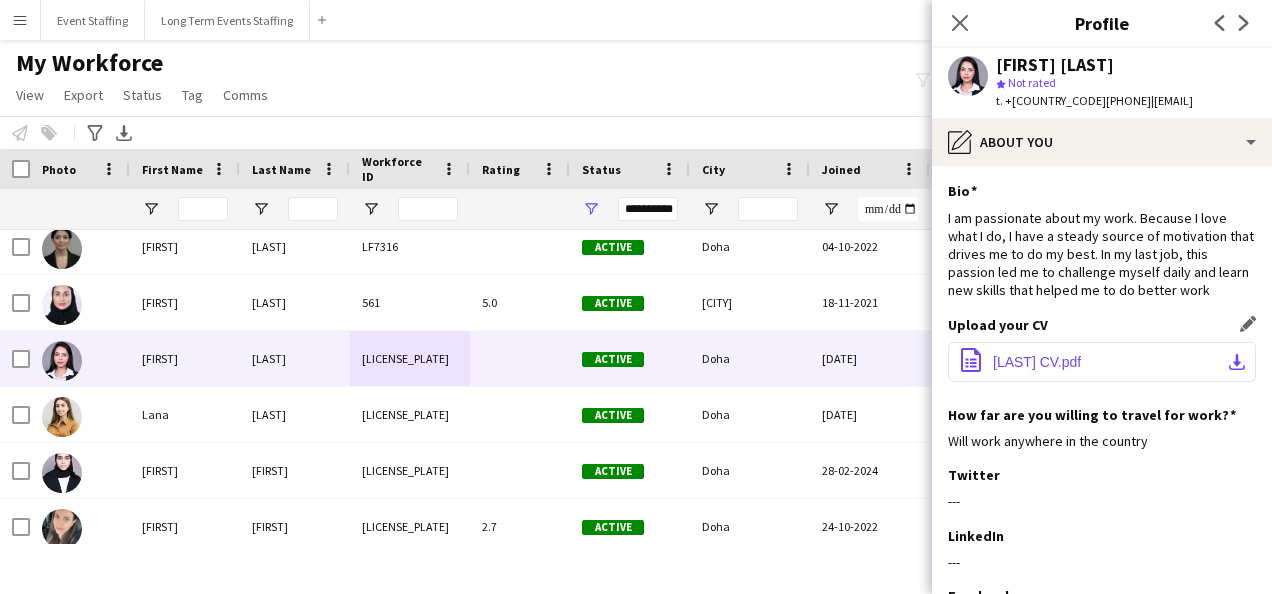 click on "office-file-sheet
Lama Al-Bargouthi CV.pdf
download-bottom" 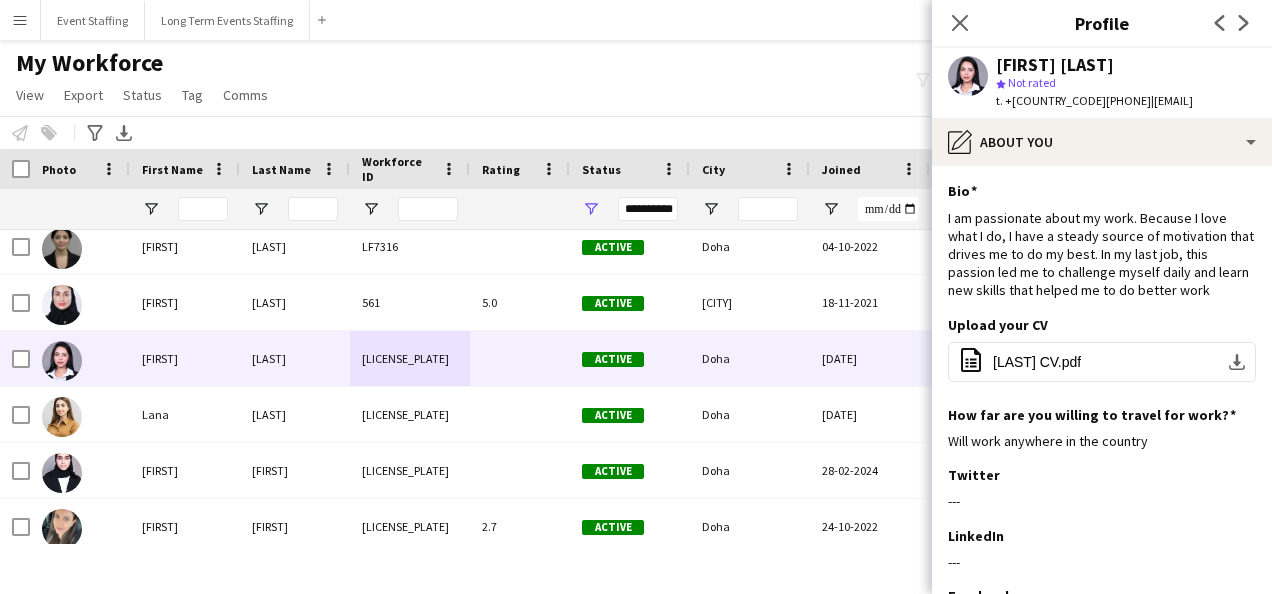click on "Lama Albargouthi" 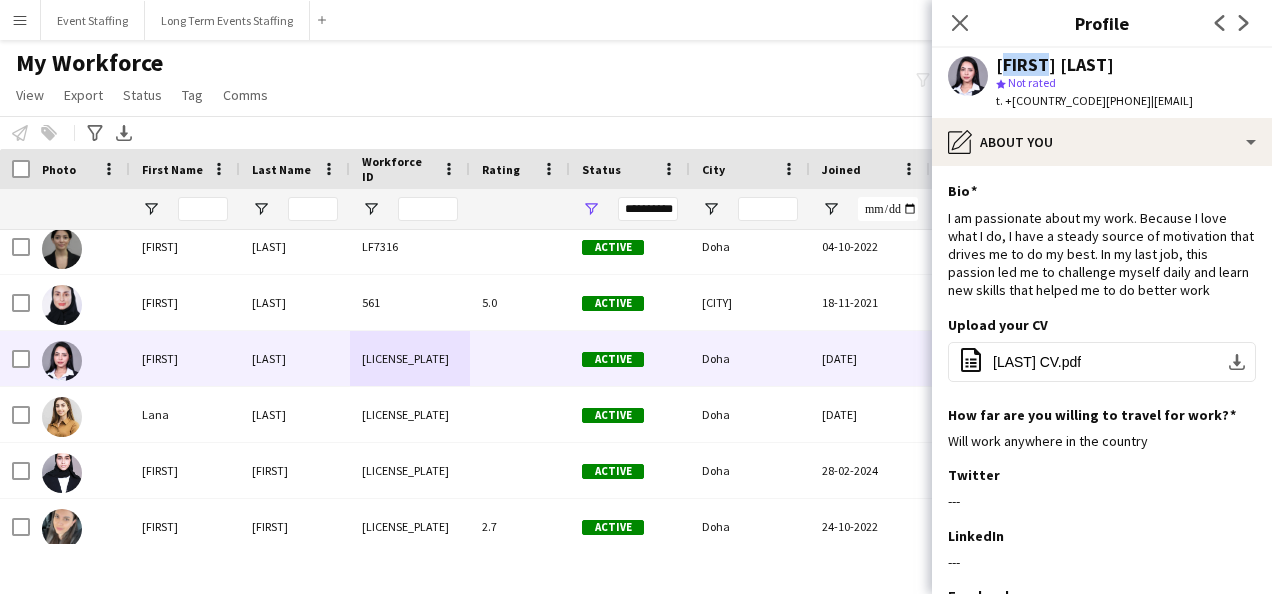 click on "Lama Albargouthi" 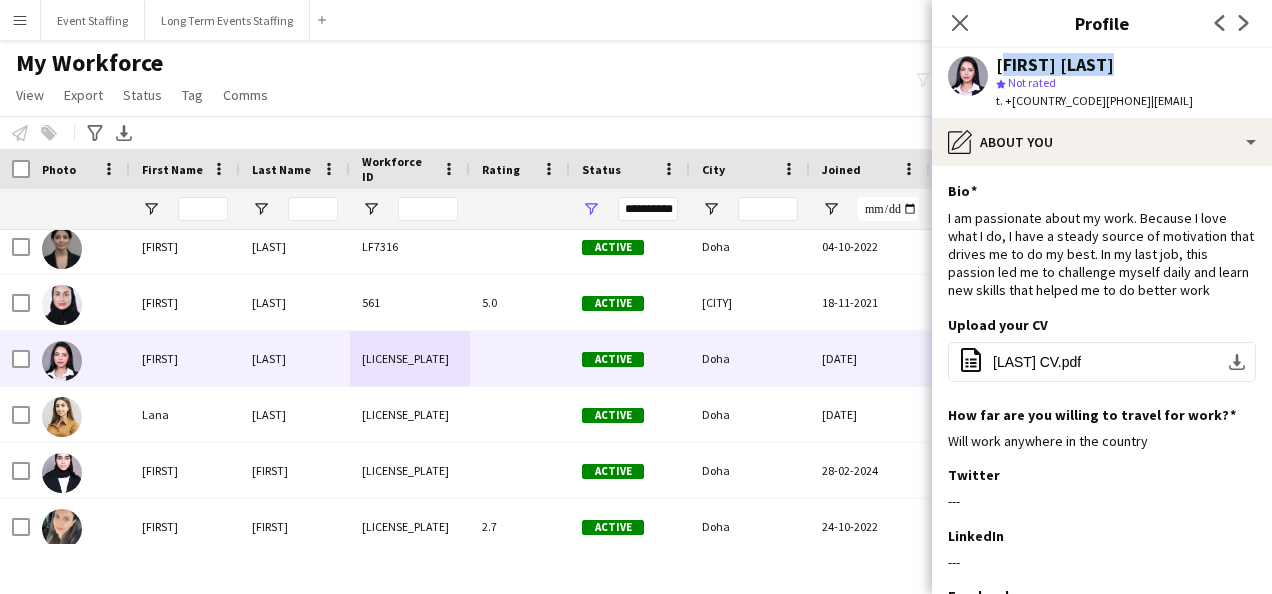click on "Lama Albargouthi" 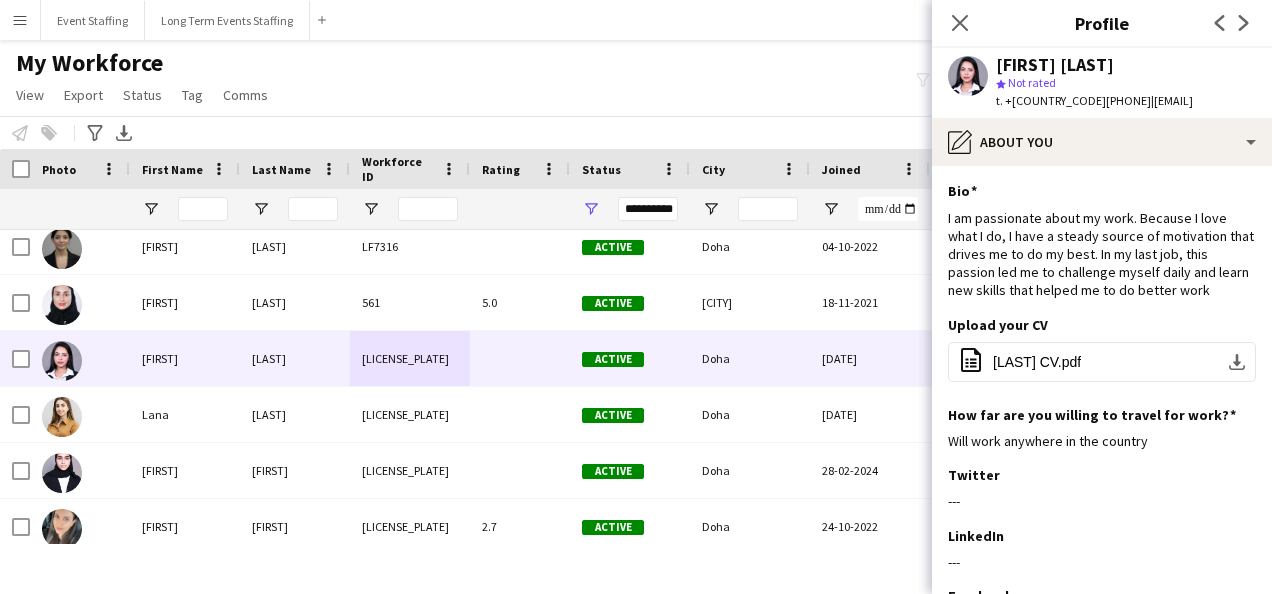 click on "t. +97477120422" 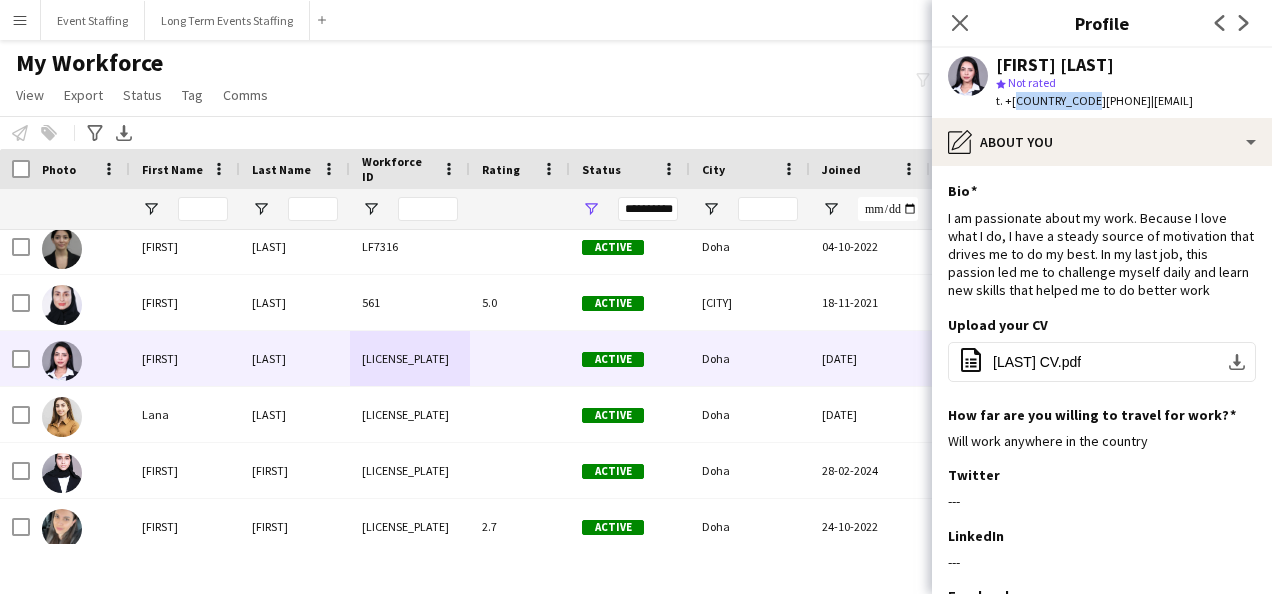 click on "t. +97477120422" 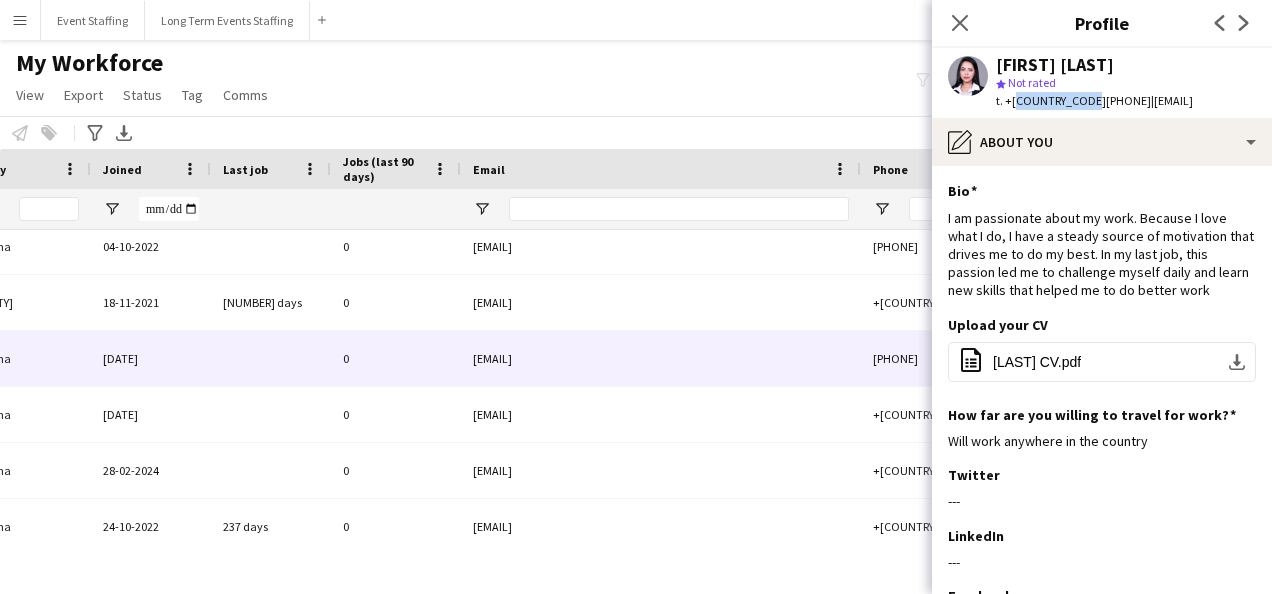 scroll, scrollTop: 0, scrollLeft: 850, axis: horizontal 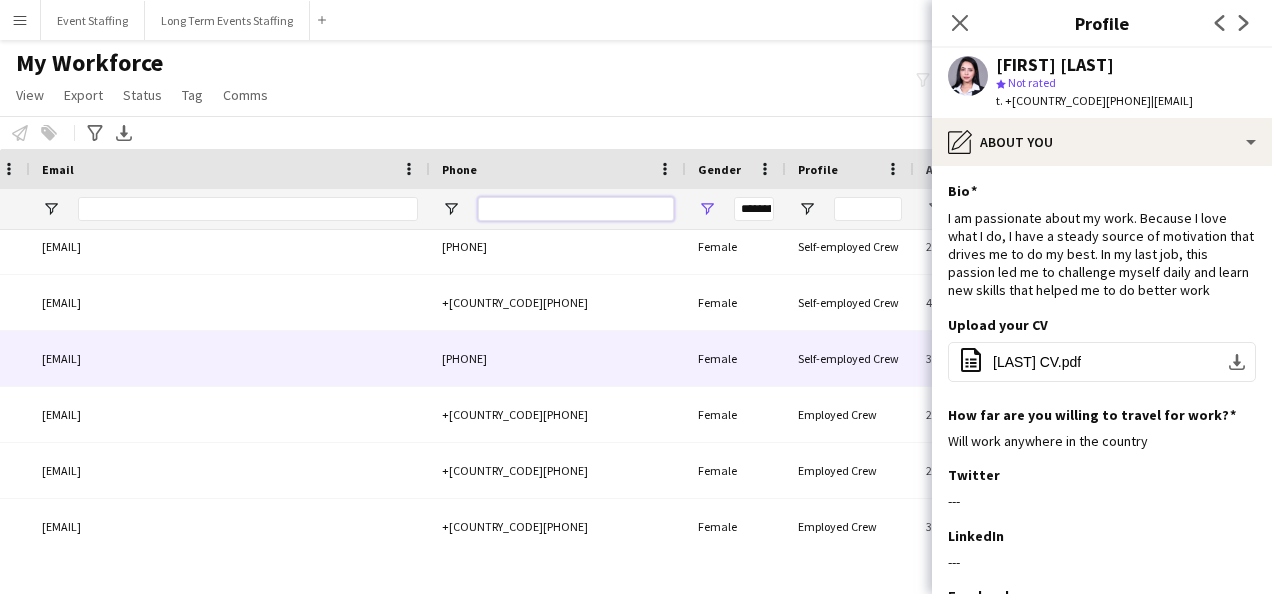 click at bounding box center (576, 209) 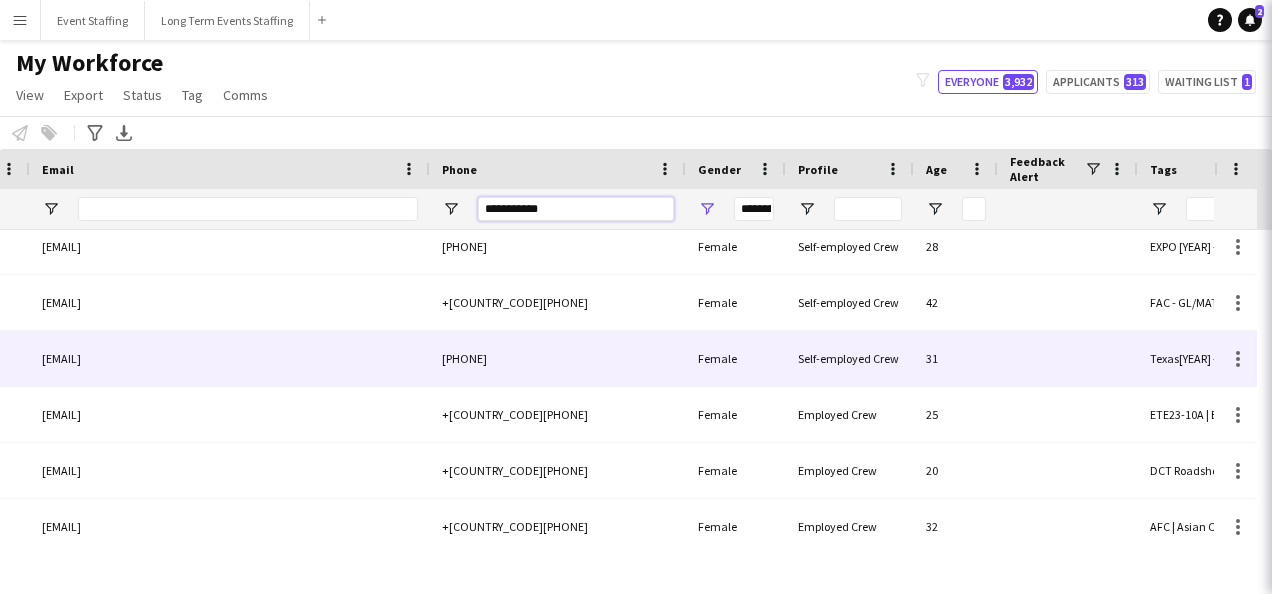 type on "***" 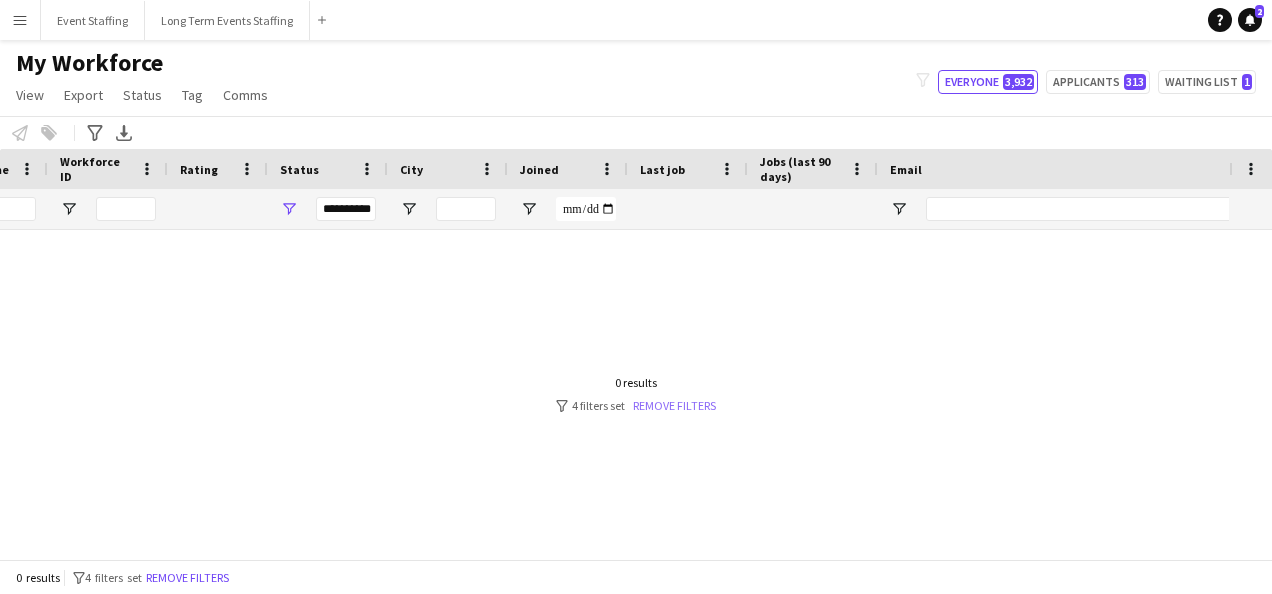 type on "**********" 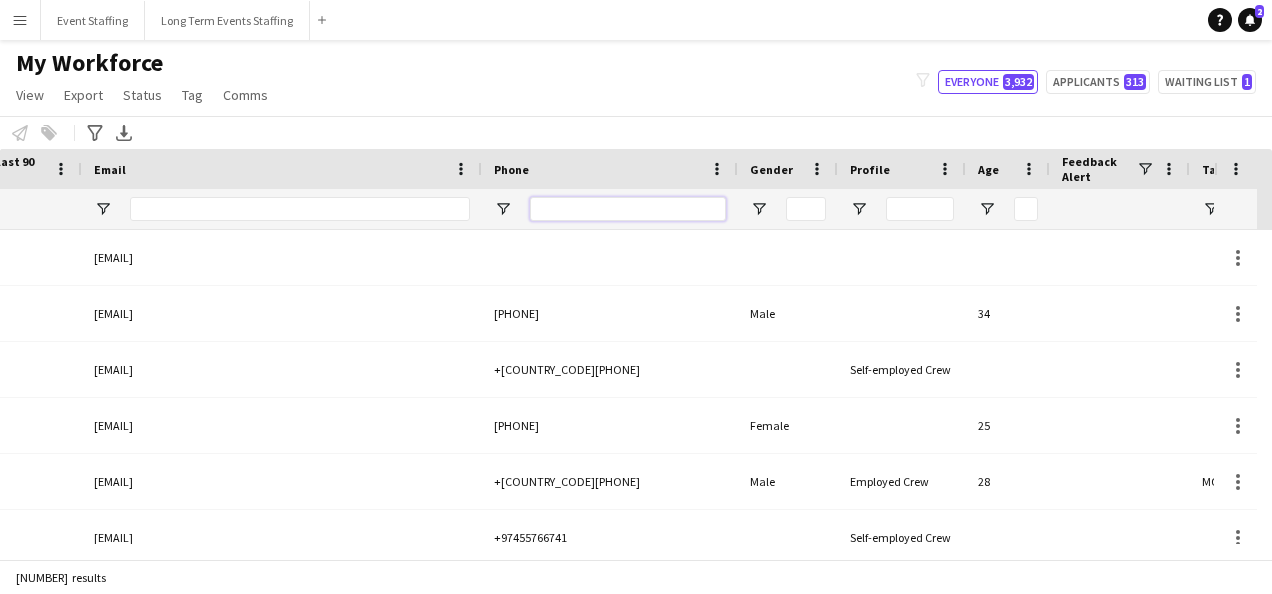 click at bounding box center (628, 209) 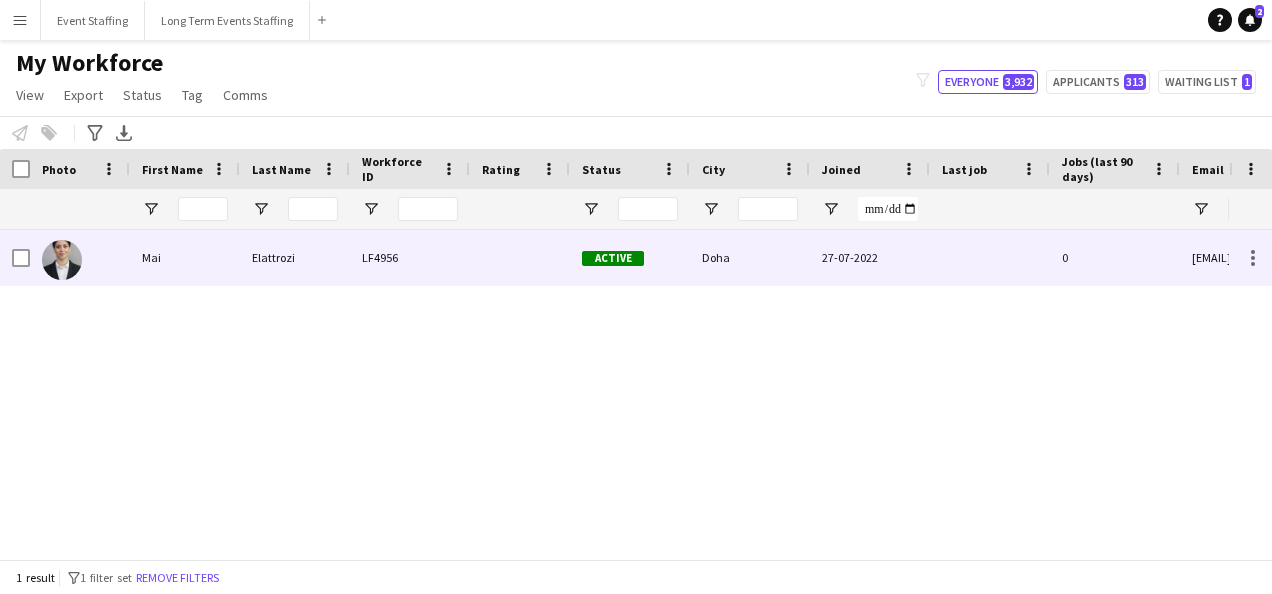 type on "**********" 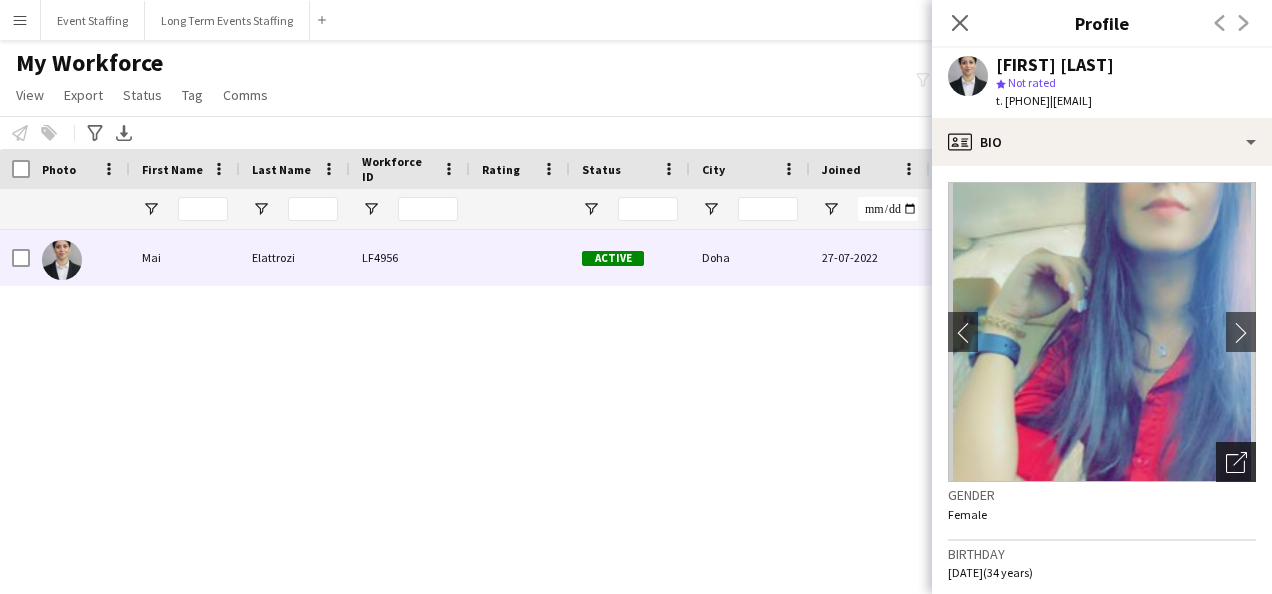 click on "Open photos pop-in" 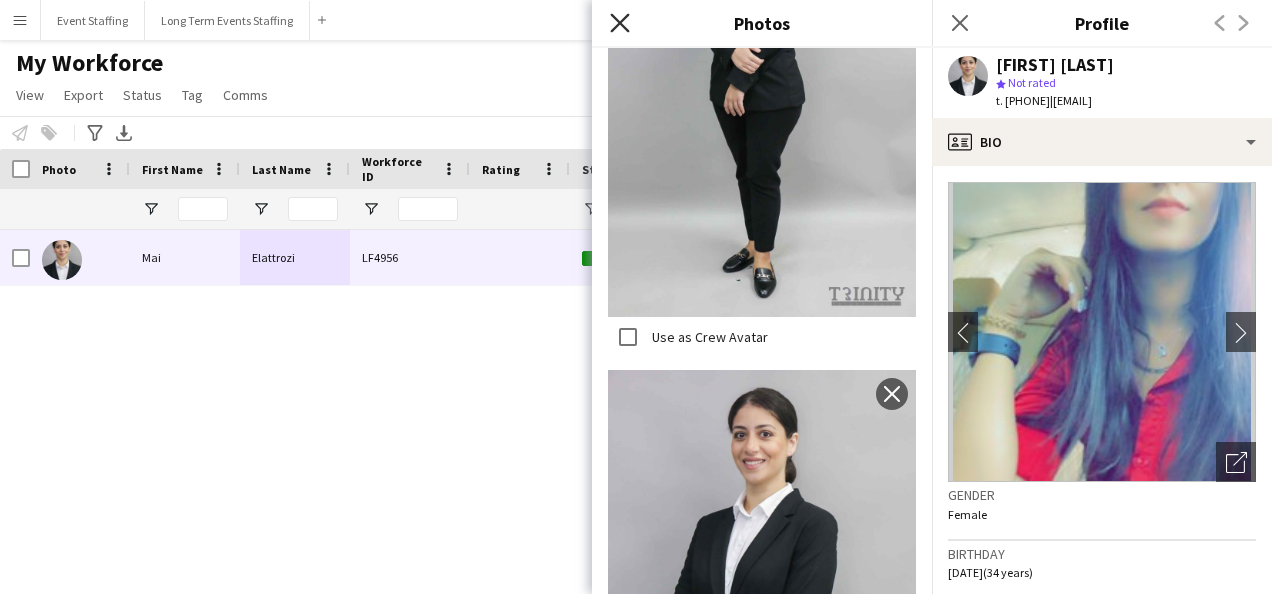 click 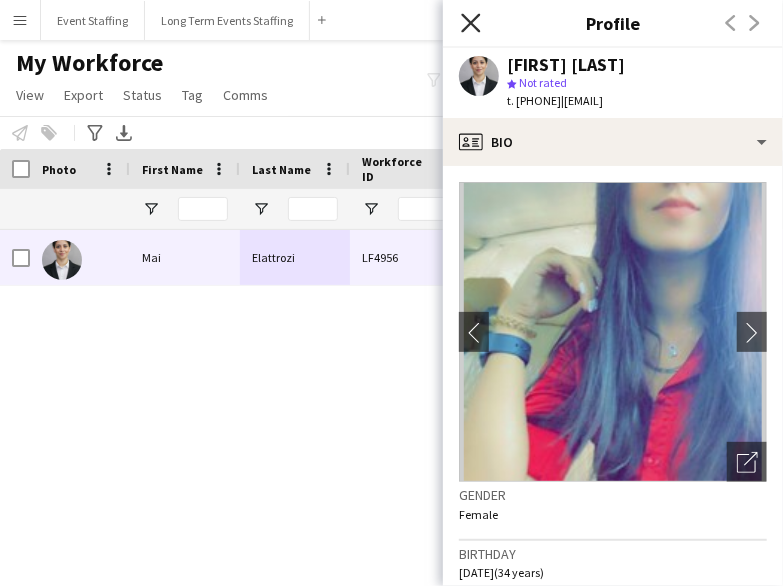 click on "Close pop-in" 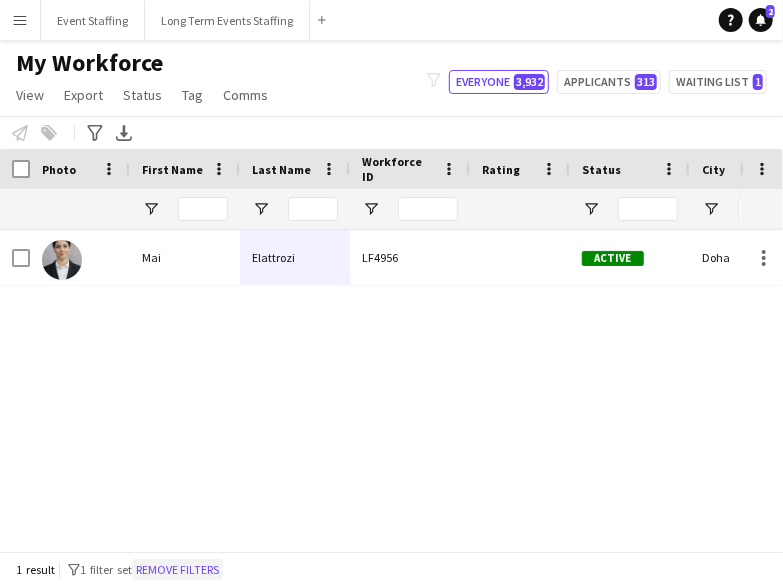 click on "Remove filters" 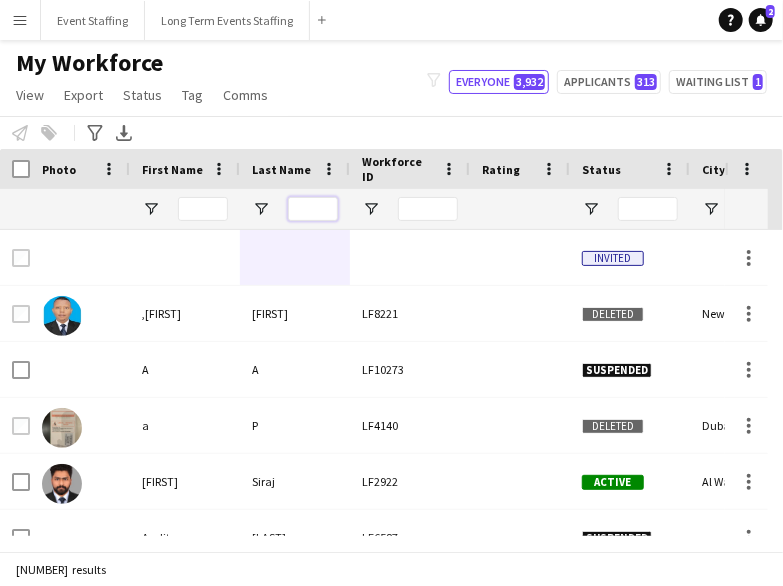 click at bounding box center (313, 209) 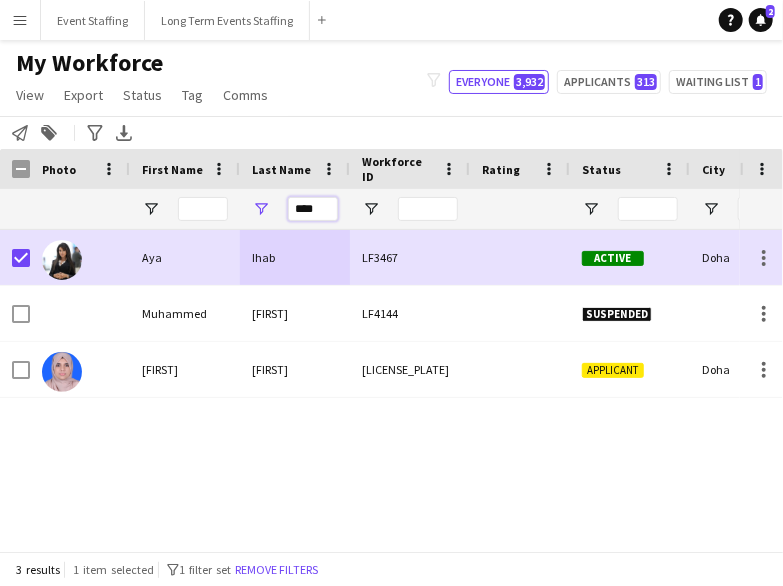 click on "****" at bounding box center [313, 209] 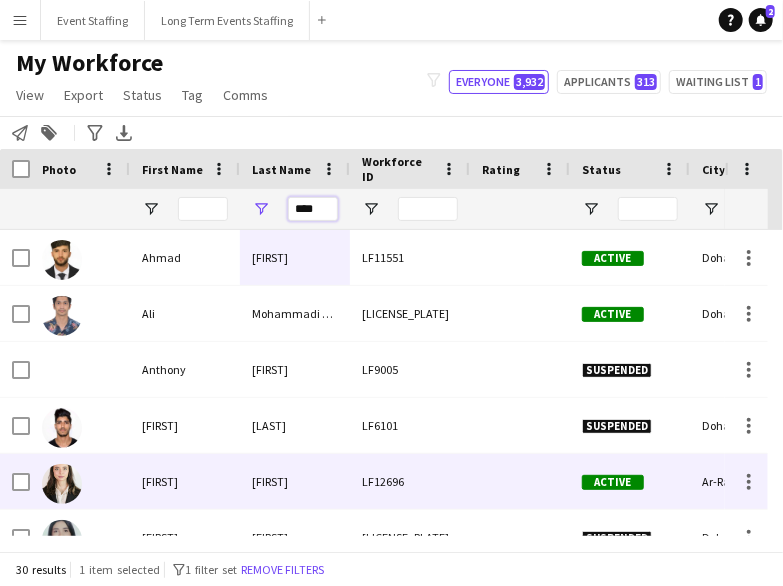 type on "****" 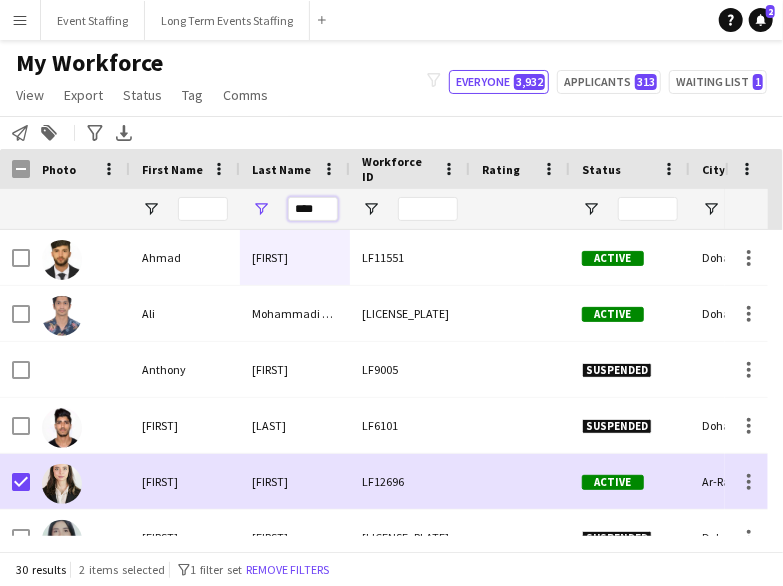 click on "****" at bounding box center [313, 209] 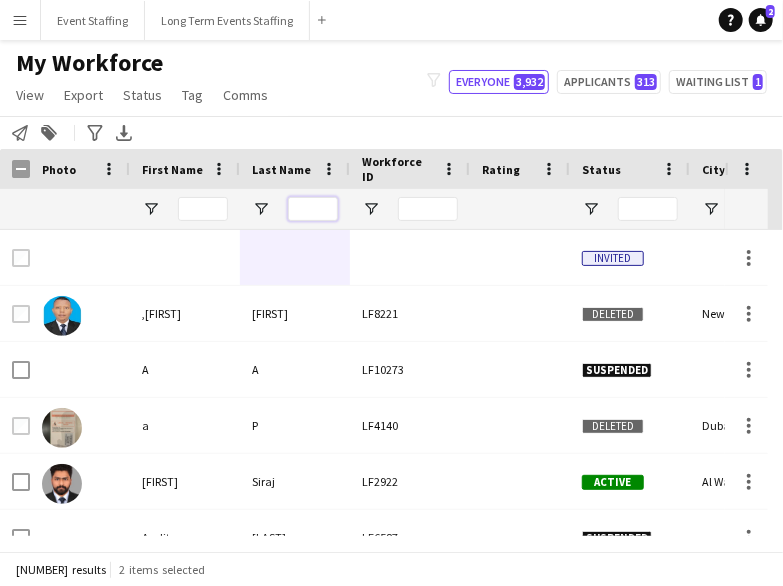 type 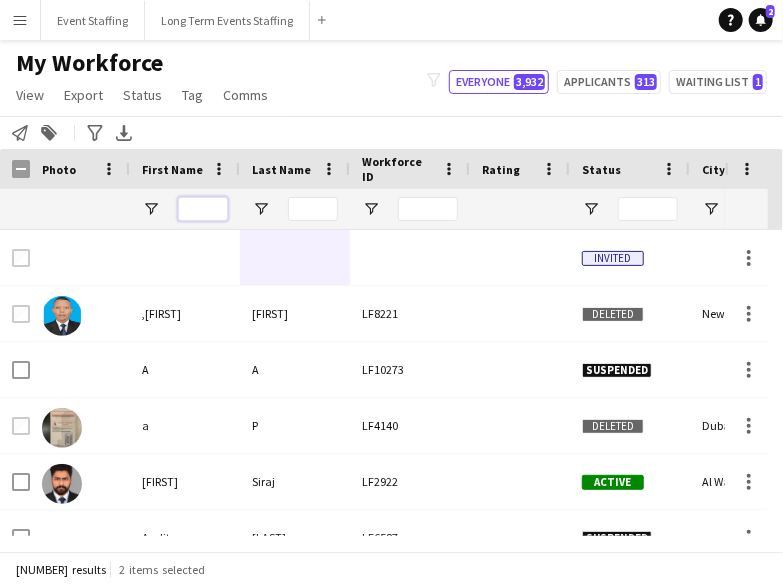 click at bounding box center [203, 209] 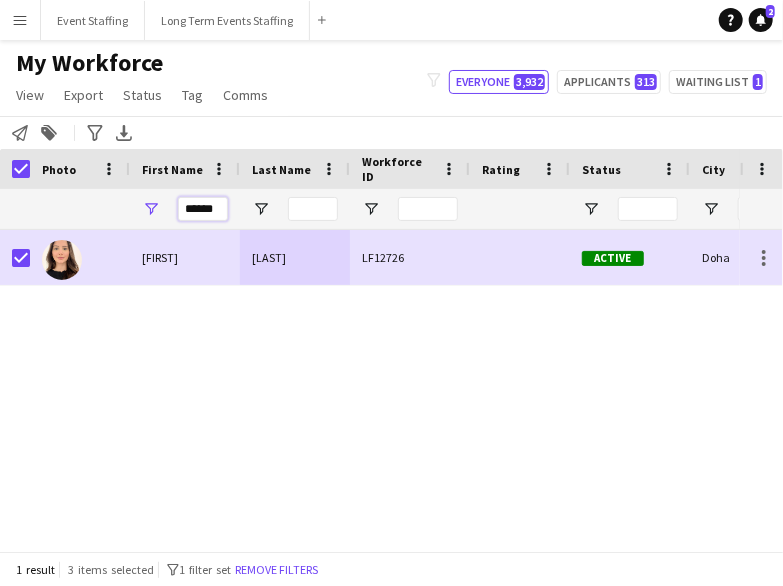click on "******" at bounding box center (203, 209) 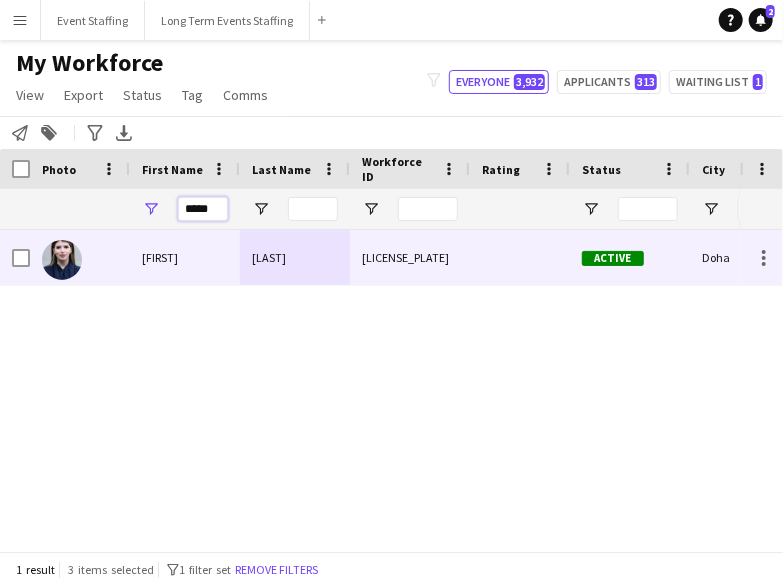 type on "*****" 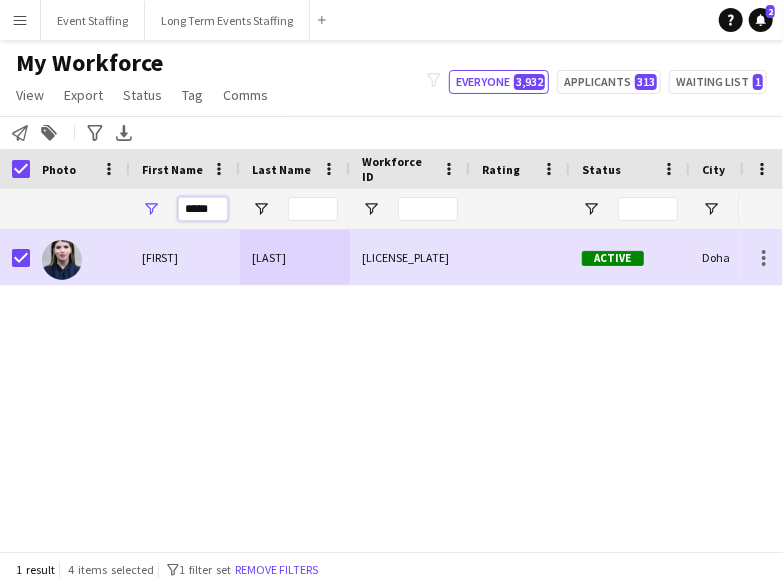 click on "*****" at bounding box center (203, 209) 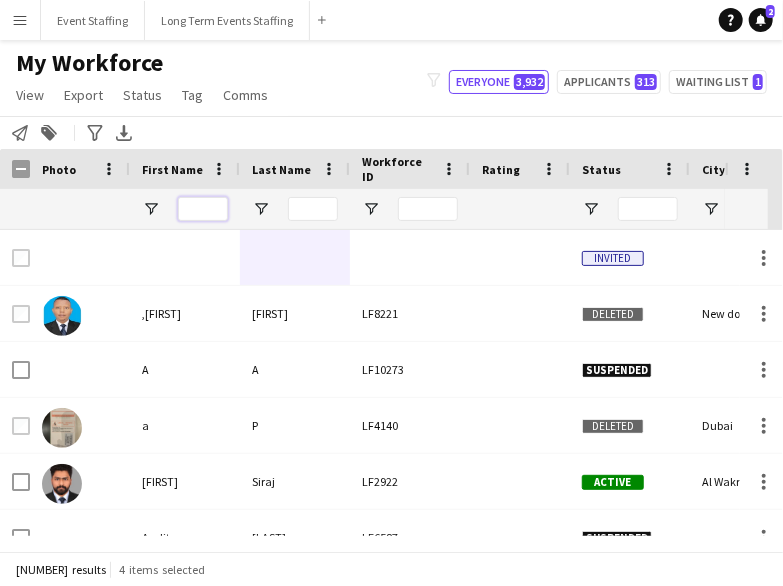 type 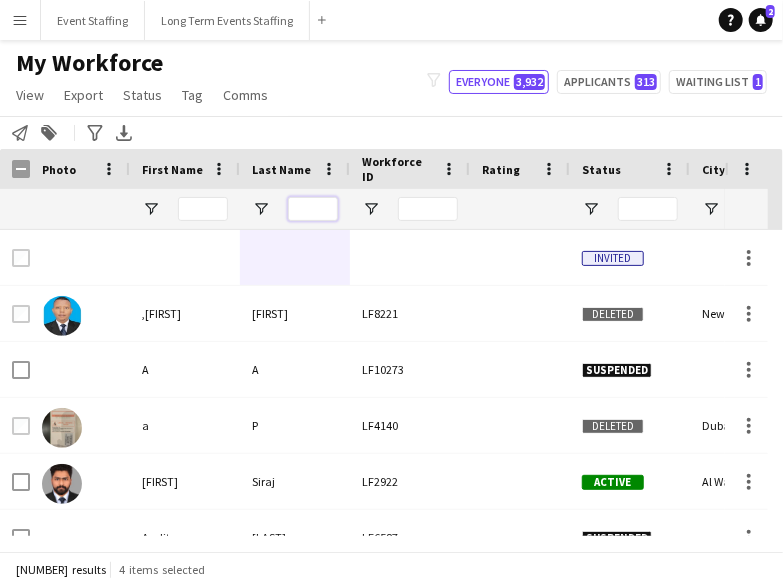click at bounding box center (313, 209) 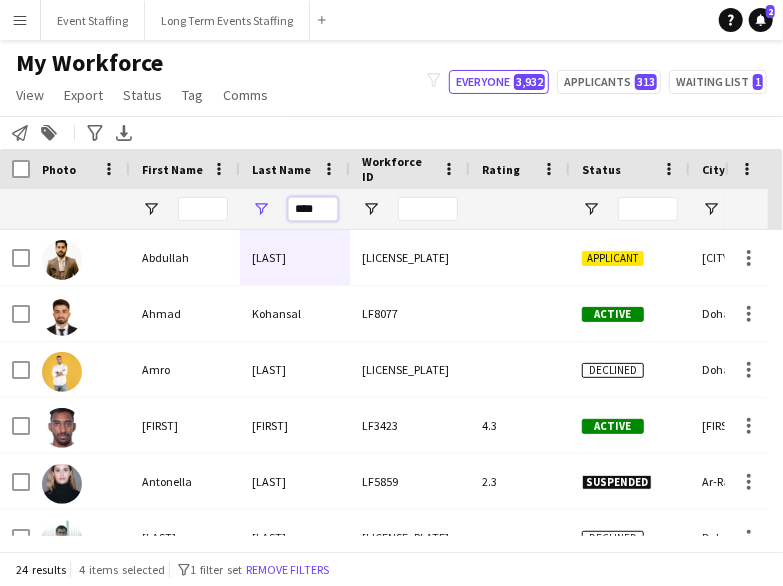 type on "****" 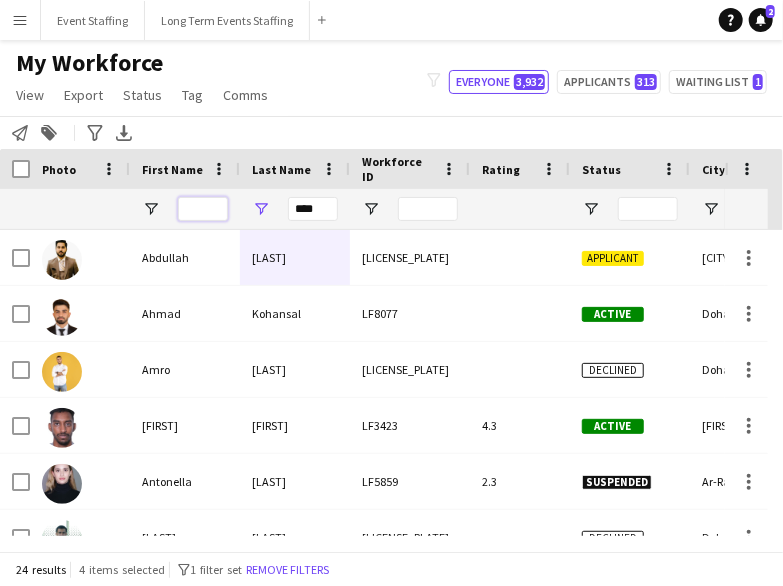 click at bounding box center (203, 209) 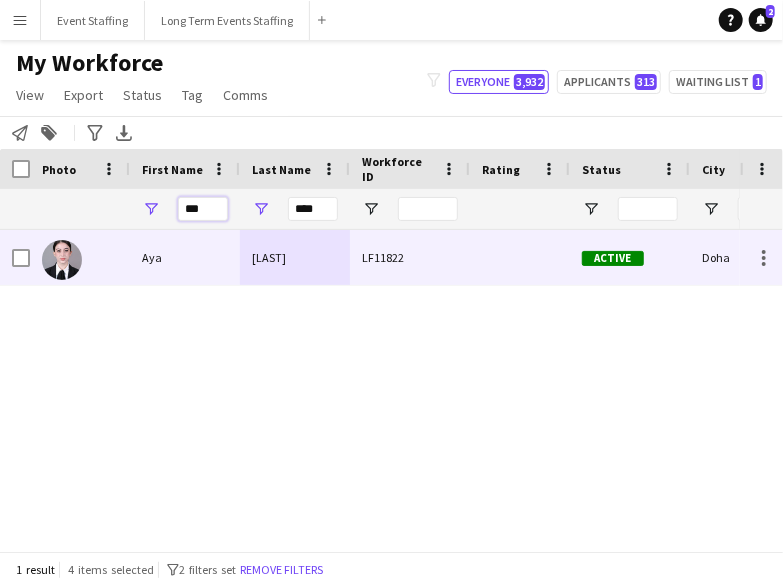 type on "***" 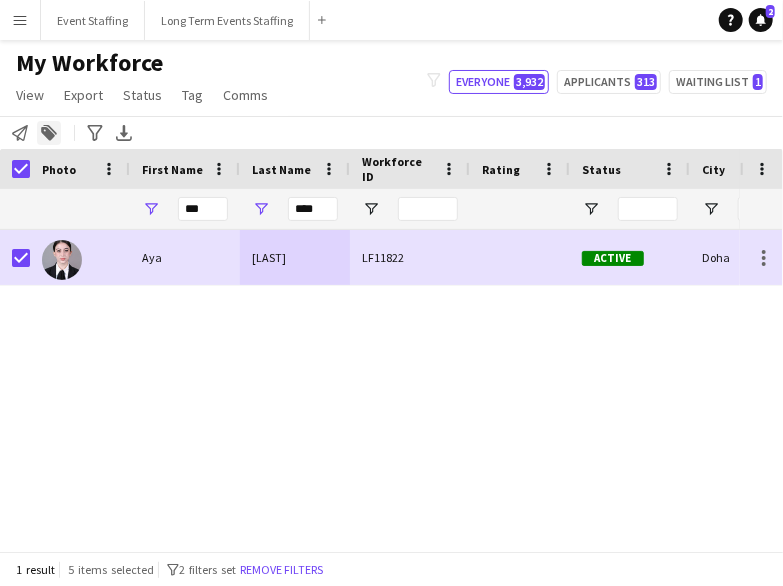 click on "Add to tag" 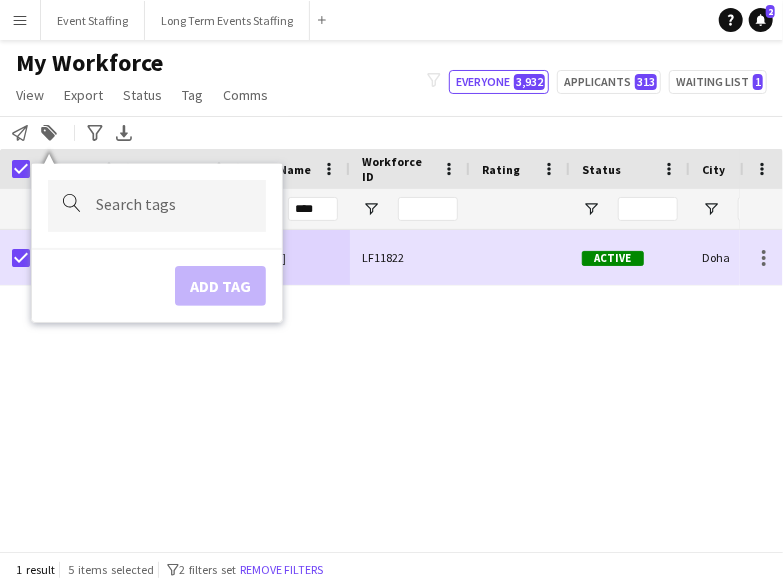 click at bounding box center [157, 205] 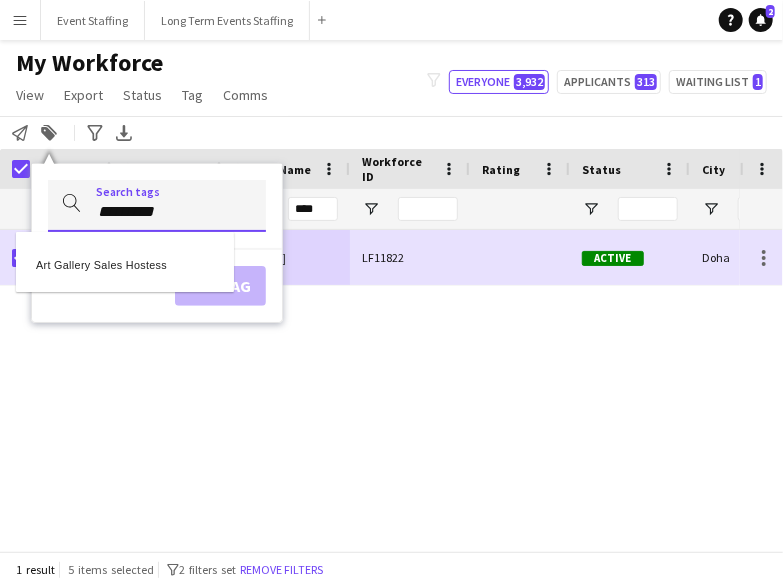 type on "*********" 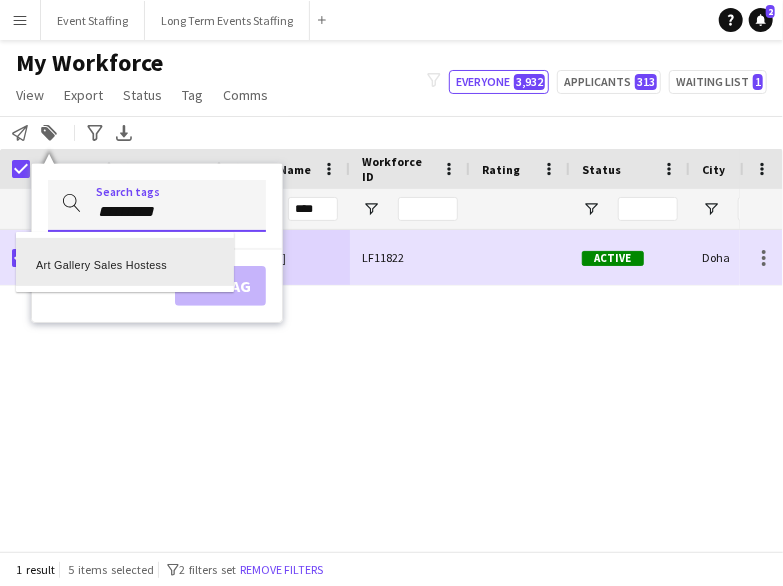 click on "Art Gallery Sales Hostess" at bounding box center (125, 262) 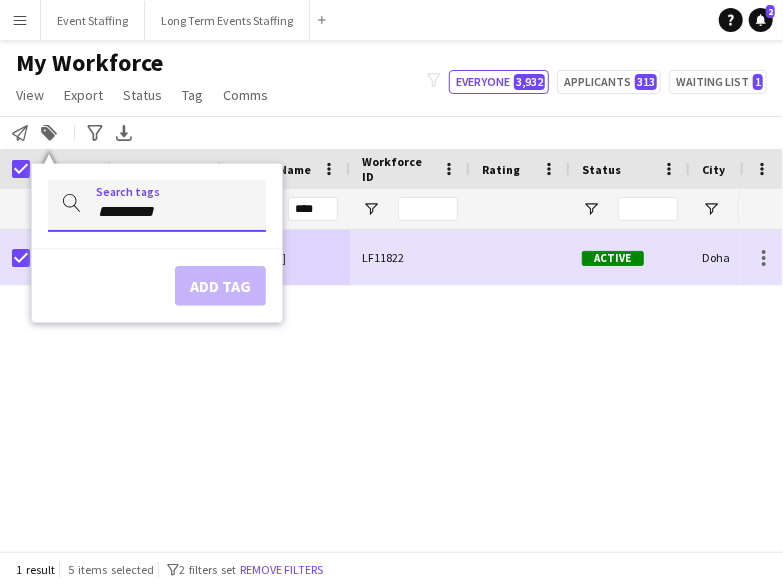 type 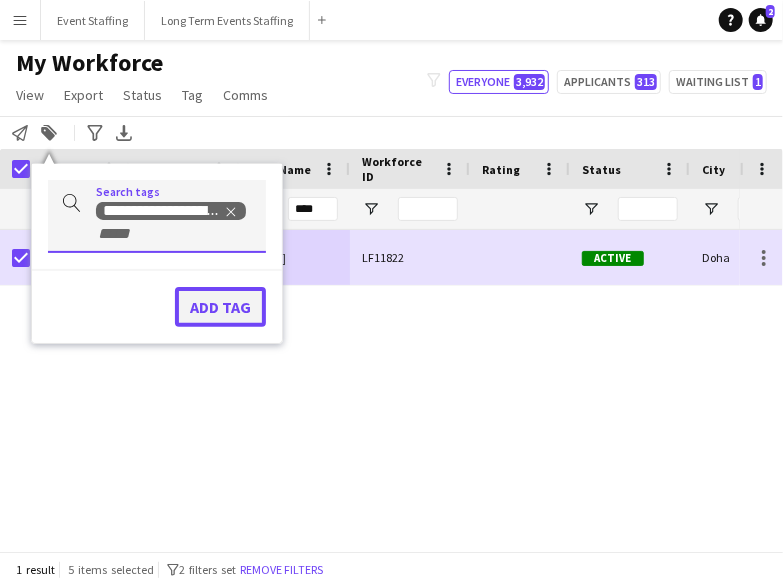 click on "Add tag" at bounding box center [220, 307] 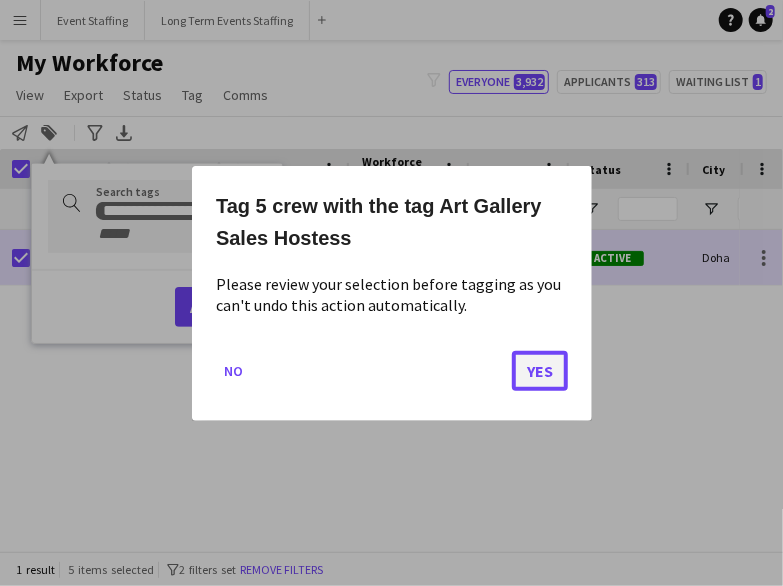 click on "Yes" 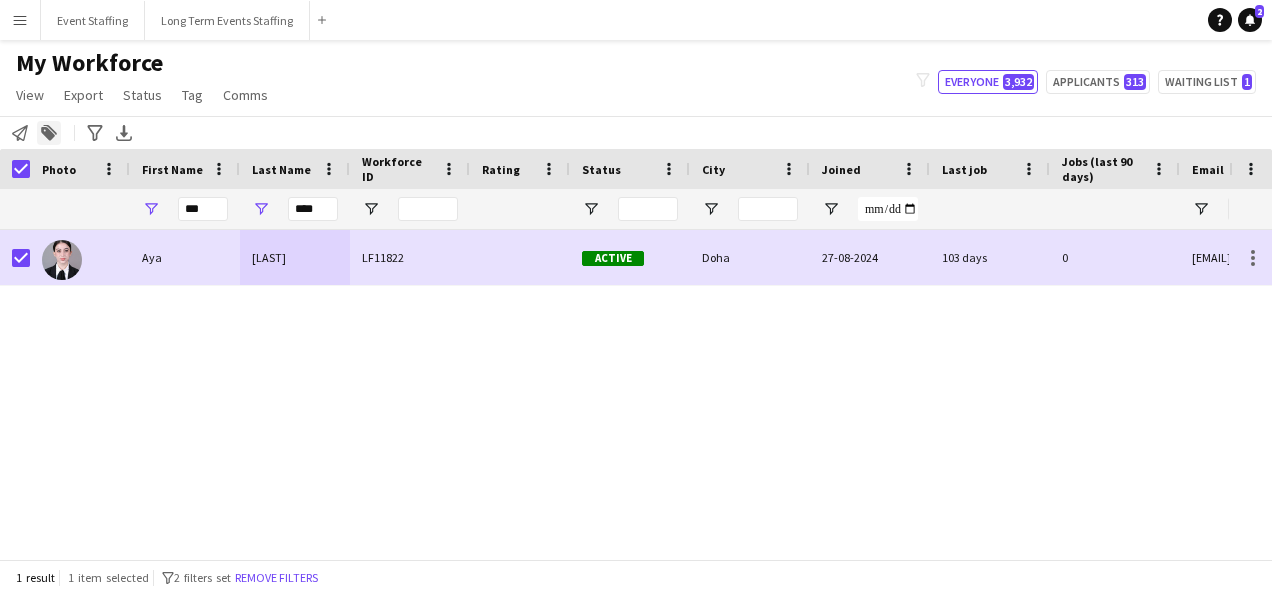 click 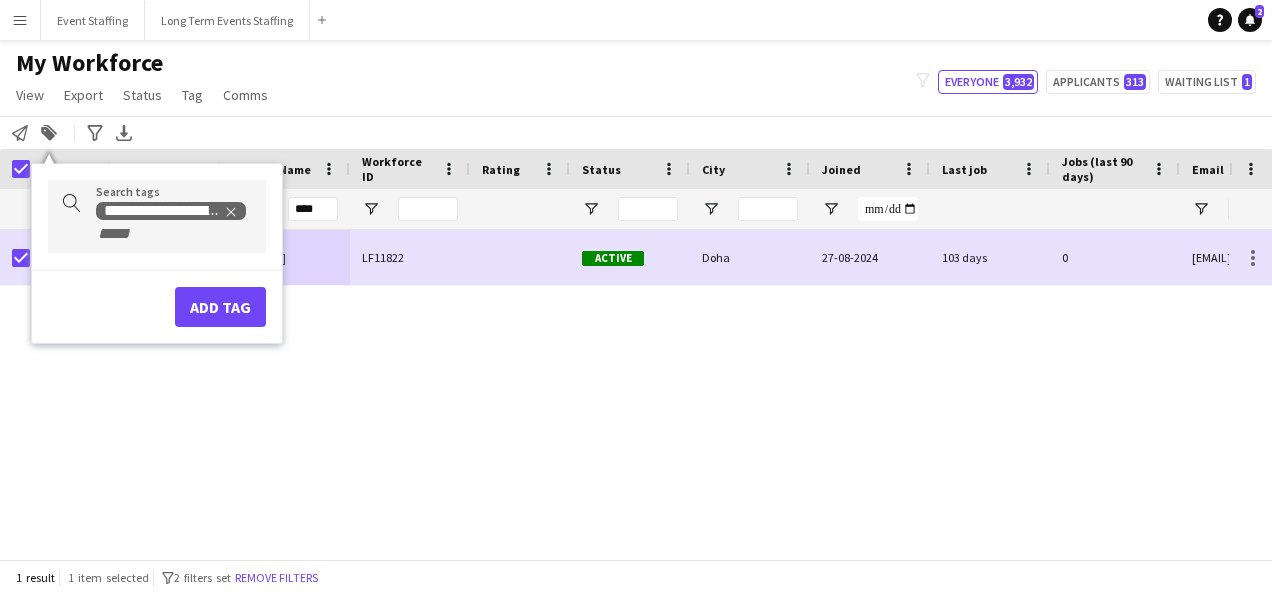 click on "Aya Ansari LF11822 Active Doha 27-08-2024 103 days 0 lansaryeya@gmail.com" at bounding box center [614, 387] 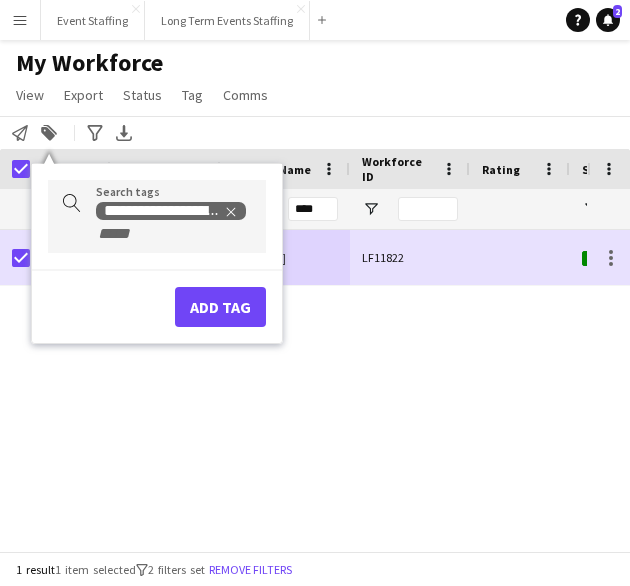click on "Aya Ansari LF11822 Active Doha" at bounding box center (293, 383) 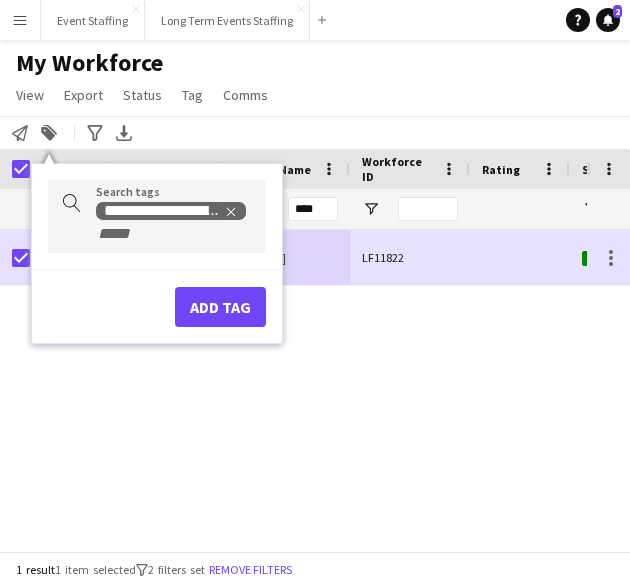 click on "Add tag" at bounding box center (157, 298) 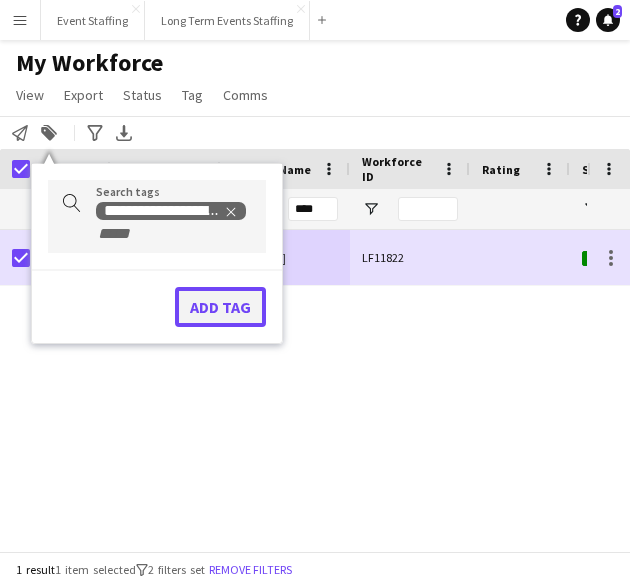 click on "Add tag" at bounding box center (220, 307) 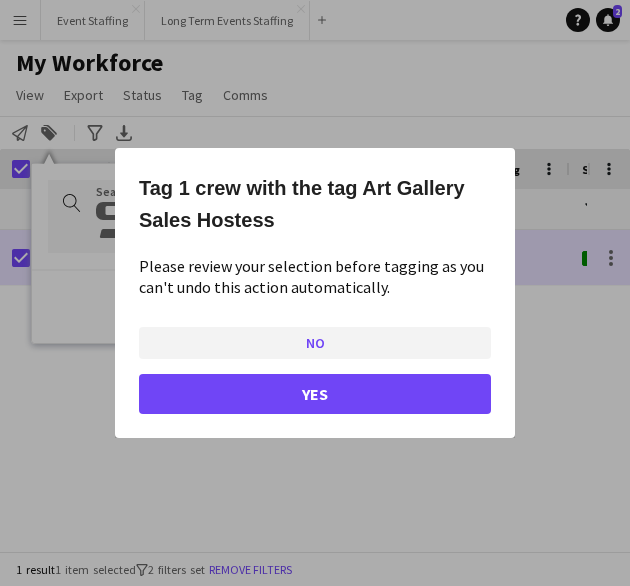 click on "No" 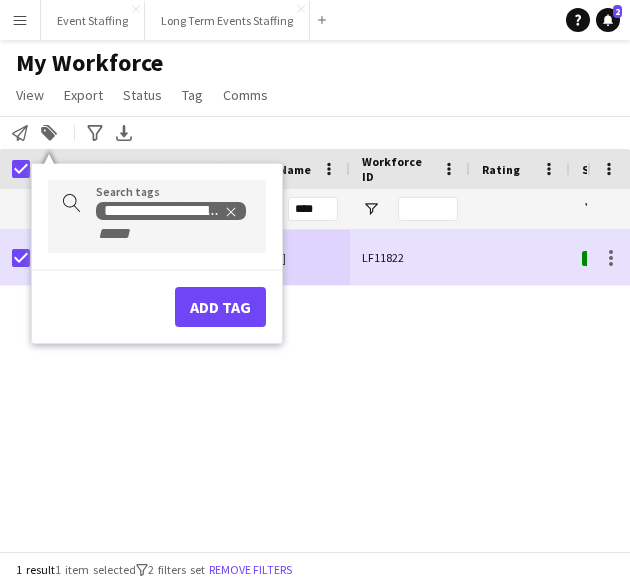 click on "Aya Ansari LF11822 Active Doha" at bounding box center (293, 383) 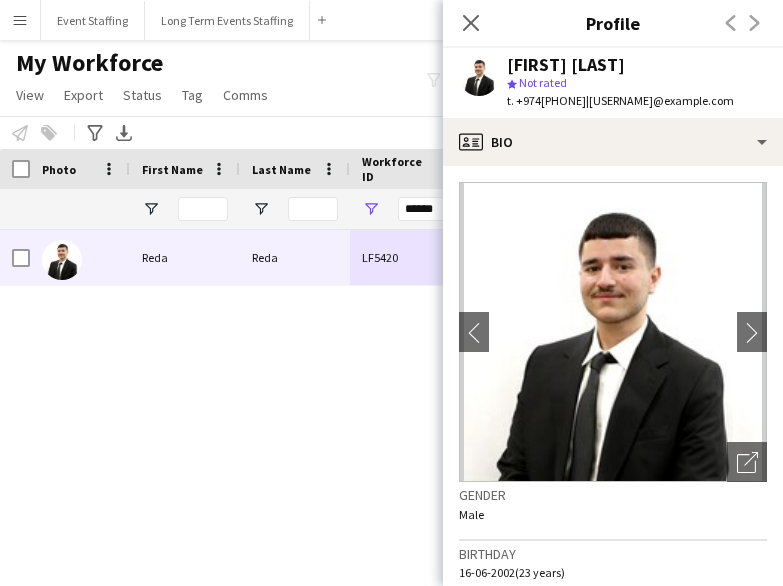 scroll, scrollTop: 0, scrollLeft: 0, axis: both 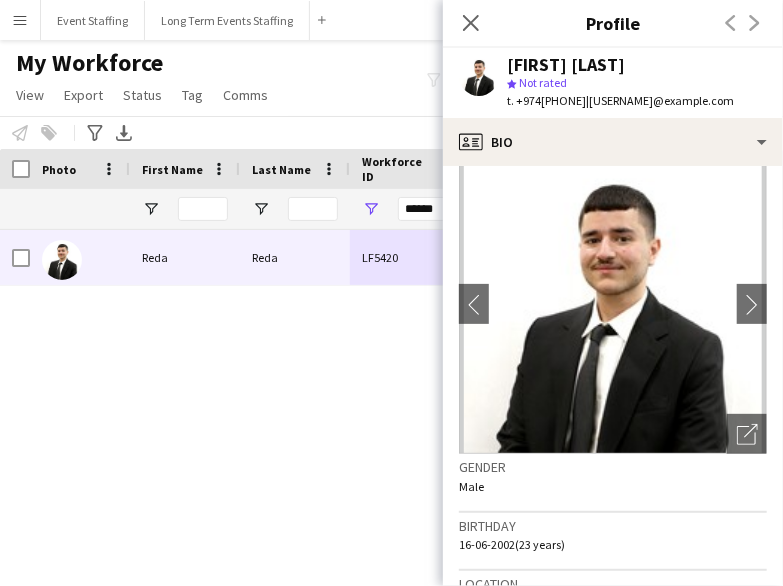 click on "Reda Reda LF5420 Active Doha 15-08-2022" at bounding box center (370, 383) 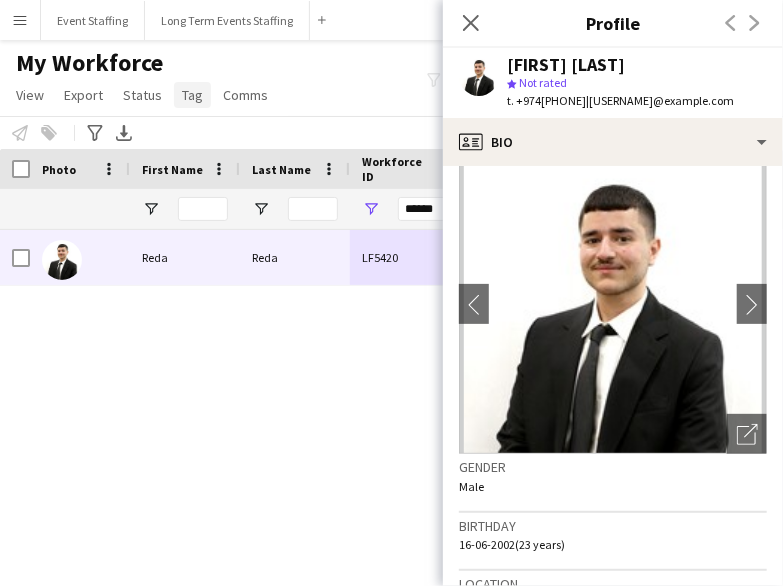 click on "Tag" 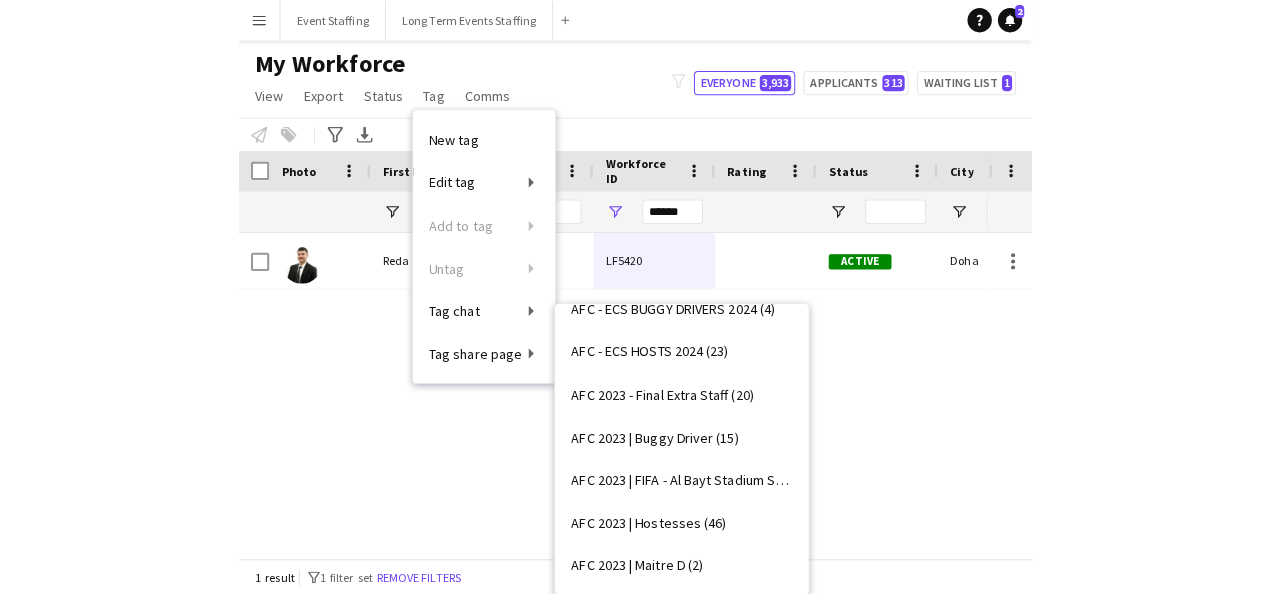 scroll, scrollTop: 3201, scrollLeft: 0, axis: vertical 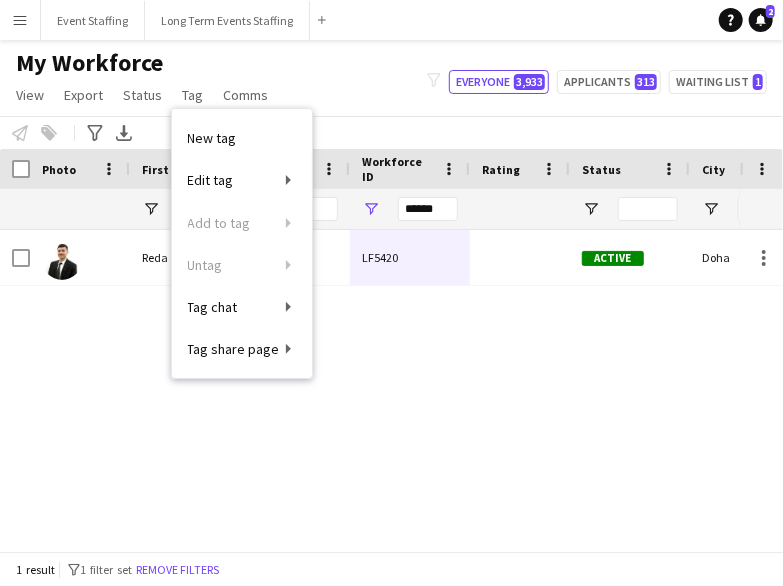 click on "Reda Reda LF5420 Active Doha 15-08-2022" at bounding box center (370, 383) 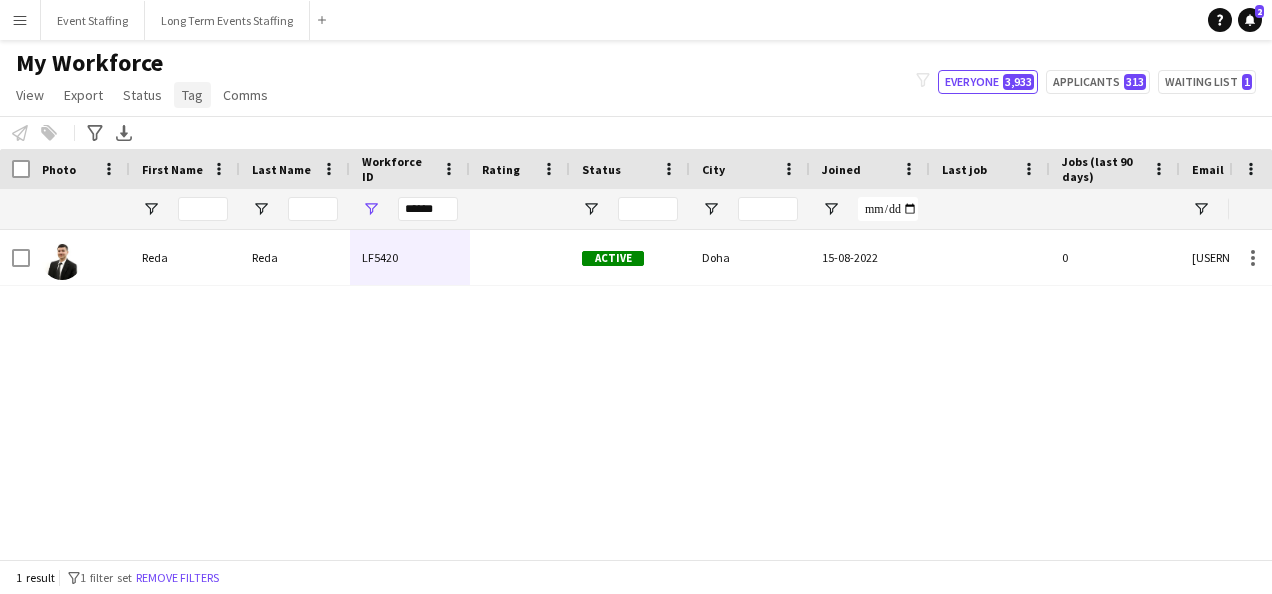 click on "Tag" 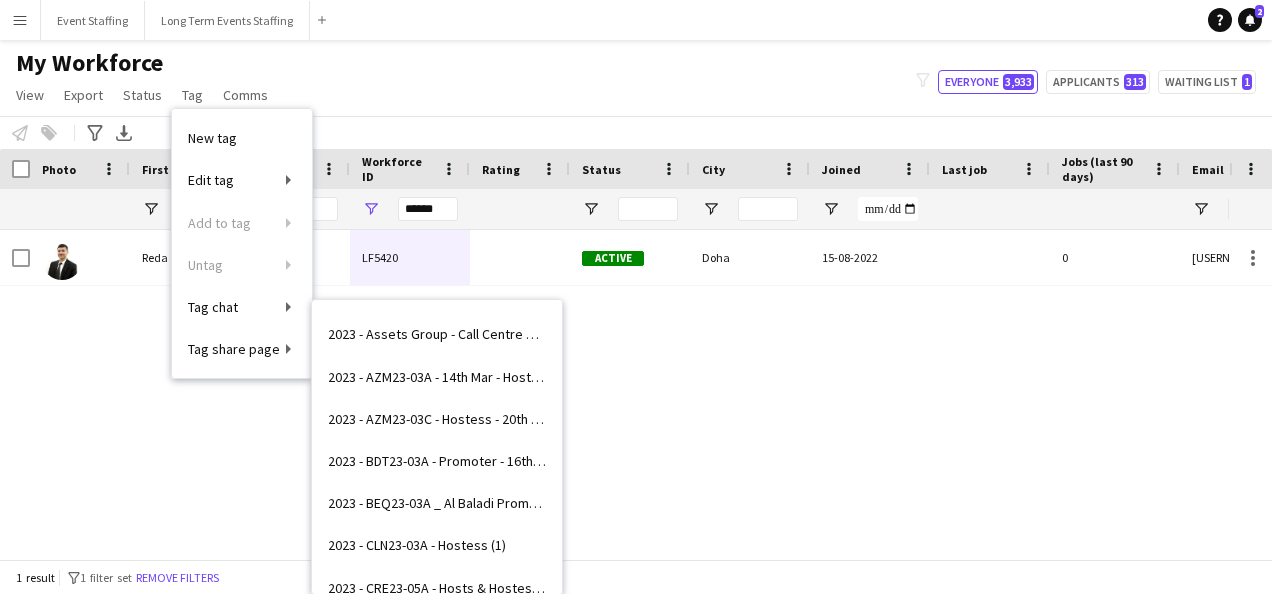scroll, scrollTop: 0, scrollLeft: 0, axis: both 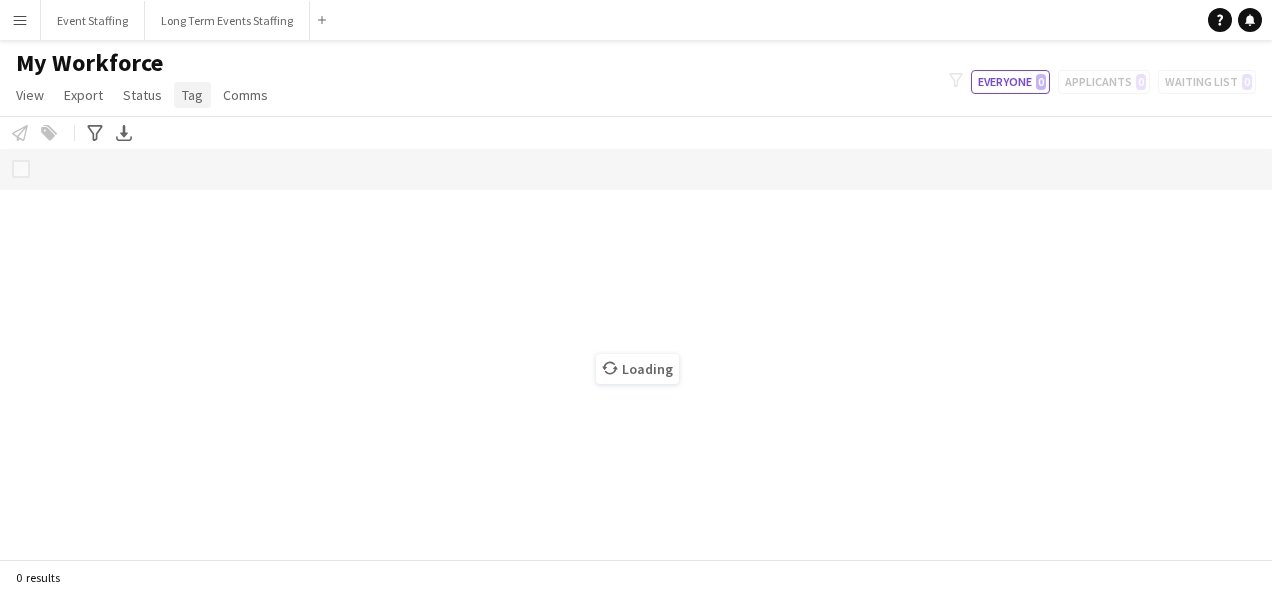 click on "Tag" 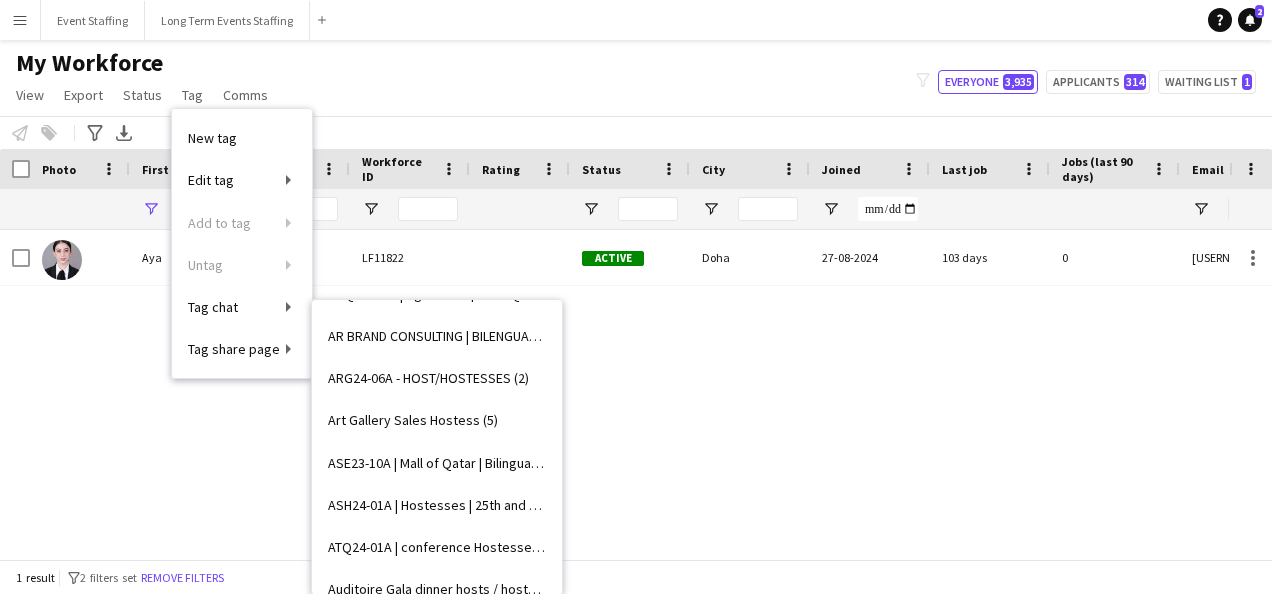 scroll, scrollTop: 5055, scrollLeft: 0, axis: vertical 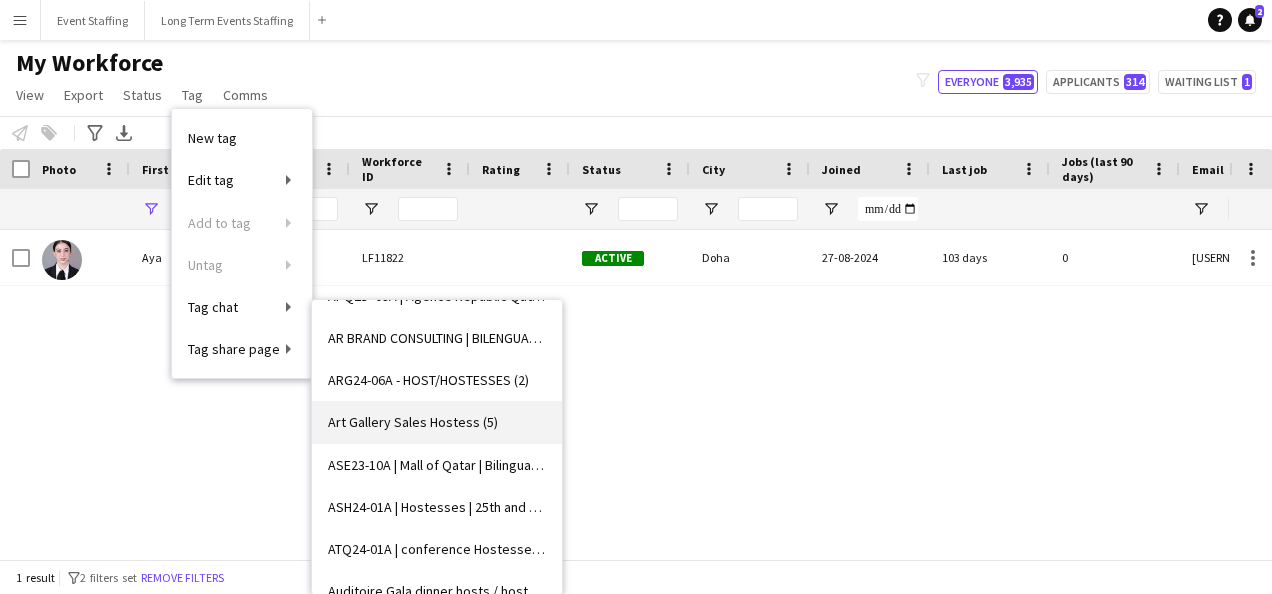 click on "Art Gallery Sales Hostess (5)" at bounding box center (413, 422) 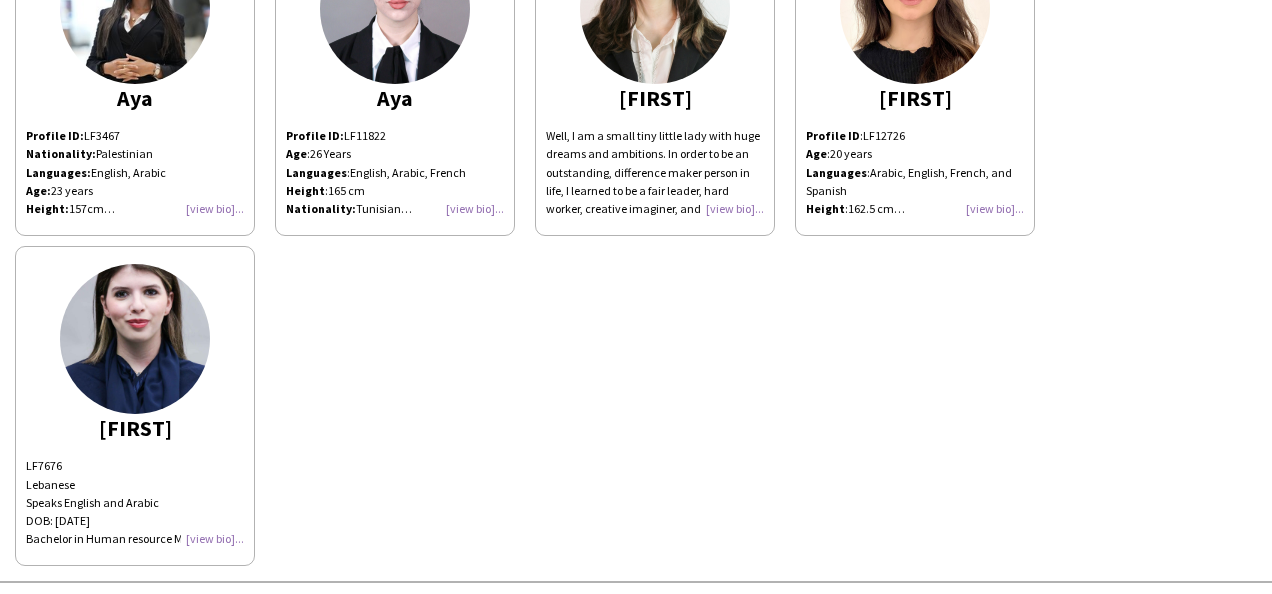 scroll, scrollTop: 226, scrollLeft: 0, axis: vertical 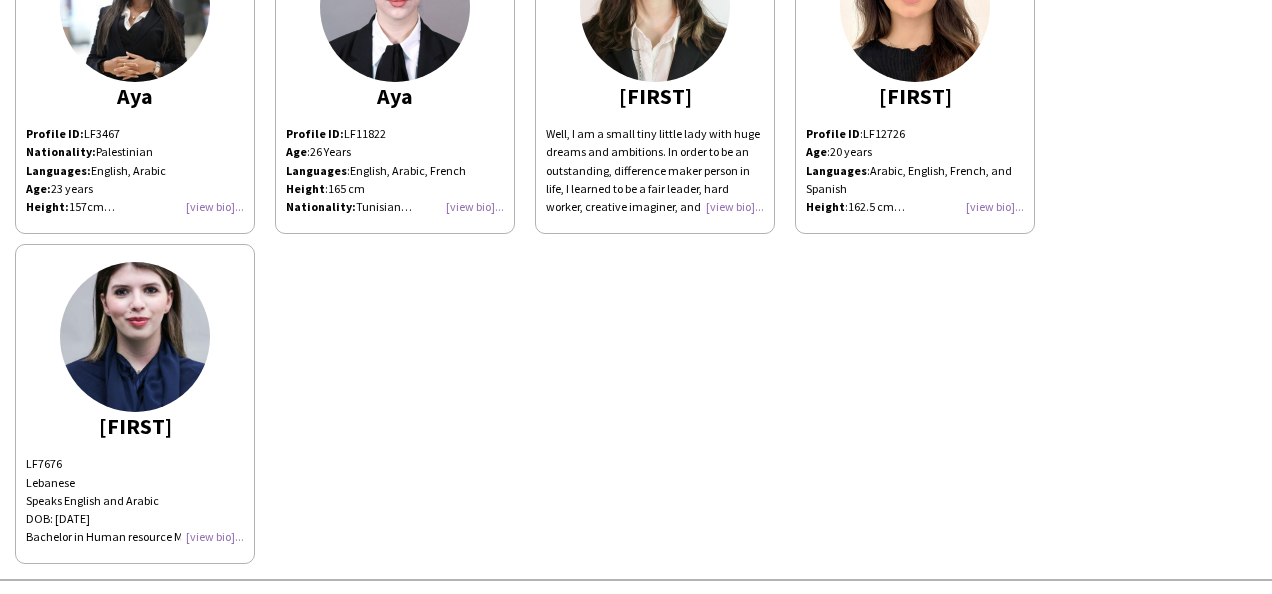 click on "Languages :  Arabic, English, French, and Spanish" 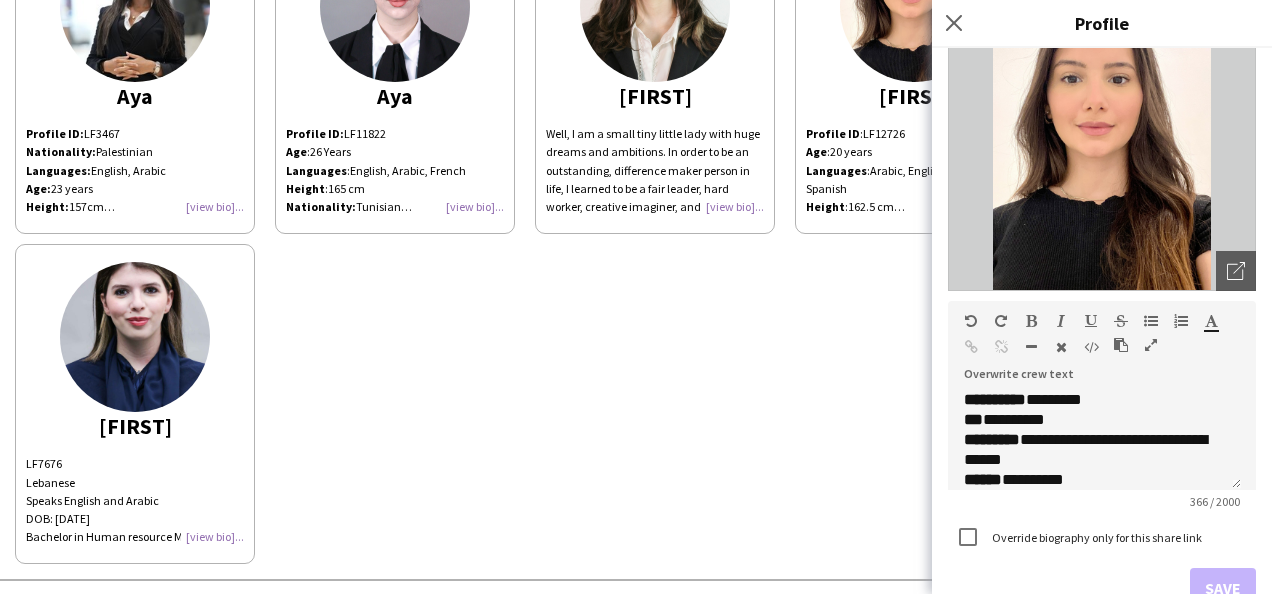 scroll, scrollTop: 142, scrollLeft: 0, axis: vertical 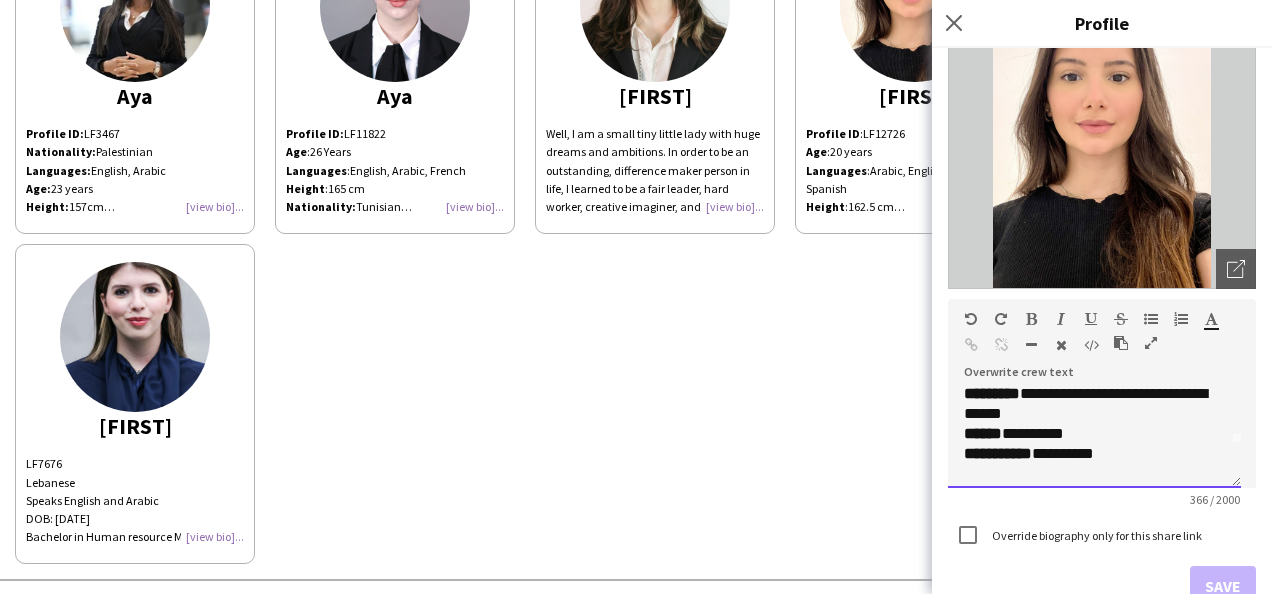 click on "**********" at bounding box center [1086, 454] 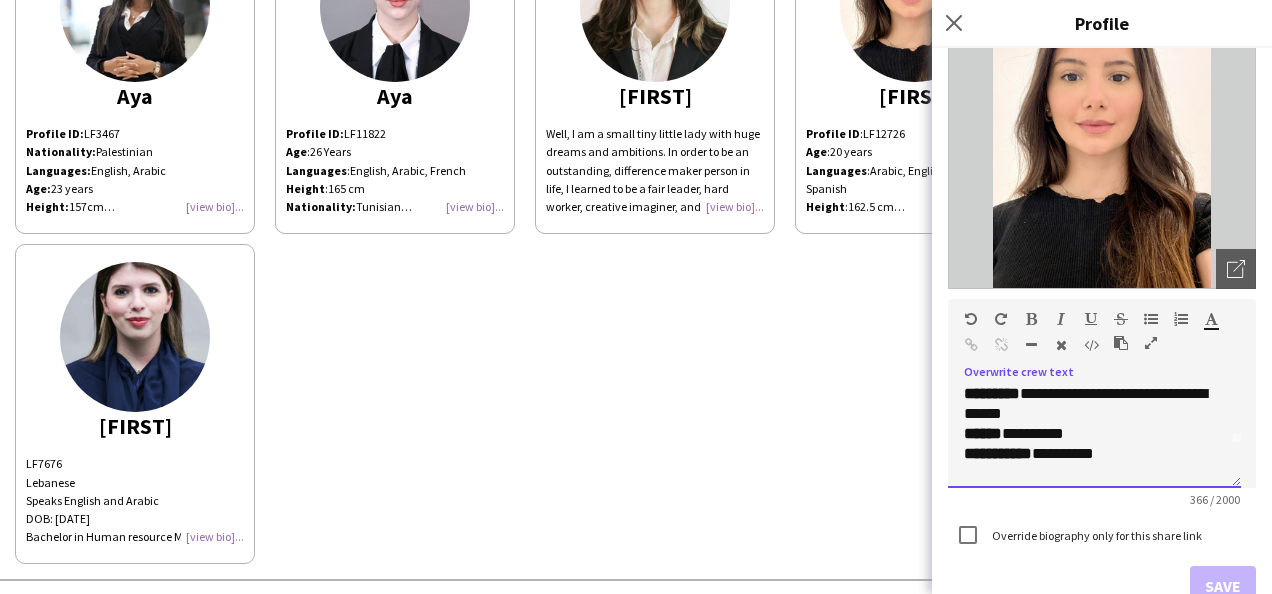 type 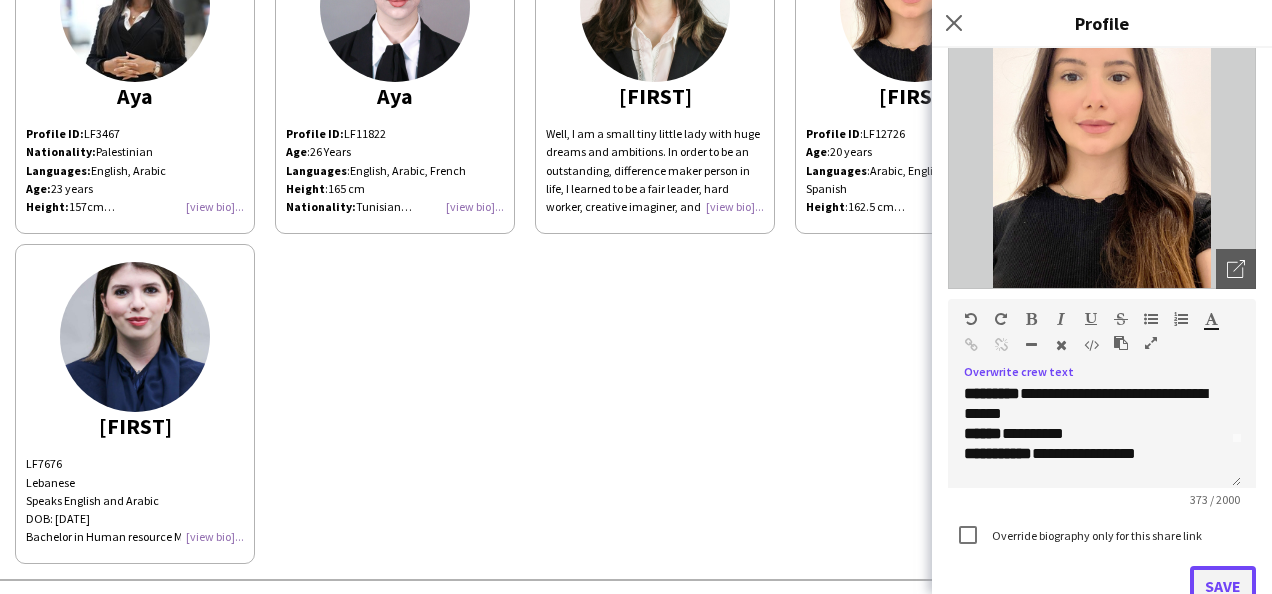 click on "Save" 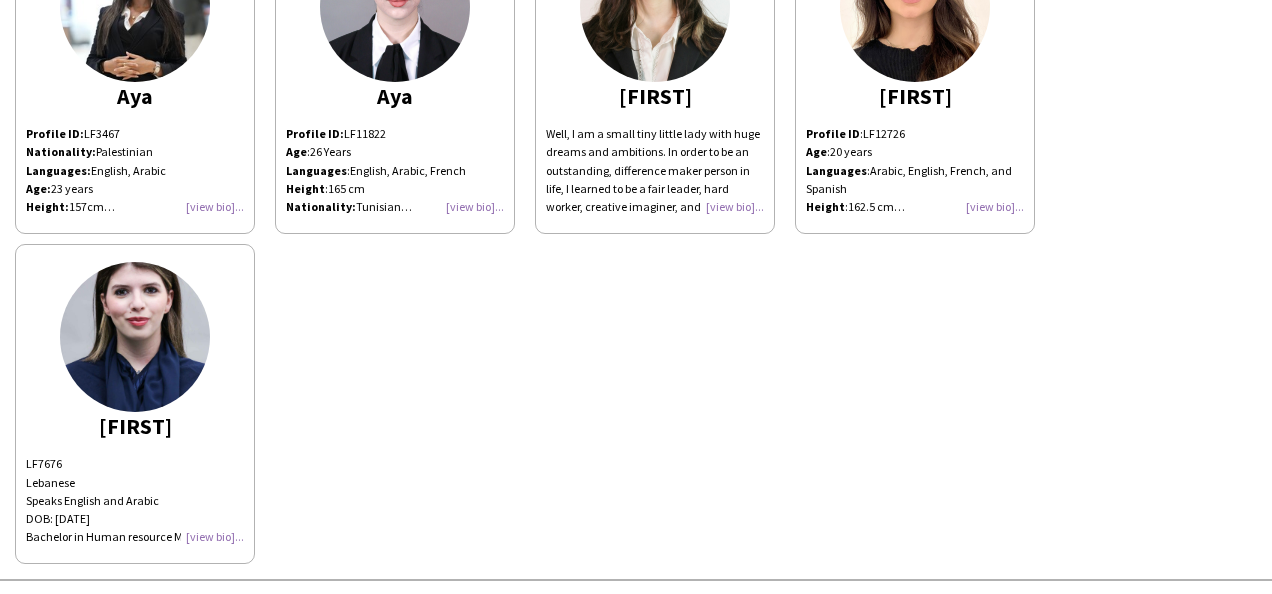 click on "Languages" 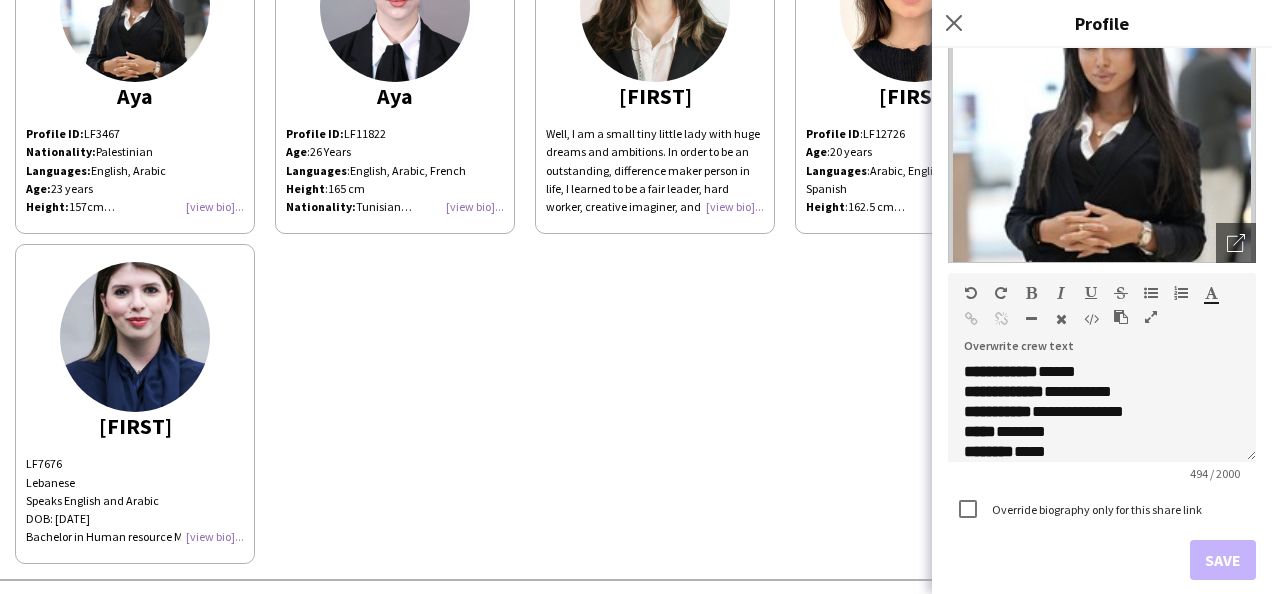 scroll, scrollTop: 170, scrollLeft: 0, axis: vertical 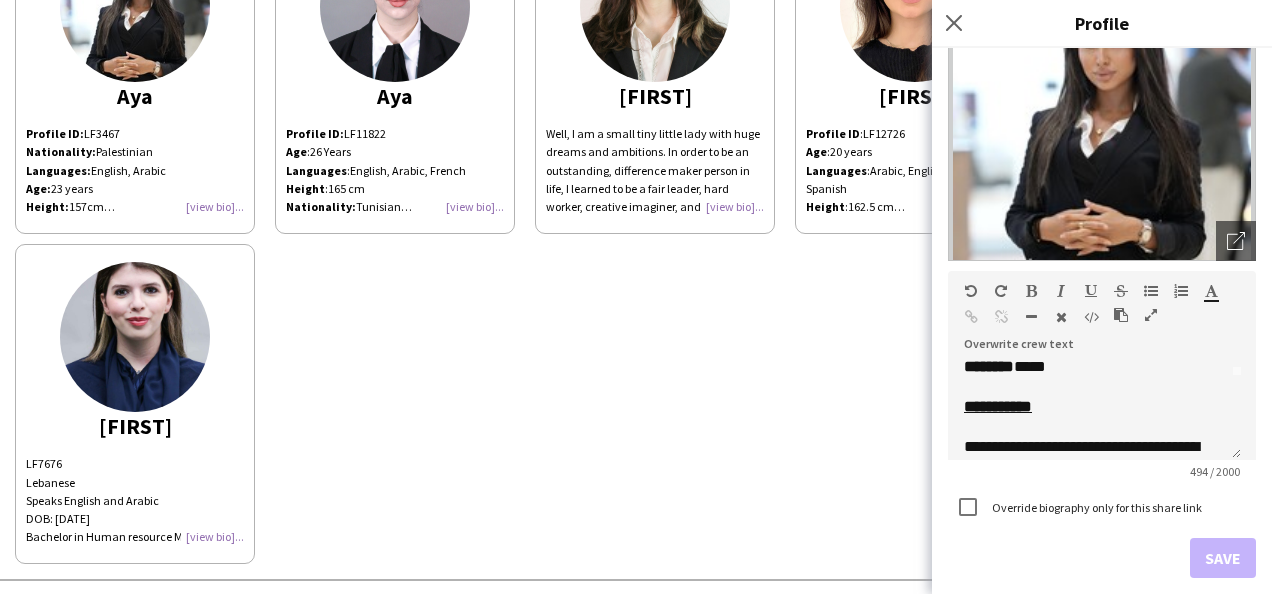 click on "English, Arabic, French" 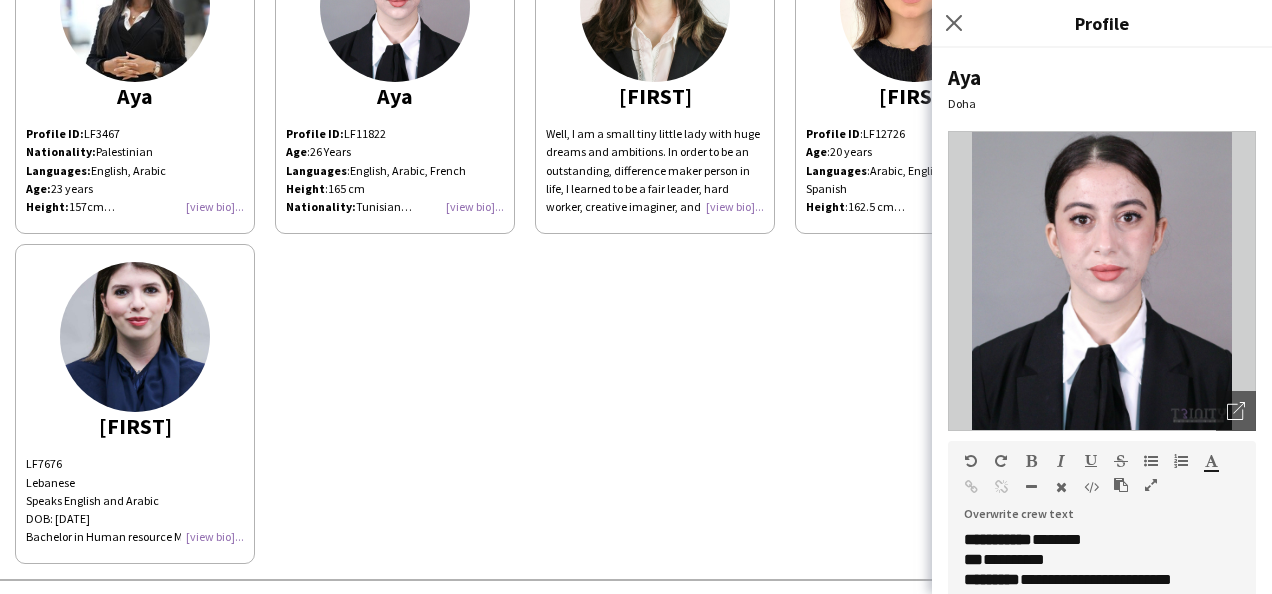 scroll, scrollTop: 211, scrollLeft: 0, axis: vertical 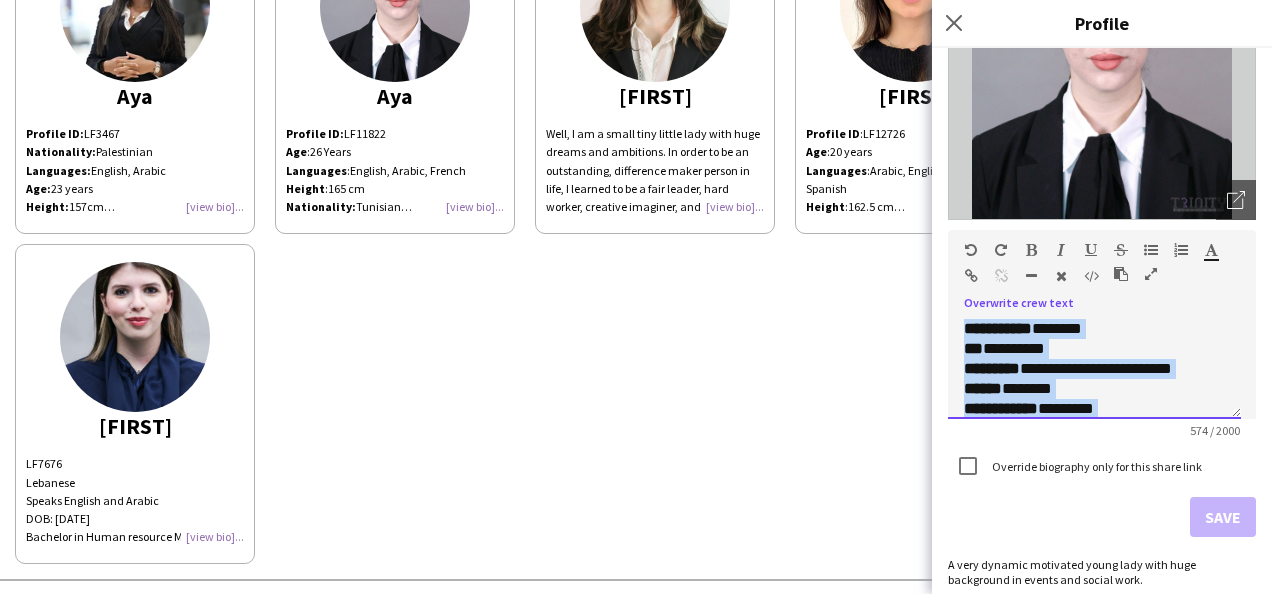 drag, startPoint x: 1068, startPoint y: 368, endPoint x: 937, endPoint y: 286, distance: 154.54773 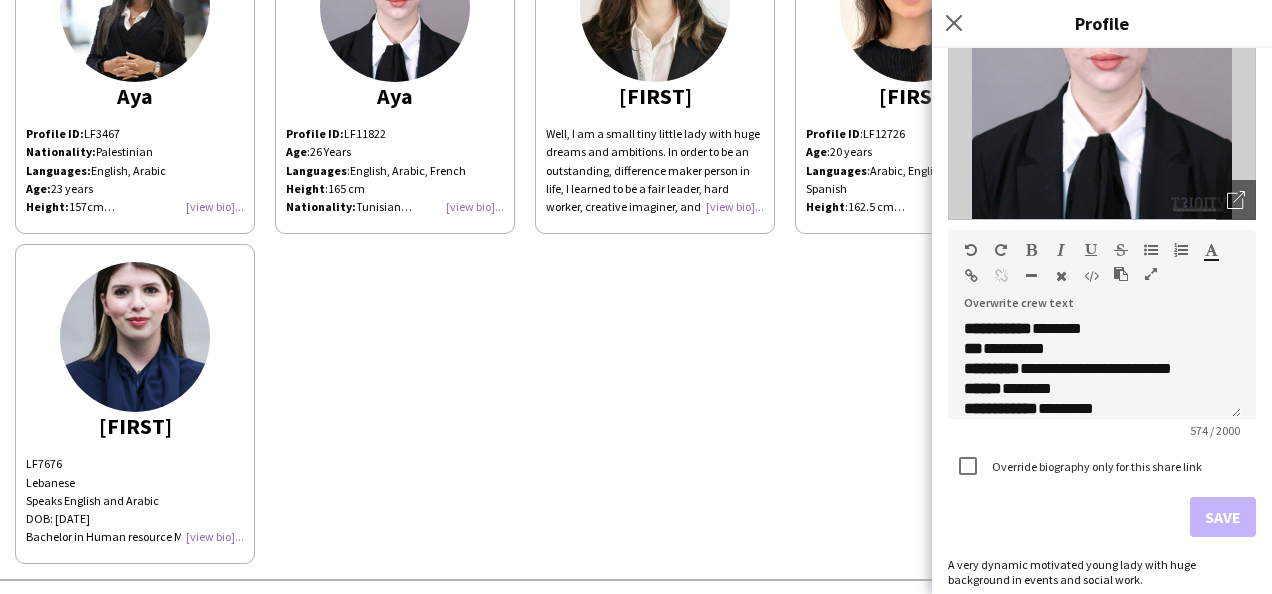 click on "Well, I am a small tiny little lady with huge dreams and ambitions. In order to be an outstanding, difference maker person in life, I learned to be a fair leader, hard worker, creative imaginer, and a team player. Therefore, I don’t only seek making my dreams come true, I strive to make the world a better place for everyone’s dreams to come true. It’s enough for all of us. Proudly, I am the one!" 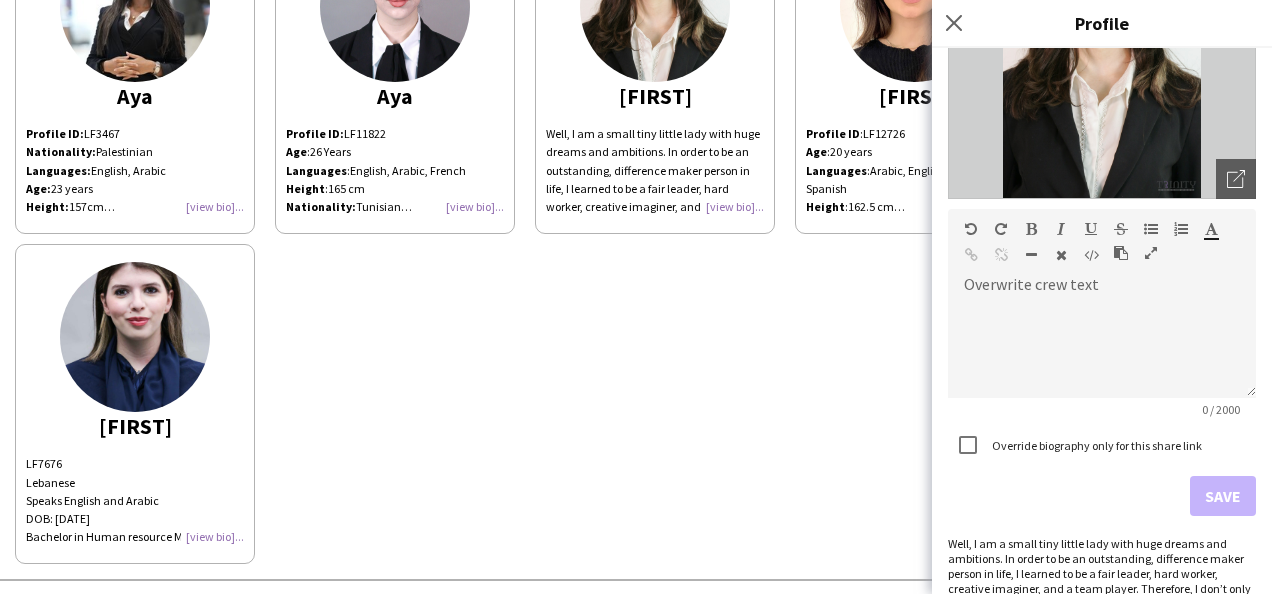 scroll, scrollTop: 252, scrollLeft: 0, axis: vertical 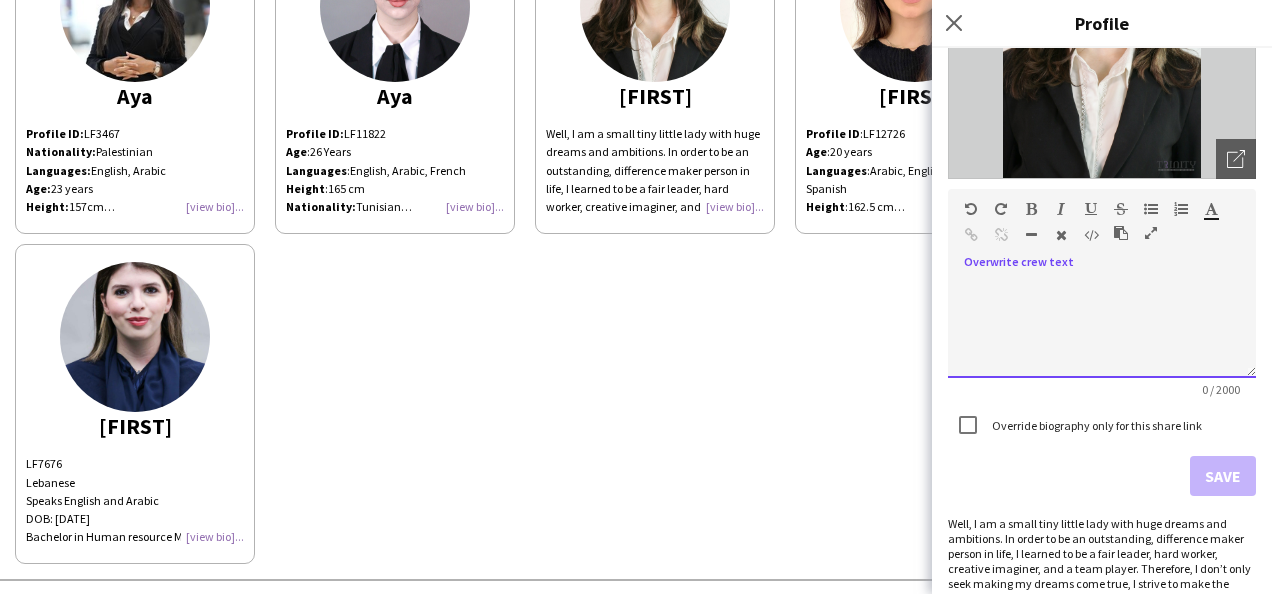 click at bounding box center [1102, 328] 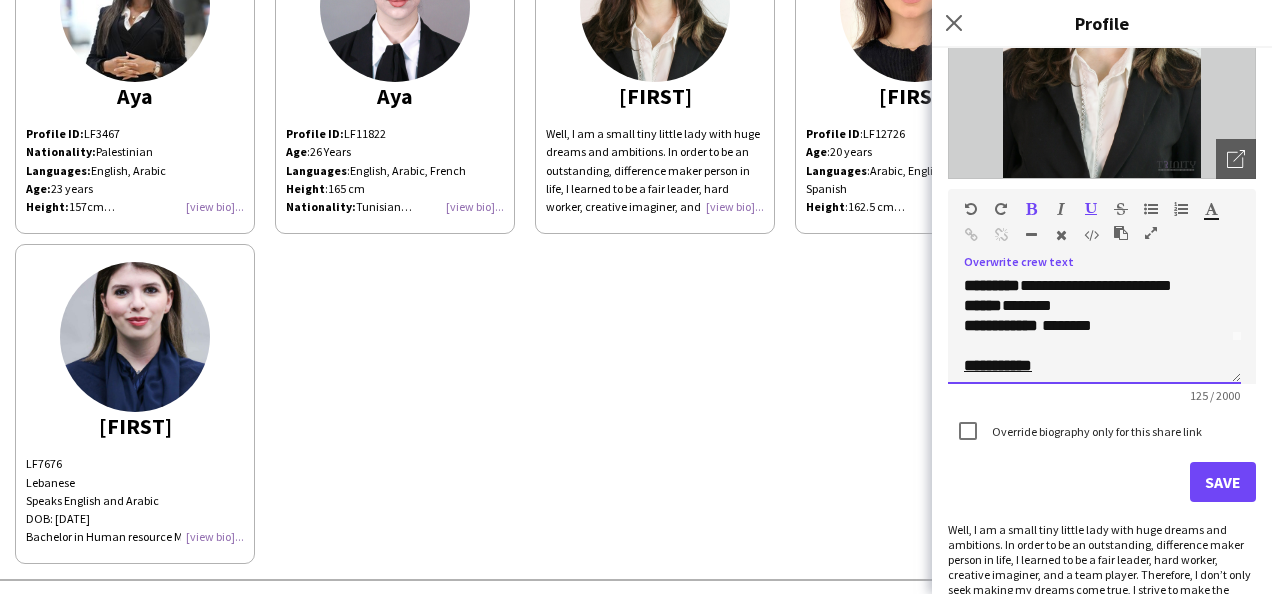 scroll, scrollTop: 0, scrollLeft: 0, axis: both 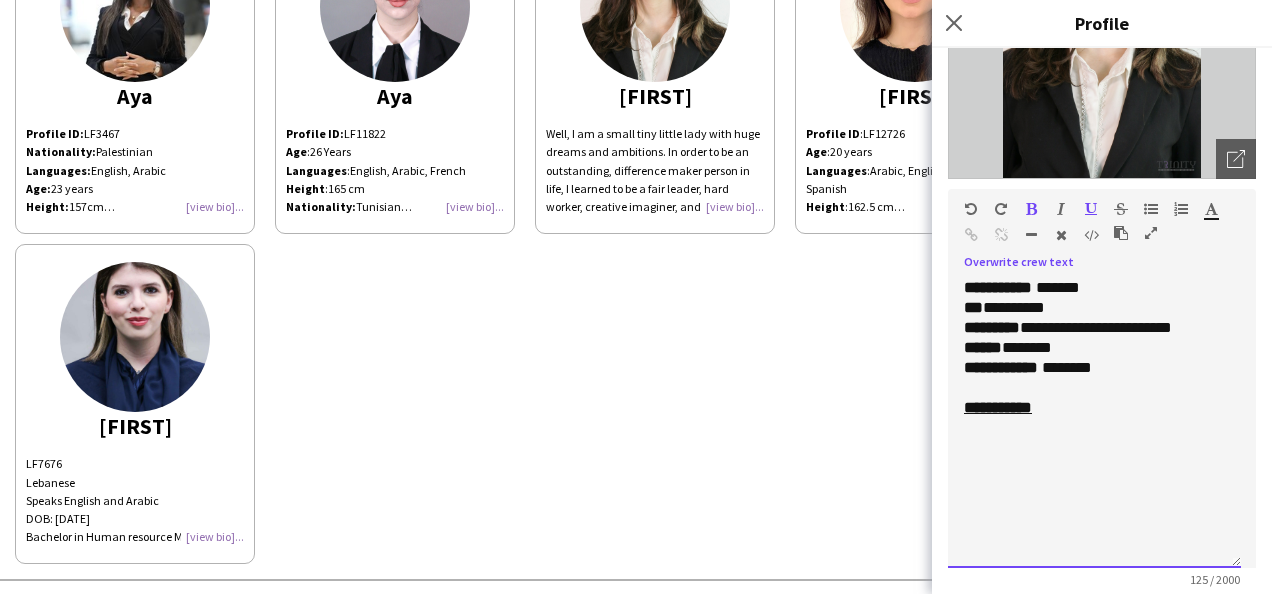 drag, startPoint x: 1236, startPoint y: 372, endPoint x: 1206, endPoint y: 564, distance: 194.32962 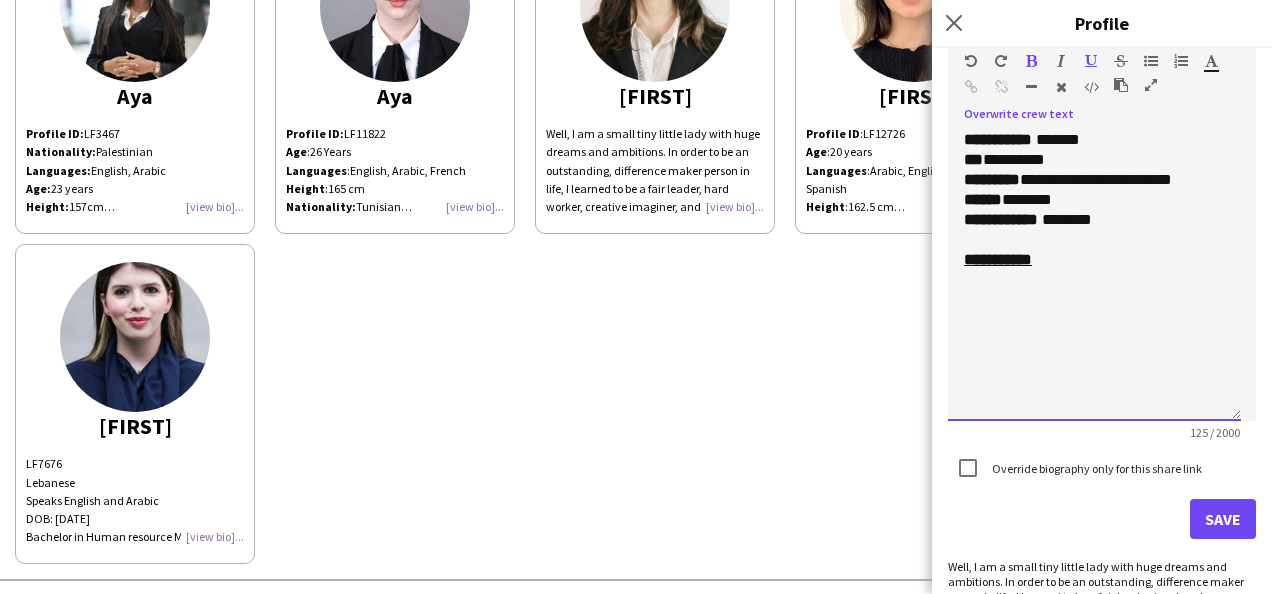 scroll, scrollTop: 399, scrollLeft: 0, axis: vertical 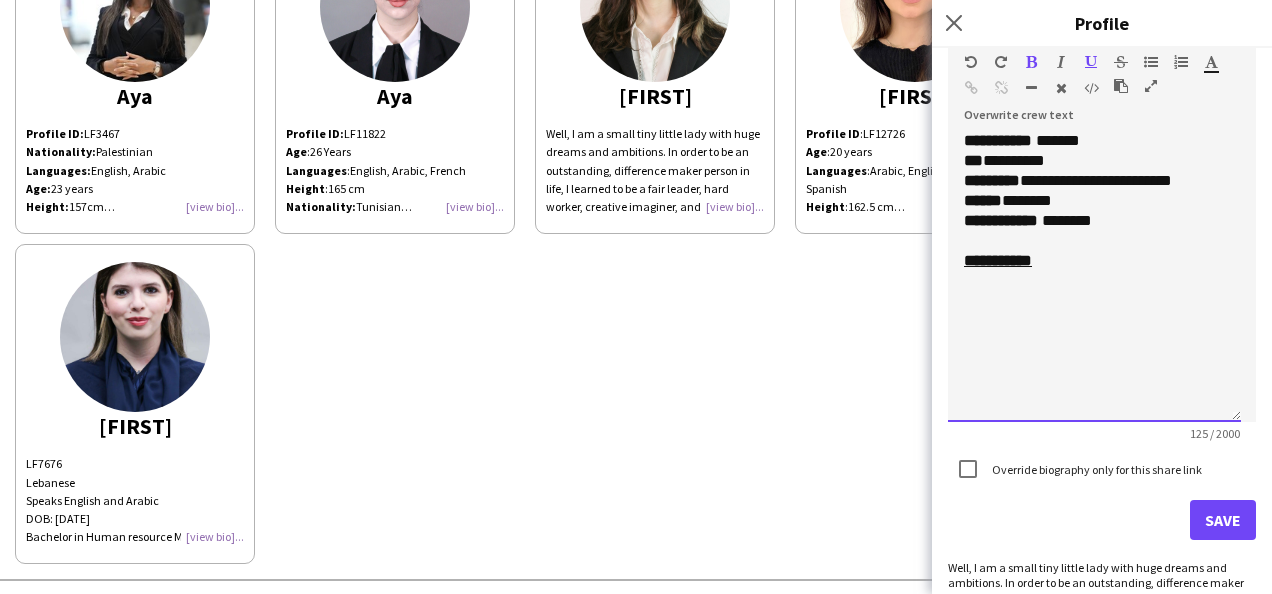 click on "**********" at bounding box center [1094, 276] 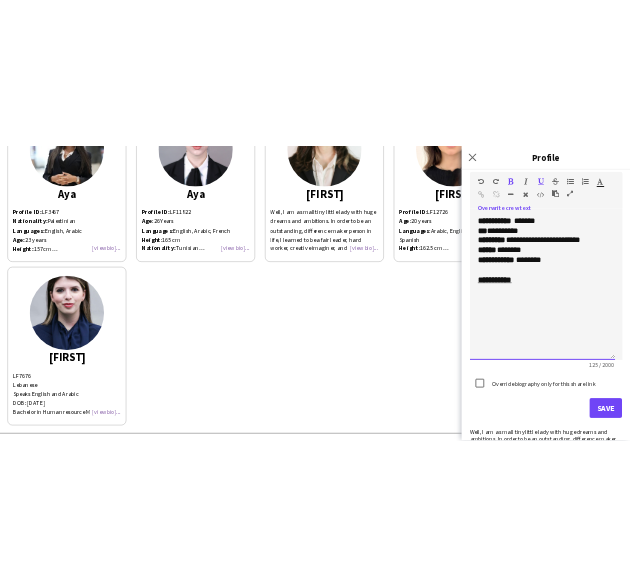 scroll, scrollTop: 391, scrollLeft: 0, axis: vertical 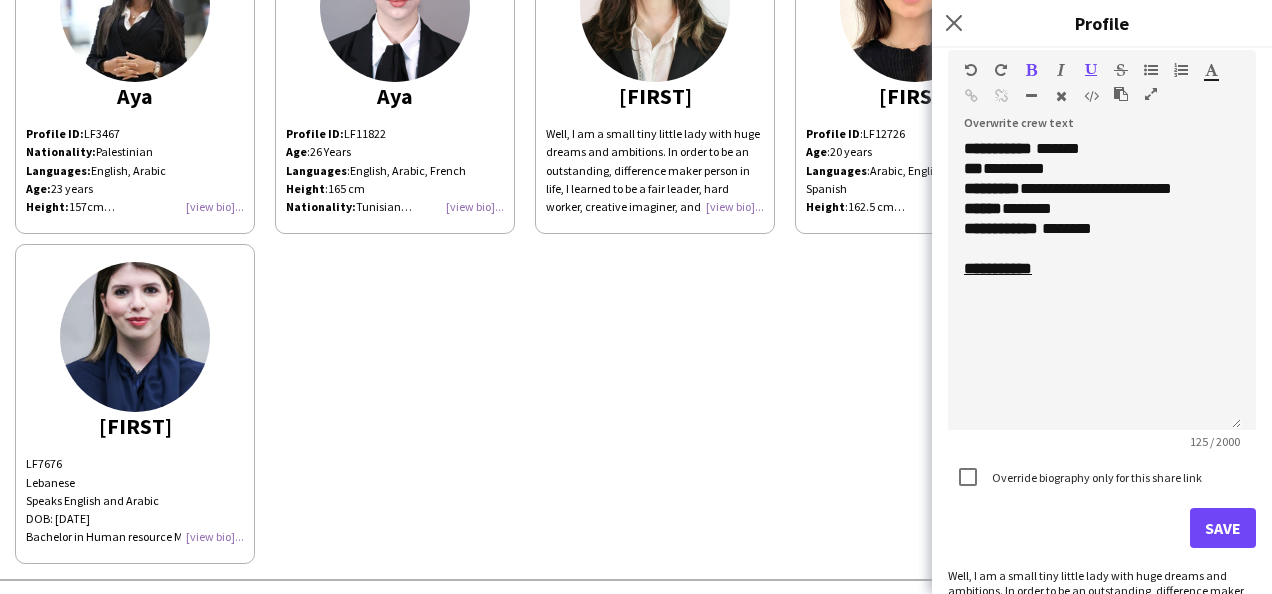 click on "**********" 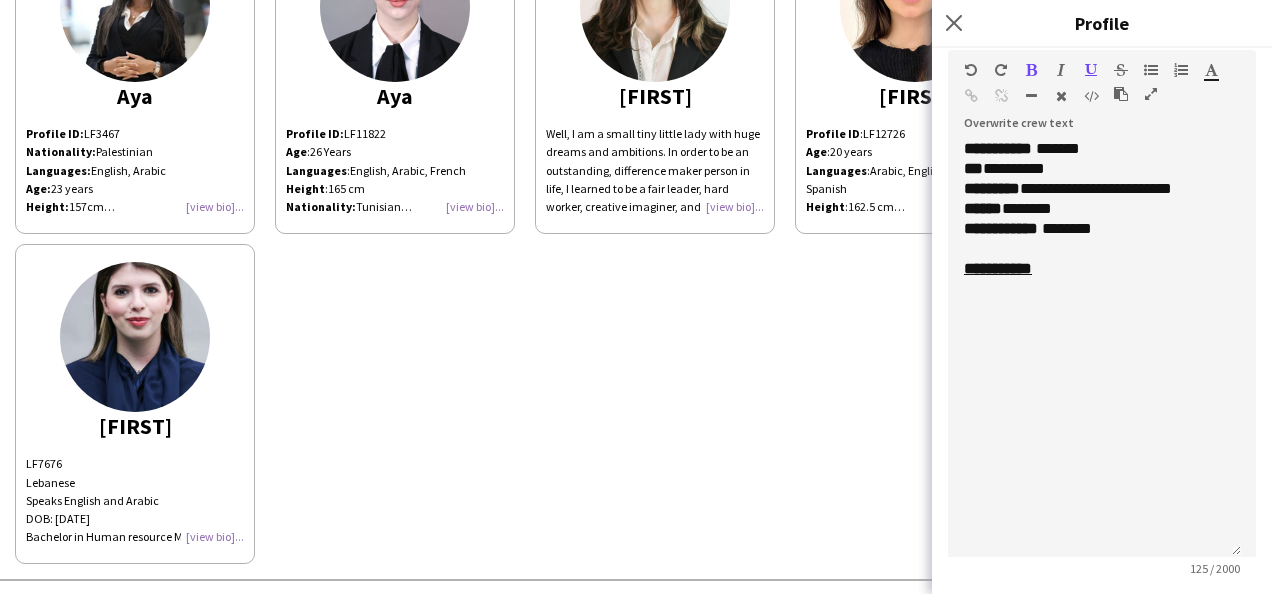 drag, startPoint x: 1229, startPoint y: 423, endPoint x: 1220, endPoint y: 553, distance: 130.31117 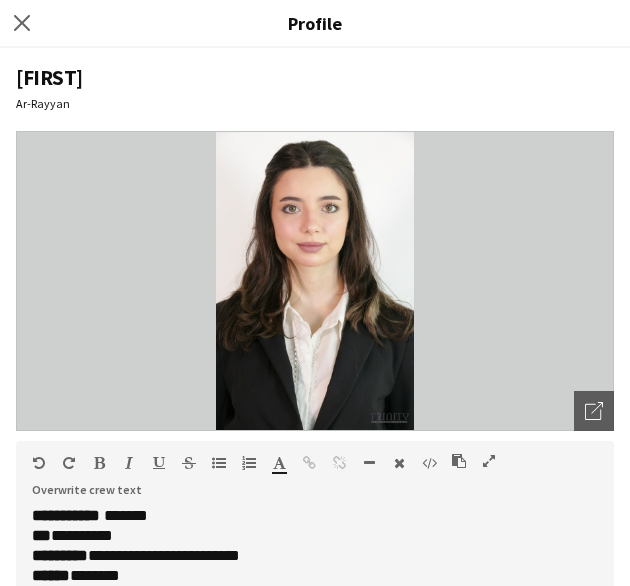 scroll, scrollTop: 2, scrollLeft: 0, axis: vertical 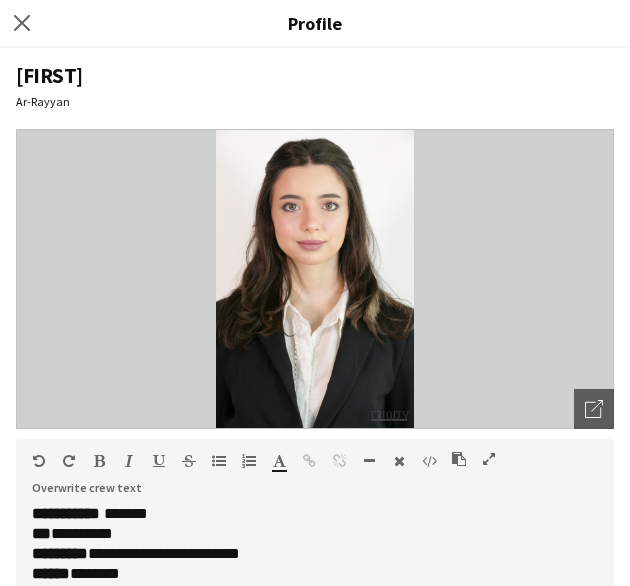 click on "**********" at bounding box center (307, 524) 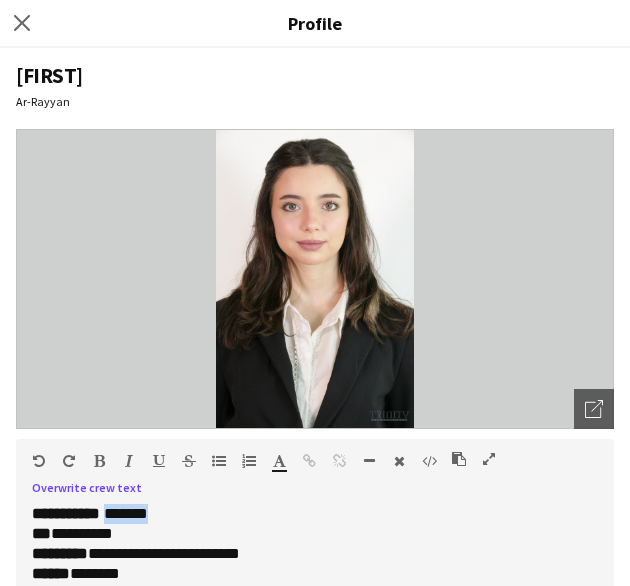 click on "**********" at bounding box center (307, 524) 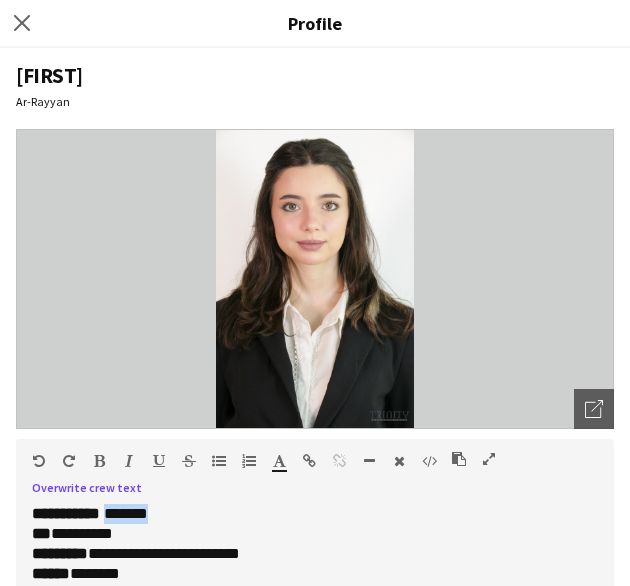 click at bounding box center [459, 459] 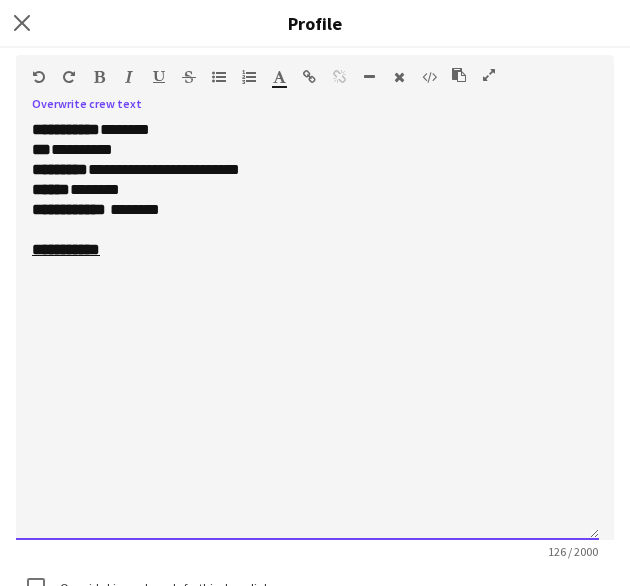 scroll, scrollTop: 387, scrollLeft: 0, axis: vertical 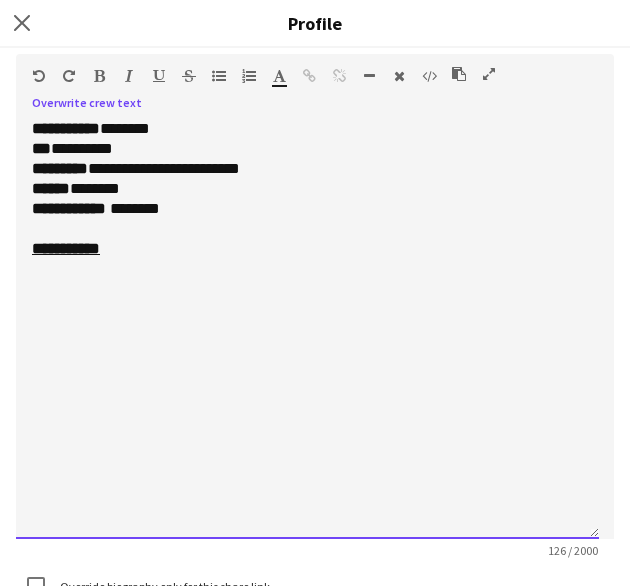 click on "**********" at bounding box center (307, 139) 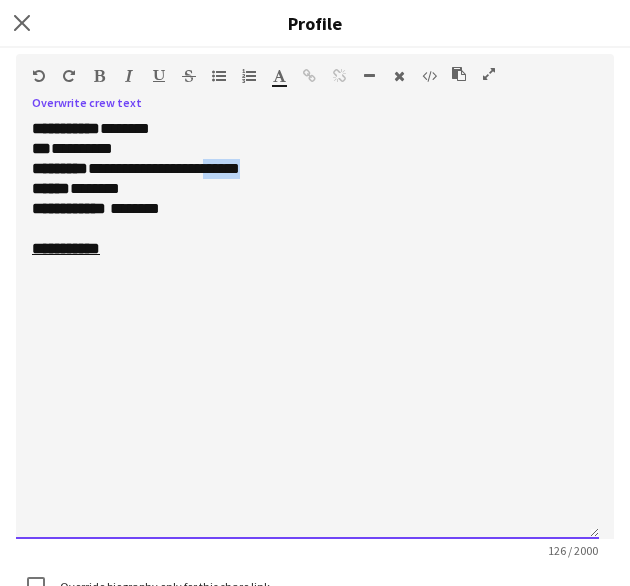 click on "**********" at bounding box center (307, 169) 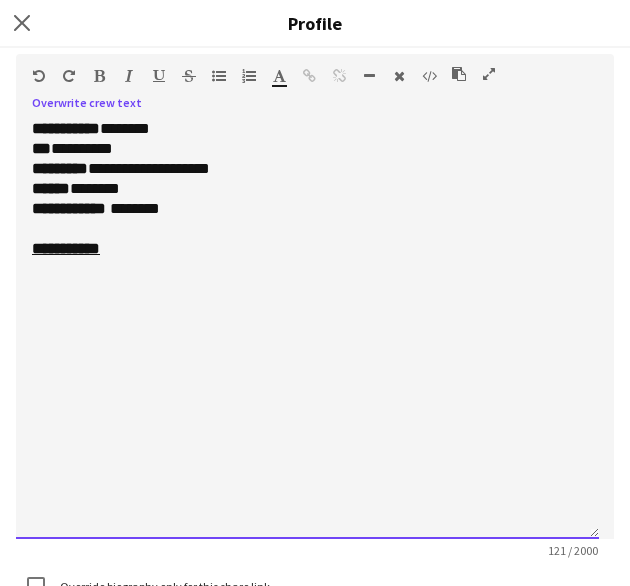click on "****** * ******" at bounding box center (307, 189) 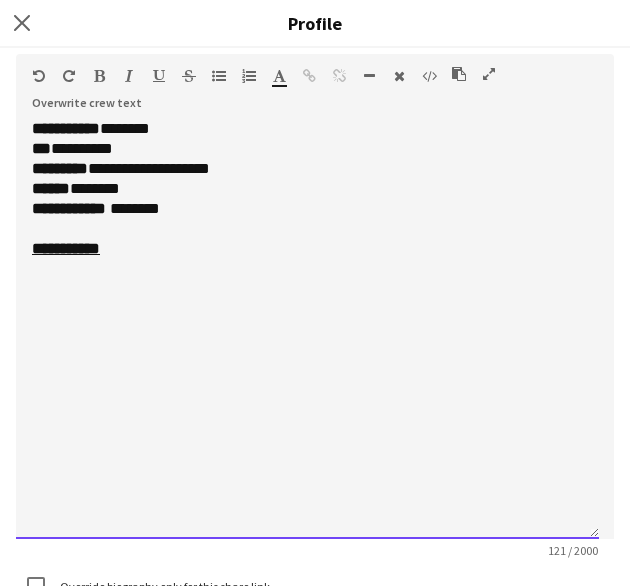 click on "**********" at bounding box center [307, 209] 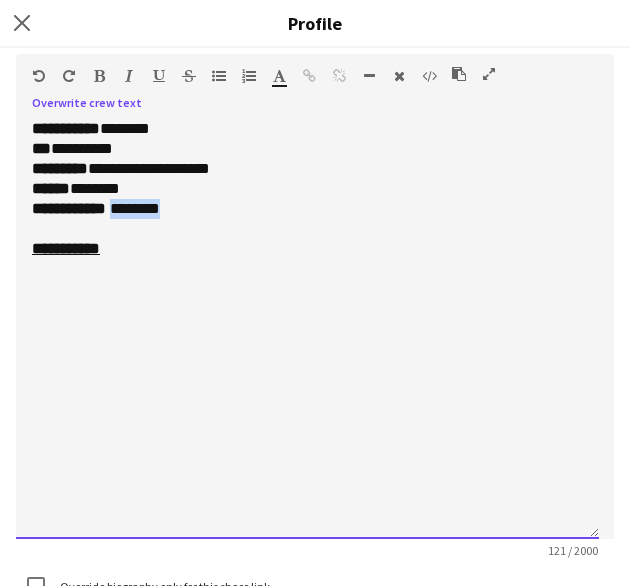 click on "**********" at bounding box center [307, 209] 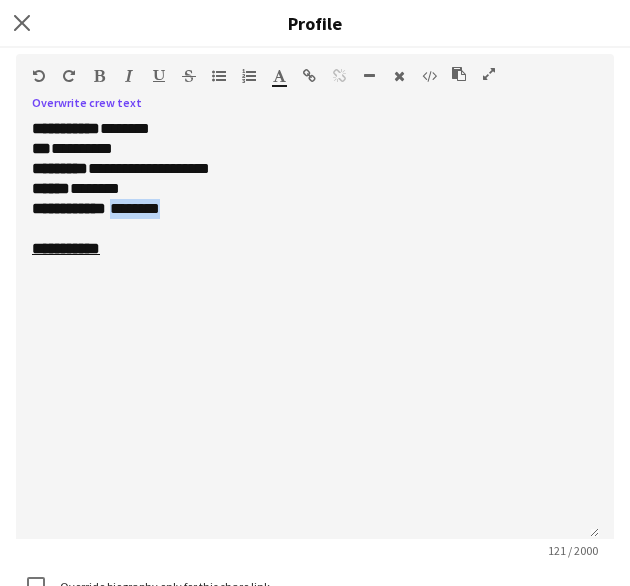 click at bounding box center (459, 74) 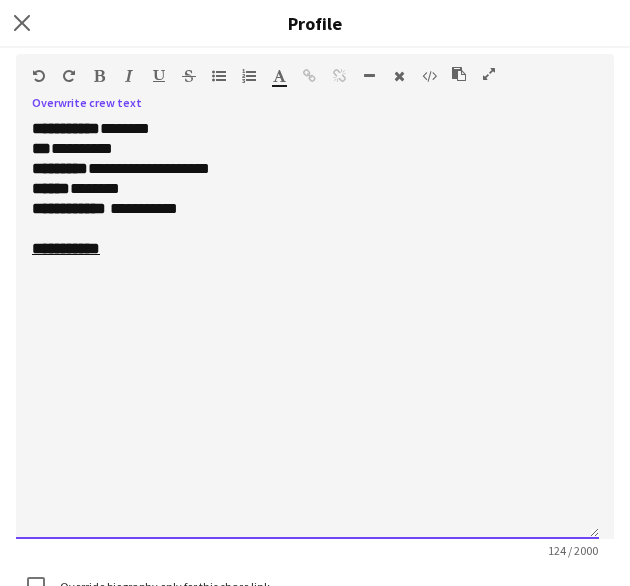 click on "**********" at bounding box center [307, 329] 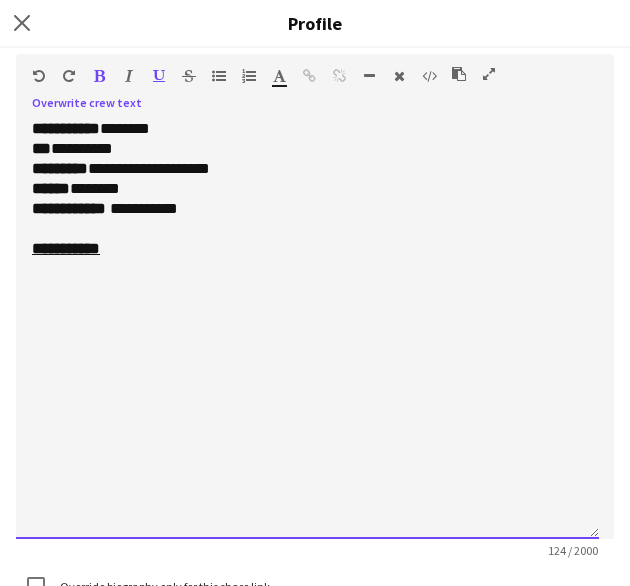 click on "**********" at bounding box center [307, 329] 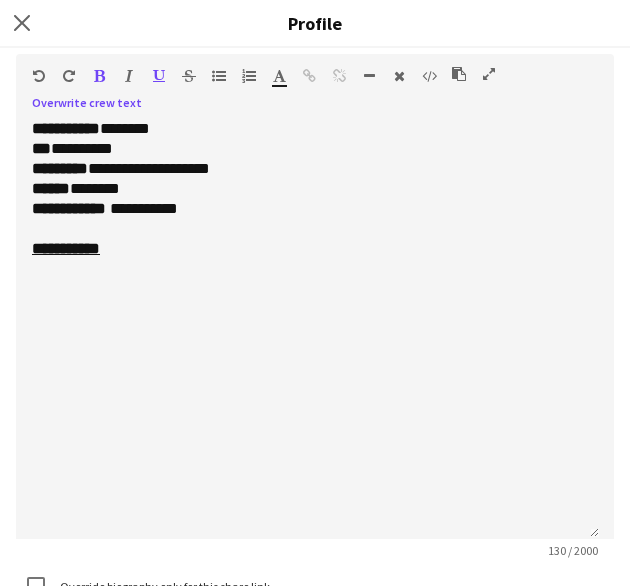 click at bounding box center (99, 76) 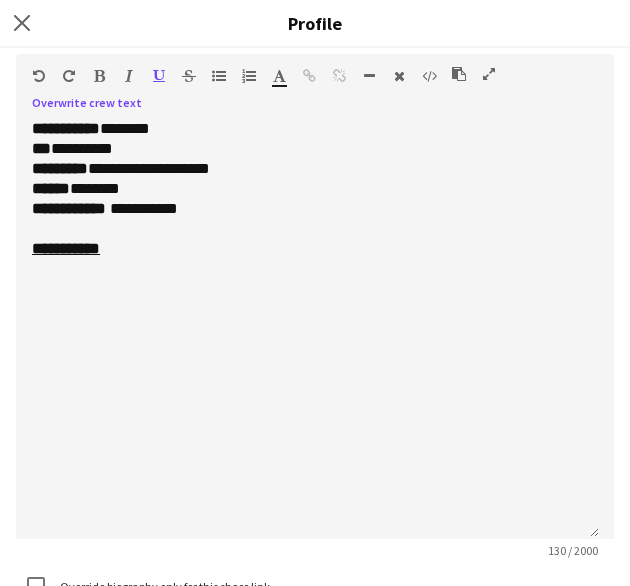 click at bounding box center (159, 76) 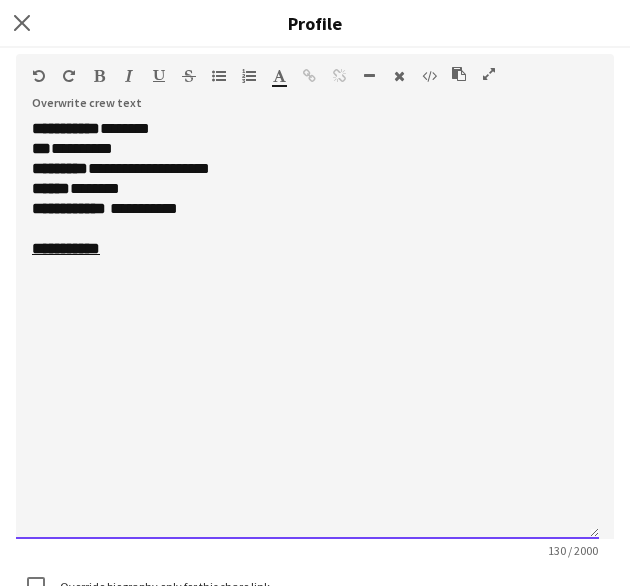 click on "**********" at bounding box center [307, 329] 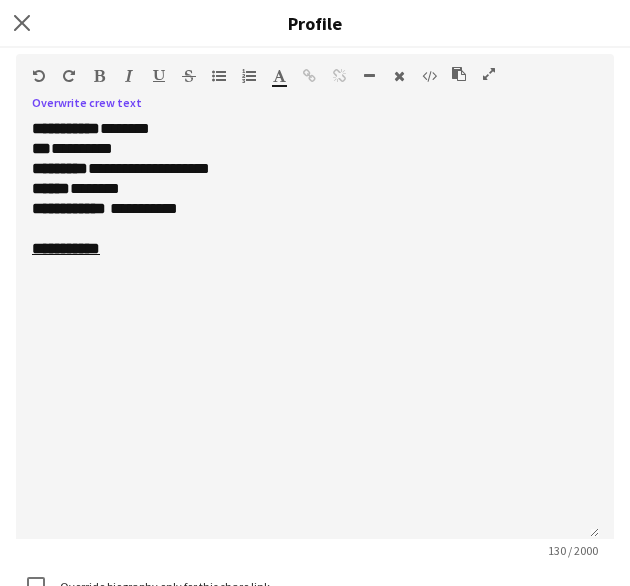 click at bounding box center [219, 76] 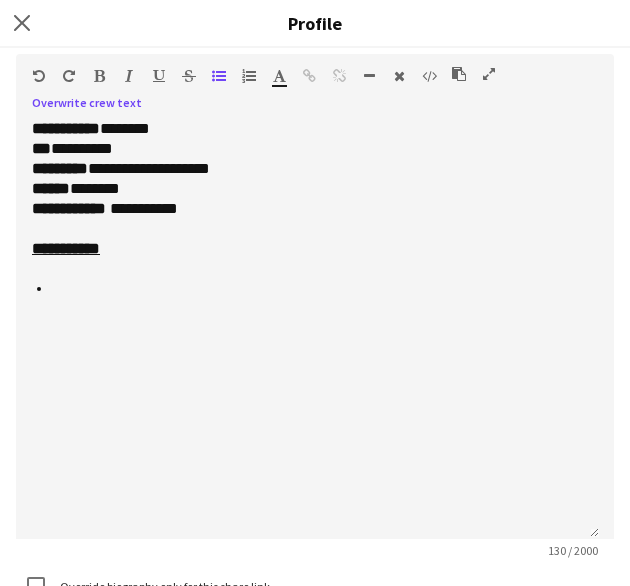 click at bounding box center (459, 74) 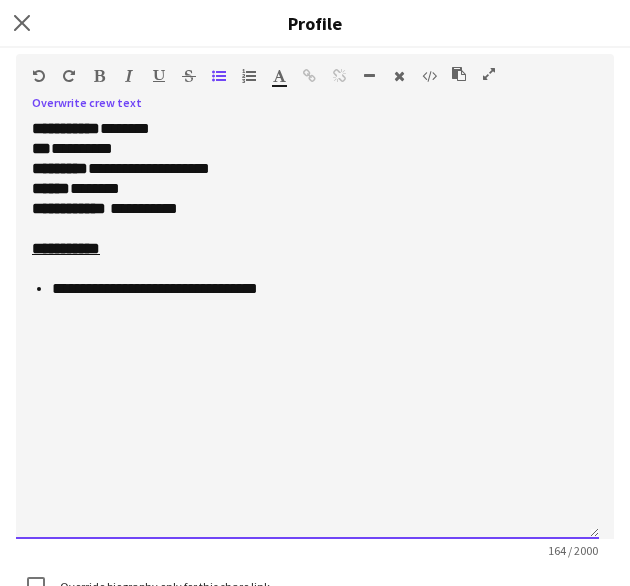 click on "**********" at bounding box center (317, 289) 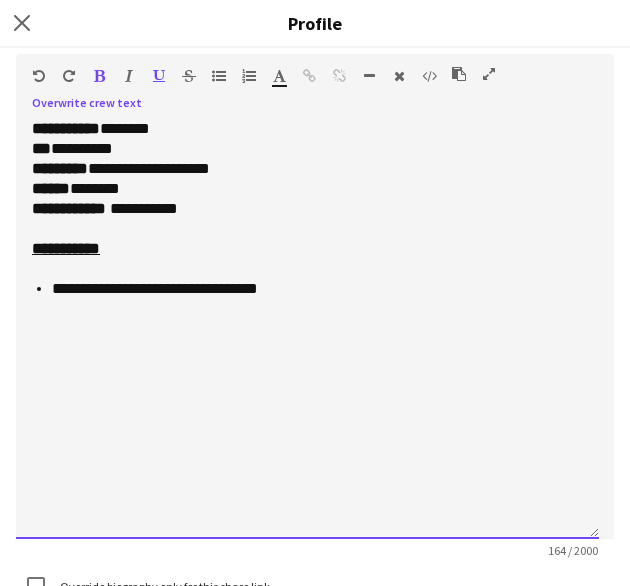 click on "**********" at bounding box center [317, 289] 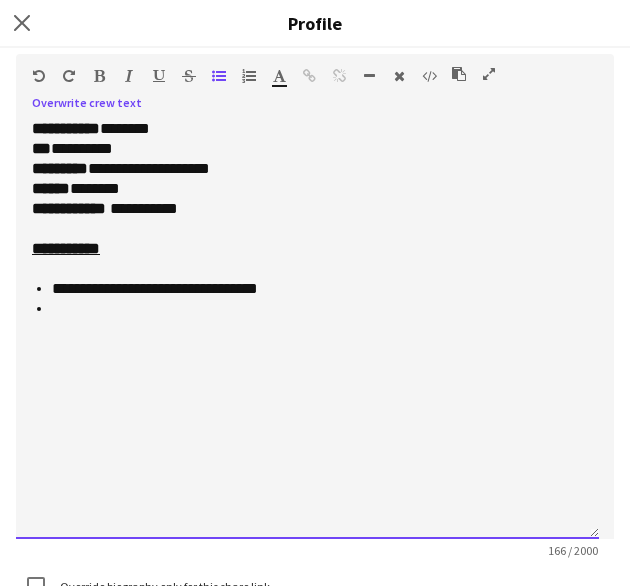 click on "**********" at bounding box center [317, 289] 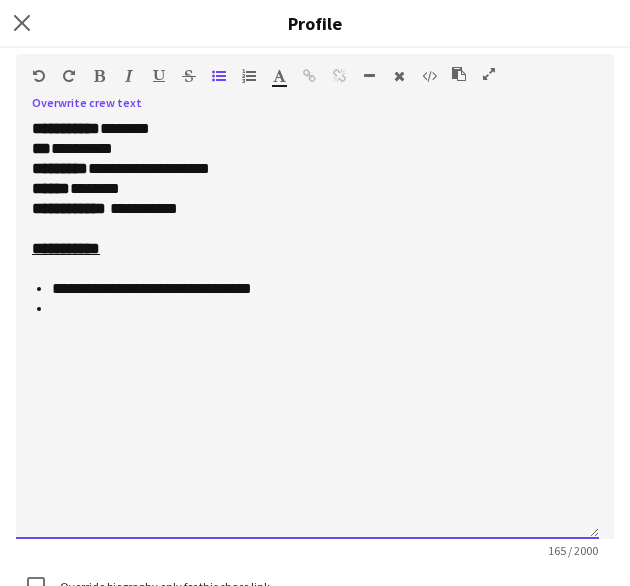 click on "**********" at bounding box center (317, 289) 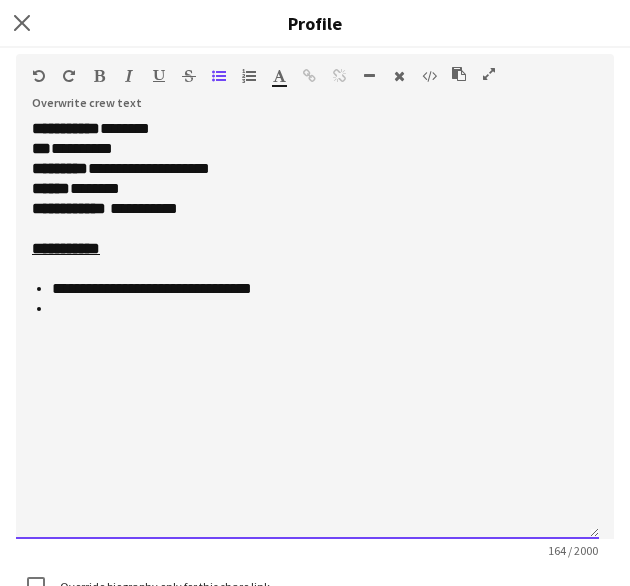 click at bounding box center [317, 309] 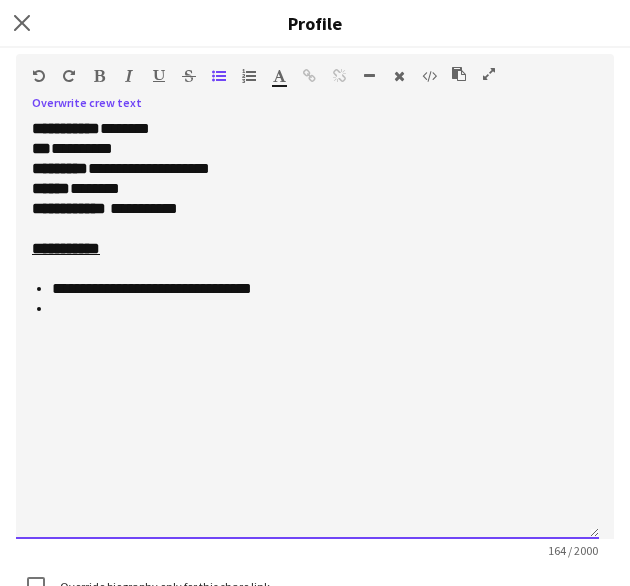 click on "Paragraph   Heading 1   Heading 2   Heading 3   Heading 4   Heading 5   Heading 6   Heading 7   Paragraph   Predefined   Standard   default  Times New Roman   Arial   Times New Roman   Calibri   Comic Sans MS  3   1   2   3   4   5   6   7  ******* *******" at bounding box center (315, 79) 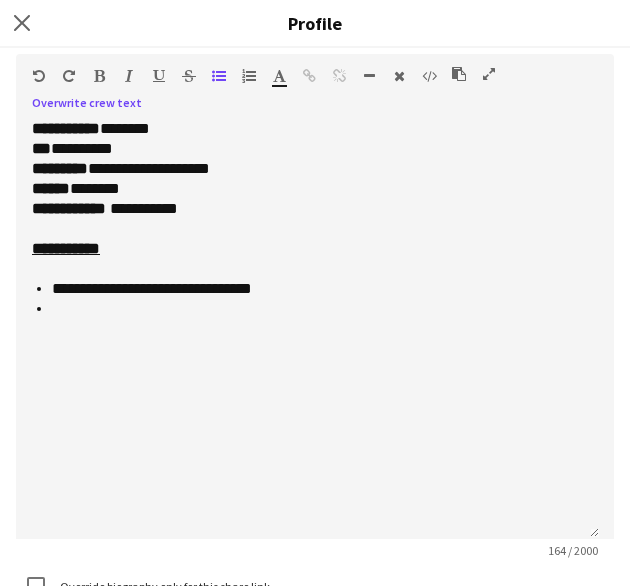 click at bounding box center (459, 74) 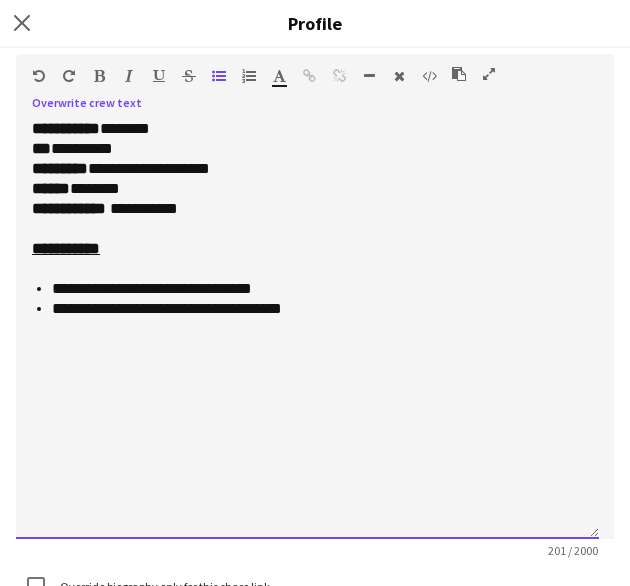 click on "**********" at bounding box center [317, 309] 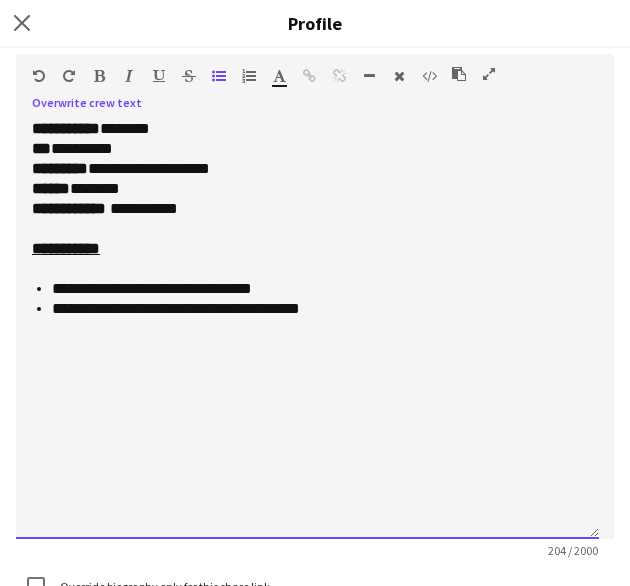 click on "**********" at bounding box center [317, 309] 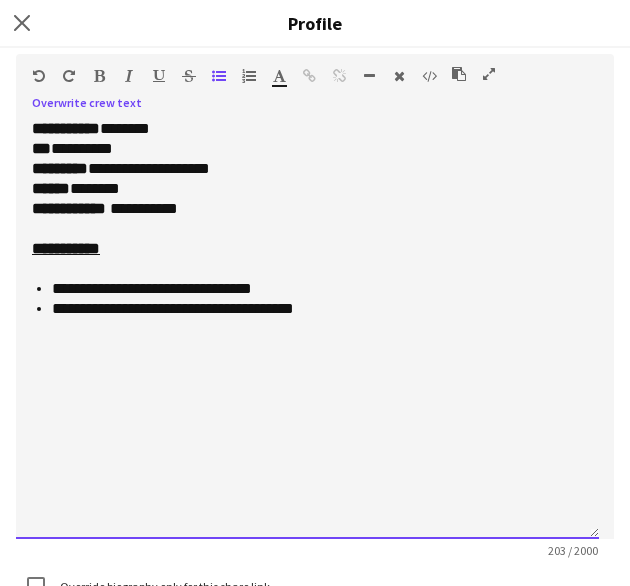 click on "**********" at bounding box center (317, 289) 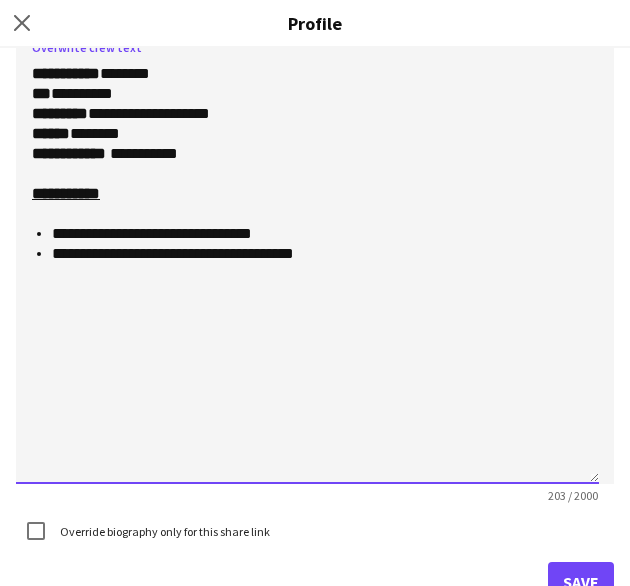 scroll, scrollTop: 445, scrollLeft: 0, axis: vertical 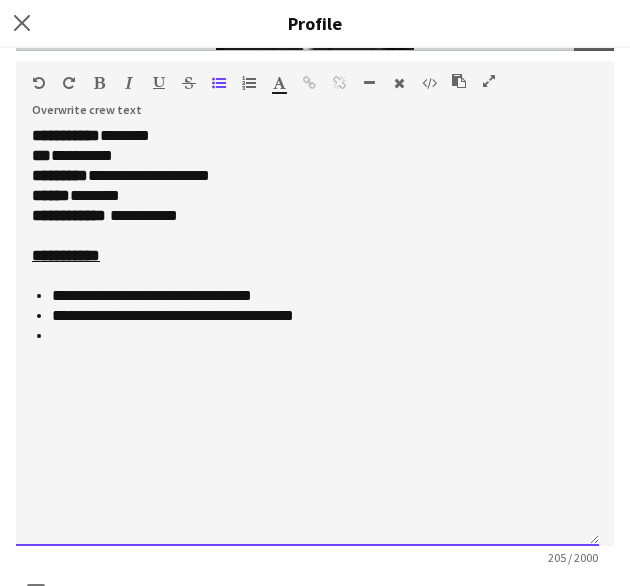 click at bounding box center (317, 336) 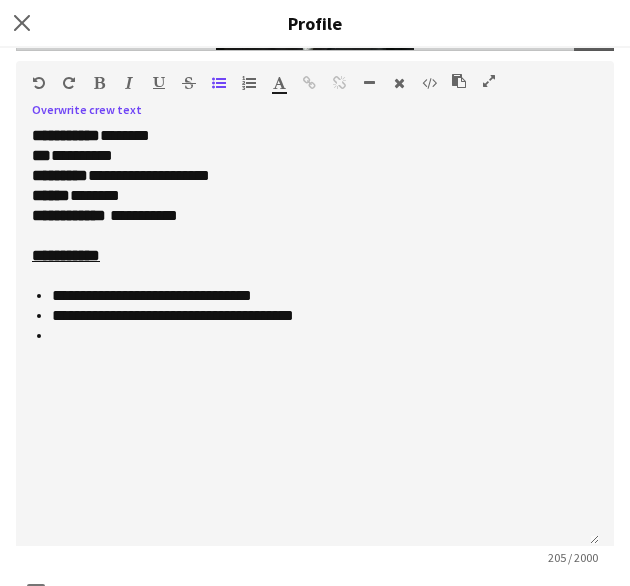 click at bounding box center [459, 81] 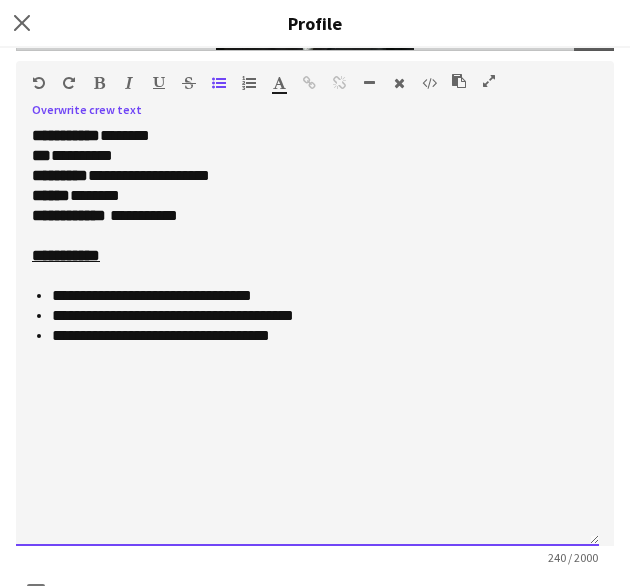 click on "**********" at bounding box center (317, 336) 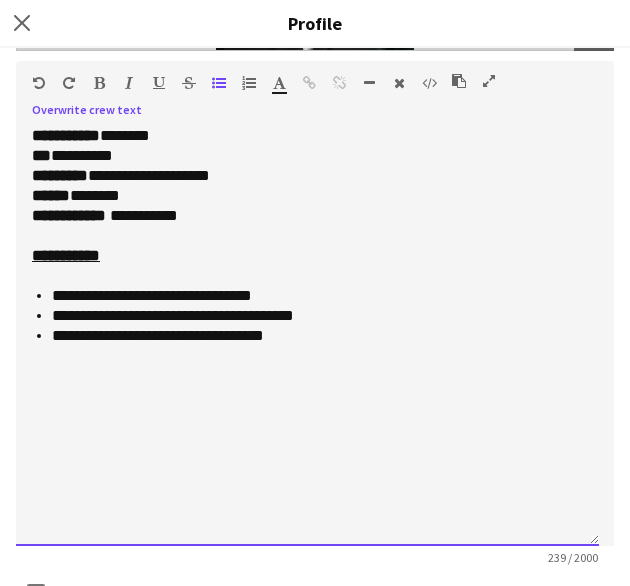 click on "**********" at bounding box center (307, 336) 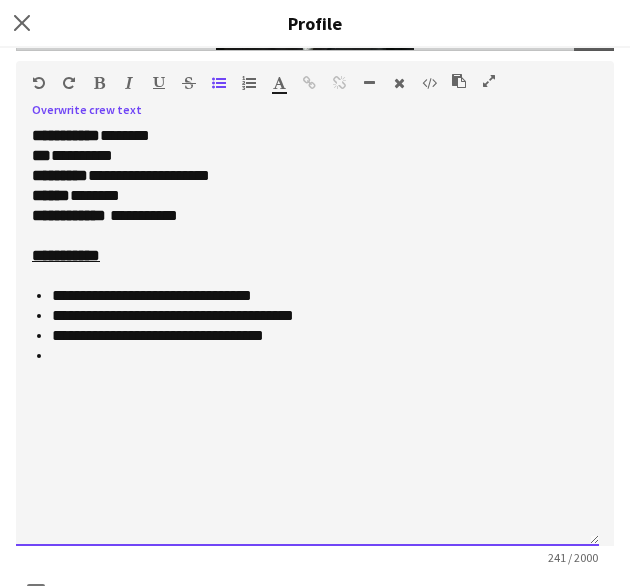 click on "**********" at bounding box center [317, 336] 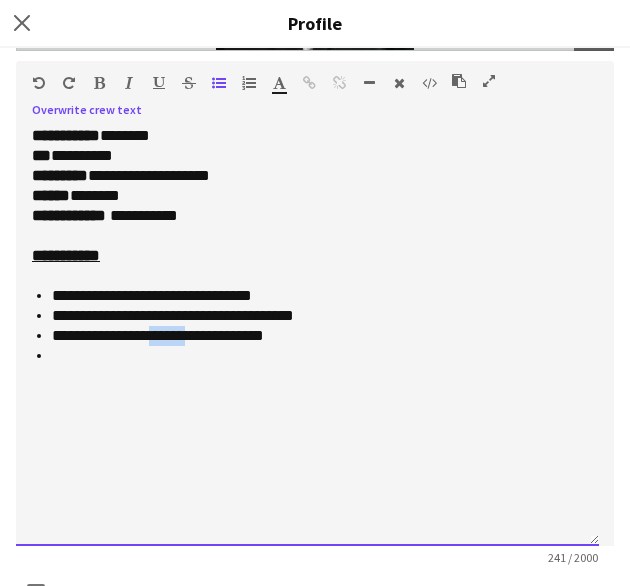 click on "**********" at bounding box center [317, 336] 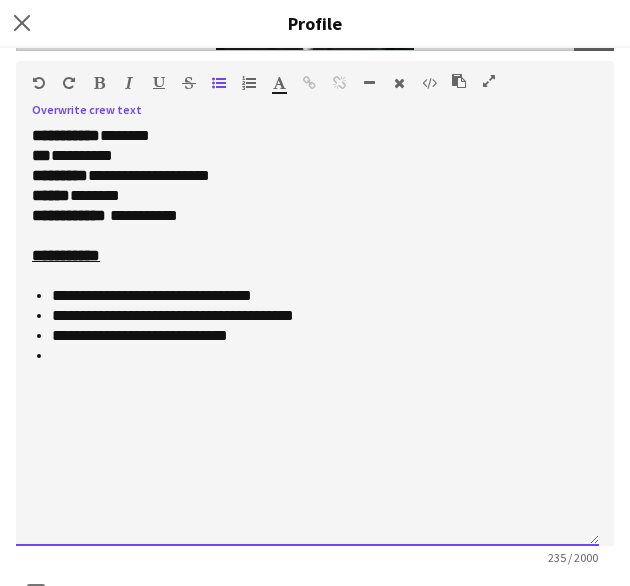 click on "**********" at bounding box center [307, 336] 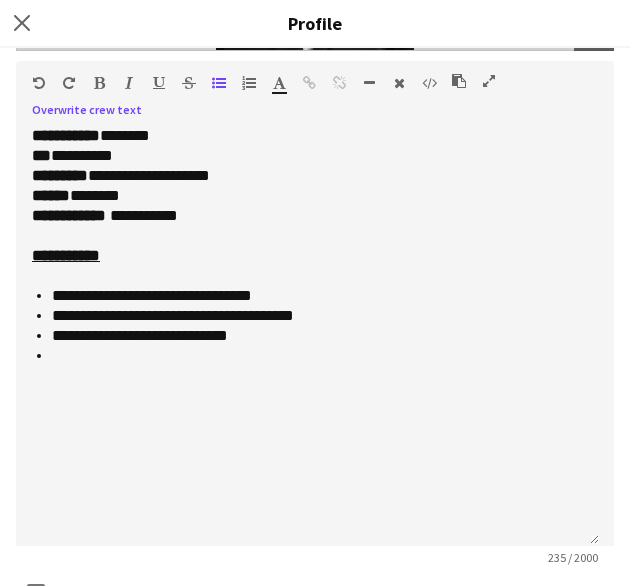 click at bounding box center (459, 81) 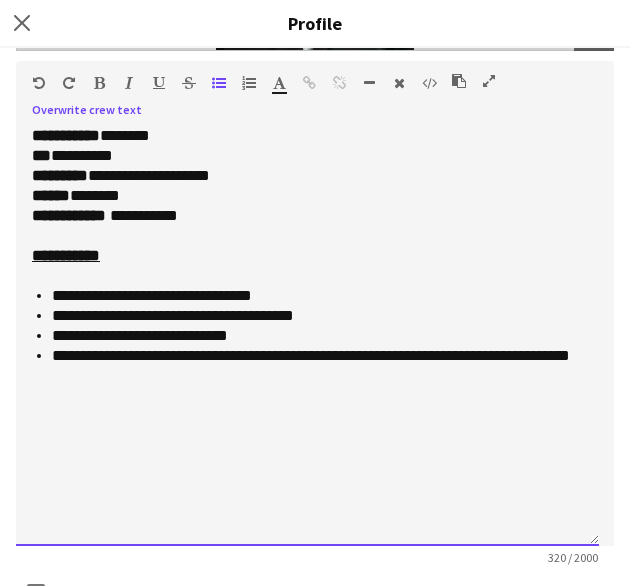 click on "**********" at bounding box center (317, 366) 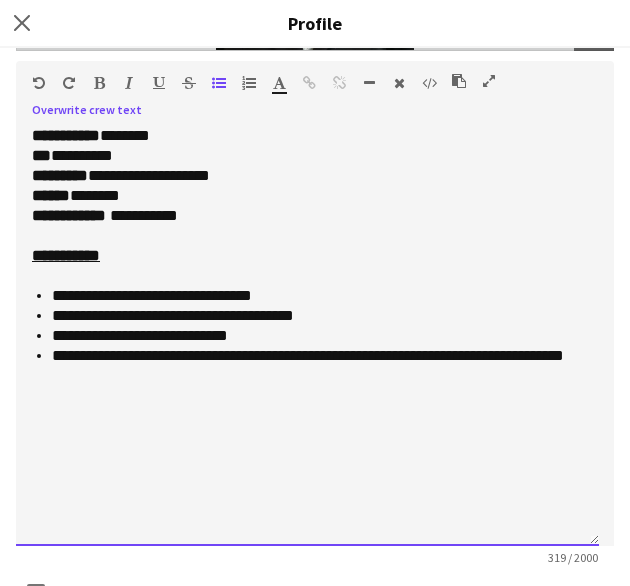 click on "**********" at bounding box center [317, 366] 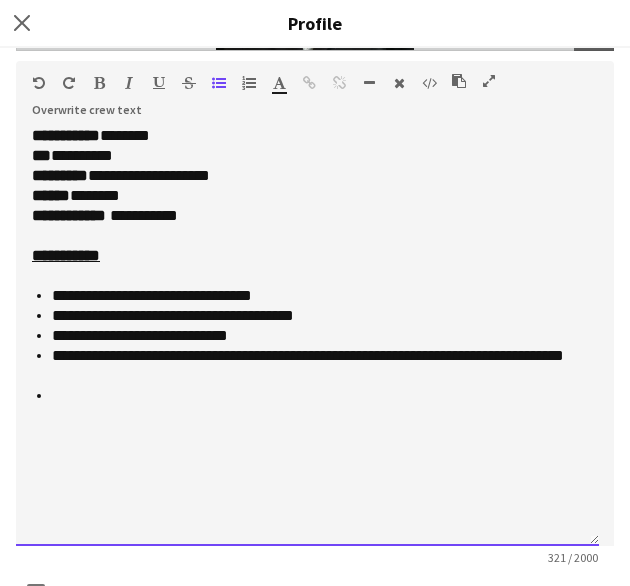 click at bounding box center [317, 396] 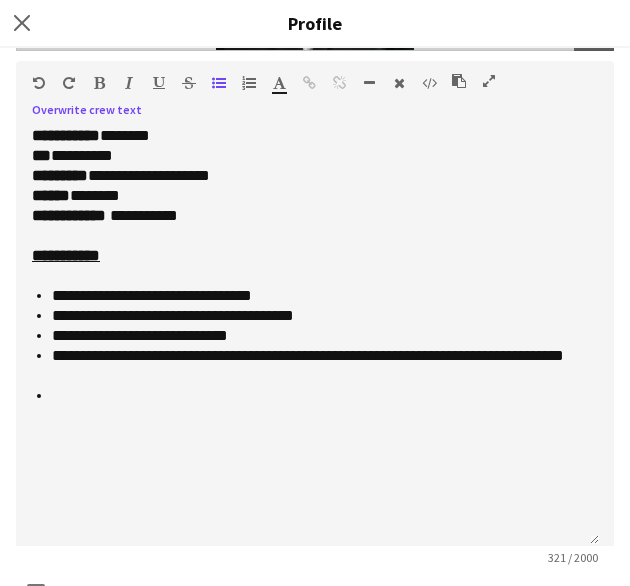 click at bounding box center [459, 81] 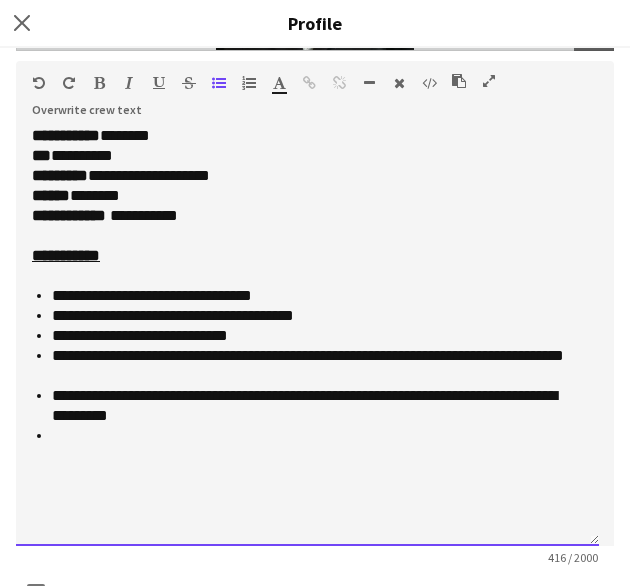 click on "**********" at bounding box center [307, 336] 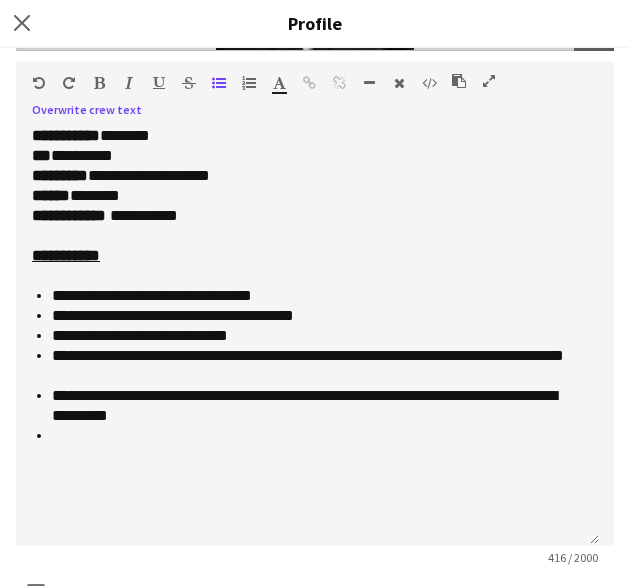 click at bounding box center (459, 81) 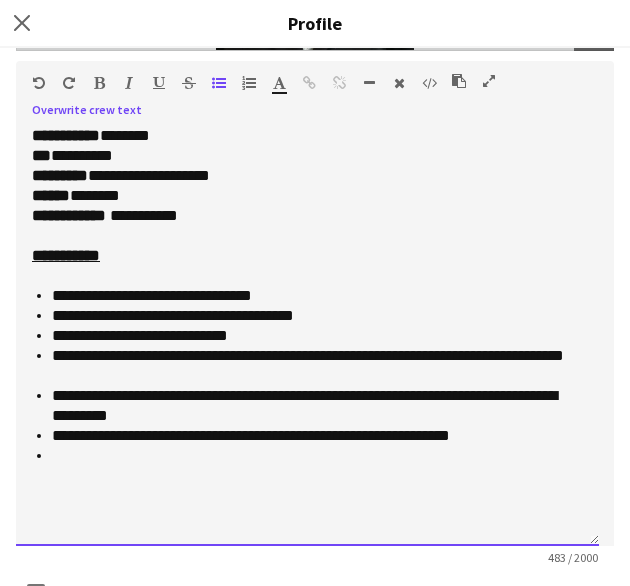 click on "**********" at bounding box center [317, 436] 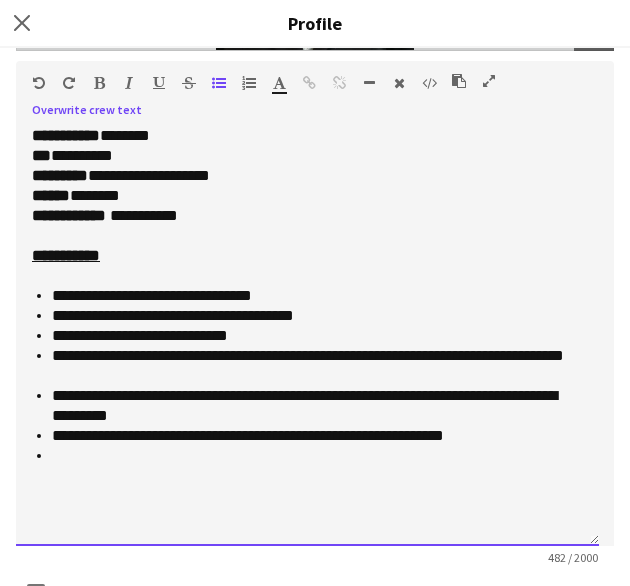 click on "**********" at bounding box center [317, 406] 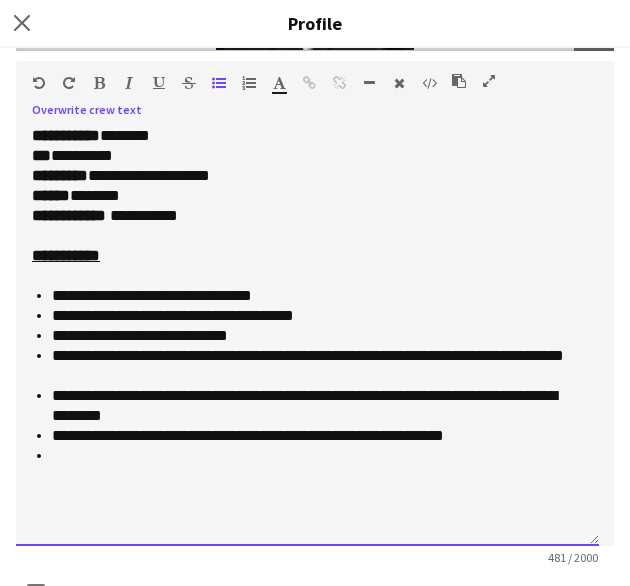 click on "**********" at bounding box center (317, 406) 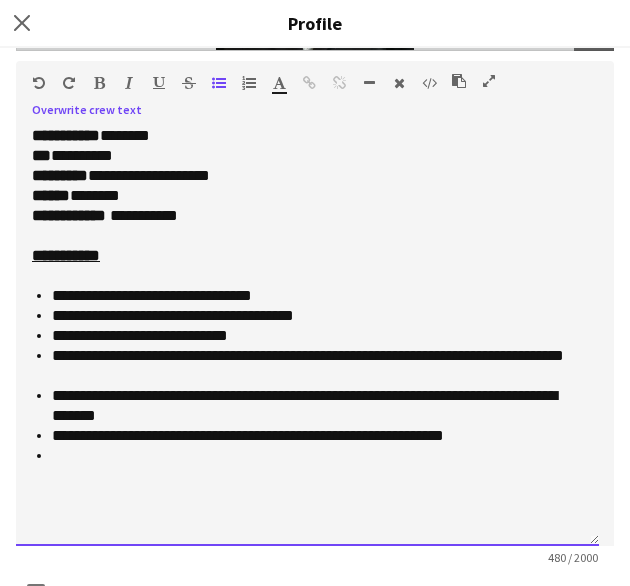 click on "**********" at bounding box center [317, 436] 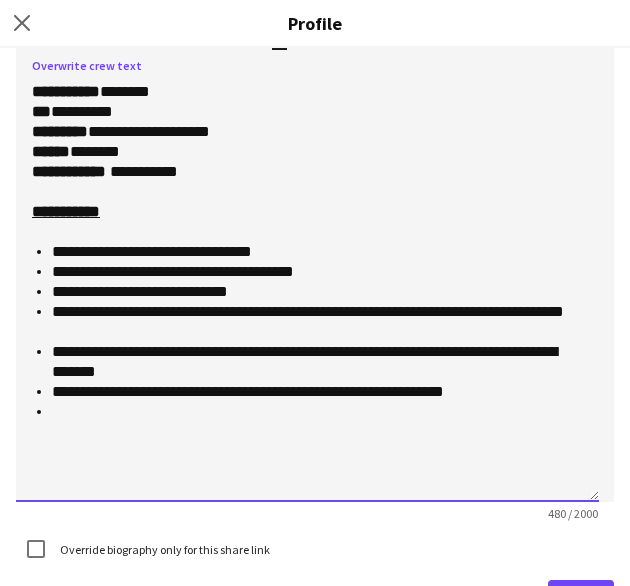 scroll, scrollTop: 428, scrollLeft: 0, axis: vertical 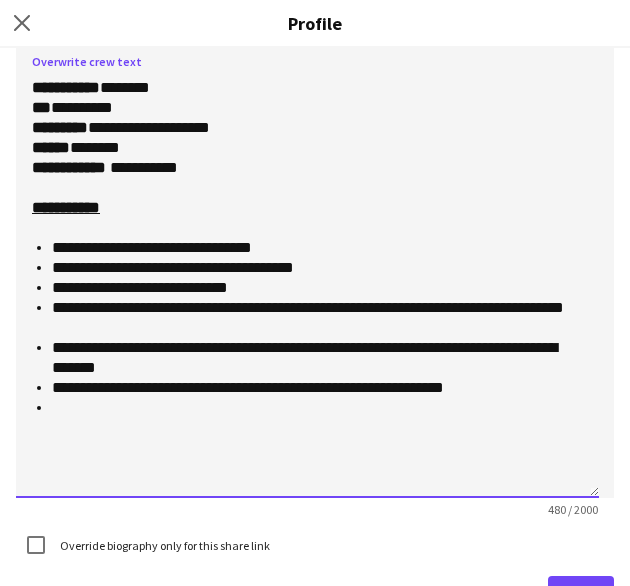 click on "**********" at bounding box center (317, 388) 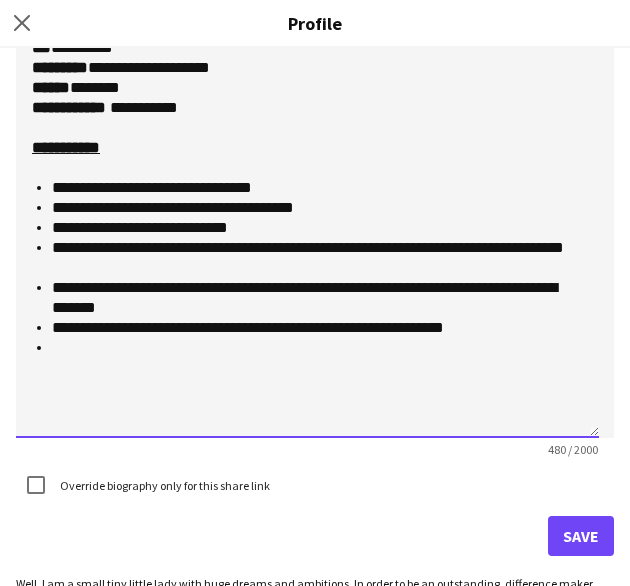 scroll, scrollTop: 489, scrollLeft: 0, axis: vertical 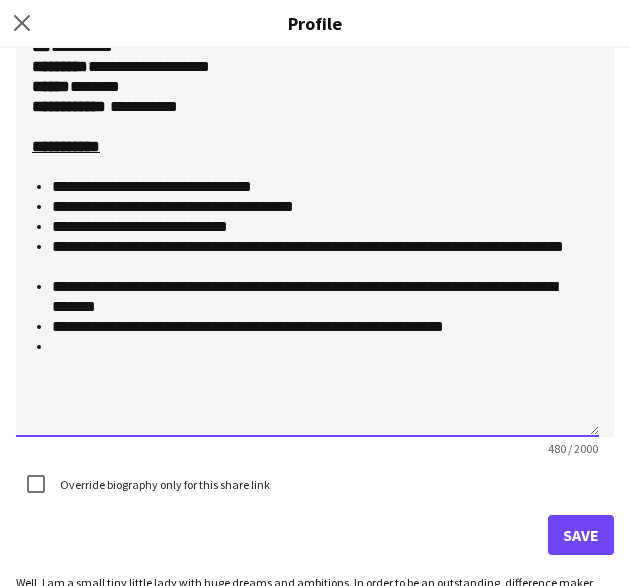click at bounding box center [317, 347] 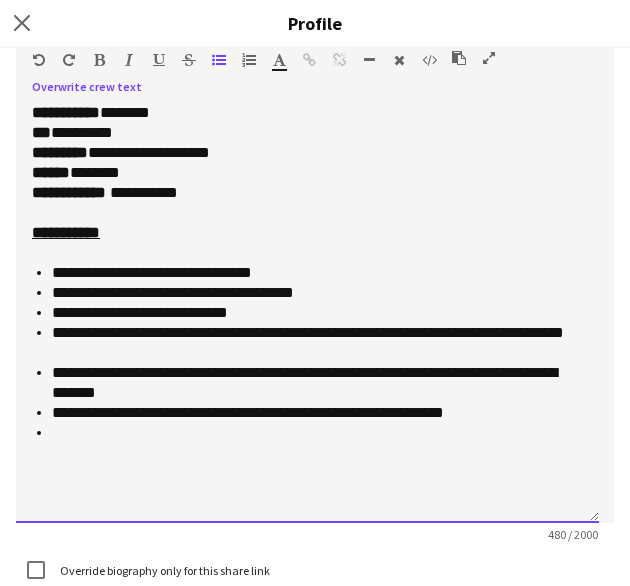 scroll, scrollTop: 397, scrollLeft: 0, axis: vertical 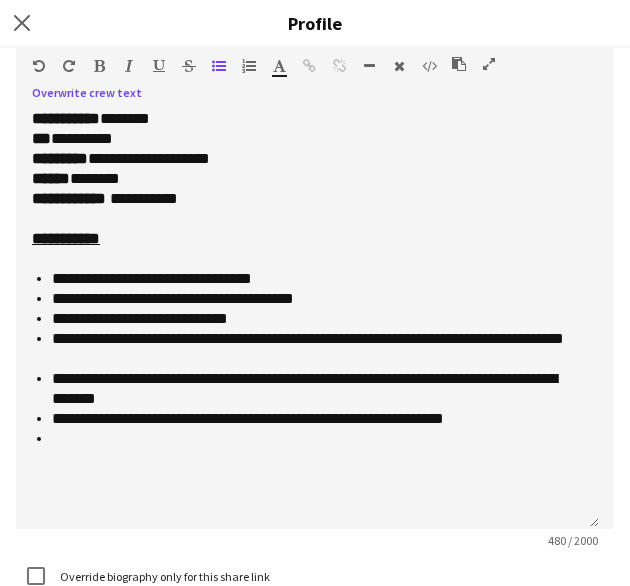 click at bounding box center (459, 64) 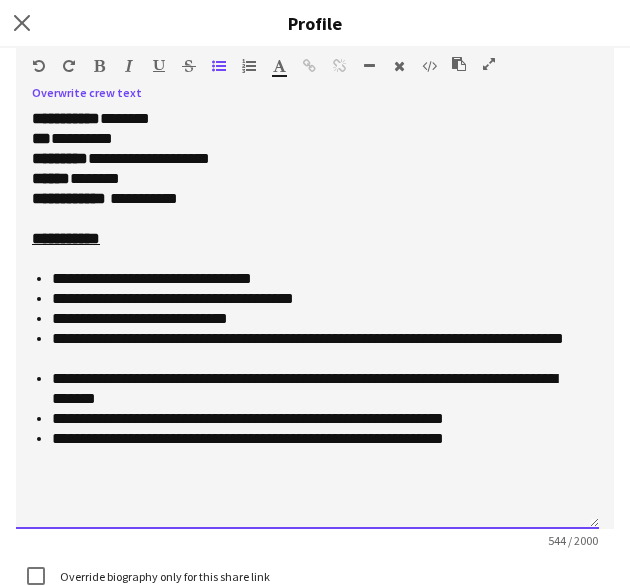 click on "**********" at bounding box center [317, 439] 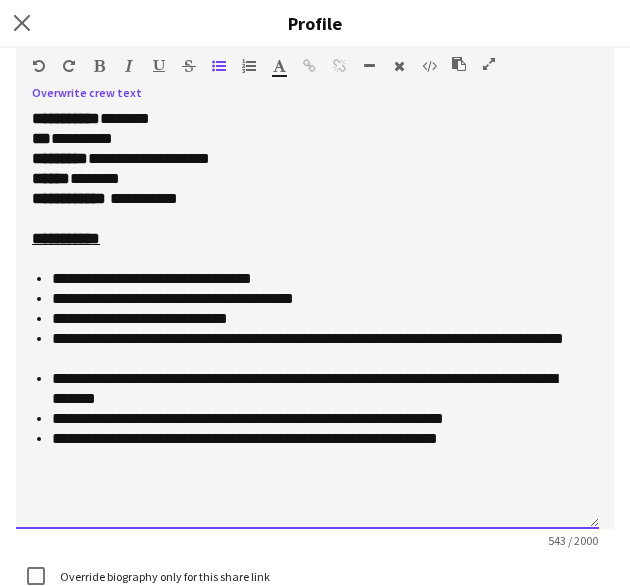 click on "**********" at bounding box center (317, 439) 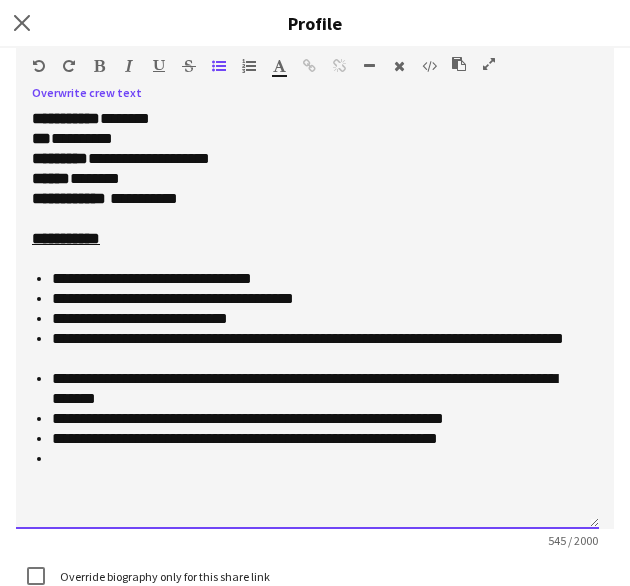 click at bounding box center [317, 459] 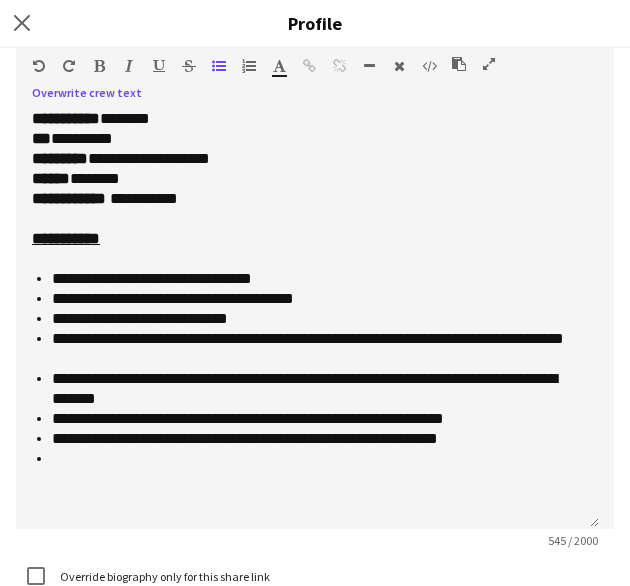 click at bounding box center (459, 64) 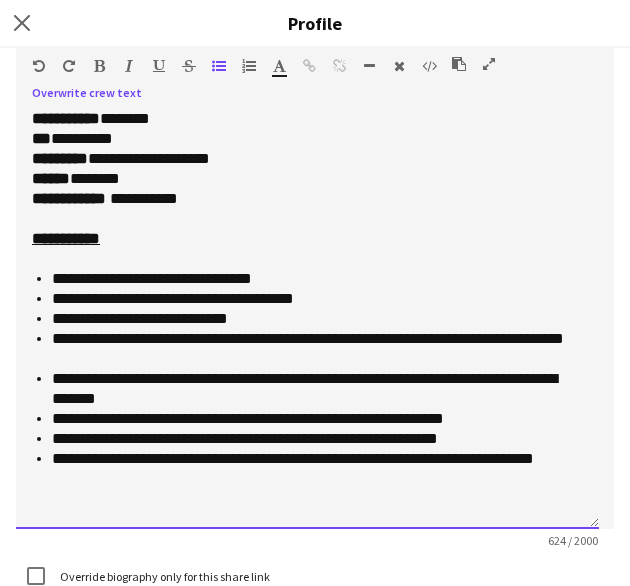 click on "**********" at bounding box center (317, 469) 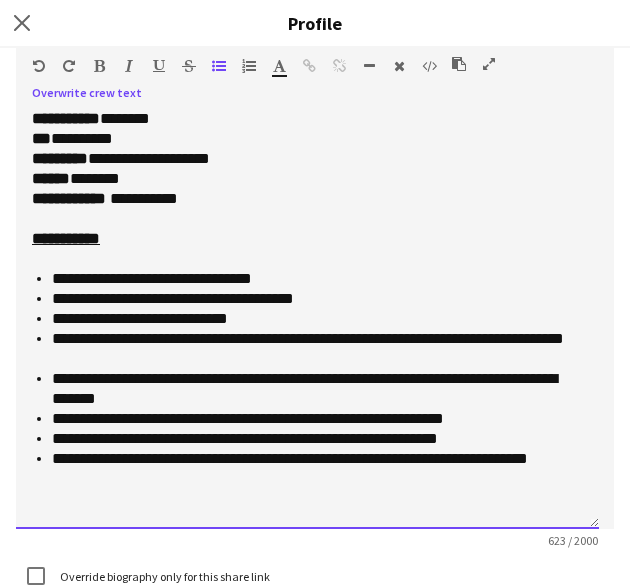 click on "**********" at bounding box center (317, 469) 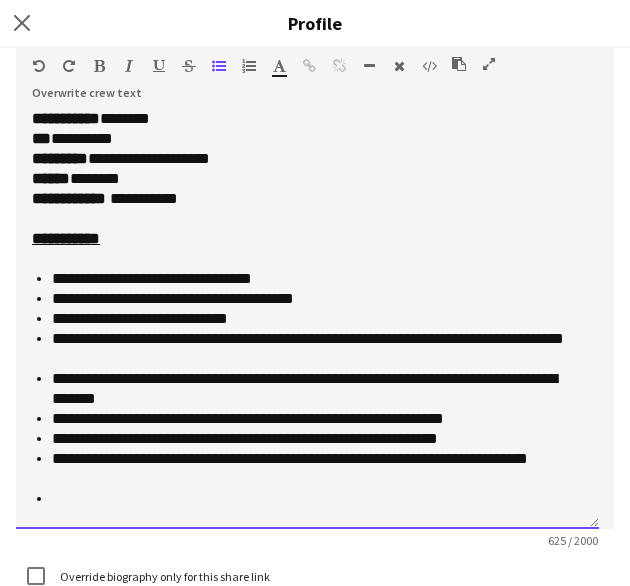 click at bounding box center (317, 499) 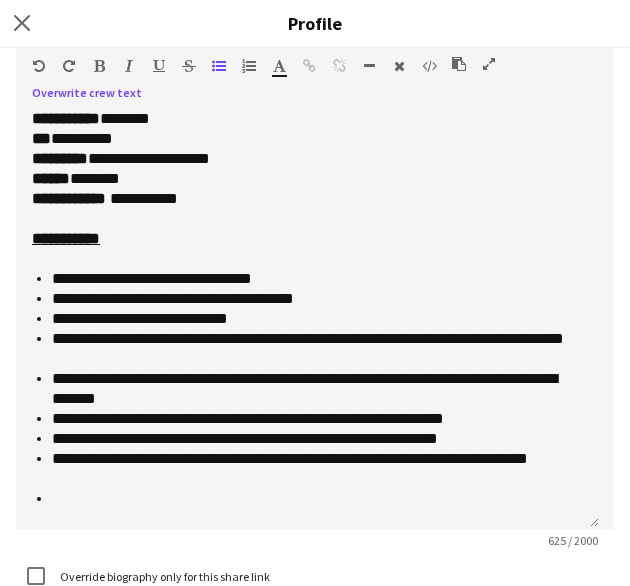 click at bounding box center (459, 64) 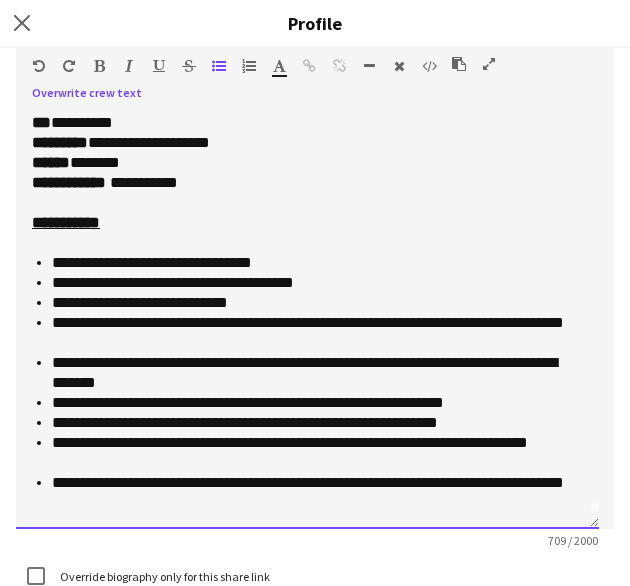 scroll, scrollTop: 22, scrollLeft: 0, axis: vertical 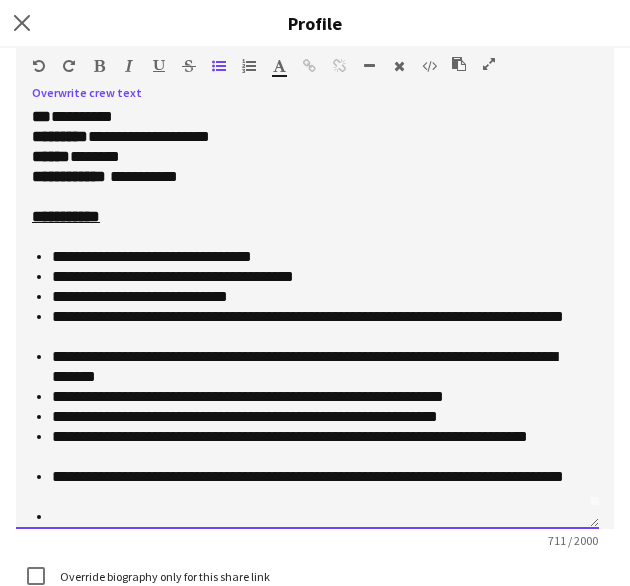 click on "**********" at bounding box center (309, 487) 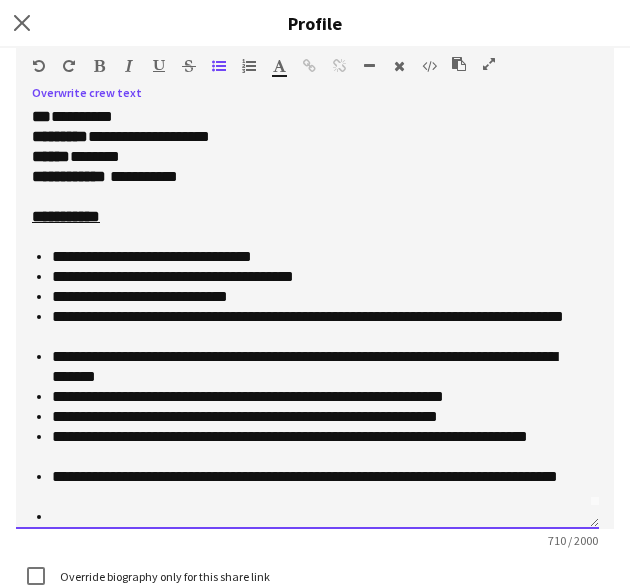 click at bounding box center [317, 517] 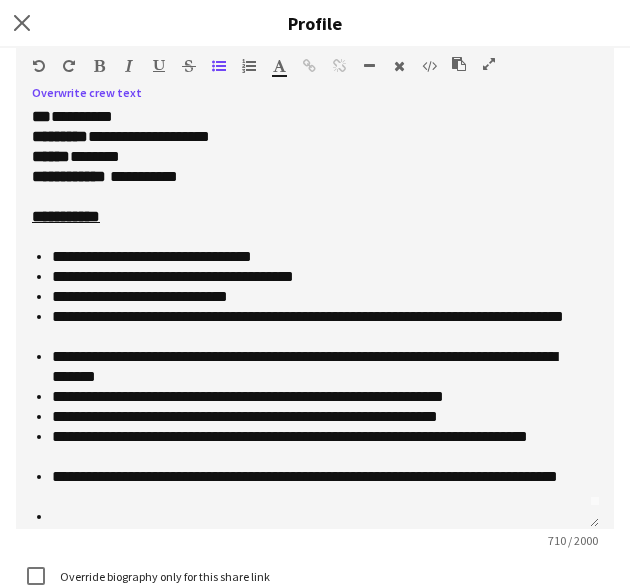 click at bounding box center (459, 64) 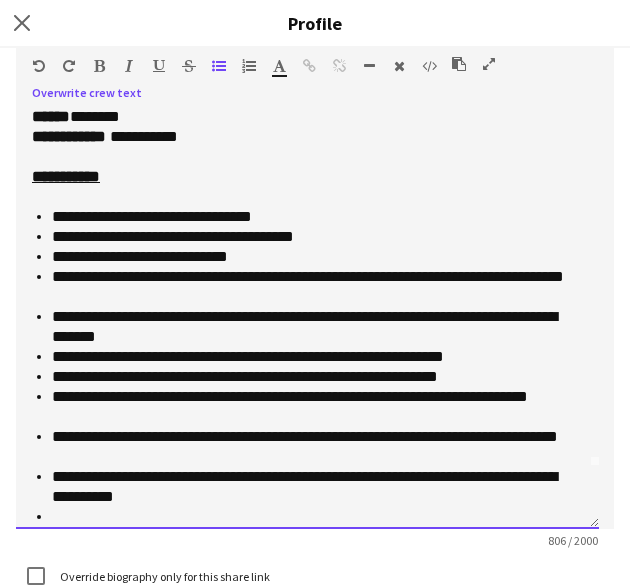 scroll, scrollTop: 76, scrollLeft: 0, axis: vertical 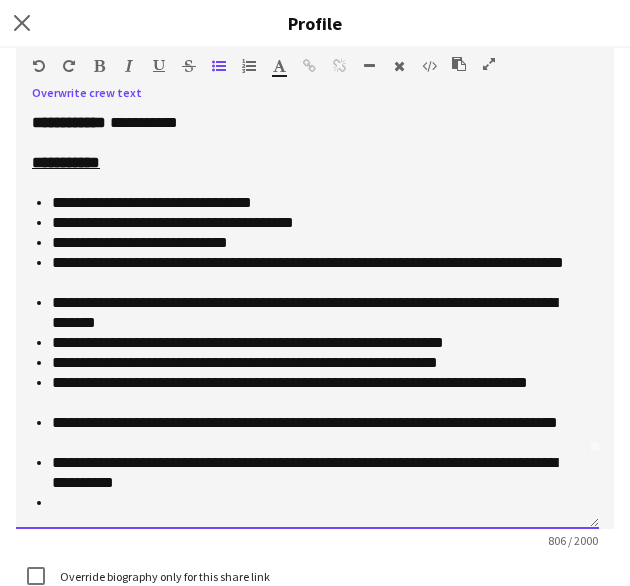 click at bounding box center (317, 503) 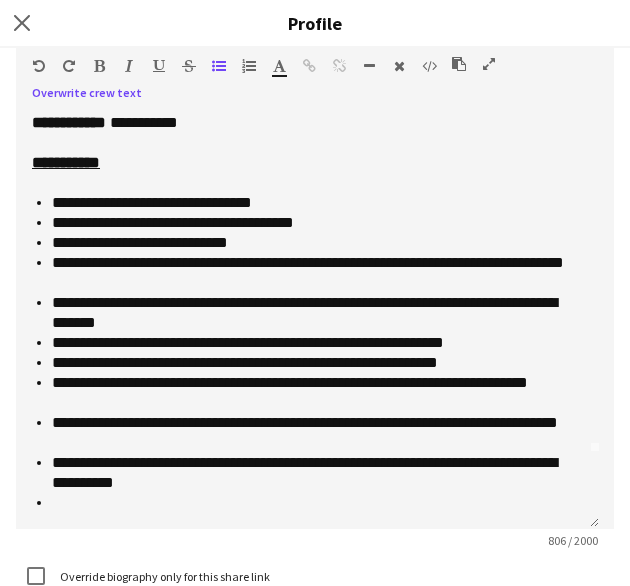 click at bounding box center (459, 64) 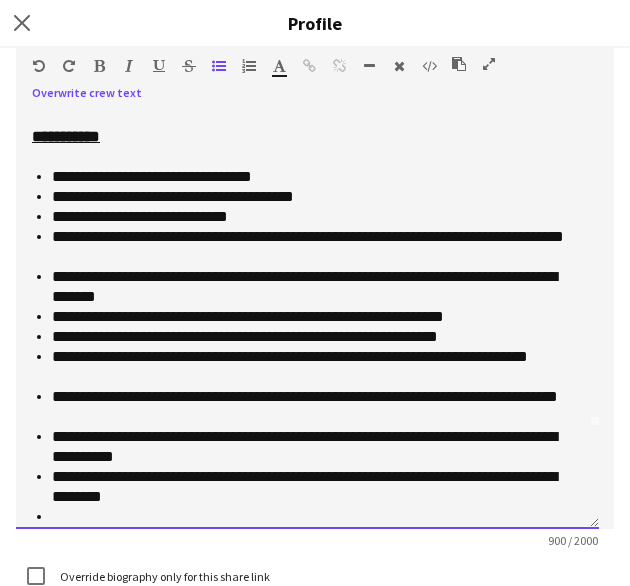 scroll, scrollTop: 116, scrollLeft: 0, axis: vertical 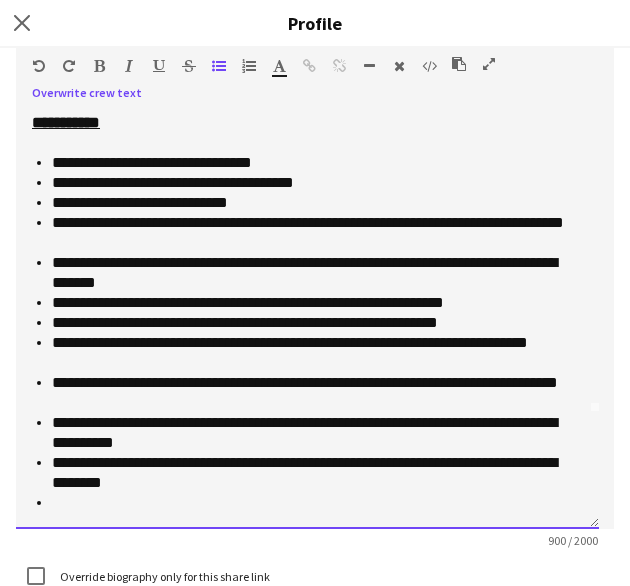 click on "**********" at bounding box center (309, 433) 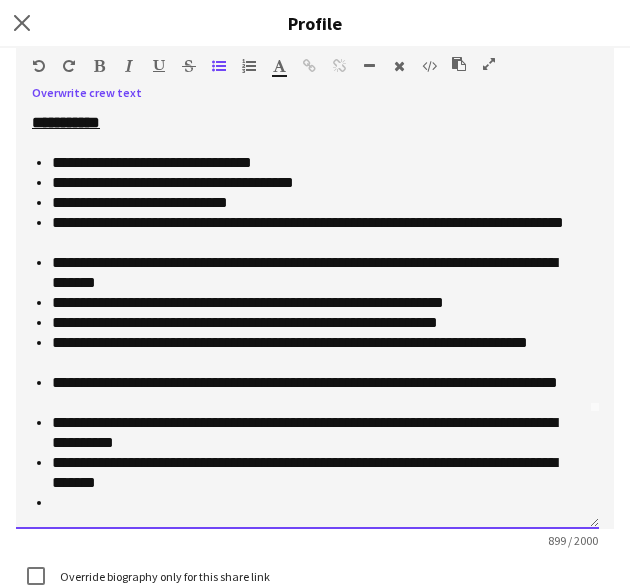 click at bounding box center (317, 503) 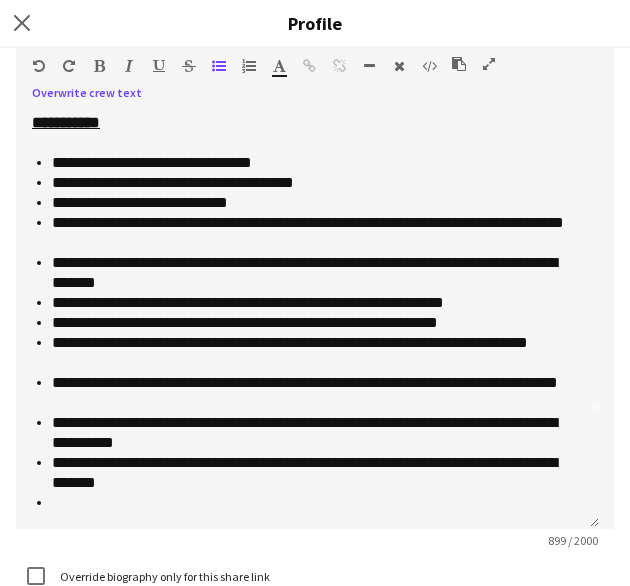 click at bounding box center [459, 64] 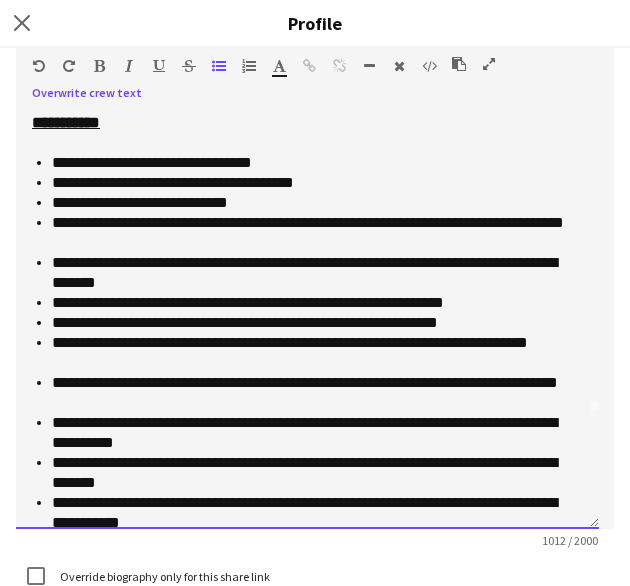 scroll, scrollTop: 156, scrollLeft: 0, axis: vertical 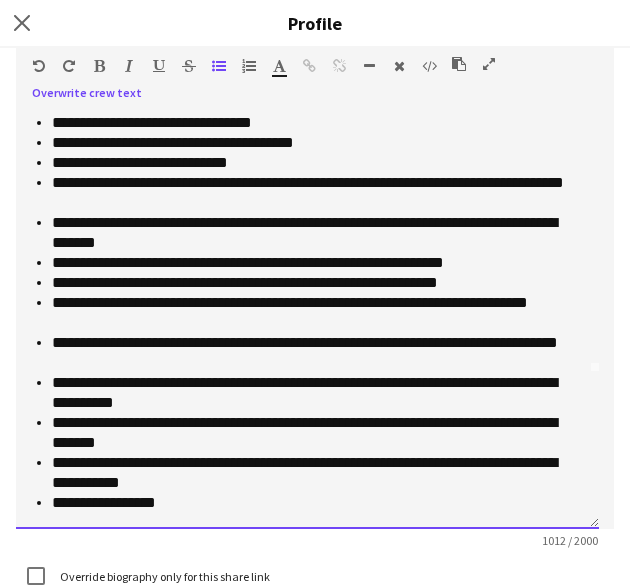 click on "**********" at bounding box center [309, 473] 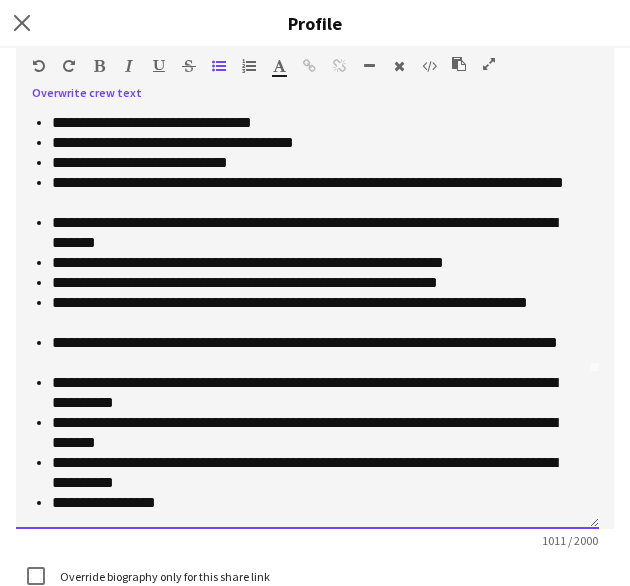 click on "**********" at bounding box center (309, 503) 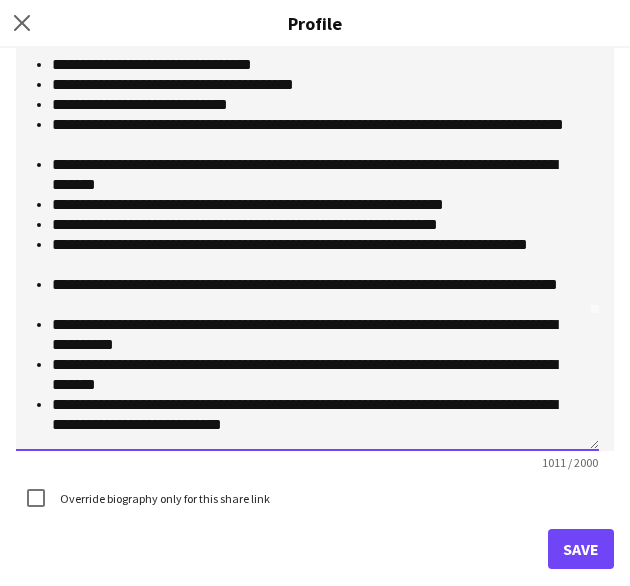 scroll, scrollTop: 474, scrollLeft: 0, axis: vertical 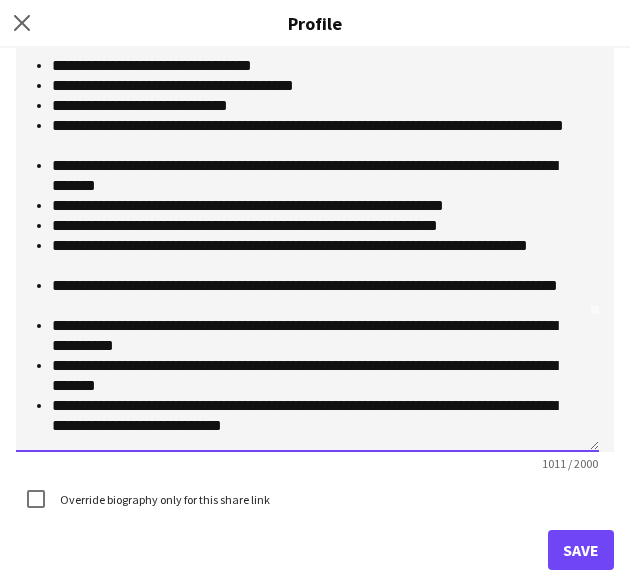 click on "**********" at bounding box center (309, 416) 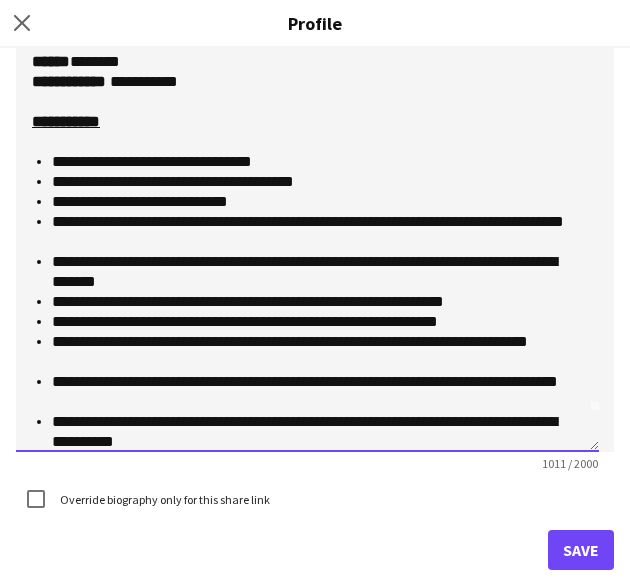 scroll, scrollTop: 39, scrollLeft: 0, axis: vertical 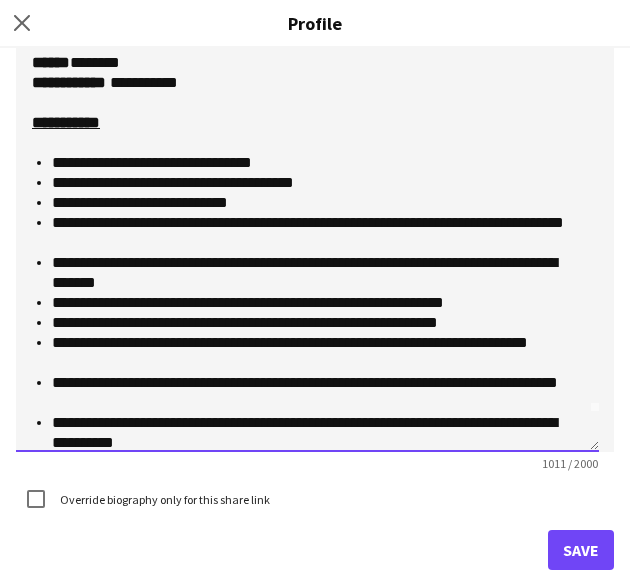 click on "**********" at bounding box center [309, 163] 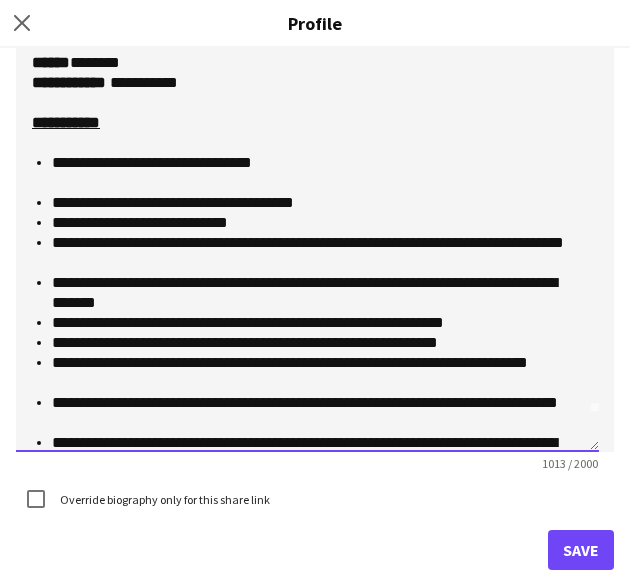 click on "**********" at bounding box center [309, 203] 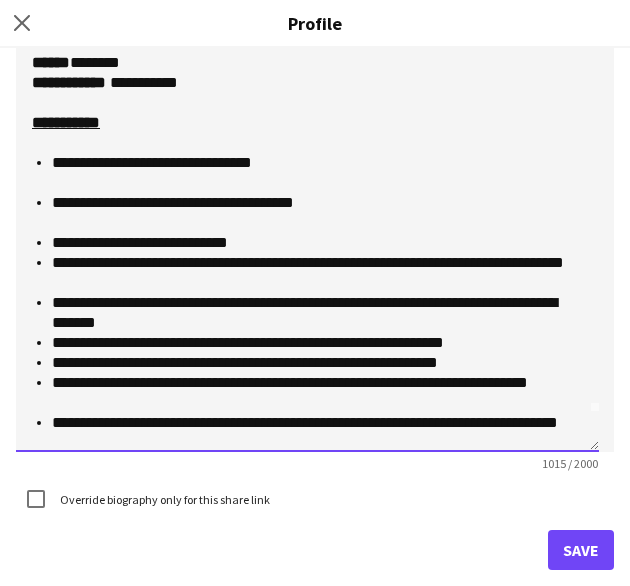 click on "**********" at bounding box center [309, 243] 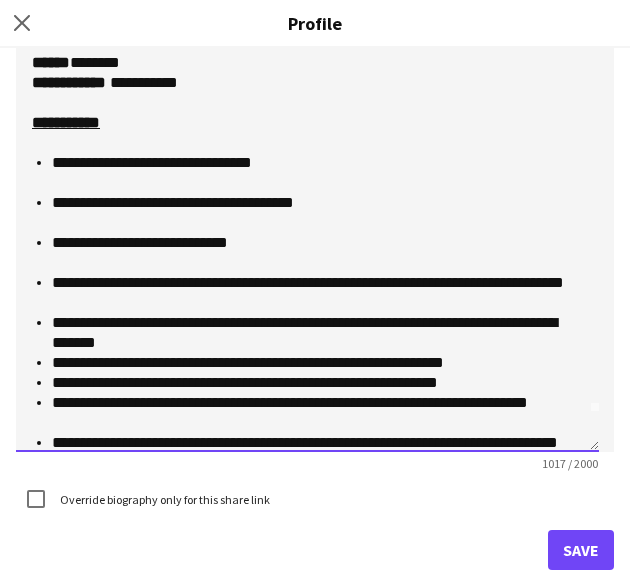 click on "**********" at bounding box center [309, 293] 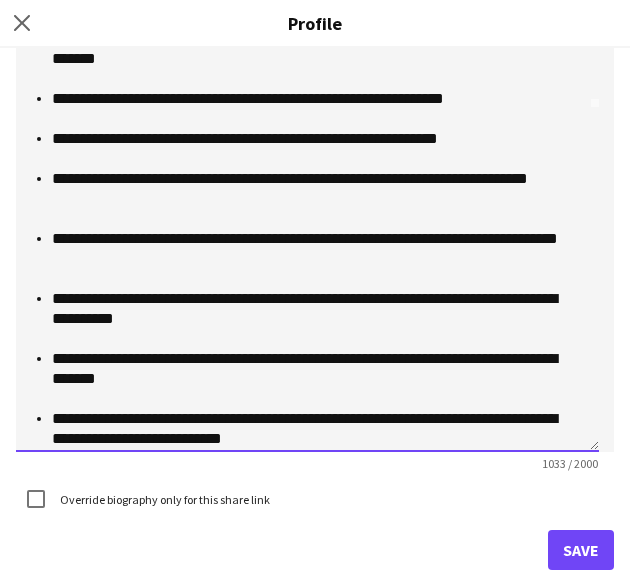 scroll, scrollTop: 356, scrollLeft: 0, axis: vertical 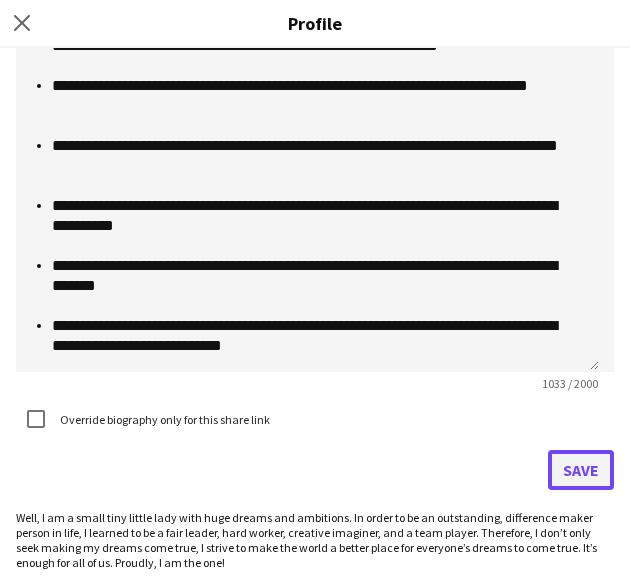 click on "Save" 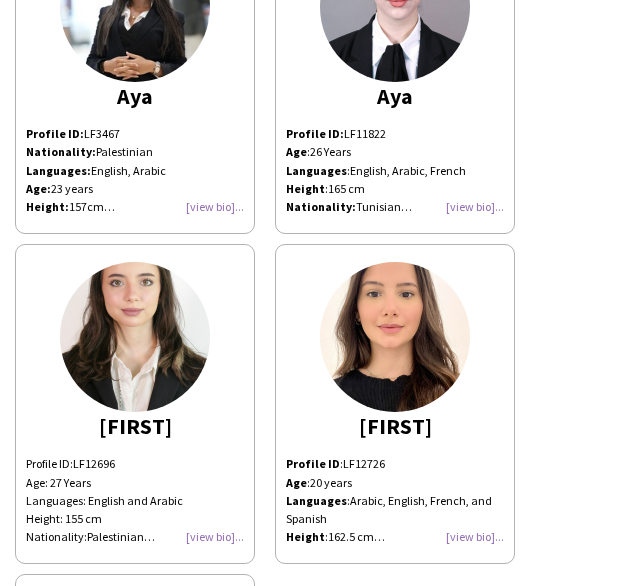 click on "Dina" 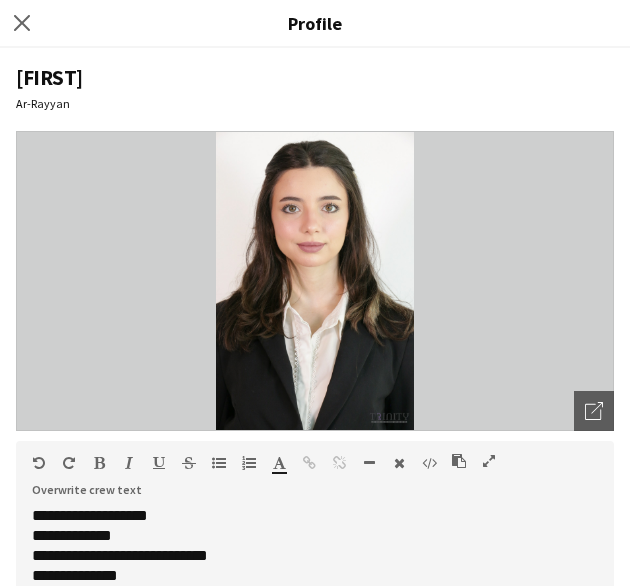 scroll, scrollTop: 234, scrollLeft: 0, axis: vertical 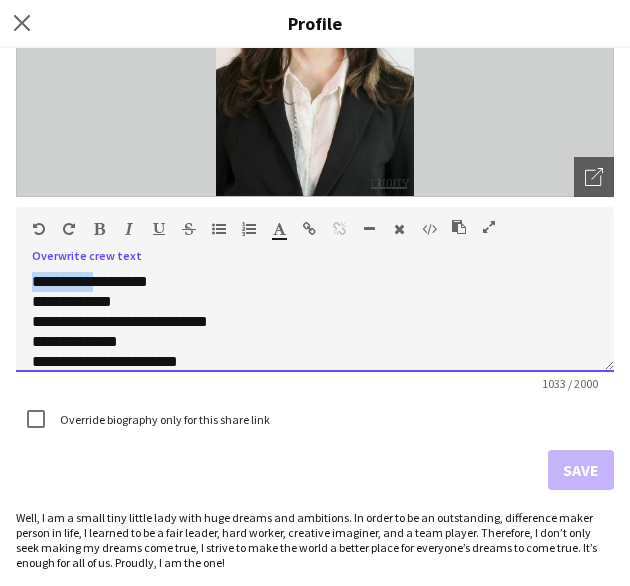 drag, startPoint x: 35, startPoint y: 279, endPoint x: 91, endPoint y: 278, distance: 56.008926 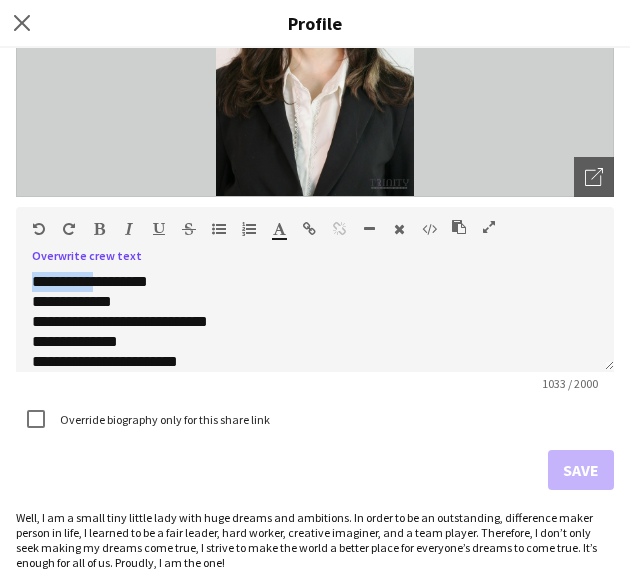 click at bounding box center (99, 229) 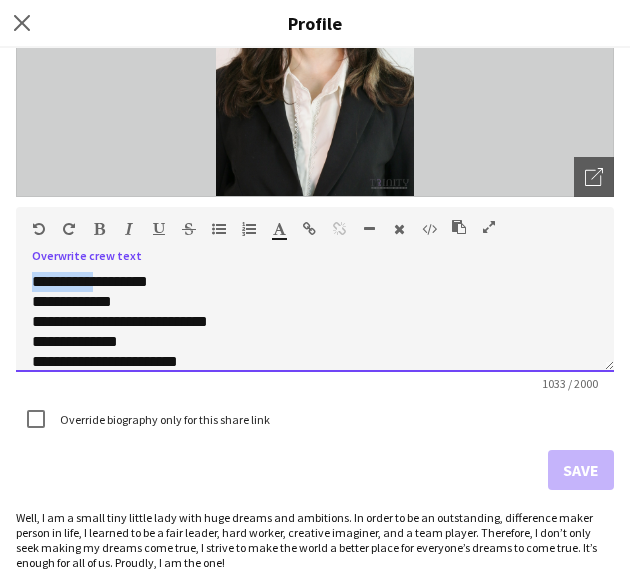 type 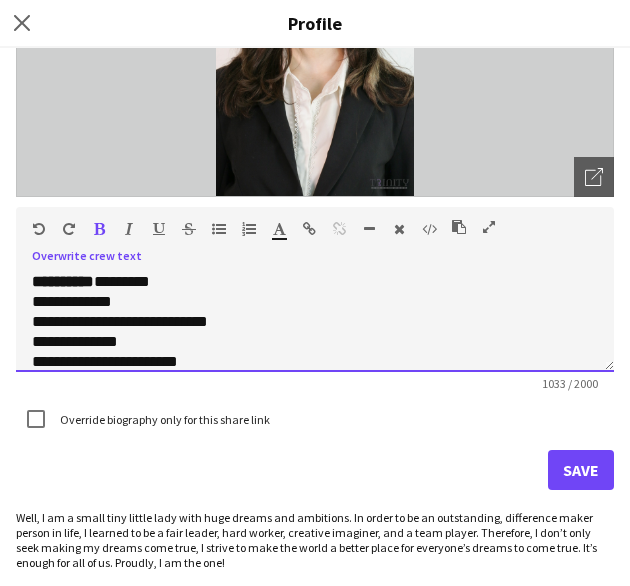 click on "***" at bounding box center [41, 301] 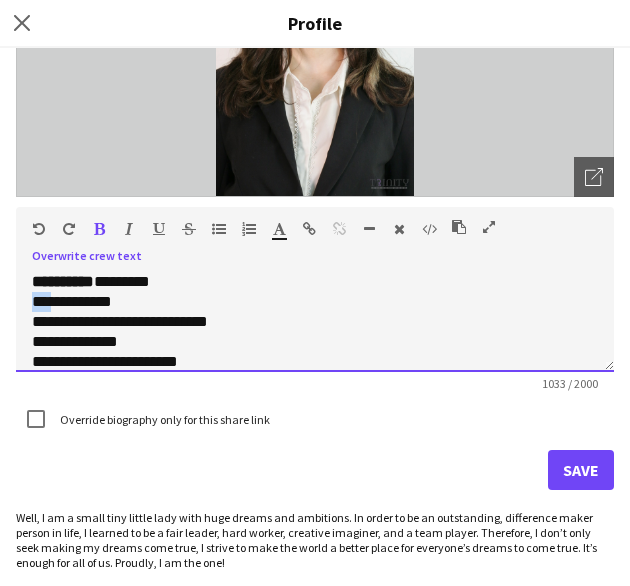 click on "***" at bounding box center (41, 301) 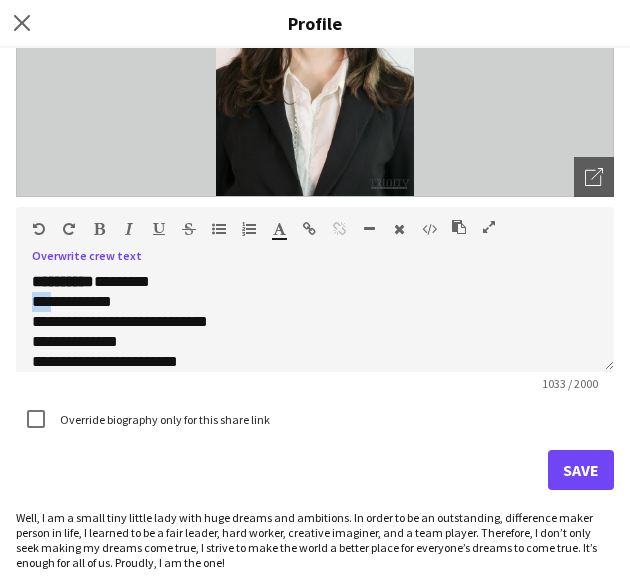 click at bounding box center [99, 229] 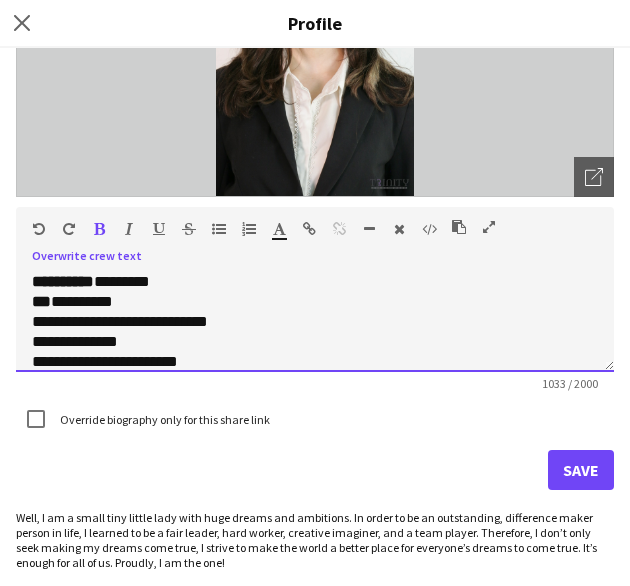 click on "*********" at bounding box center (59, 321) 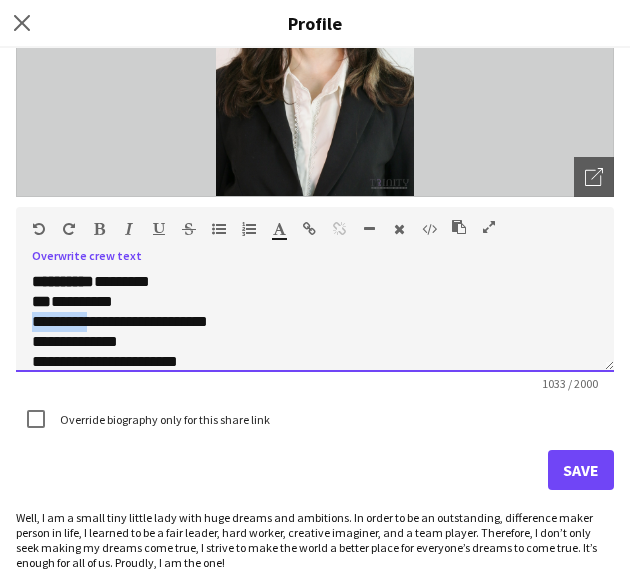 click on "*********" at bounding box center (59, 321) 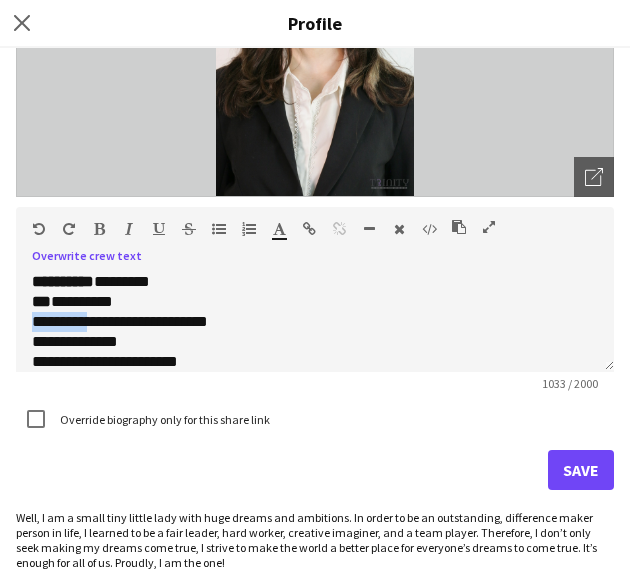 click at bounding box center (99, 229) 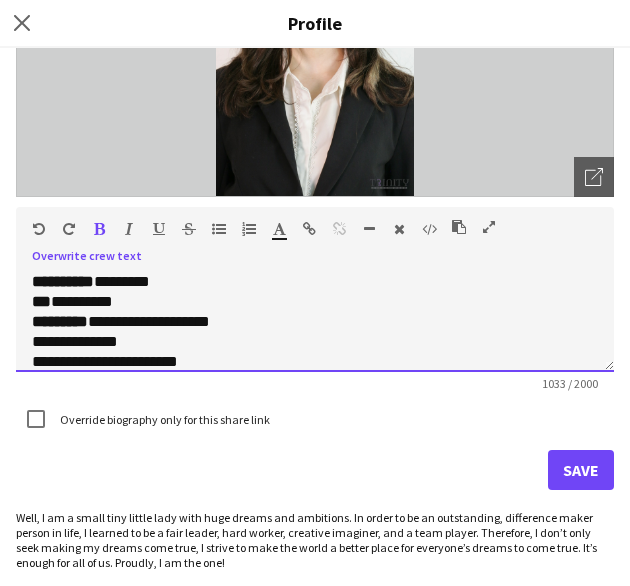 click on "******" at bounding box center [50, 341] 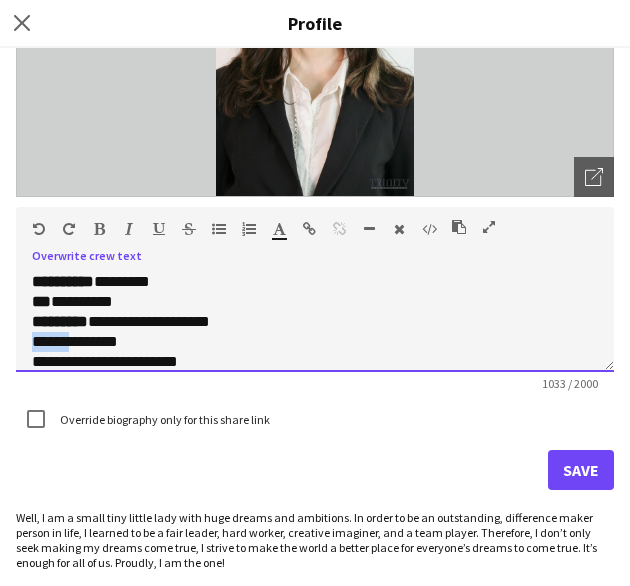 click on "******" at bounding box center (50, 341) 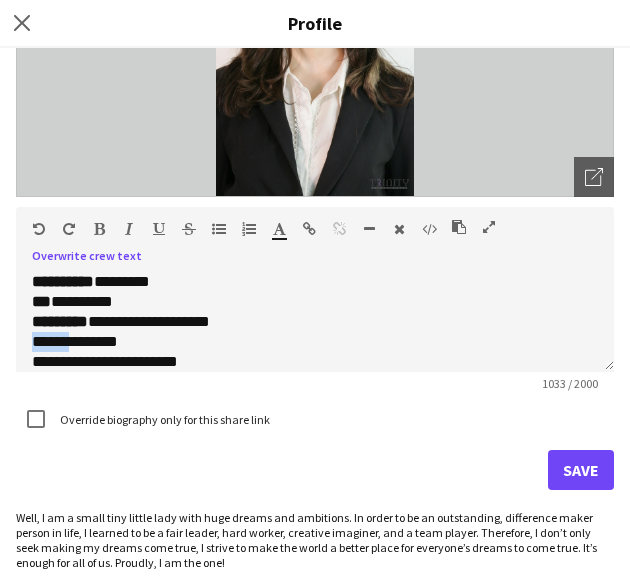click at bounding box center (99, 229) 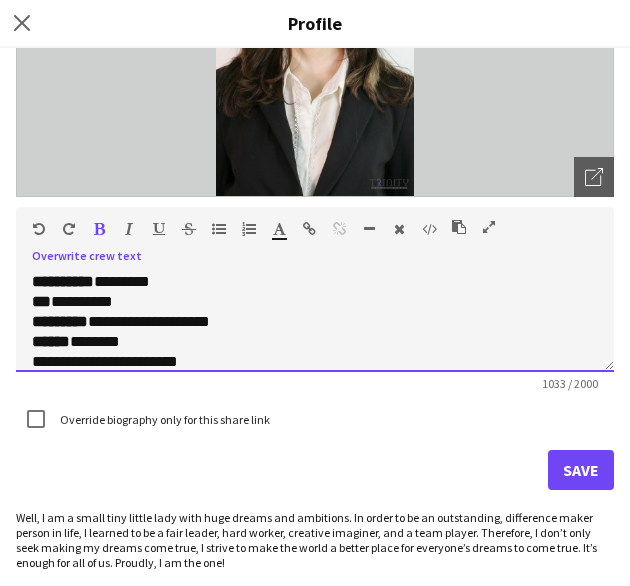 click on "**********" at bounding box center [68, 361] 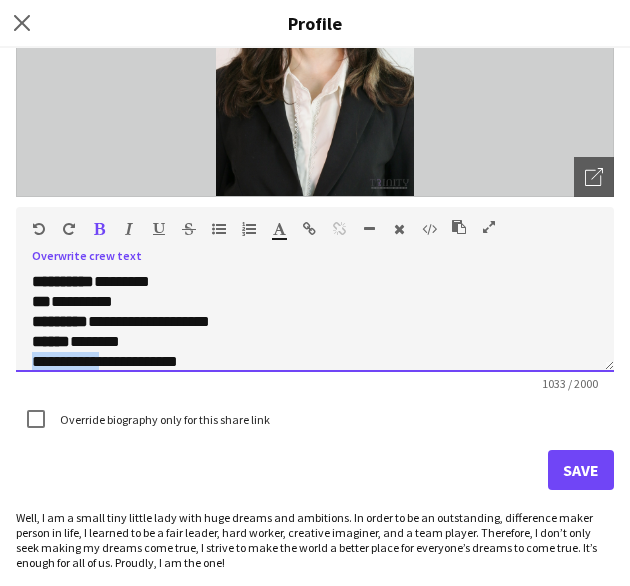 click on "**********" at bounding box center (68, 361) 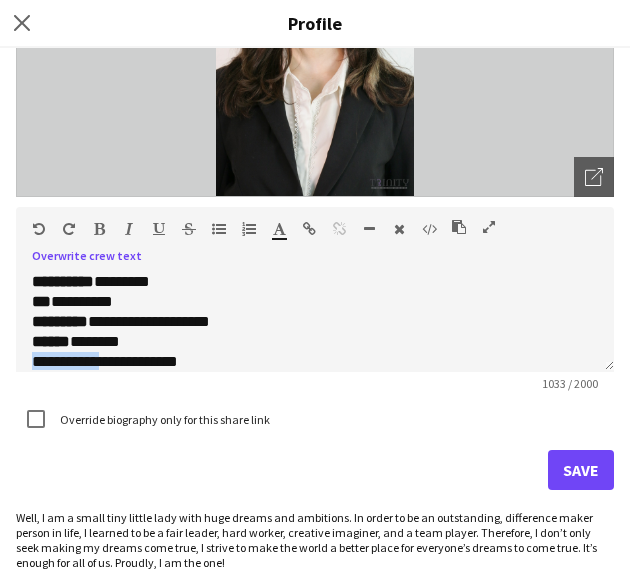 click at bounding box center [99, 229] 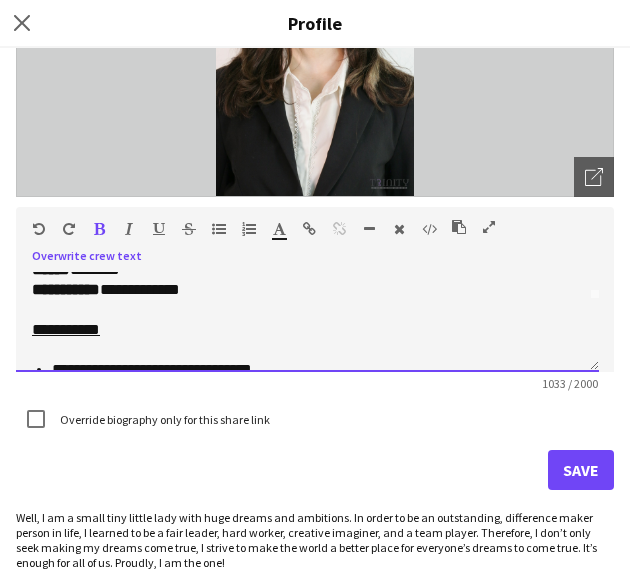 scroll, scrollTop: 77, scrollLeft: 0, axis: vertical 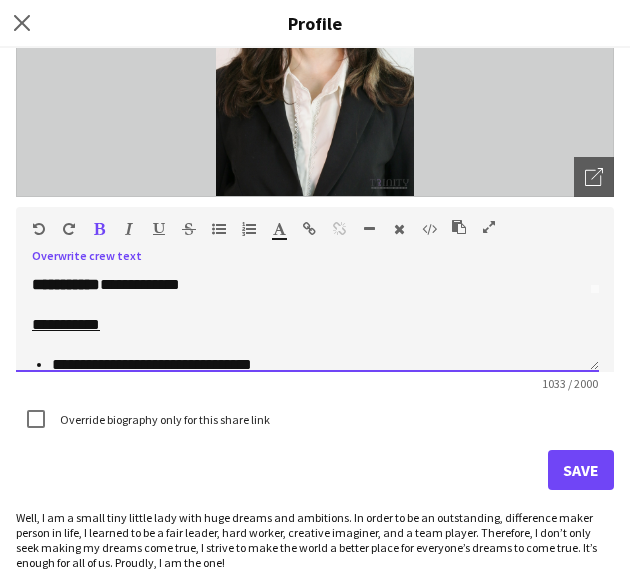 click on "**********" at bounding box center (66, 324) 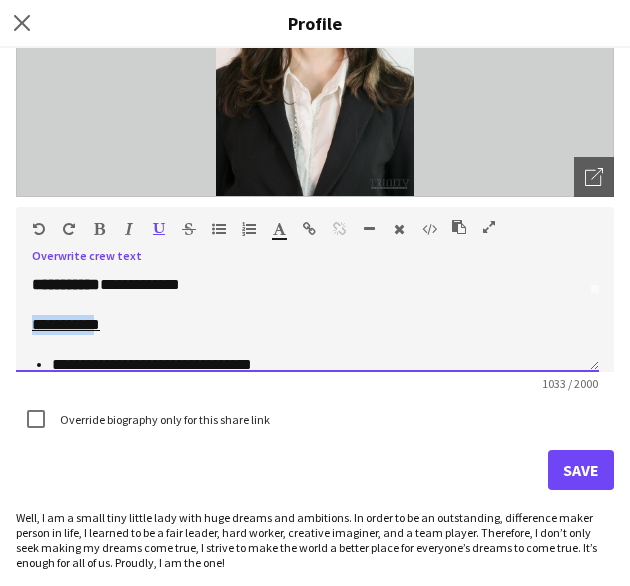 click on "**********" at bounding box center [66, 324] 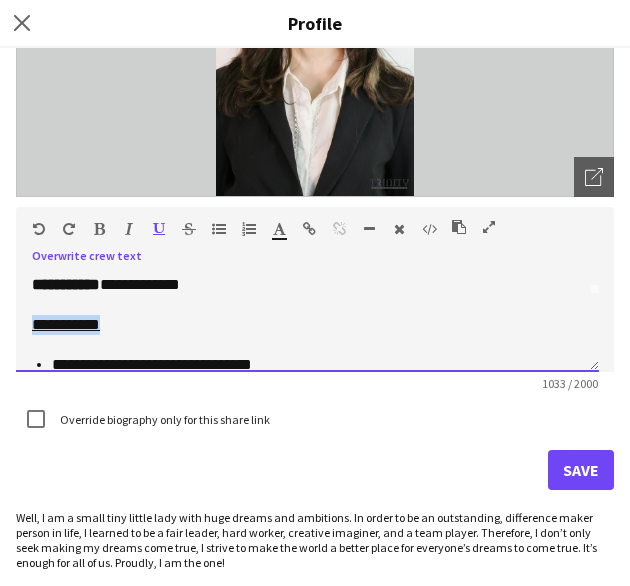 click on "**********" at bounding box center [66, 324] 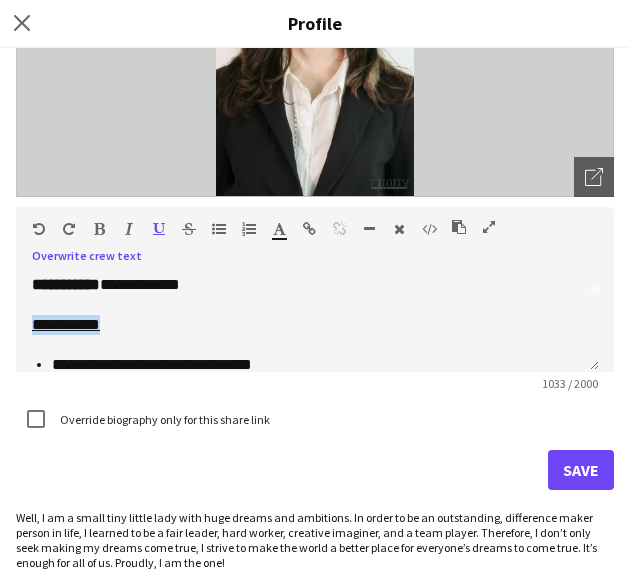click at bounding box center (99, 229) 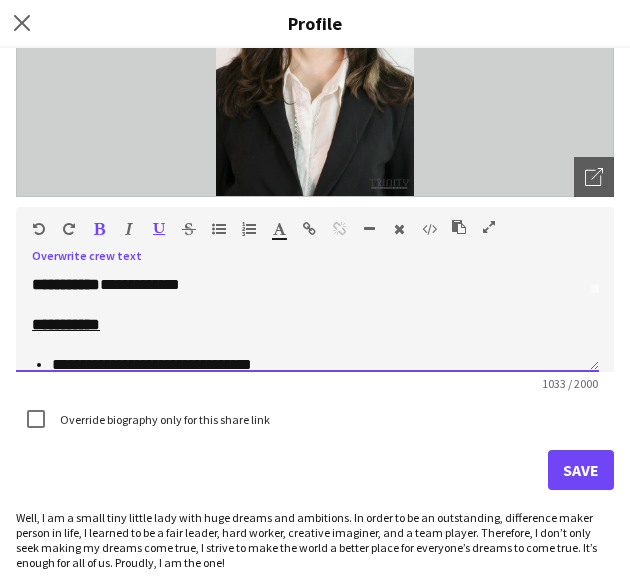 click on "**********" at bounding box center (299, 285) 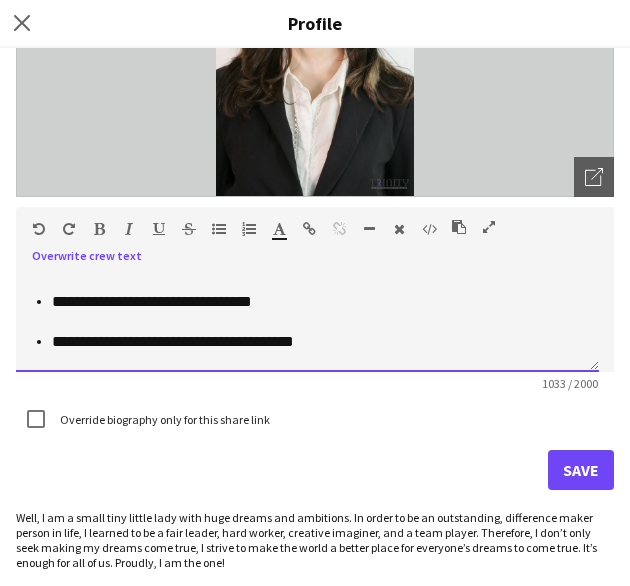 scroll, scrollTop: 145, scrollLeft: 0, axis: vertical 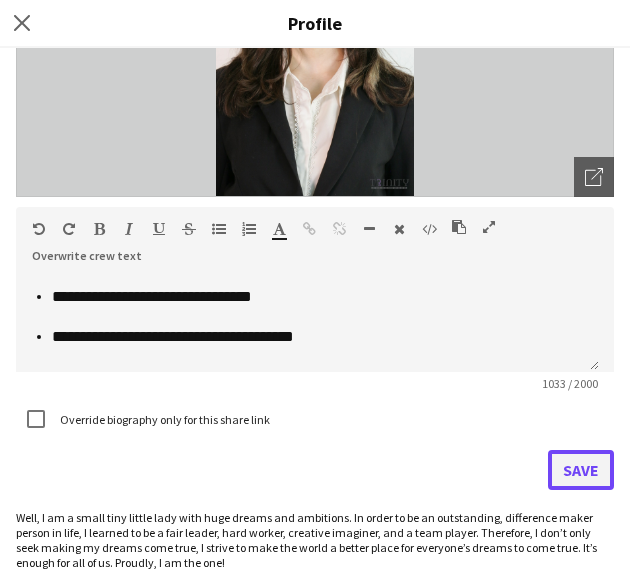 click on "Save" 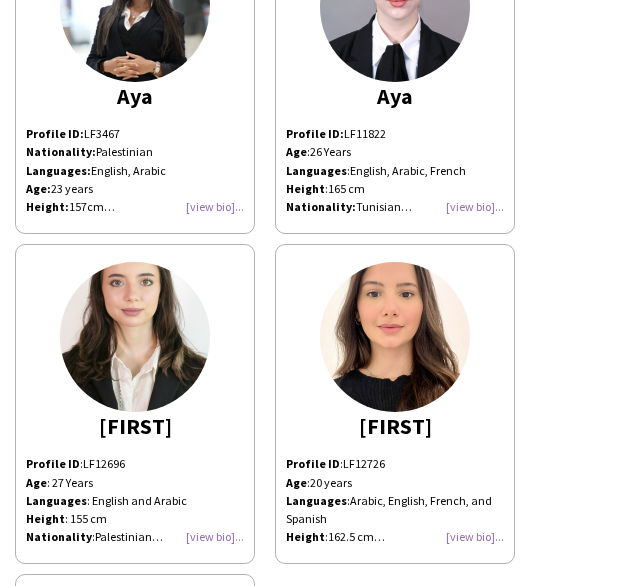 click on "Age :  20 years" 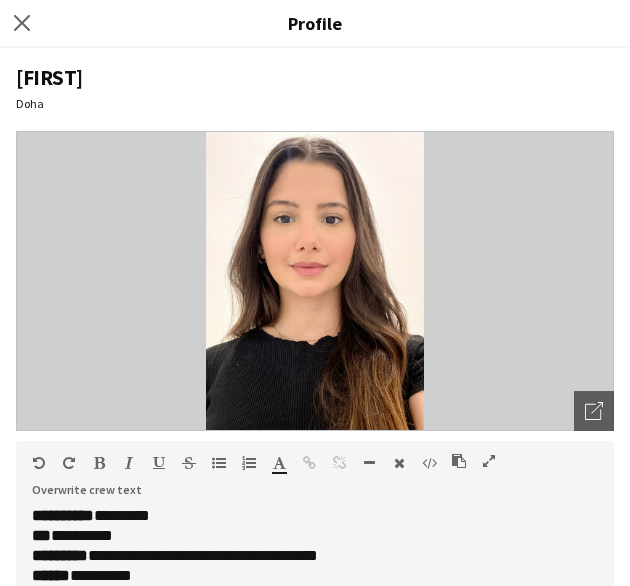 scroll, scrollTop: 189, scrollLeft: 0, axis: vertical 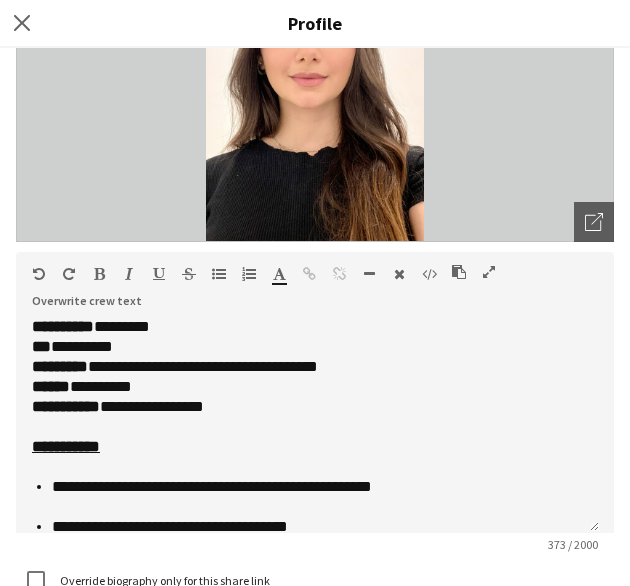drag, startPoint x: 588, startPoint y: 411, endPoint x: 570, endPoint y: 552, distance: 142.14429 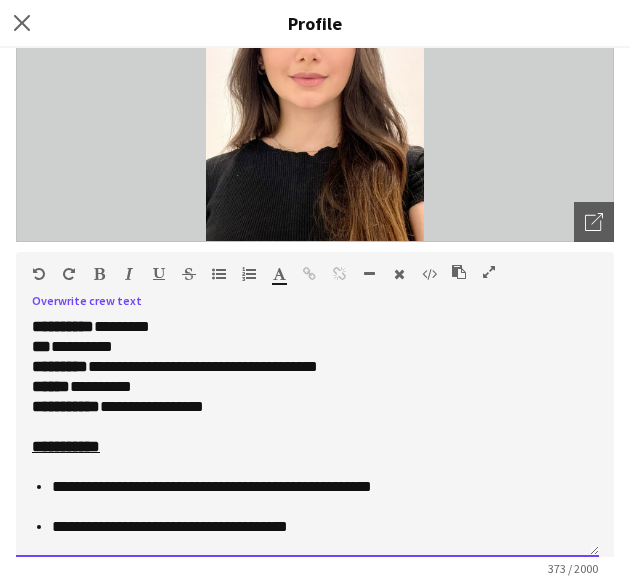 click on "**********" at bounding box center (309, 487) 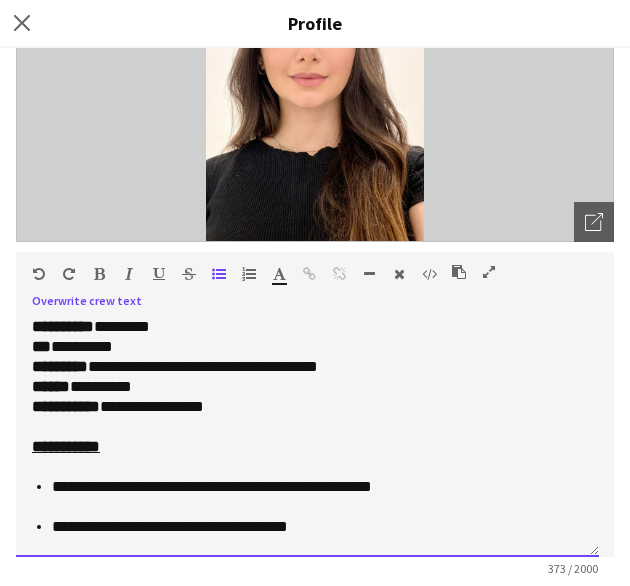 type 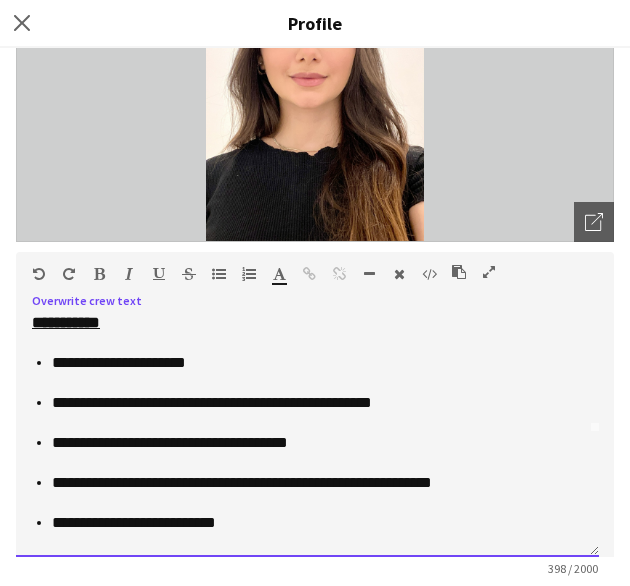 scroll, scrollTop: 156, scrollLeft: 0, axis: vertical 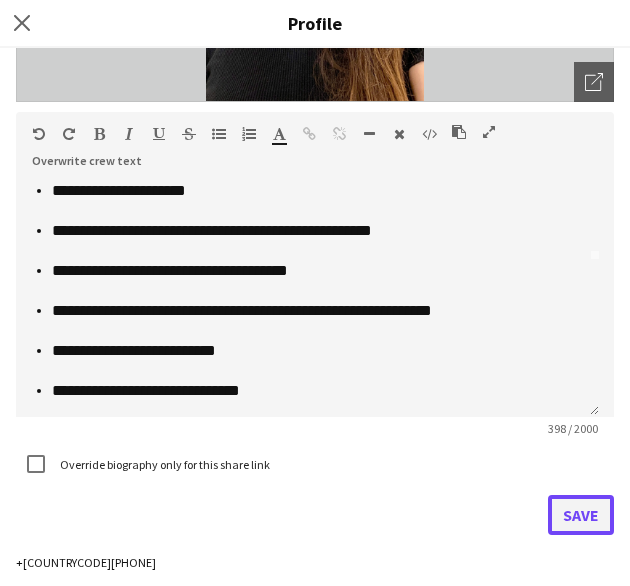 click on "Save" 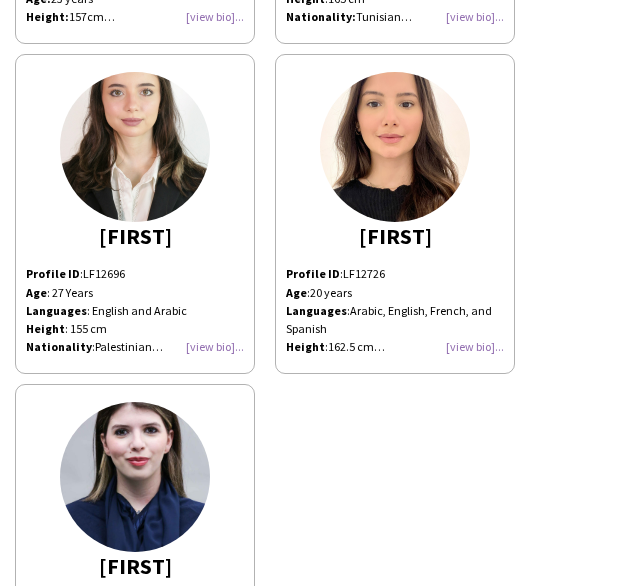 scroll, scrollTop: 423, scrollLeft: 0, axis: vertical 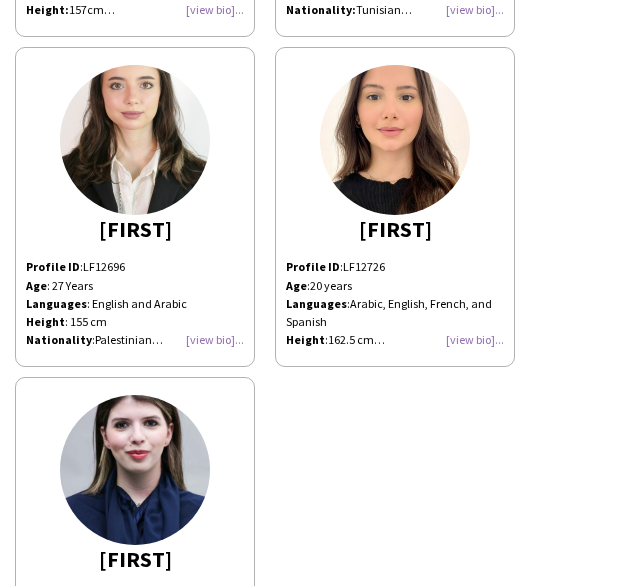 click on "Profile ID :  LF12696  Age : 27 Years" 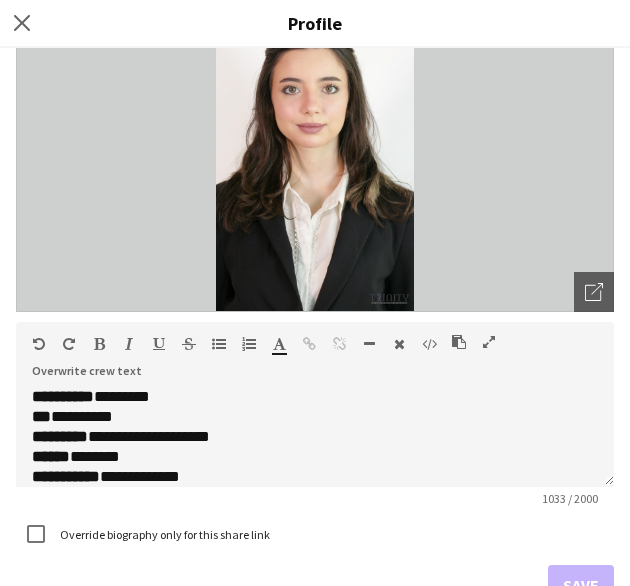 scroll, scrollTop: 152, scrollLeft: 0, axis: vertical 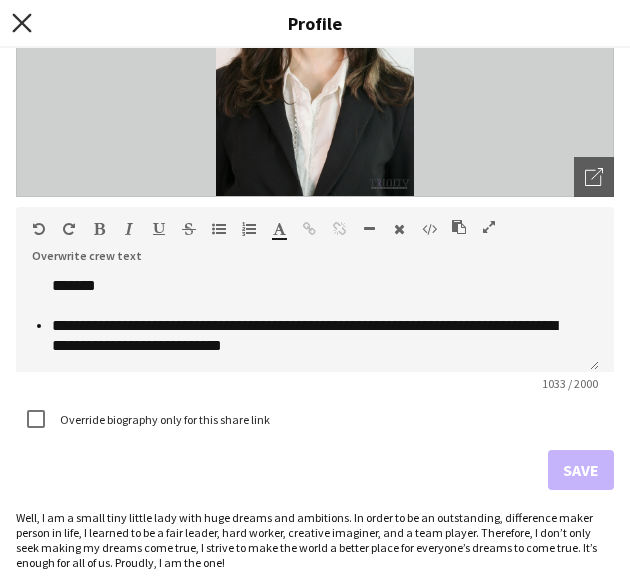 click 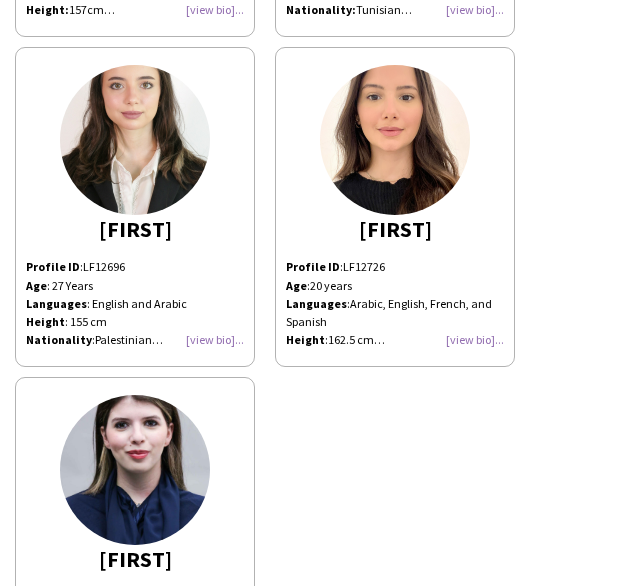 click on "Profile ID" 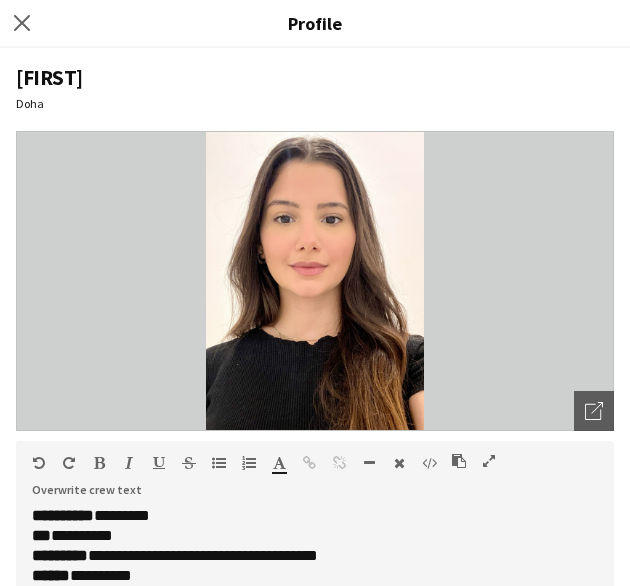 scroll, scrollTop: 189, scrollLeft: 0, axis: vertical 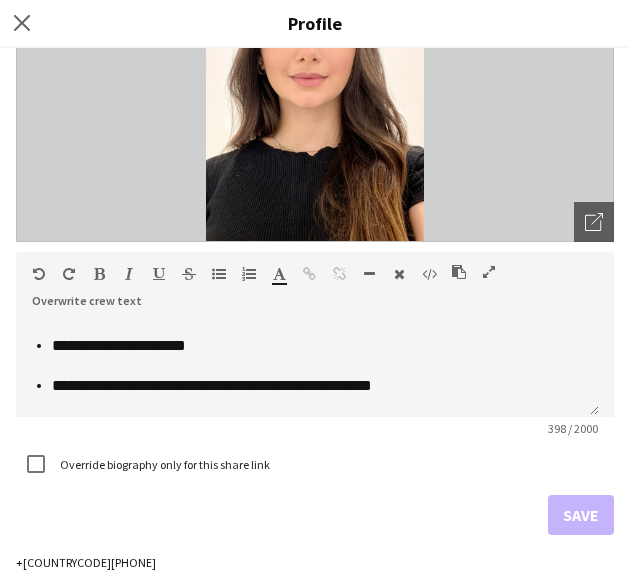 click on "Close pop-in" 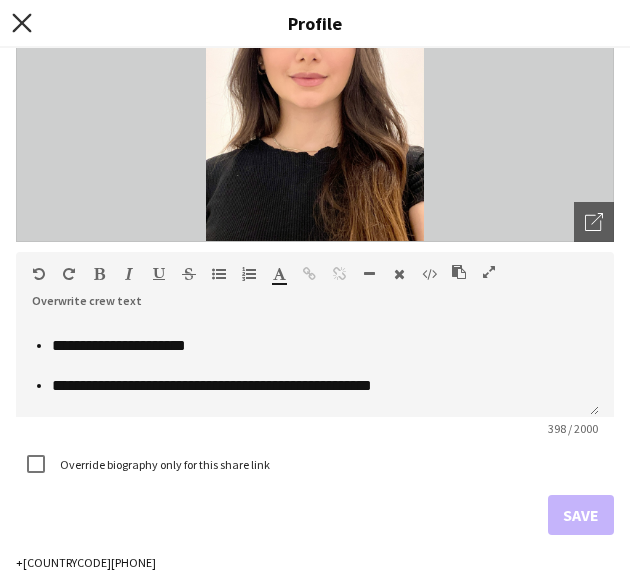 click on "Close pop-in" 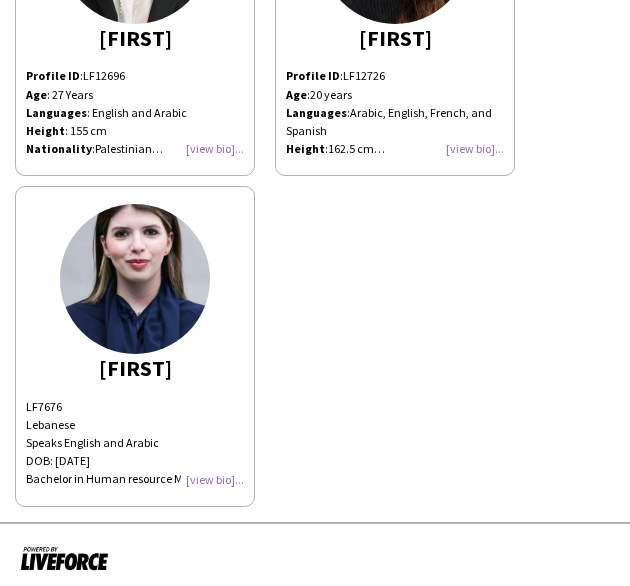 scroll, scrollTop: 621, scrollLeft: 0, axis: vertical 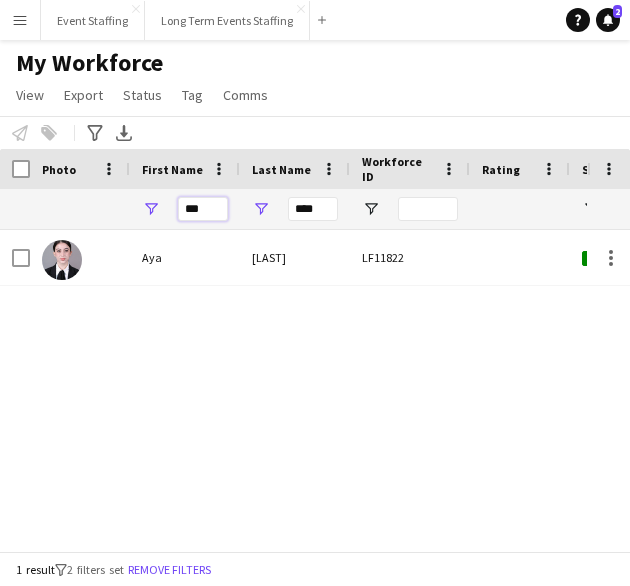 click on "***" at bounding box center [203, 209] 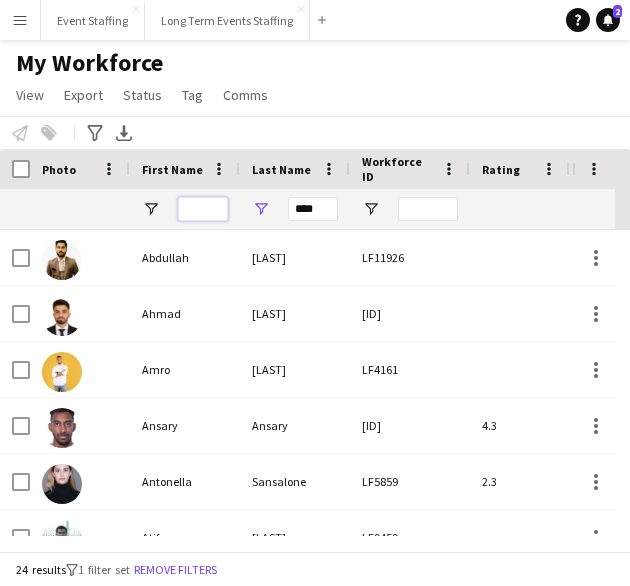 type 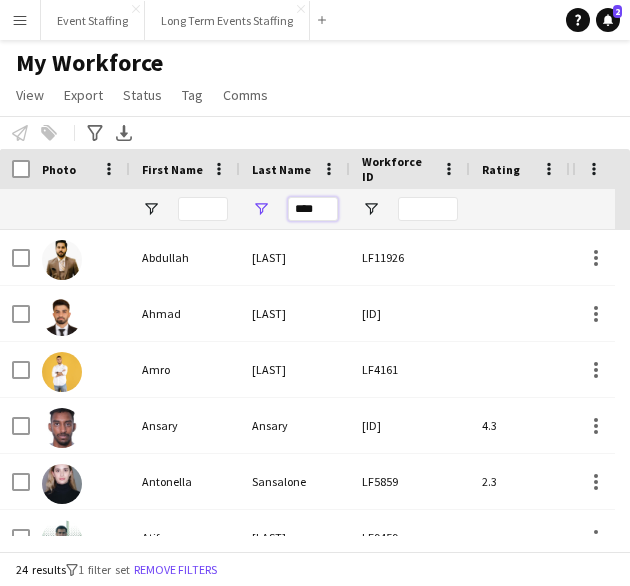 click on "****" at bounding box center [313, 209] 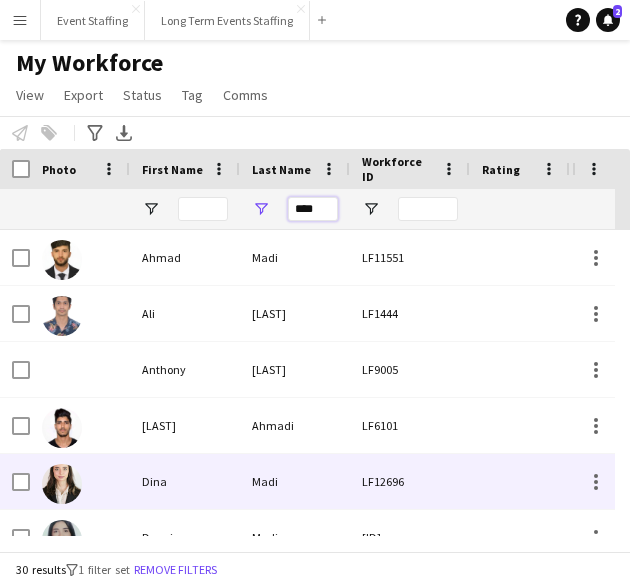 type on "****" 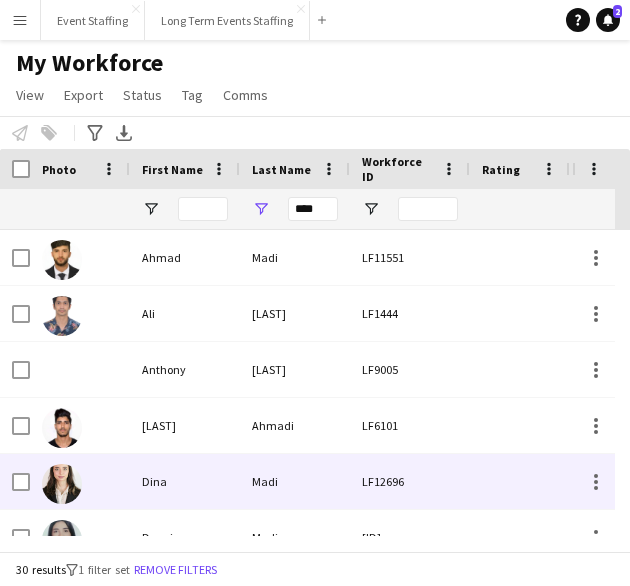 click on "Dina" at bounding box center (185, 481) 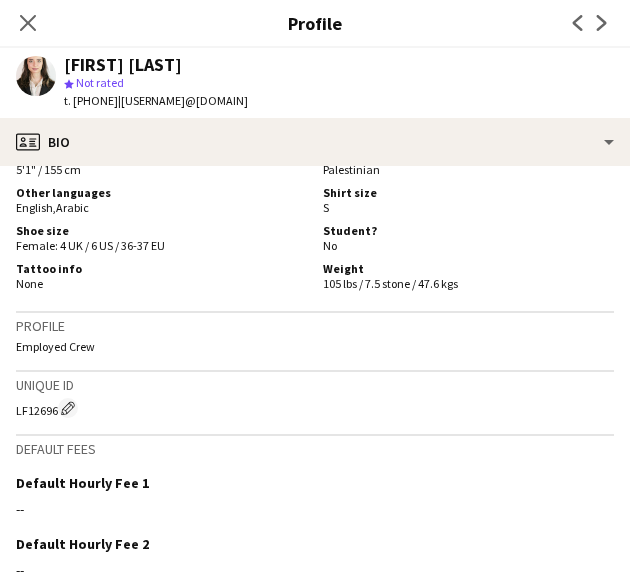 scroll, scrollTop: 1204, scrollLeft: 0, axis: vertical 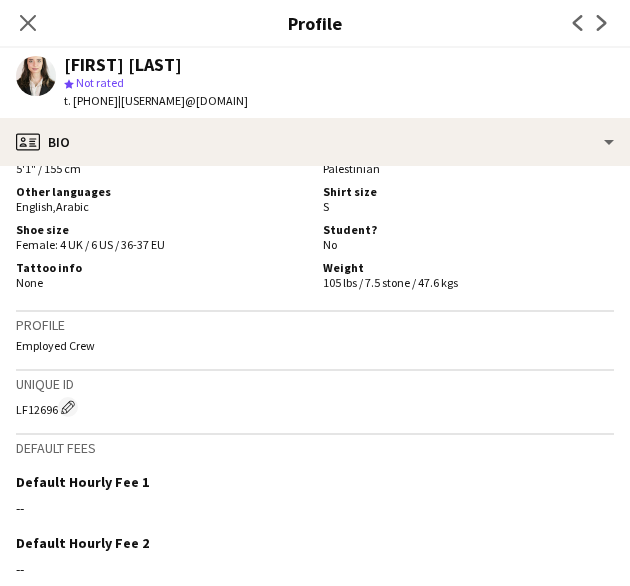 click on "LF12696
Edit crew unique ID" 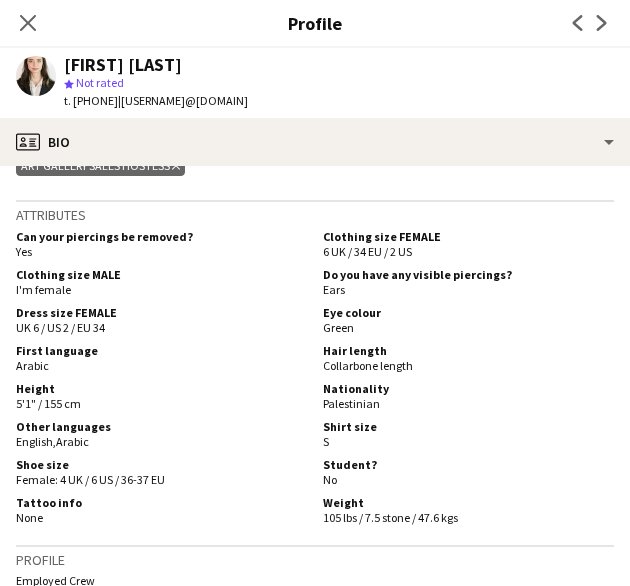 scroll, scrollTop: 974, scrollLeft: 0, axis: vertical 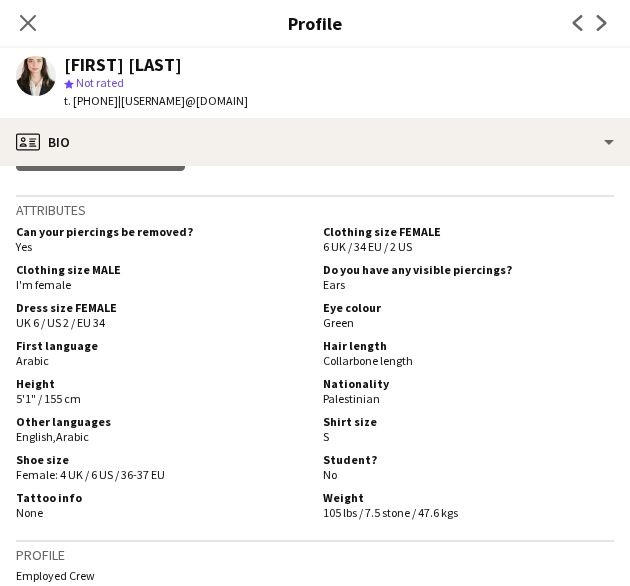 click on "Palestinian" 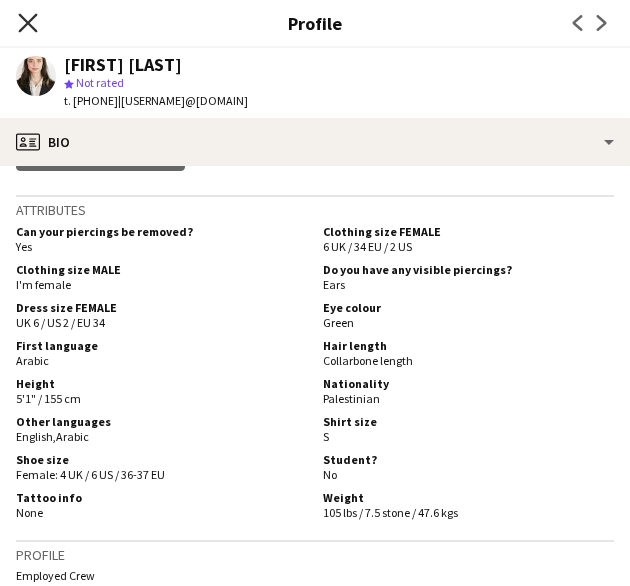 click on "Close pop-in" 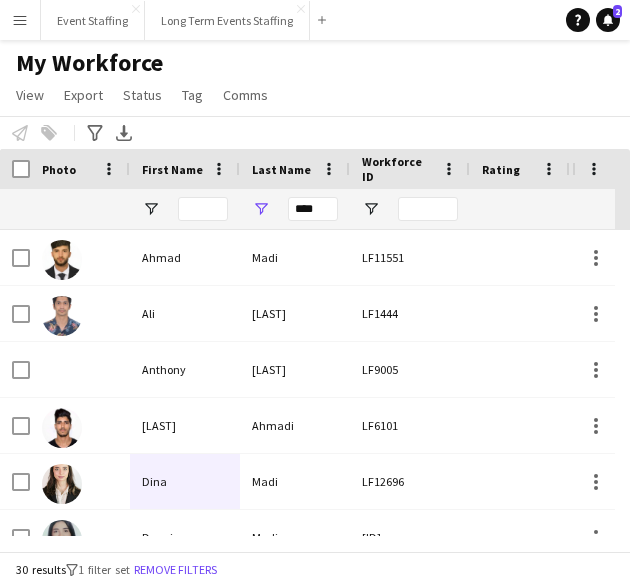 click on "****" at bounding box center (295, 209) 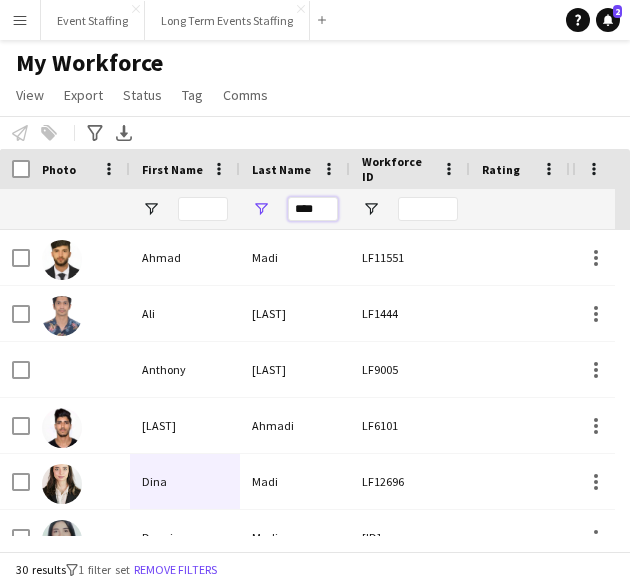 click on "****" at bounding box center (313, 209) 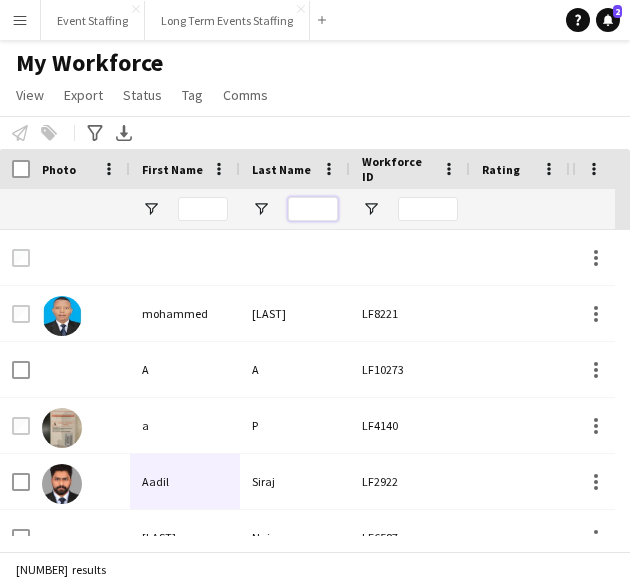 type 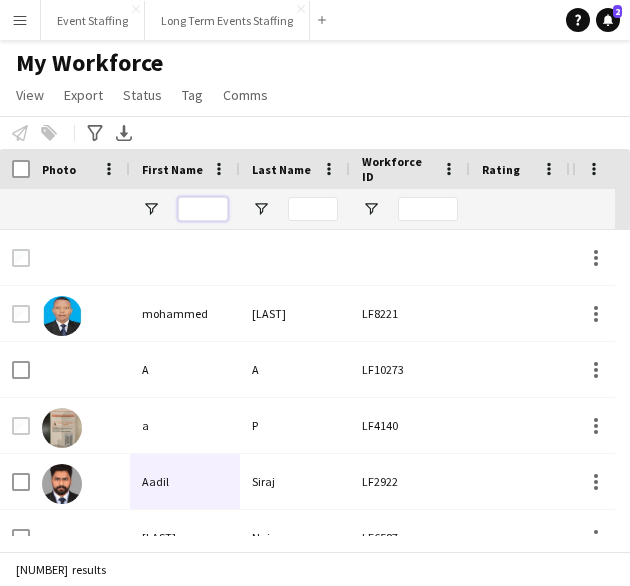 click at bounding box center [203, 209] 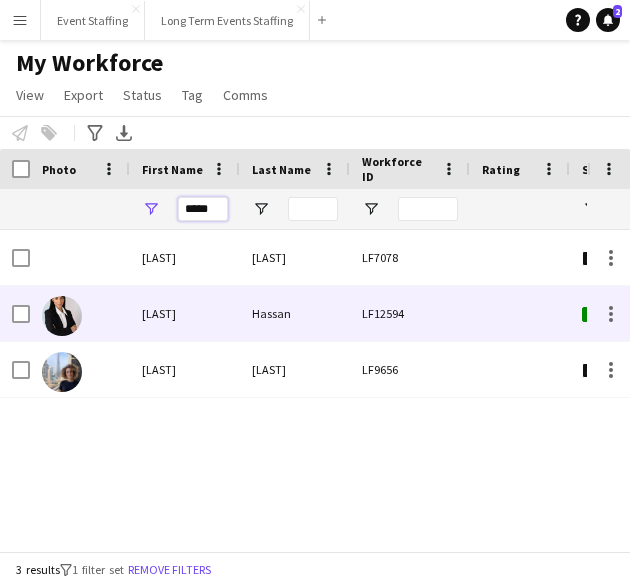 type on "*****" 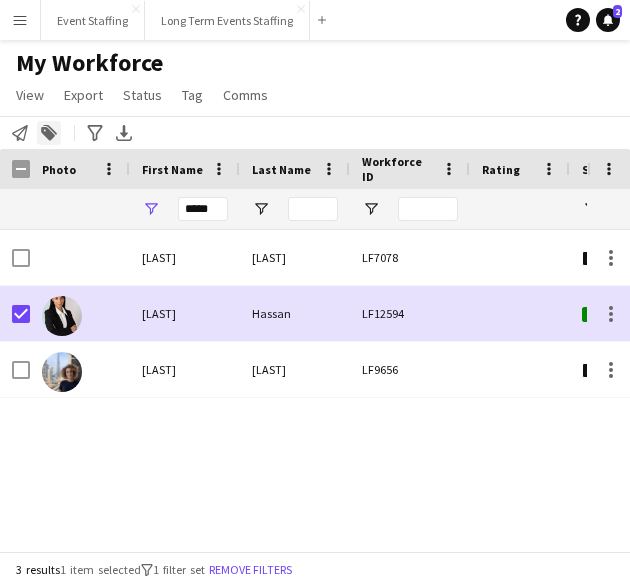 click 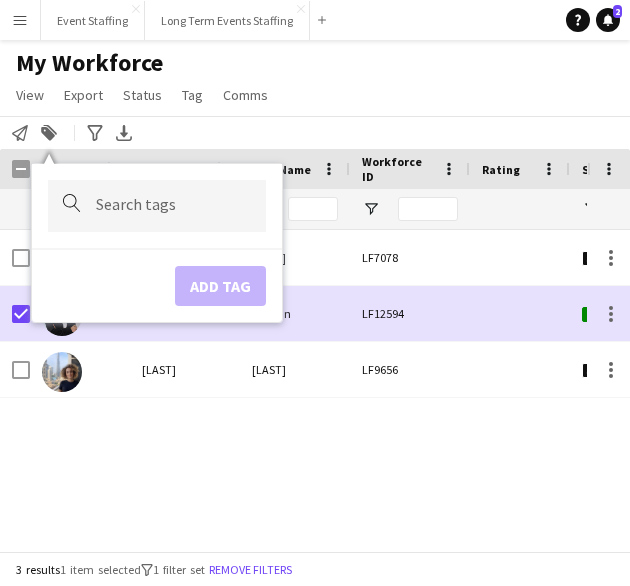 click at bounding box center [173, 206] 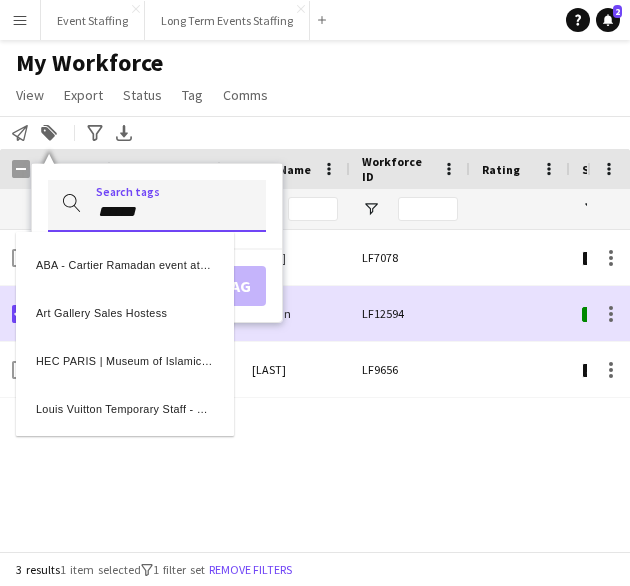 type on "******" 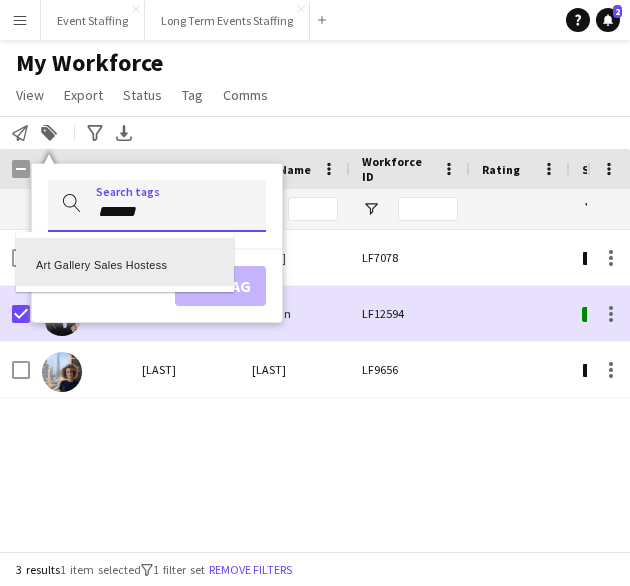 click on "Art Gallery Sales Hostess" at bounding box center (125, 262) 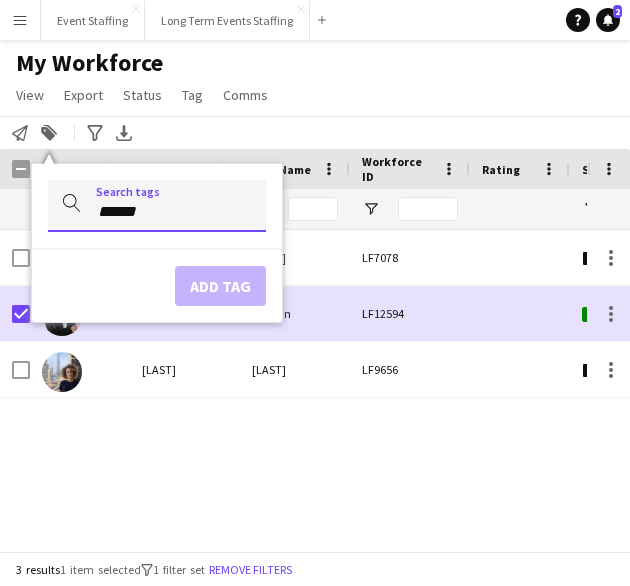 type 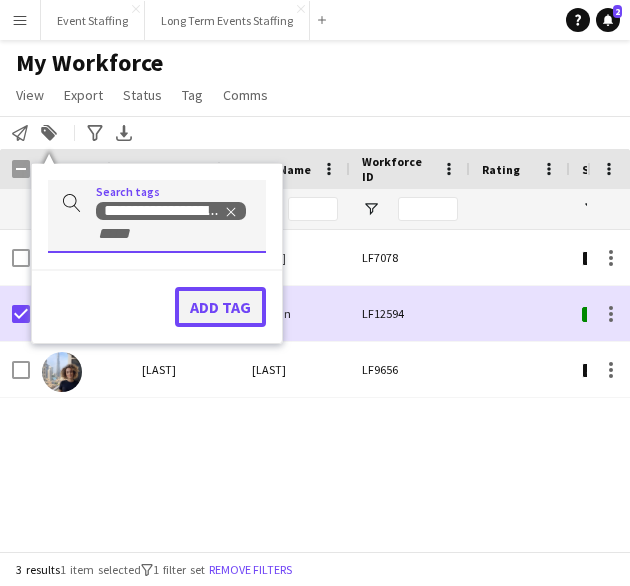 click on "Add tag" at bounding box center (220, 307) 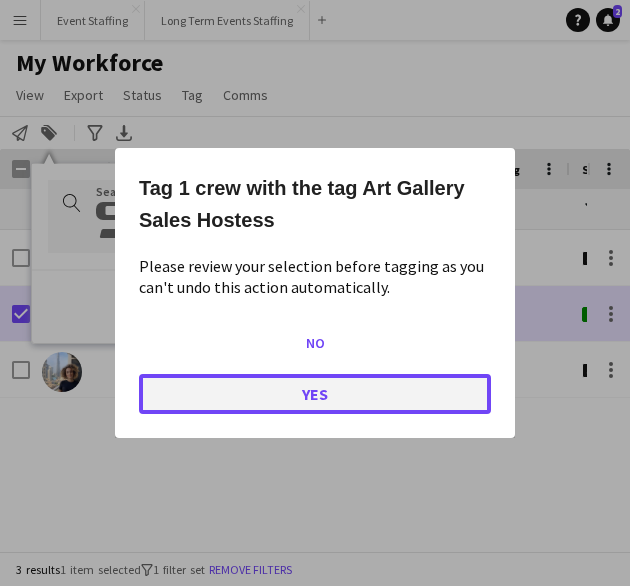 click on "Yes" 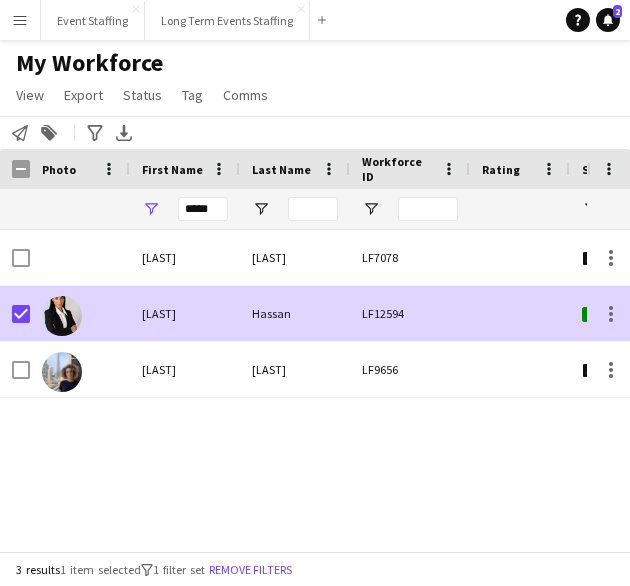 click on "Hassan" at bounding box center (295, 313) 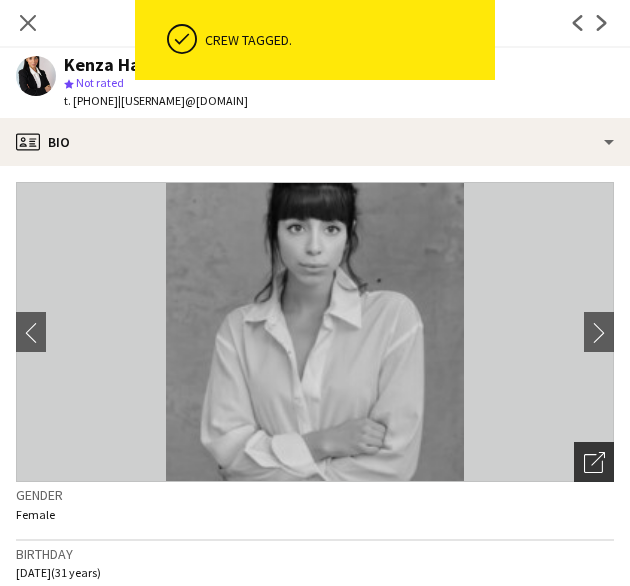 click on "Open photos pop-in" 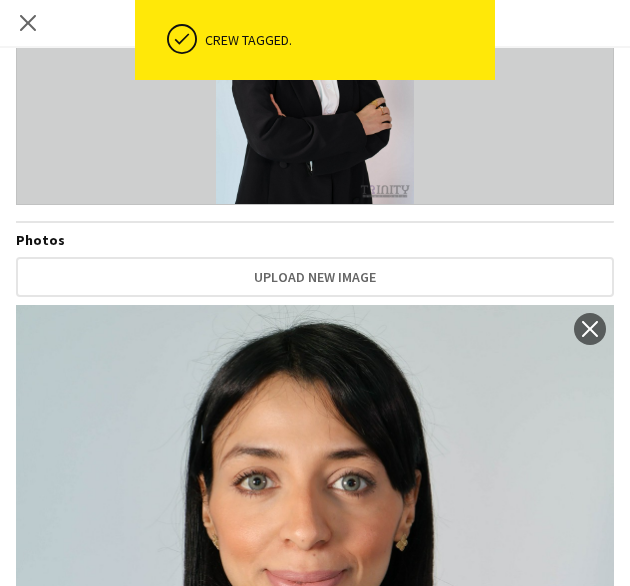 scroll, scrollTop: 0, scrollLeft: 0, axis: both 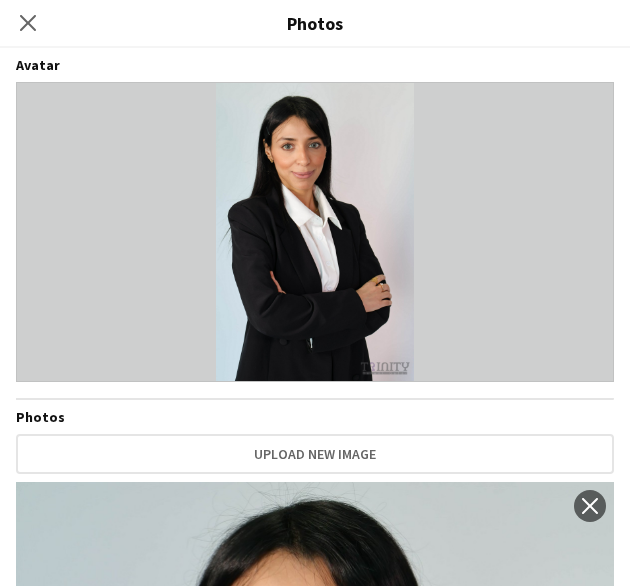 click on "Close pop-in" 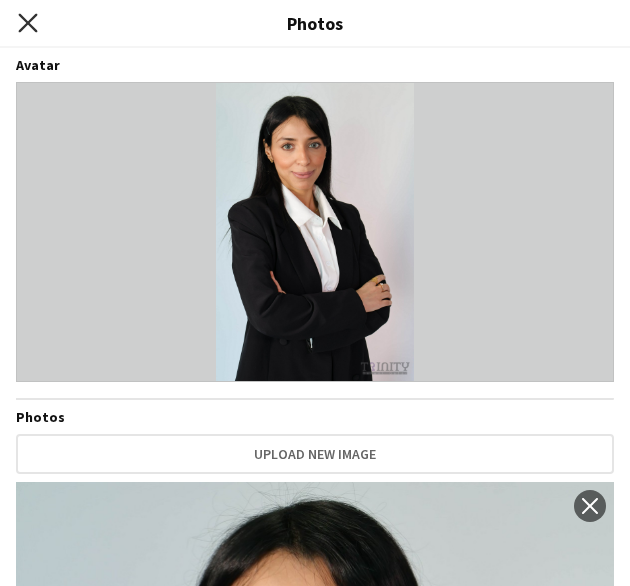 click on "Close pop-in" 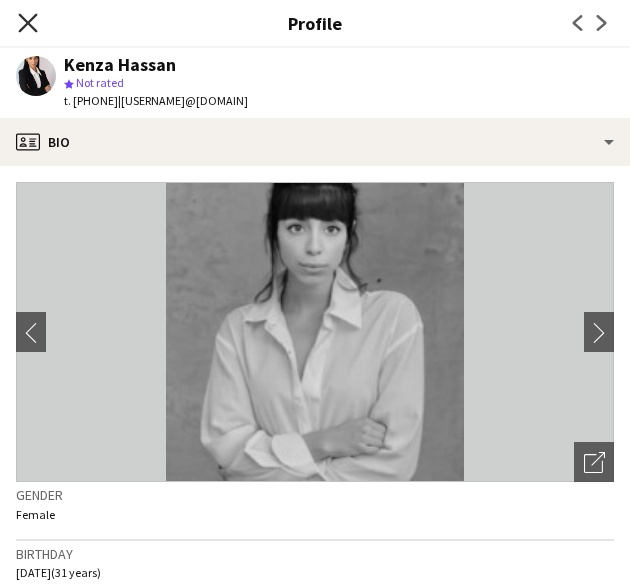 click on "Close pop-in" 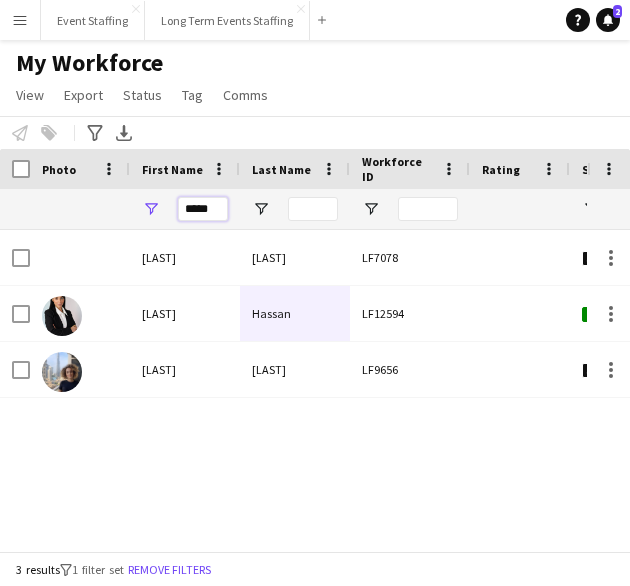 click on "*****" at bounding box center (203, 209) 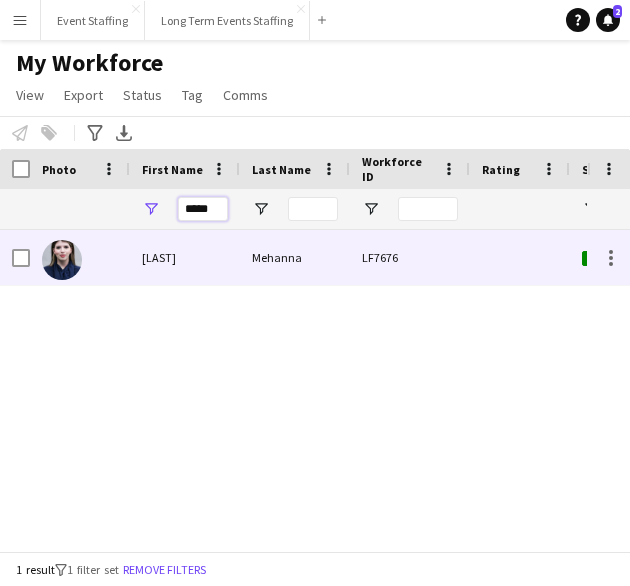 type on "*****" 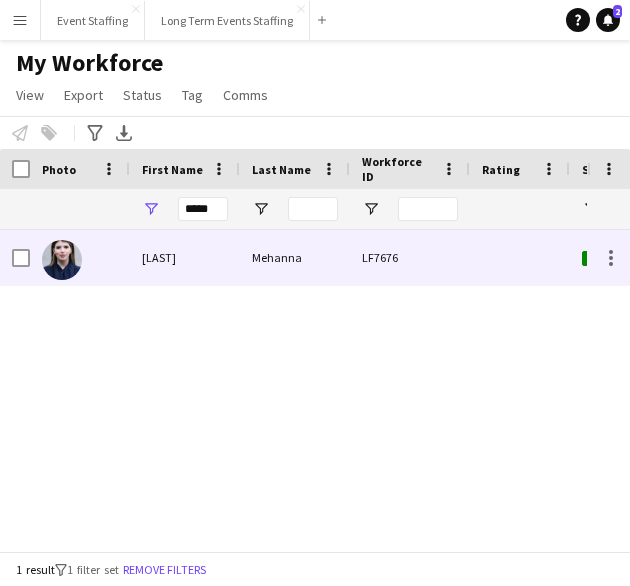 click on "LF7676" at bounding box center (410, 257) 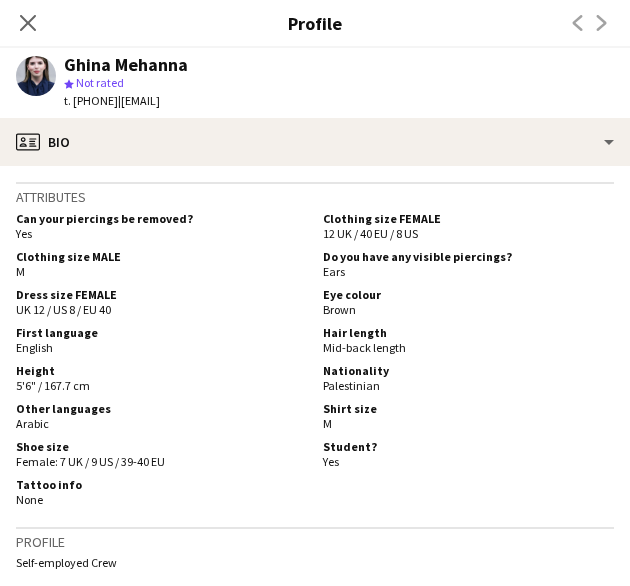 scroll, scrollTop: 839, scrollLeft: 0, axis: vertical 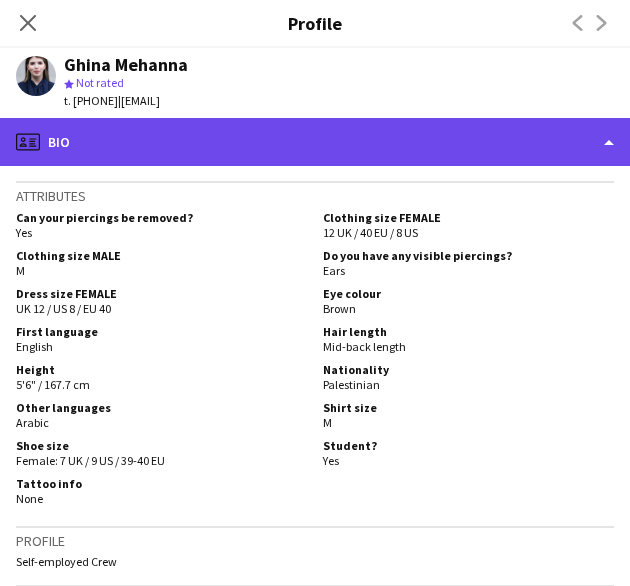 click on "profile
Bio" 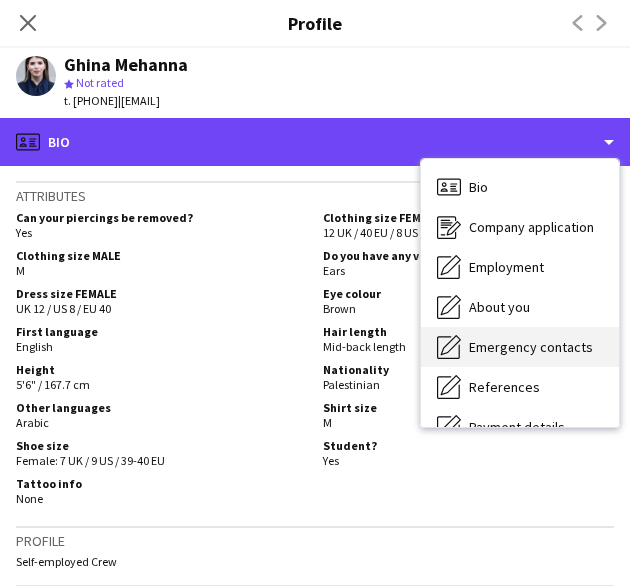 scroll, scrollTop: 188, scrollLeft: 0, axis: vertical 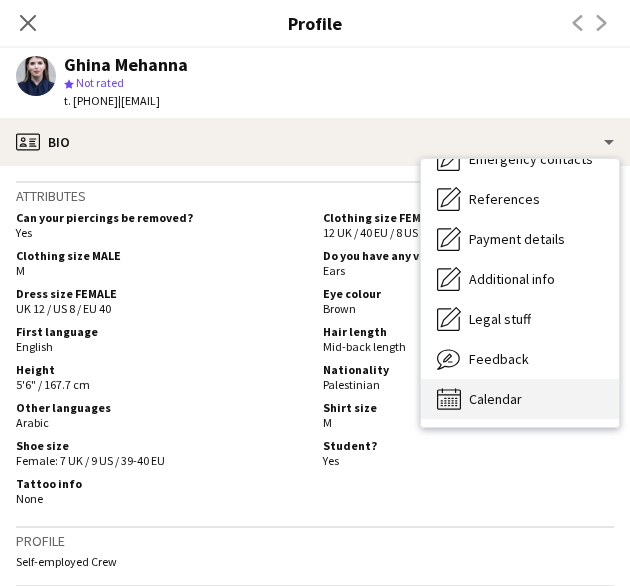click on "Calendar" at bounding box center (495, 399) 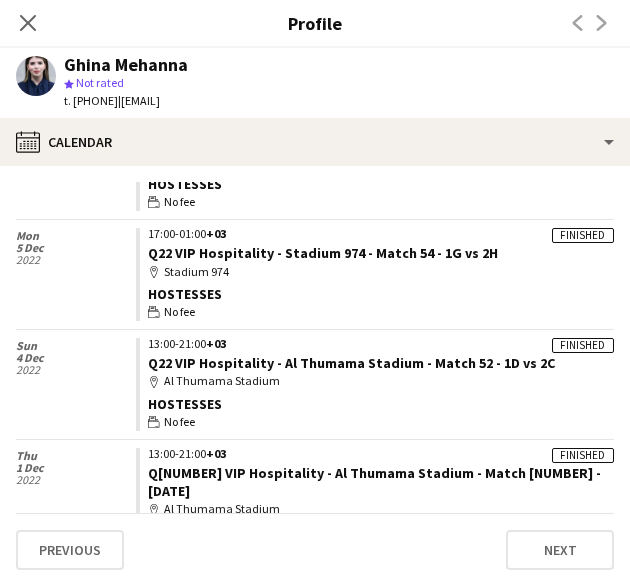 scroll, scrollTop: 380, scrollLeft: 0, axis: vertical 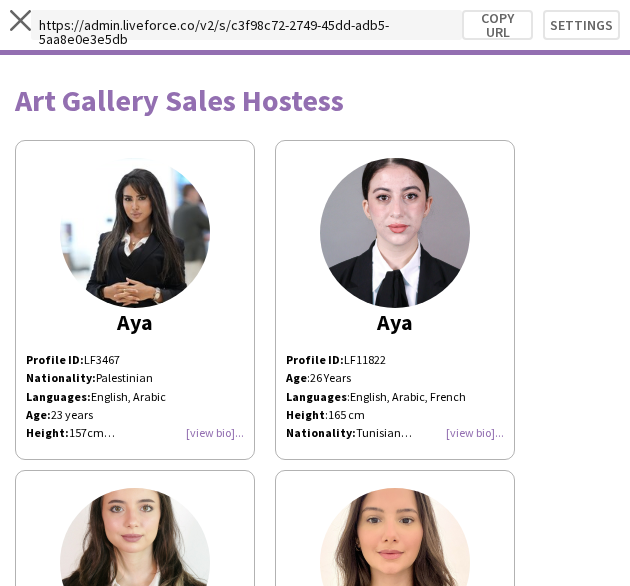 click on "[FIRST]
Profile ID:  LF3467 Nationality :  [NATIONALITY] Languages :  English, Arabic Age :  [AGE] years Height :  157cm Experience: CityScape, Qatar Diar Booth October [YEAR] Hostess Qatar Financial Market Forum [YEAR] Hostess Mall of Qatar, Shop Qatar [YEAR] Promoter Total Energy Qatar [YEAR] Promoter Qatar Equestrian Federation [YEAR] Hostess & Registration Staff Hermes Exhibition, The Pearl Qatar [YEAR] Hostess Hot Wheels Event, Lusail Multipurpose Hall [YEAR] Hostess & Registration Staff" 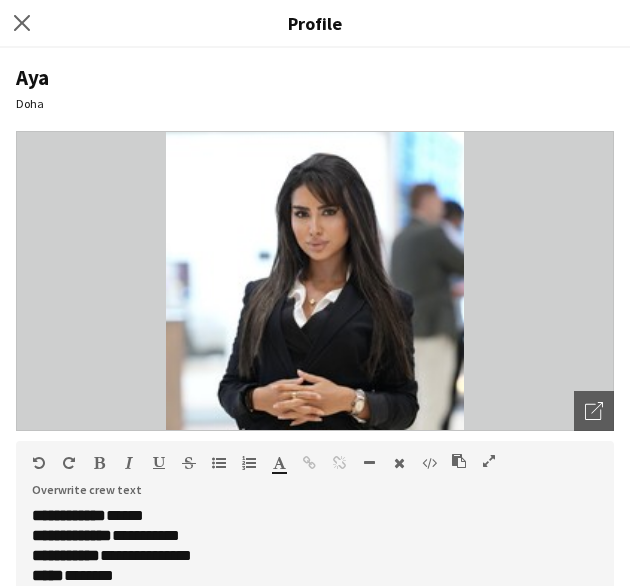 scroll, scrollTop: 189, scrollLeft: 0, axis: vertical 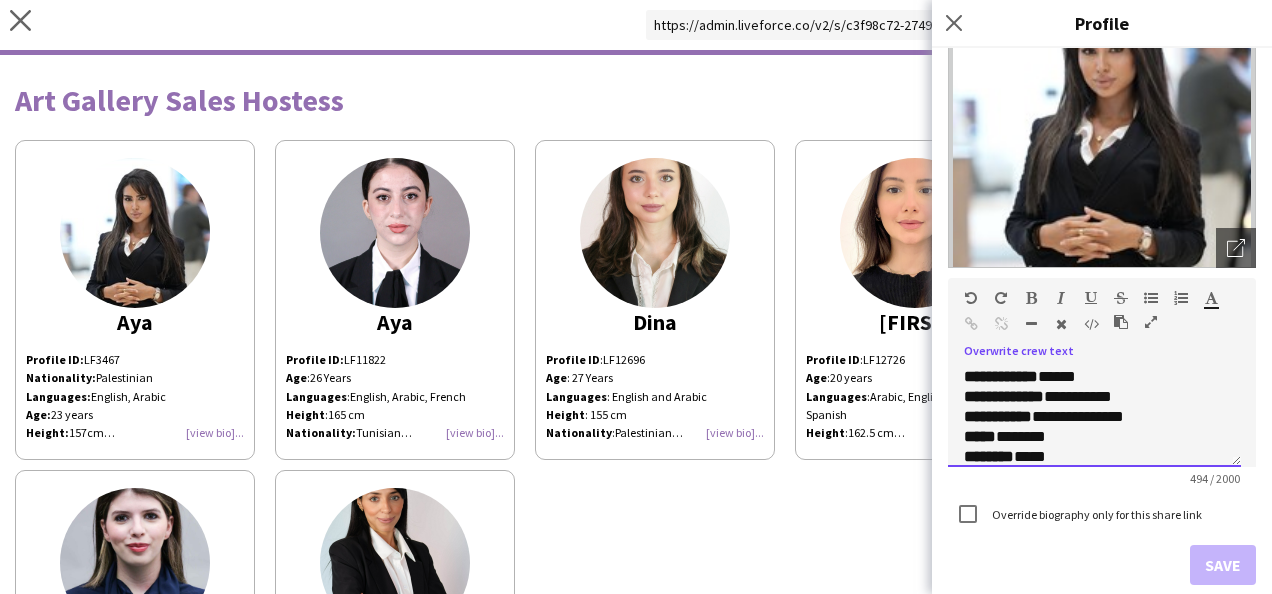 click on "***" at bounding box center (973, 436) 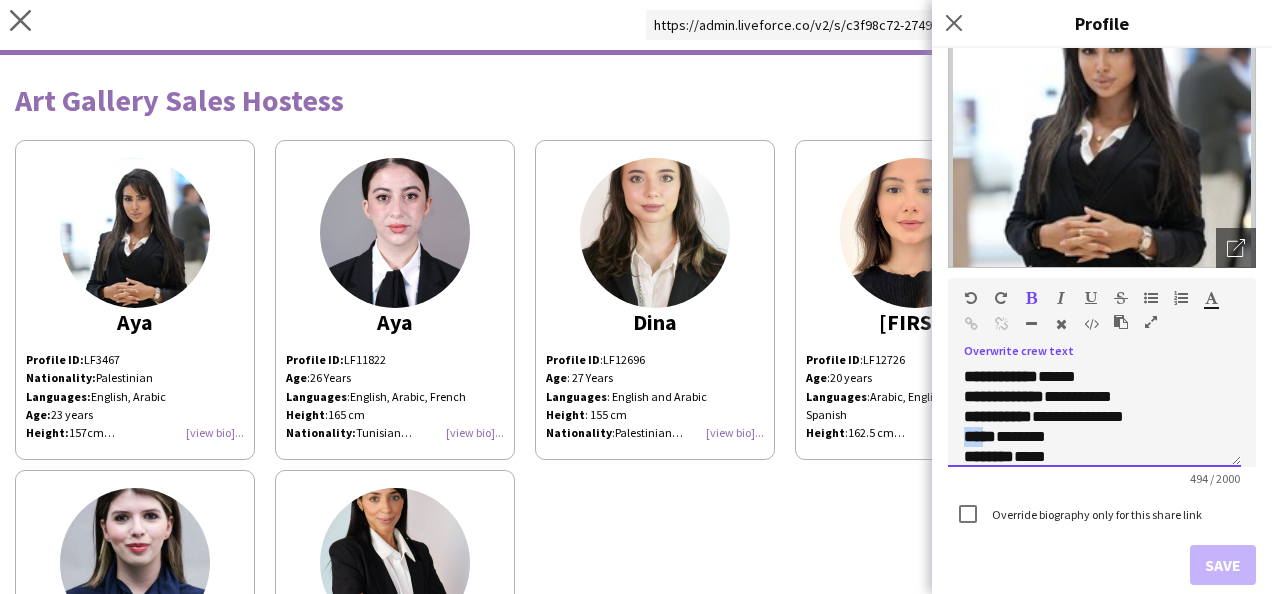 click on "***" at bounding box center [973, 436] 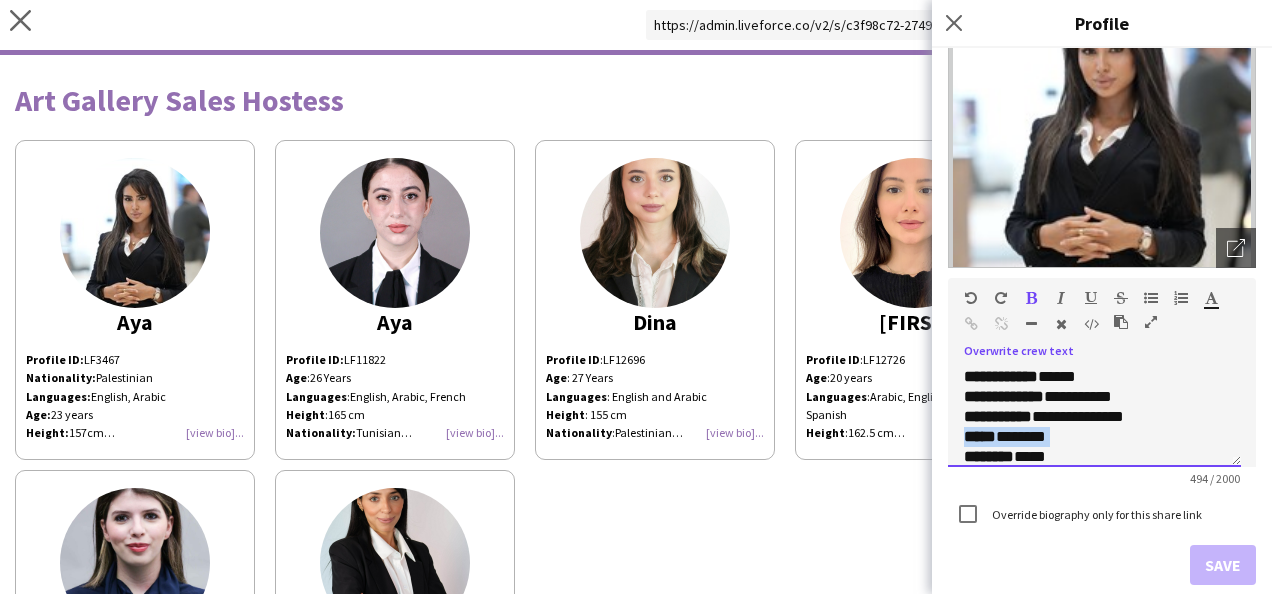 click on "***" at bounding box center (973, 436) 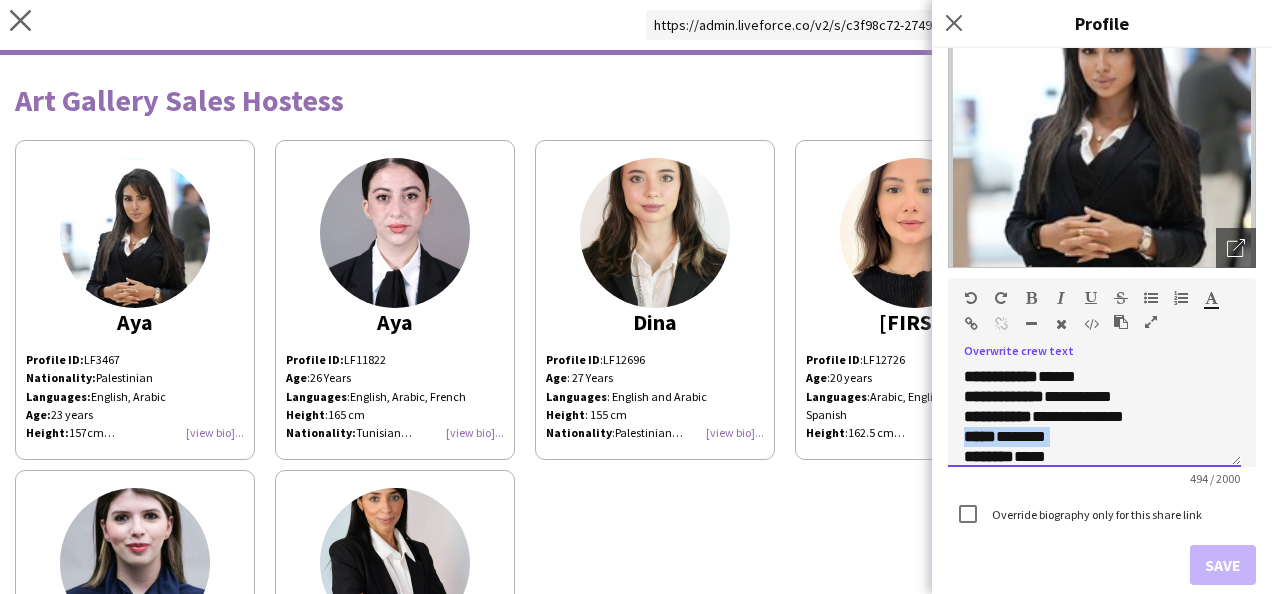 type 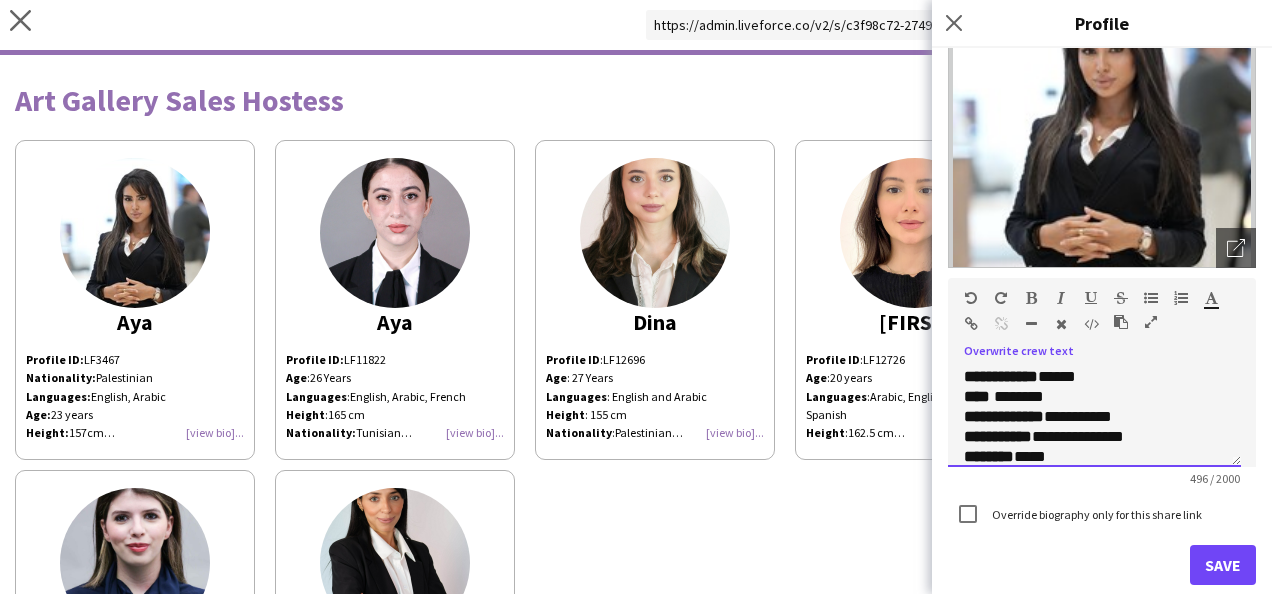click on "**********" at bounding box center [997, 416] 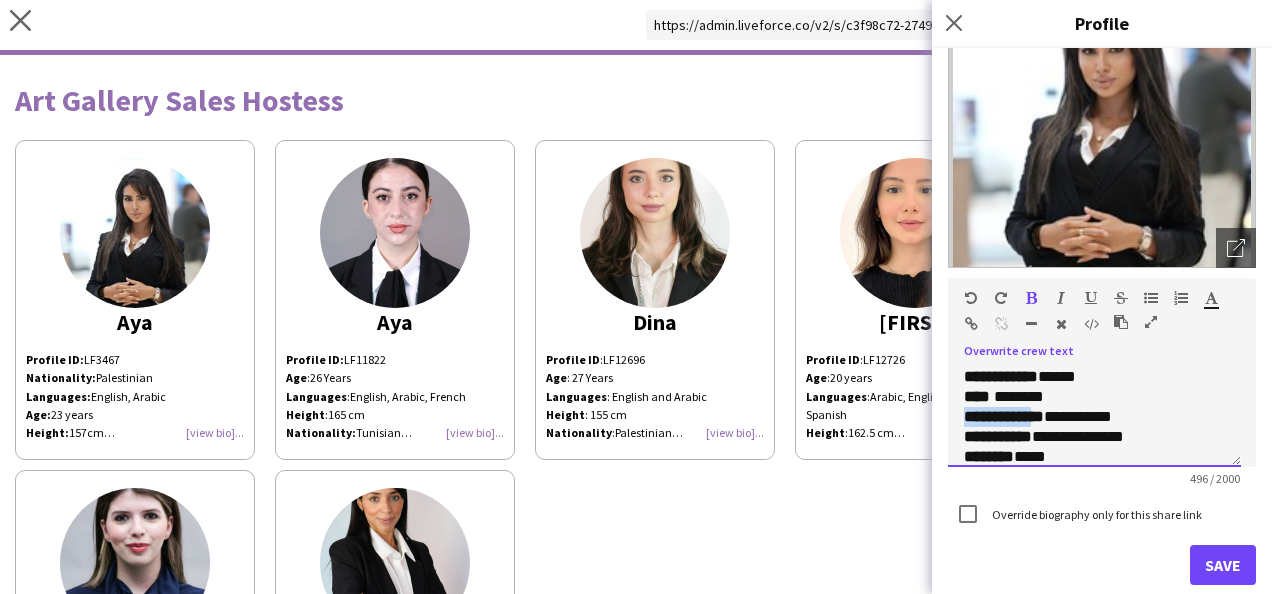 click on "**********" at bounding box center [997, 416] 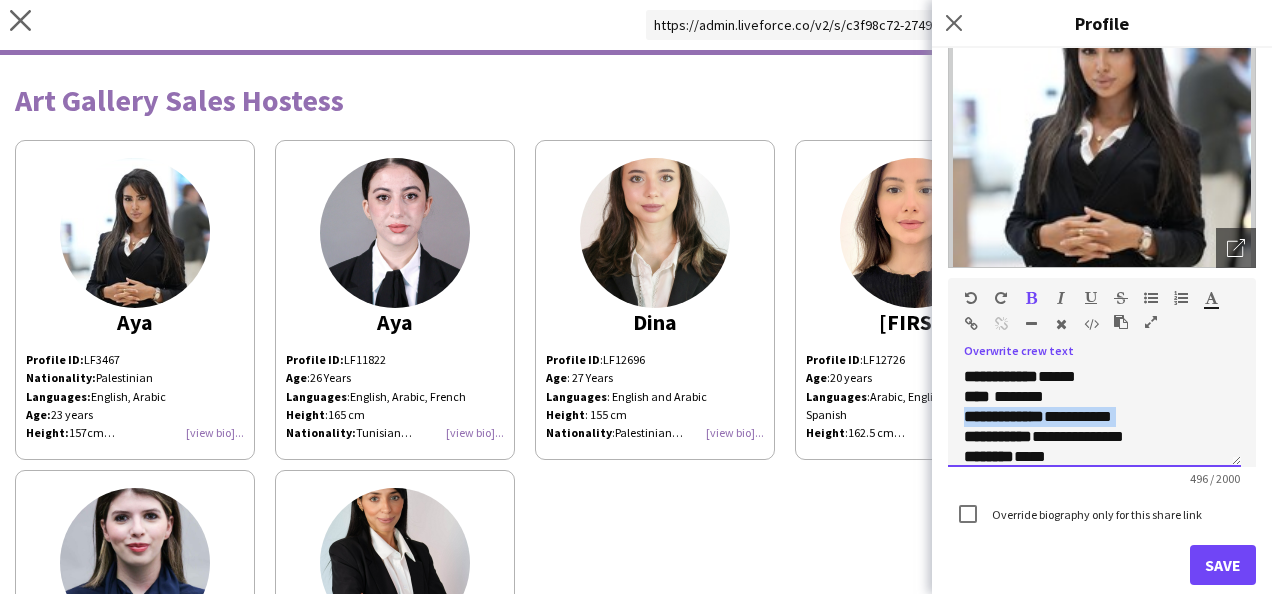 click on "**********" at bounding box center [997, 416] 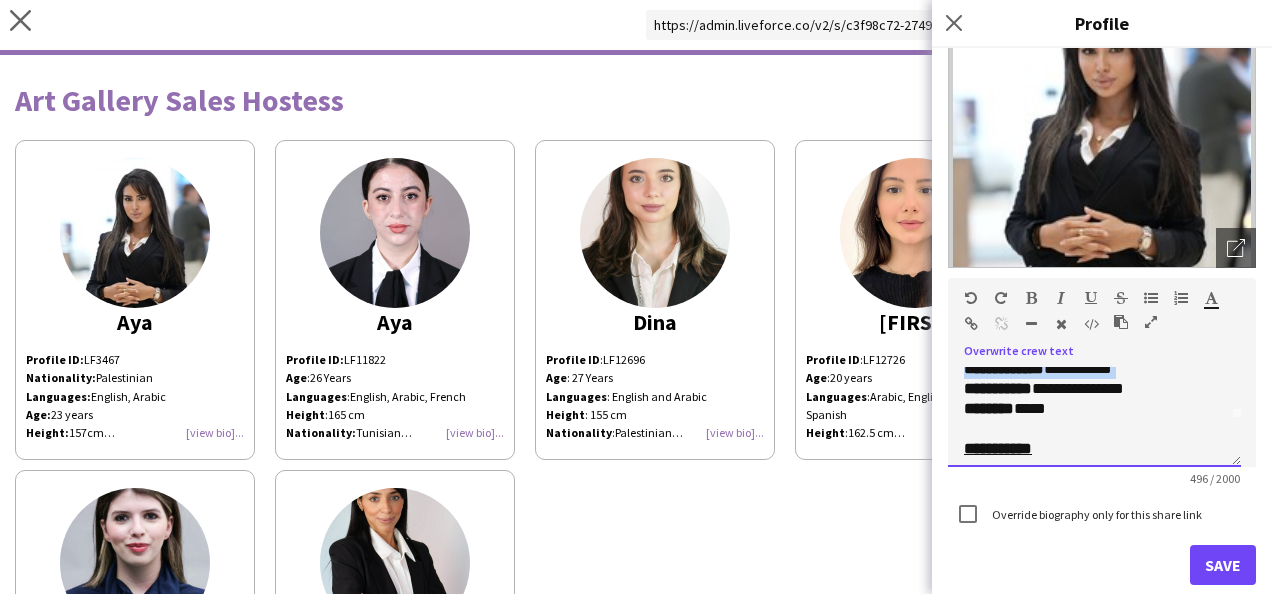scroll, scrollTop: 22, scrollLeft: 0, axis: vertical 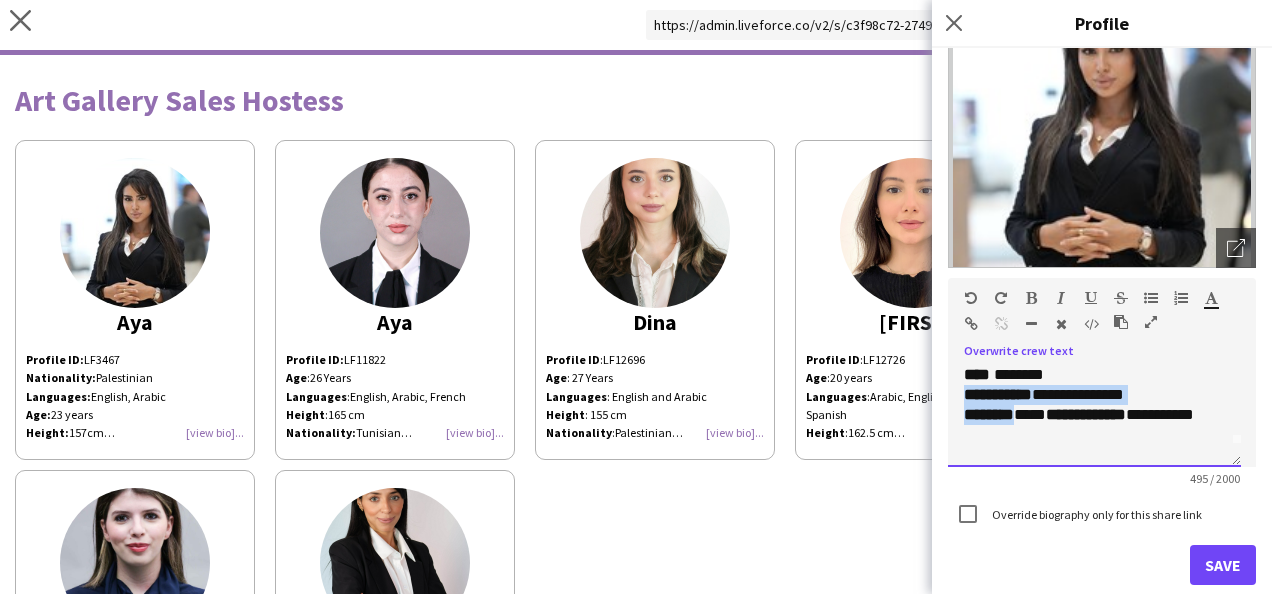 click on "**********" at bounding box center (1086, 414) 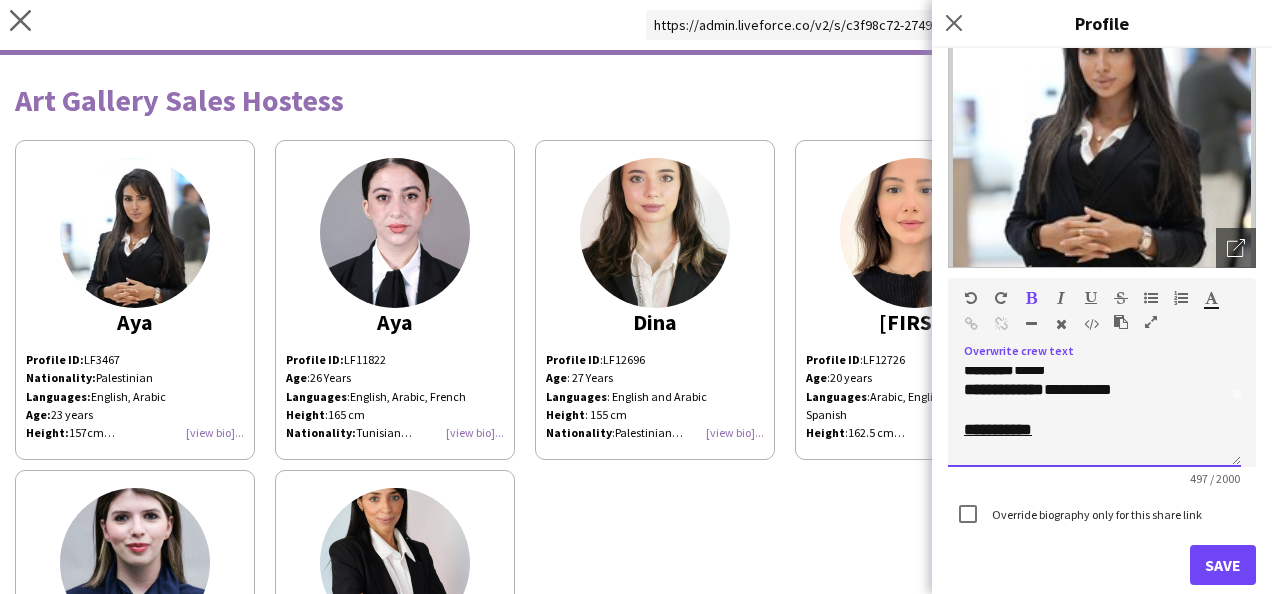 scroll, scrollTop: 68, scrollLeft: 0, axis: vertical 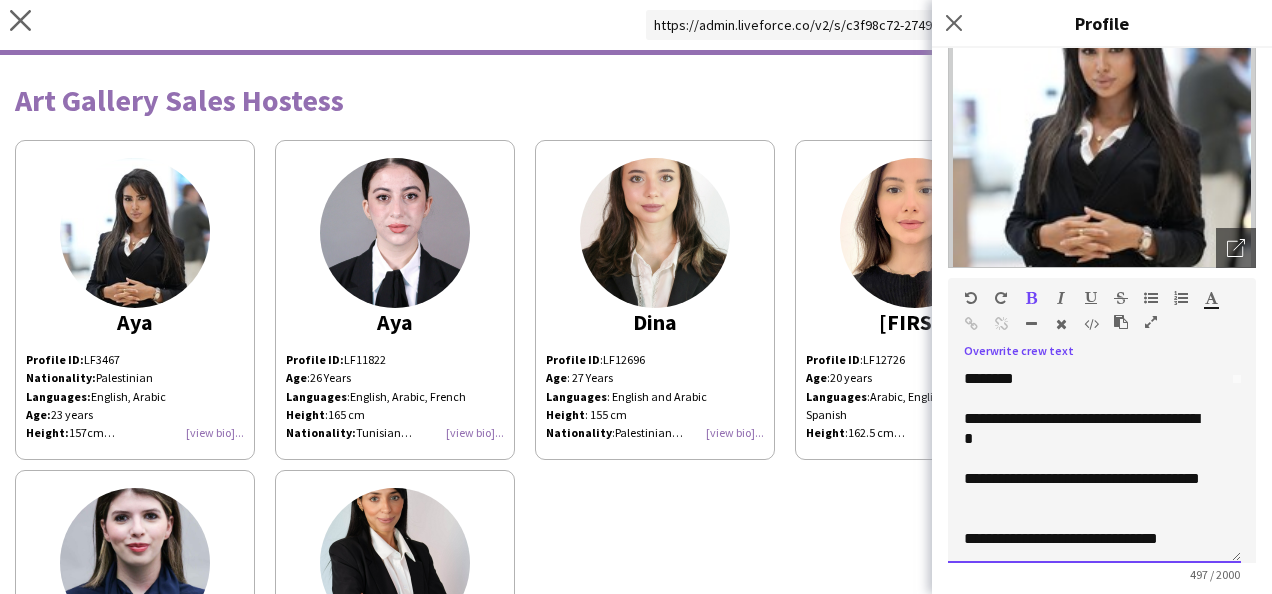 drag, startPoint x: 1230, startPoint y: 457, endPoint x: 1221, endPoint y: 553, distance: 96.42095 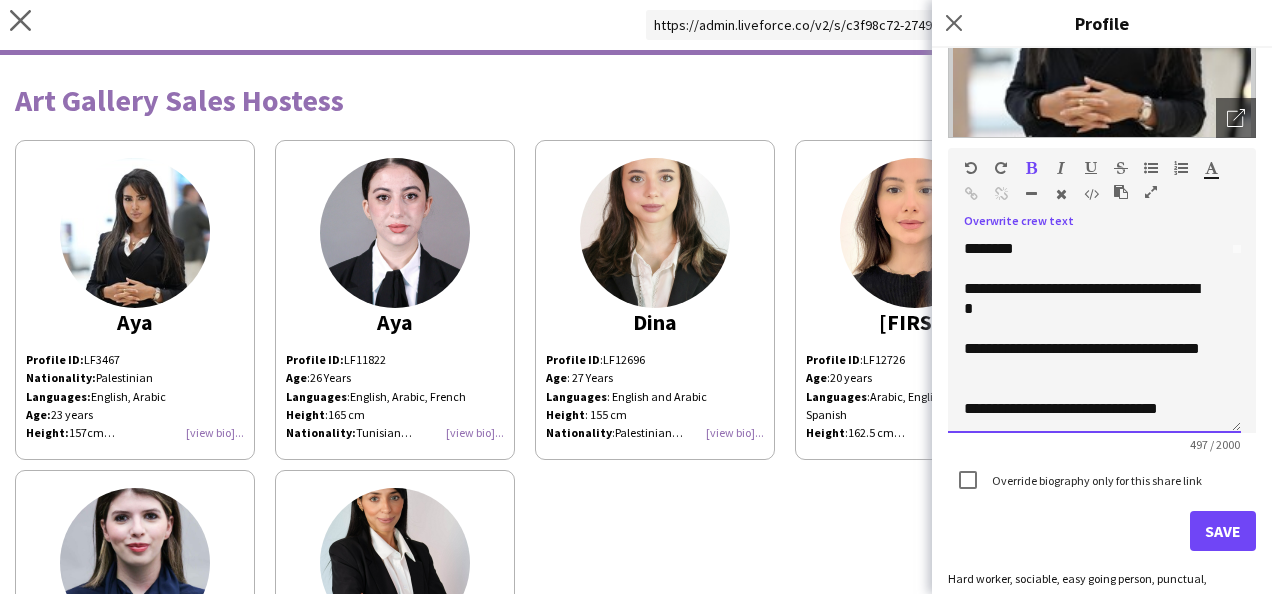 scroll, scrollTop: 301, scrollLeft: 0, axis: vertical 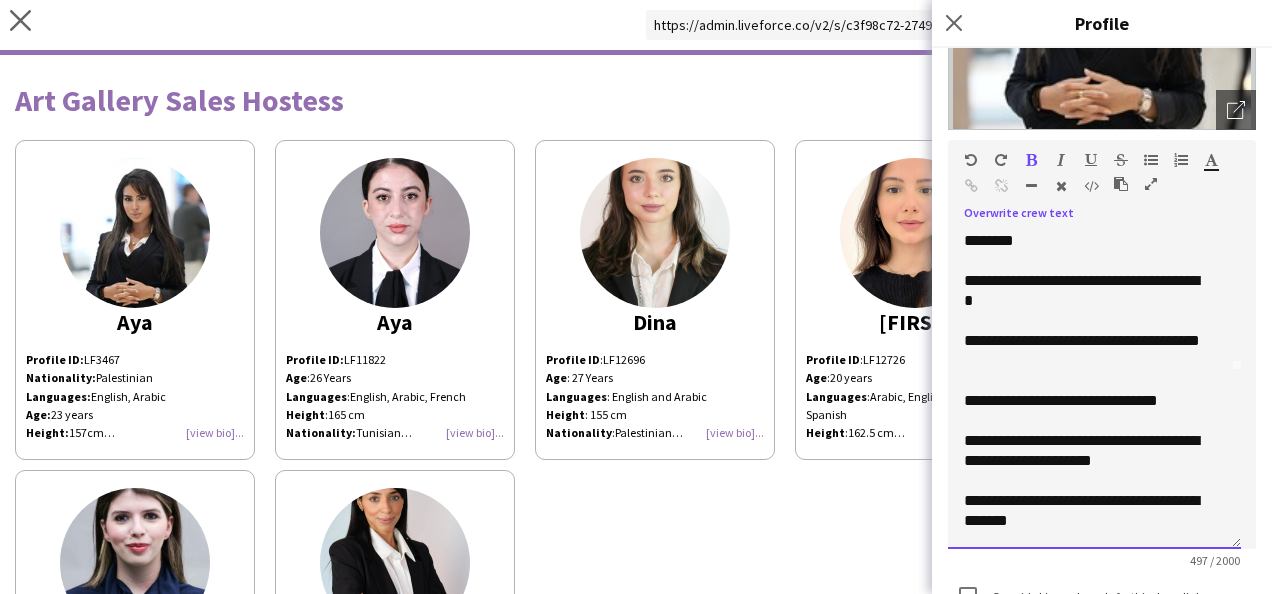 drag, startPoint x: 1233, startPoint y: 416, endPoint x: 1221, endPoint y: 556, distance: 140.51335 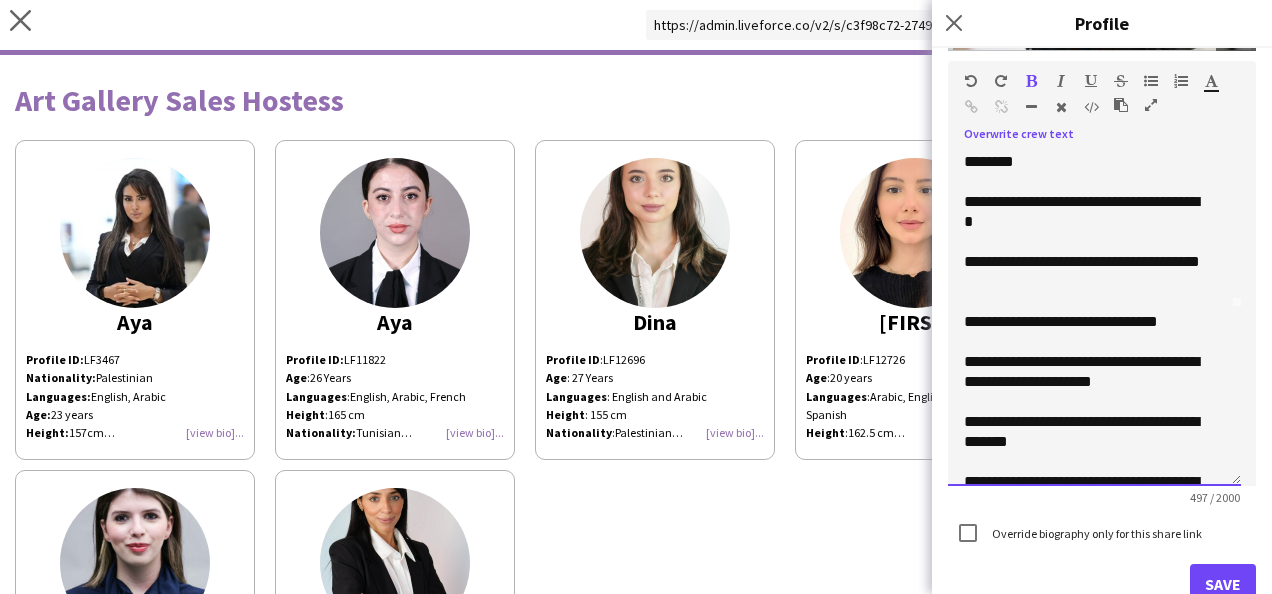 scroll, scrollTop: 381, scrollLeft: 0, axis: vertical 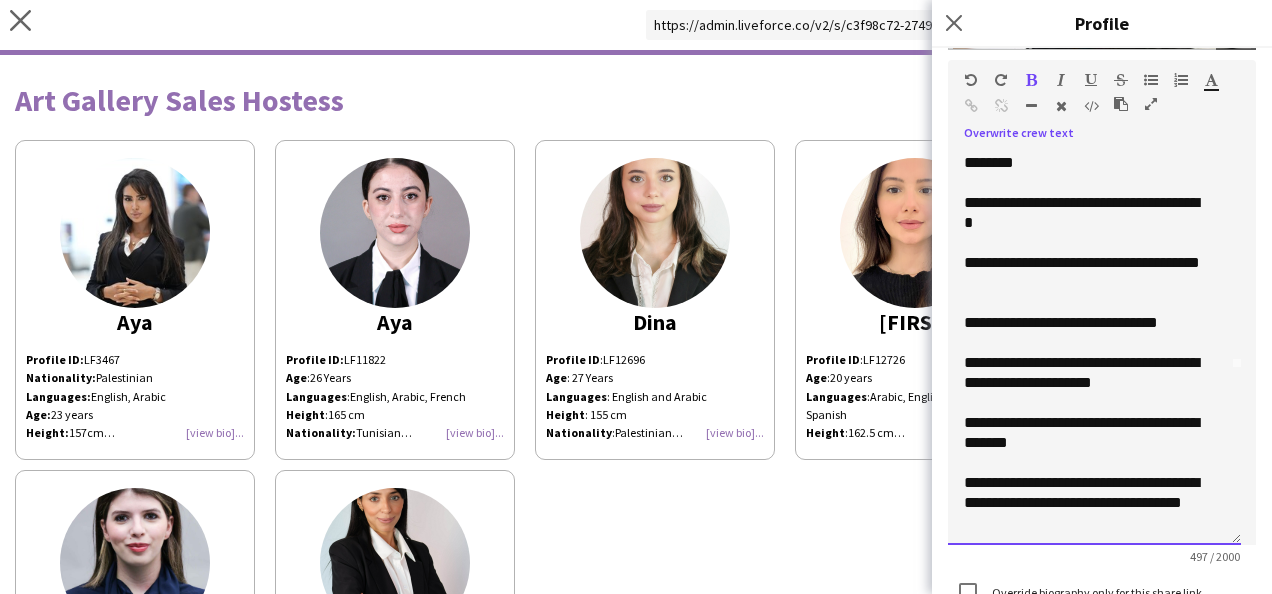 drag, startPoint x: 1231, startPoint y: 475, endPoint x: 1224, endPoint y: 538, distance: 63.387695 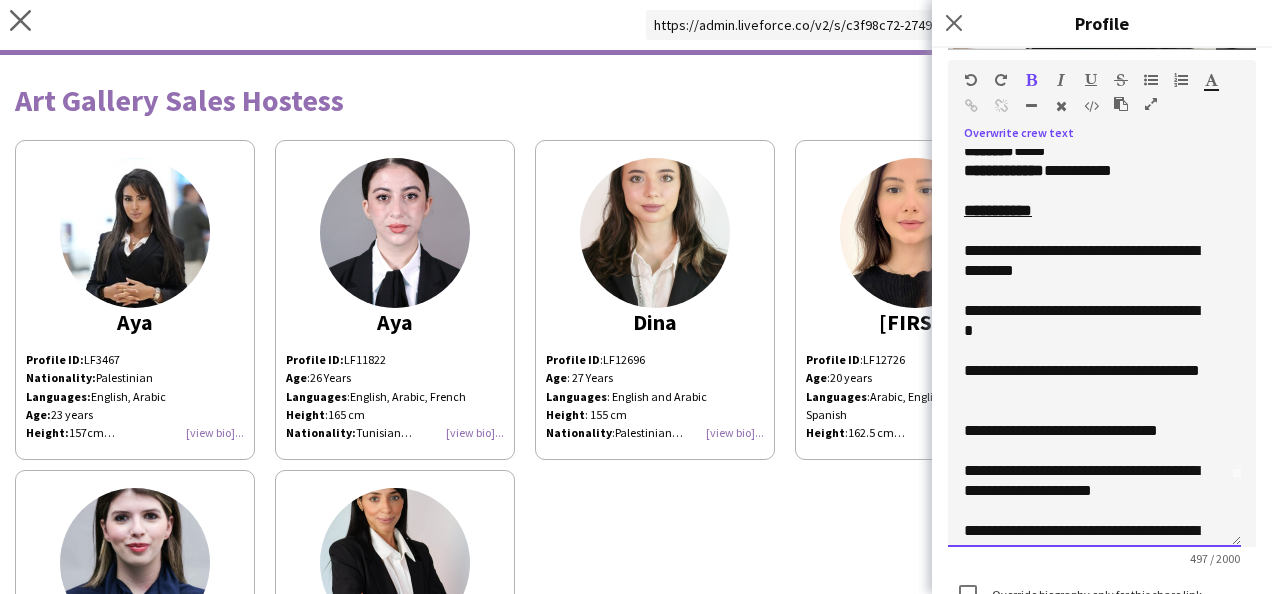 scroll, scrollTop: 0, scrollLeft: 0, axis: both 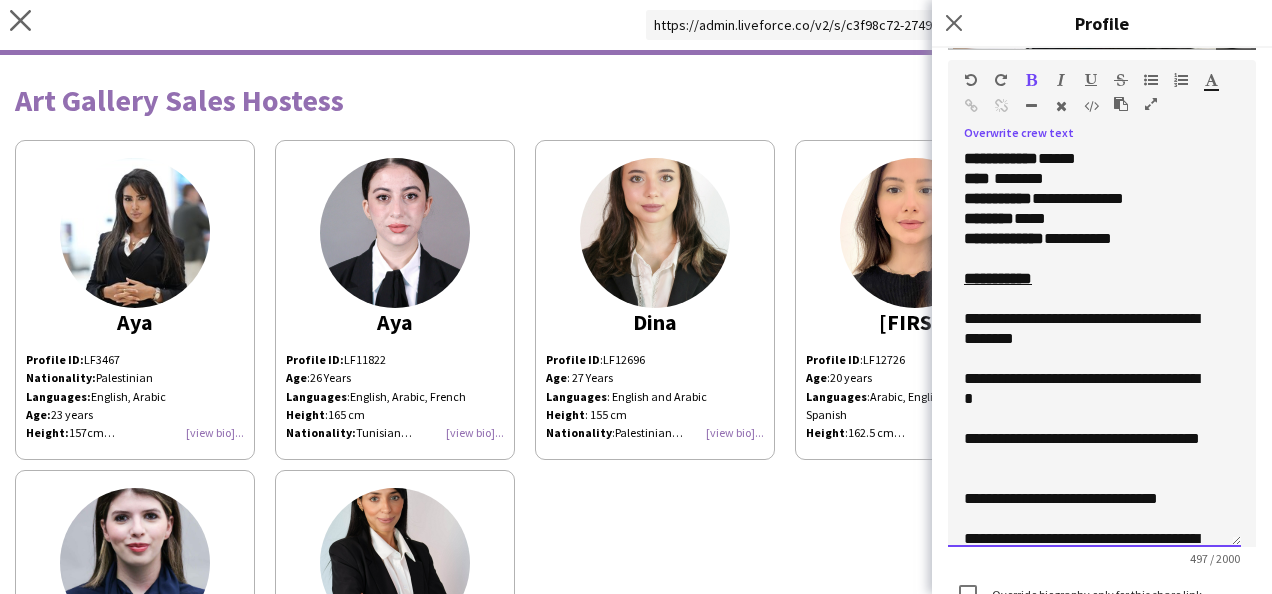 click on "**********" at bounding box center (1086, 329) 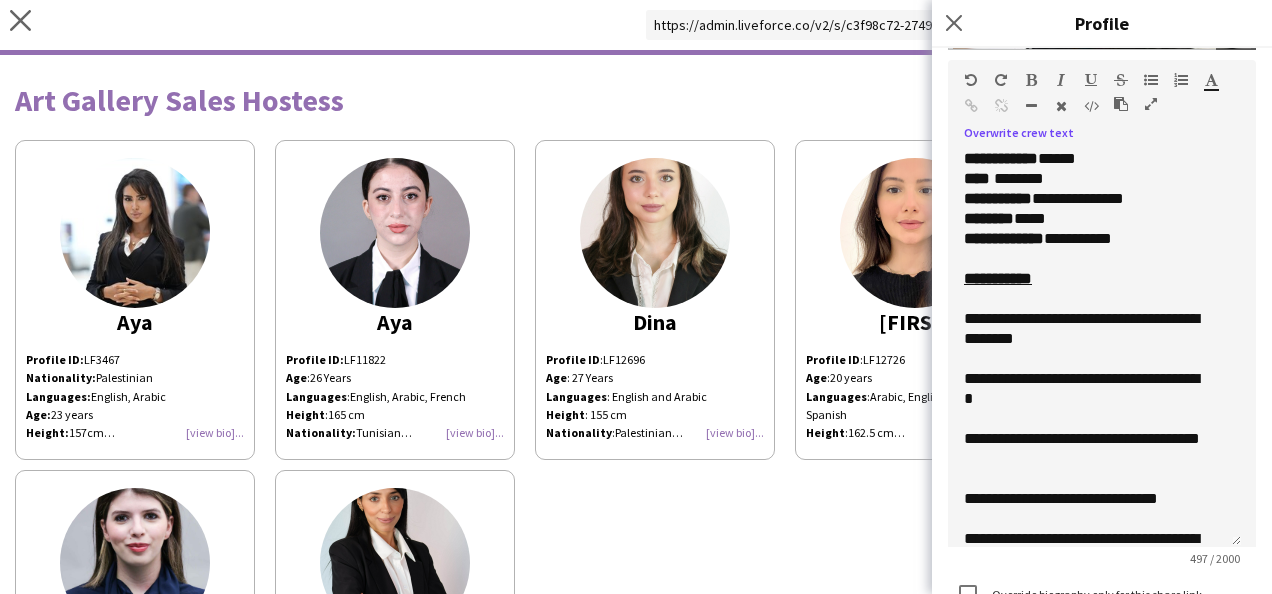 click at bounding box center (1151, 80) 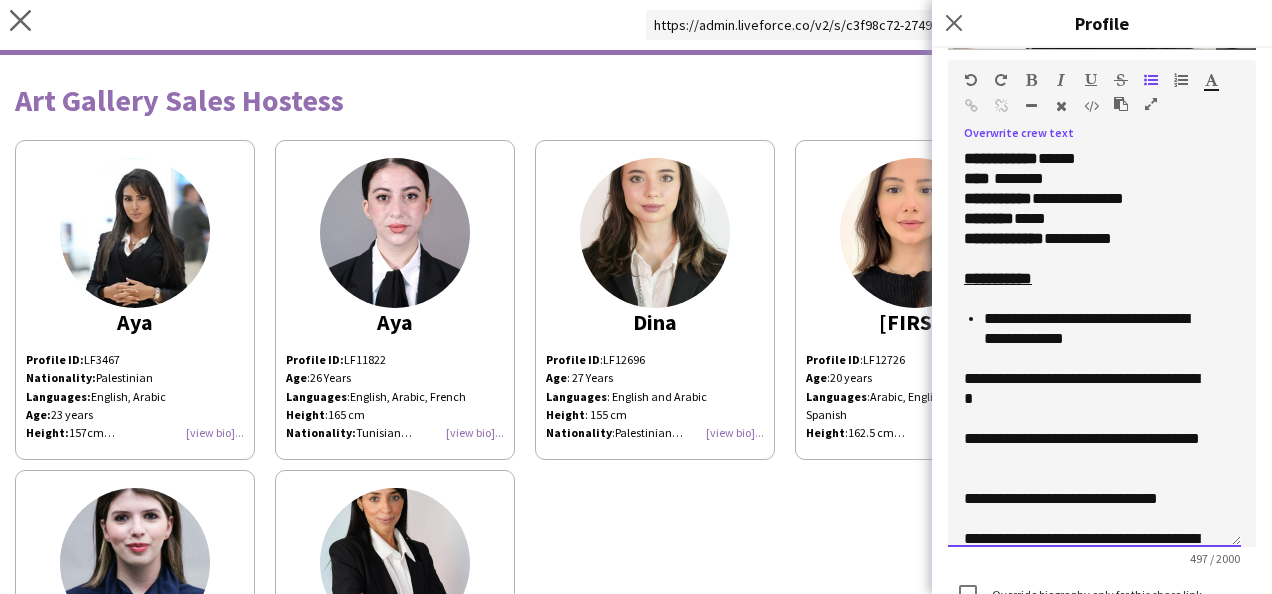 click on "**********" at bounding box center (1086, 389) 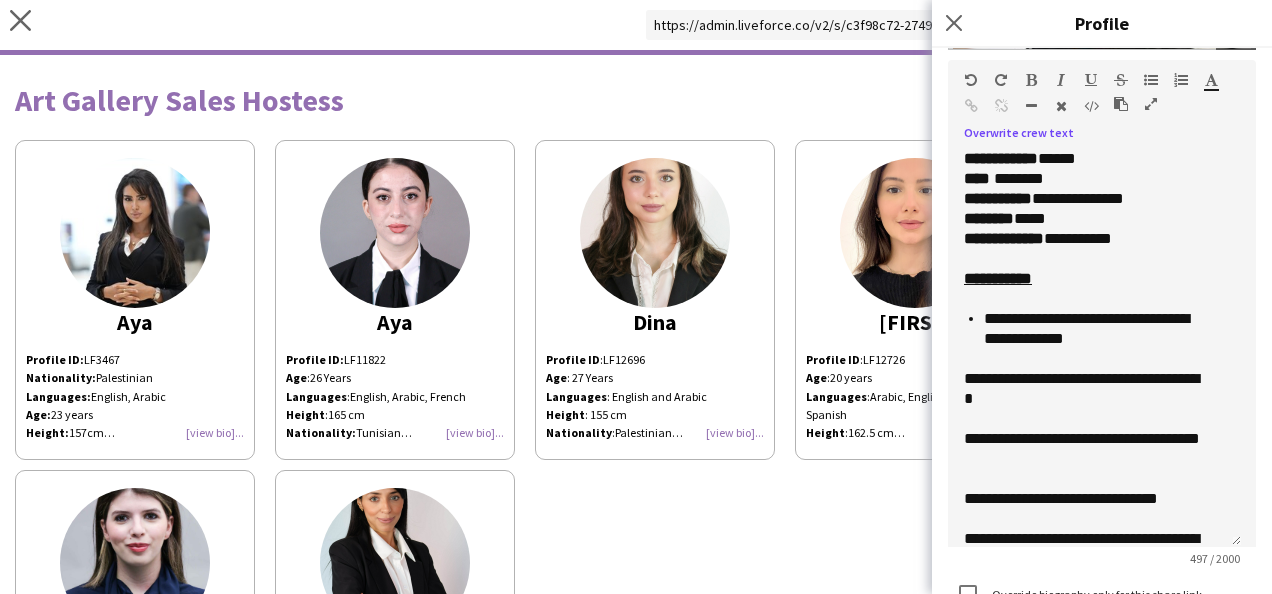 click at bounding box center (1151, 80) 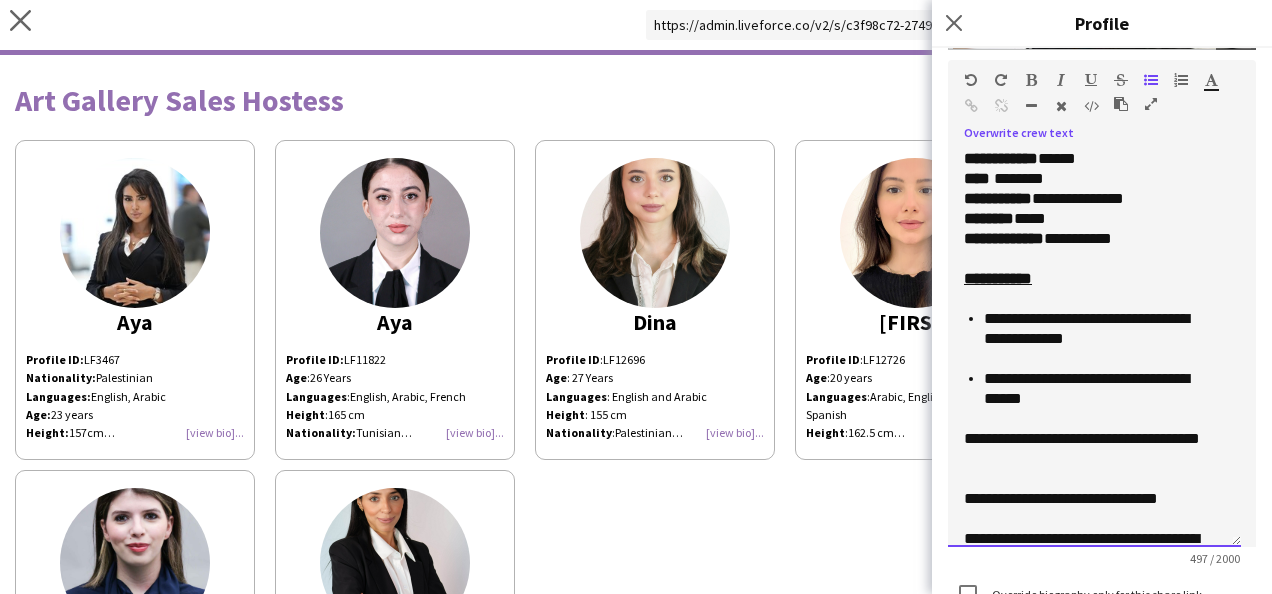 click on "**********" at bounding box center (1086, 449) 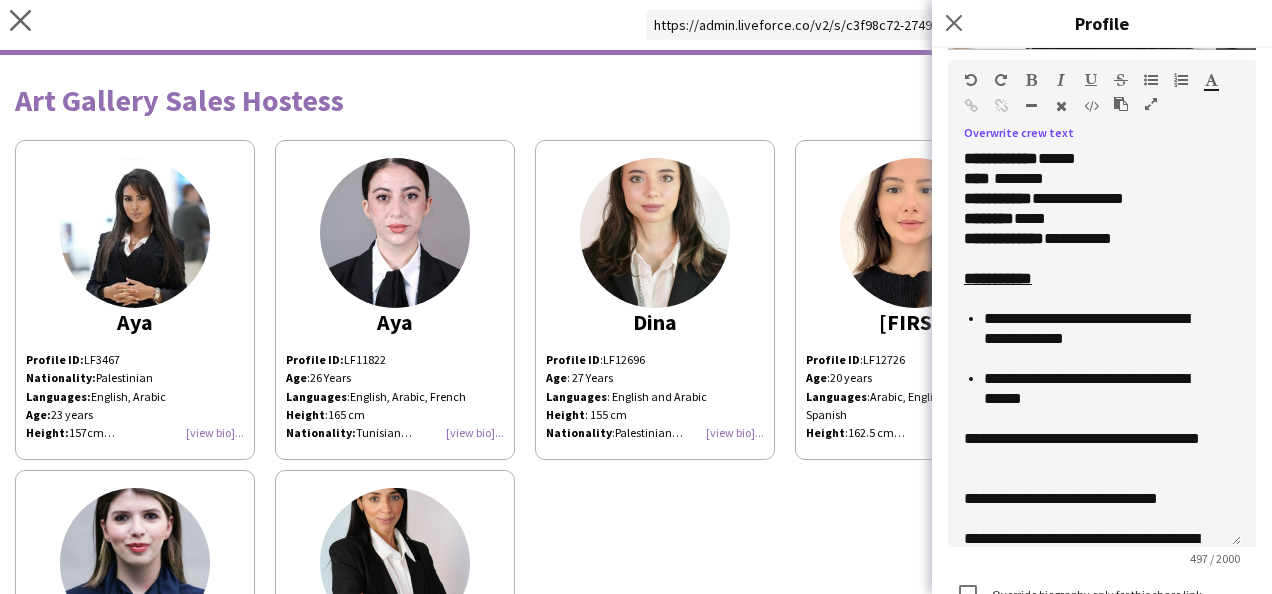 click at bounding box center [1151, 80] 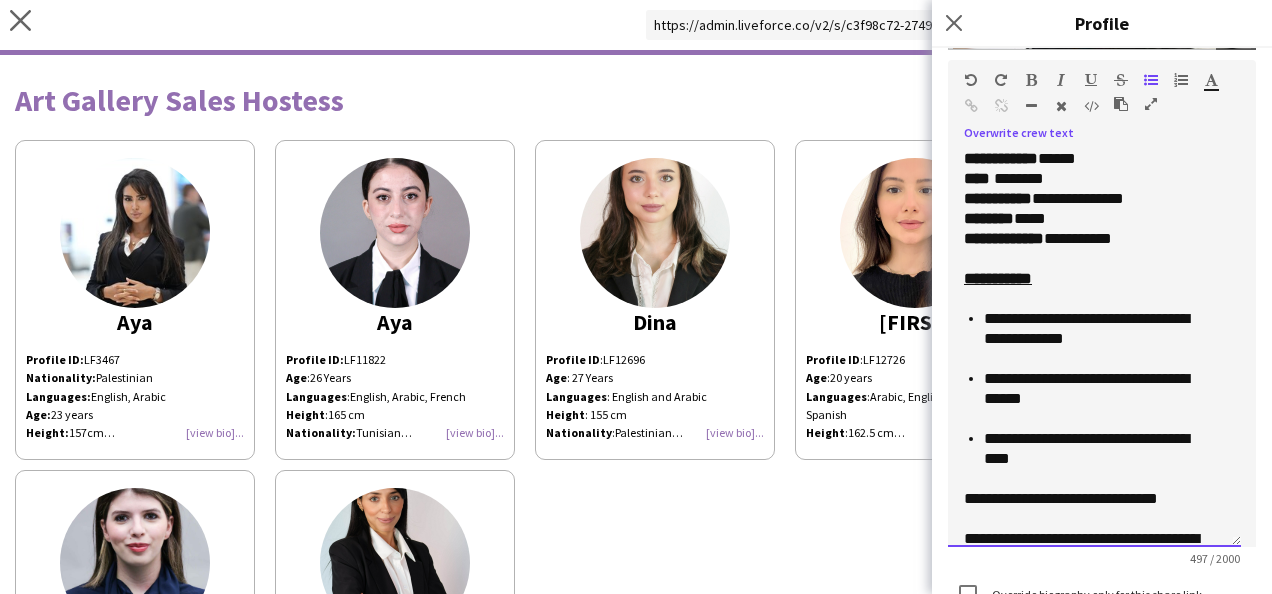 click on "**********" at bounding box center (1086, 499) 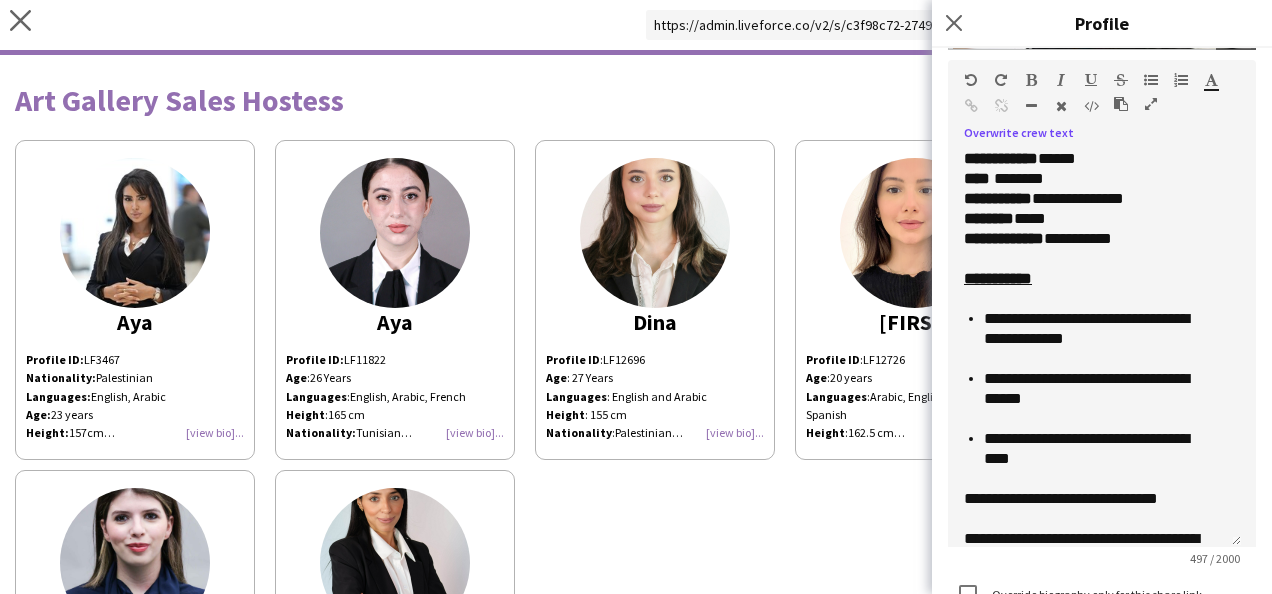 click at bounding box center [1151, 80] 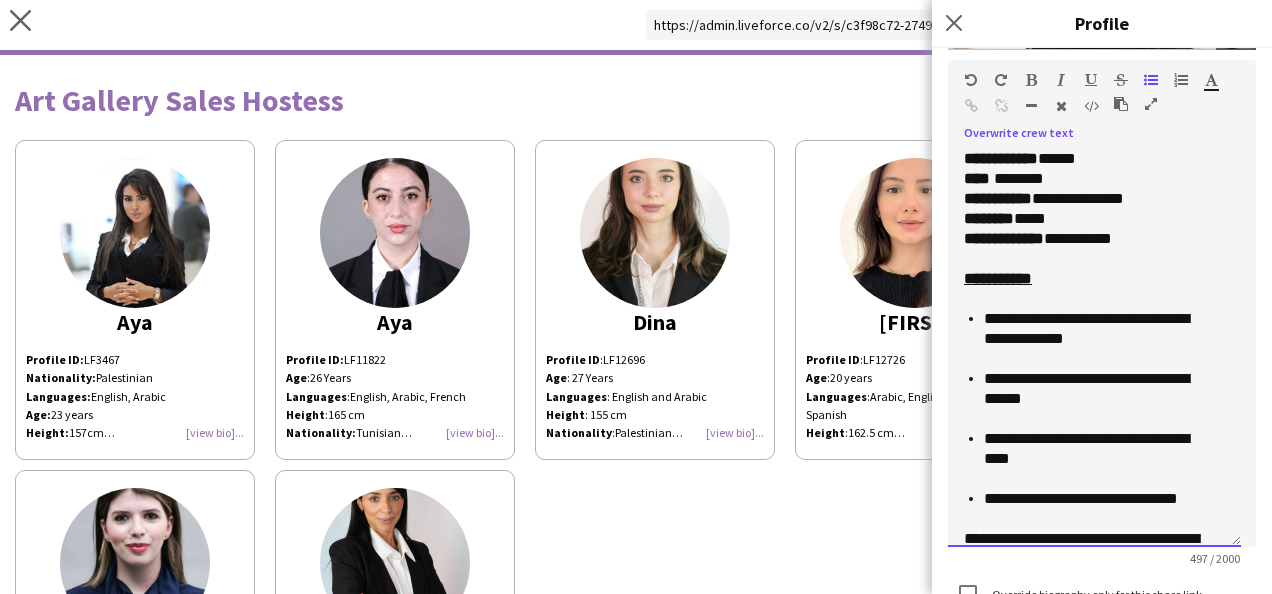 scroll, scrollTop: 86, scrollLeft: 0, axis: vertical 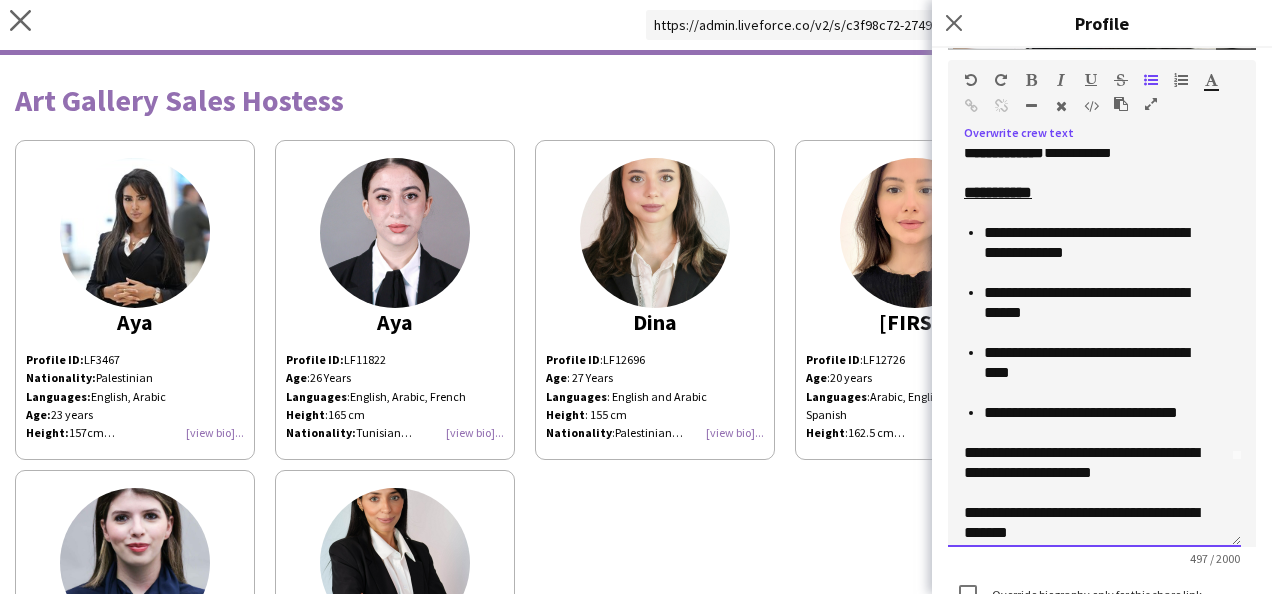click on "**********" at bounding box center [1086, 463] 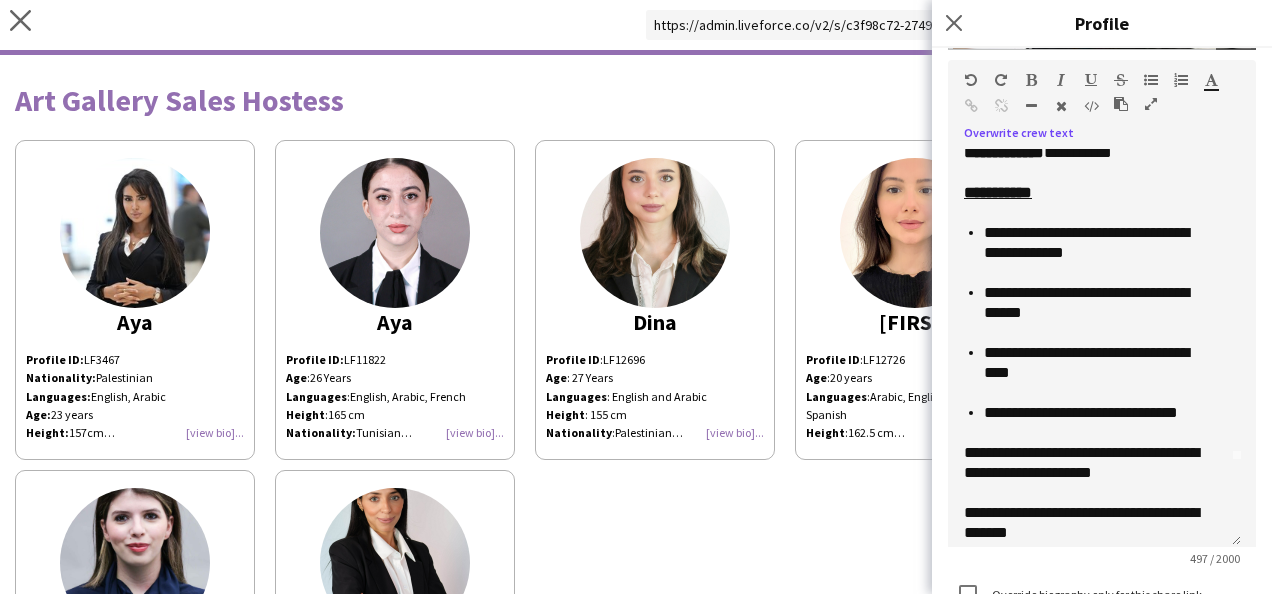 click at bounding box center [1151, 80] 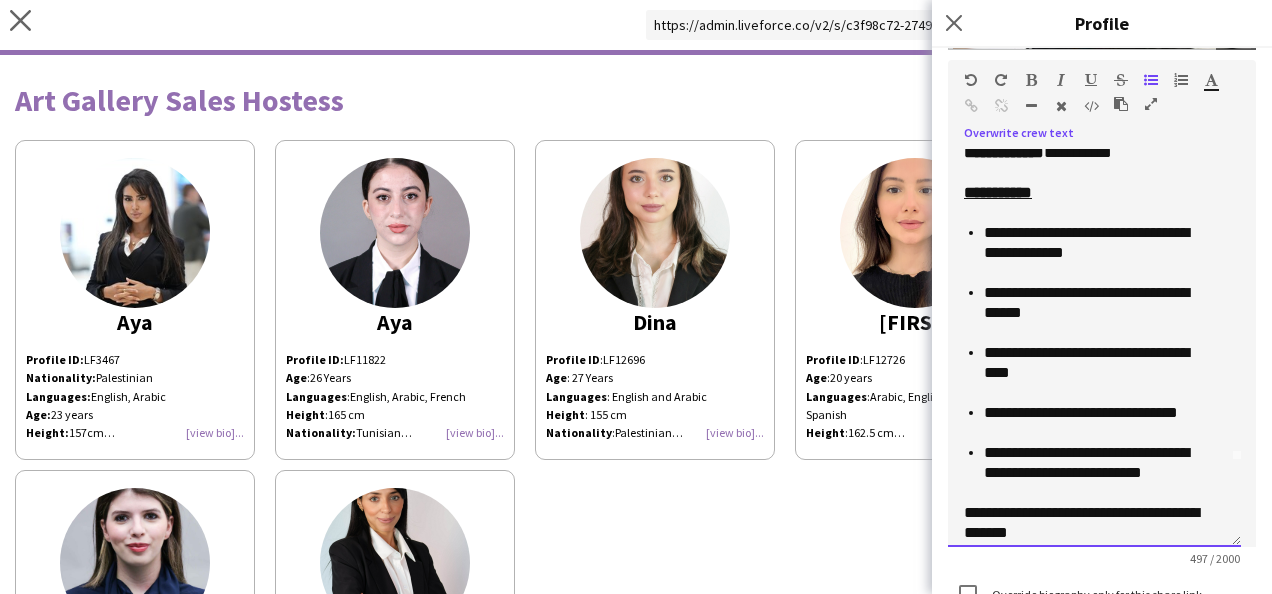 click on "**********" at bounding box center (1086, 523) 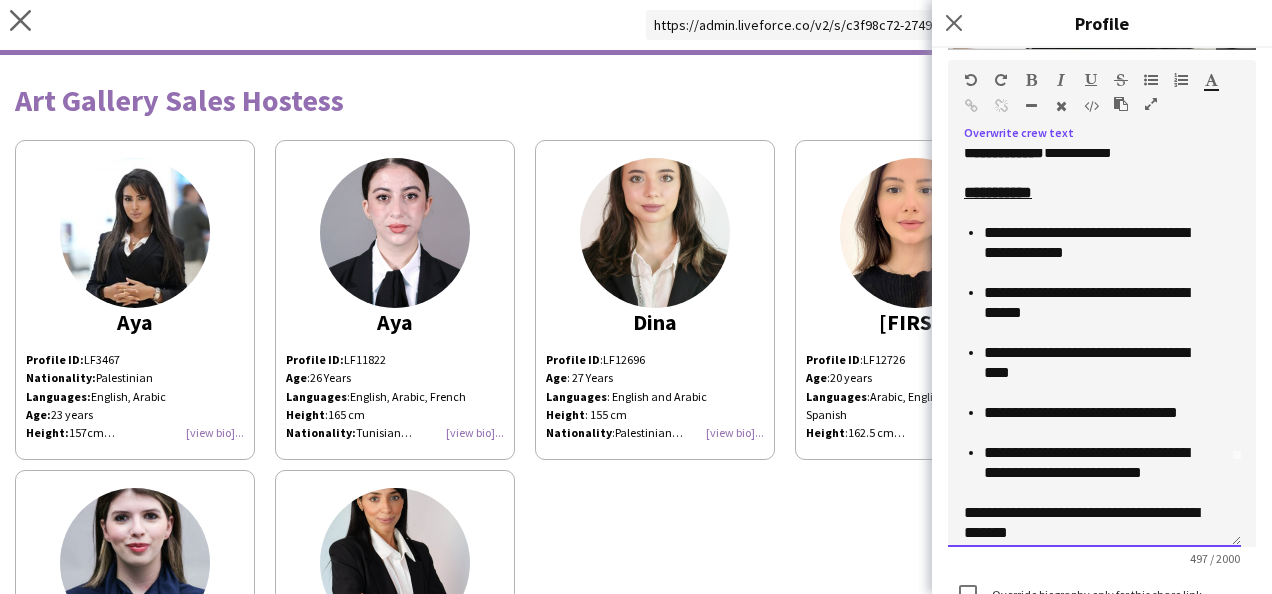 click on "Paragraph   Heading 1   Heading 2   Heading 3   Heading 4   Heading 5   Heading 6   Heading 7   Paragraph   Predefined   Standard   default  Times New Roman   Arial   Times New Roman   Calibri   Comic Sans MS  3   1   2   3   4   5   6   7  ******* *******" at bounding box center (1102, 97) 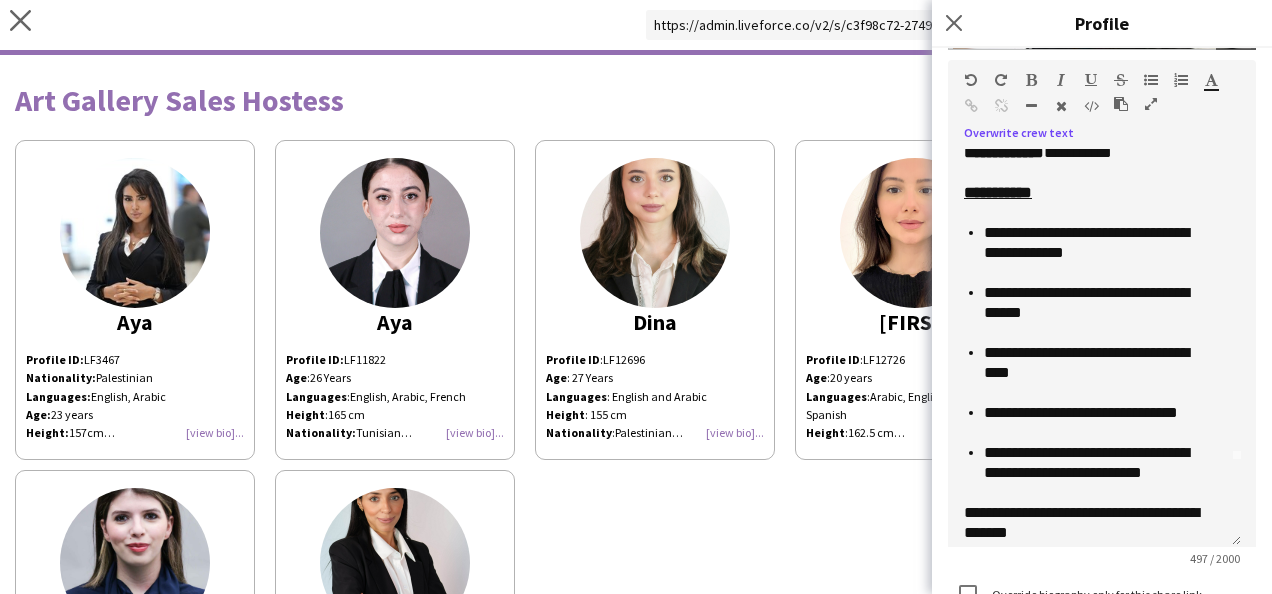 click at bounding box center (1151, 80) 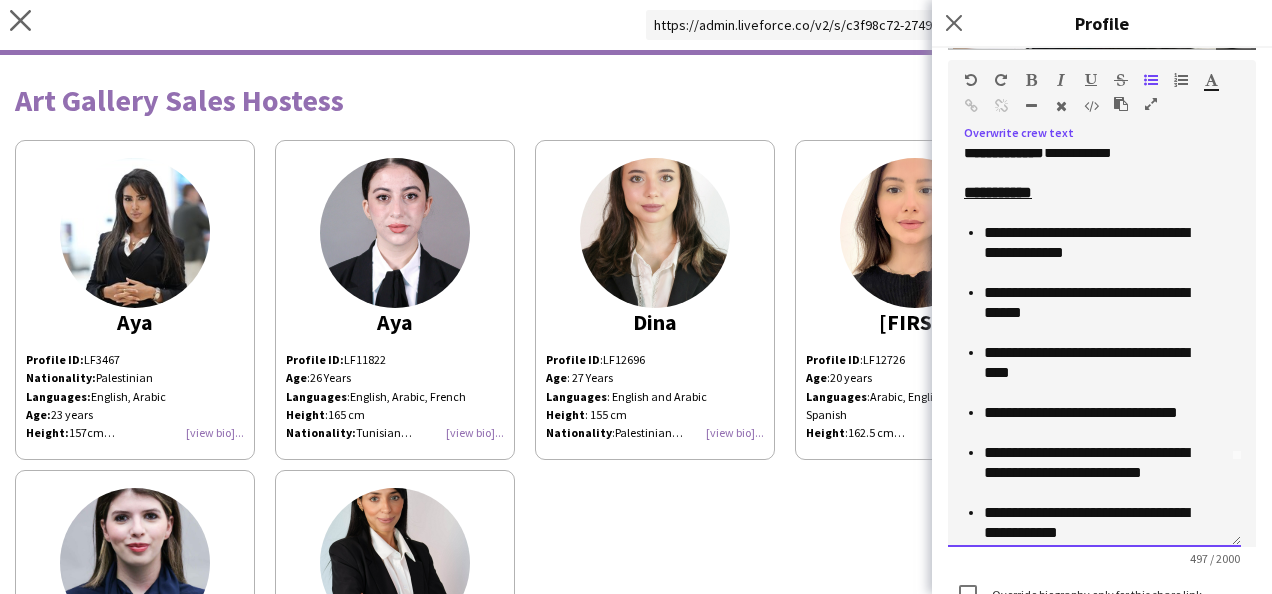 scroll, scrollTop: 178, scrollLeft: 0, axis: vertical 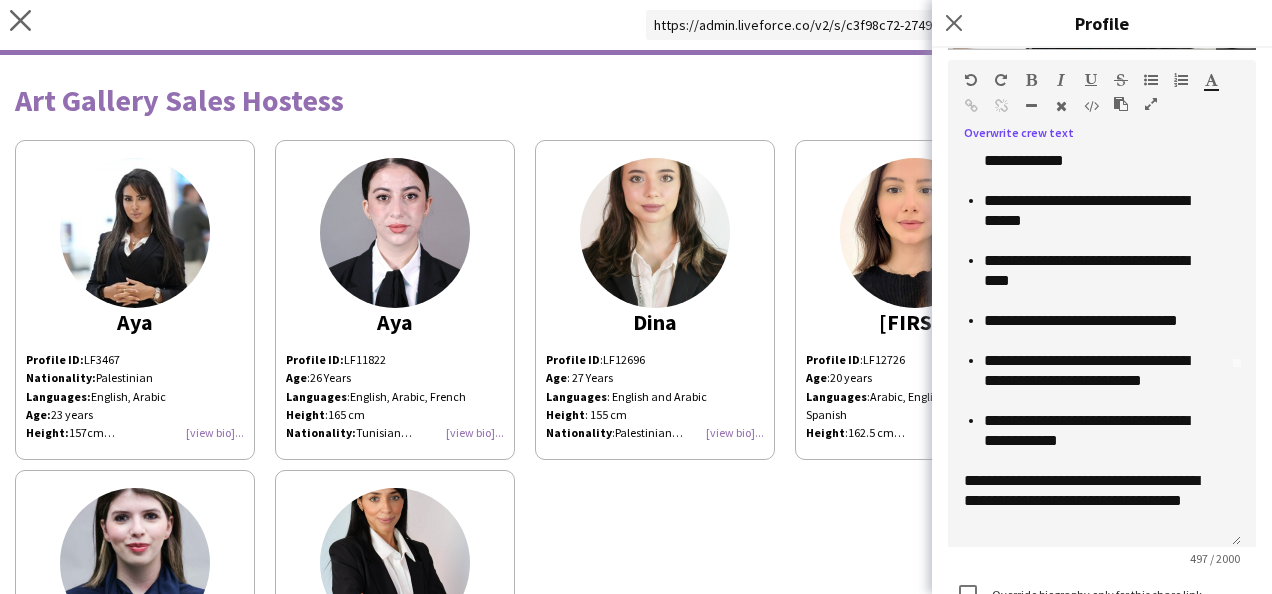 click at bounding box center [1151, 80] 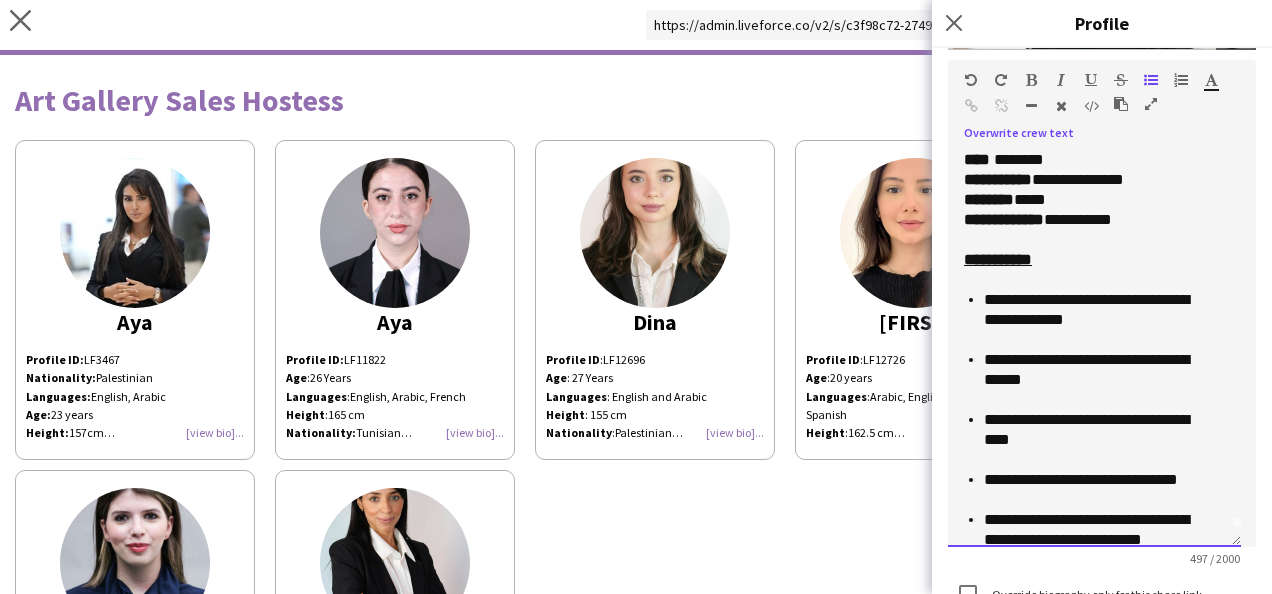 scroll, scrollTop: 0, scrollLeft: 0, axis: both 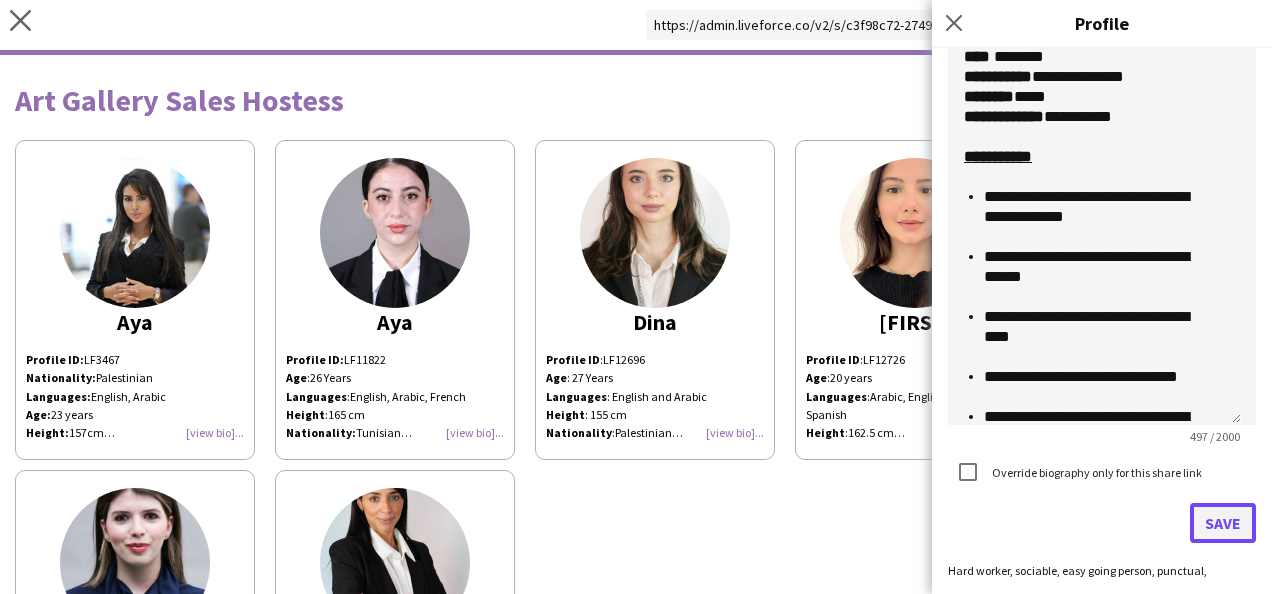 click on "Save" 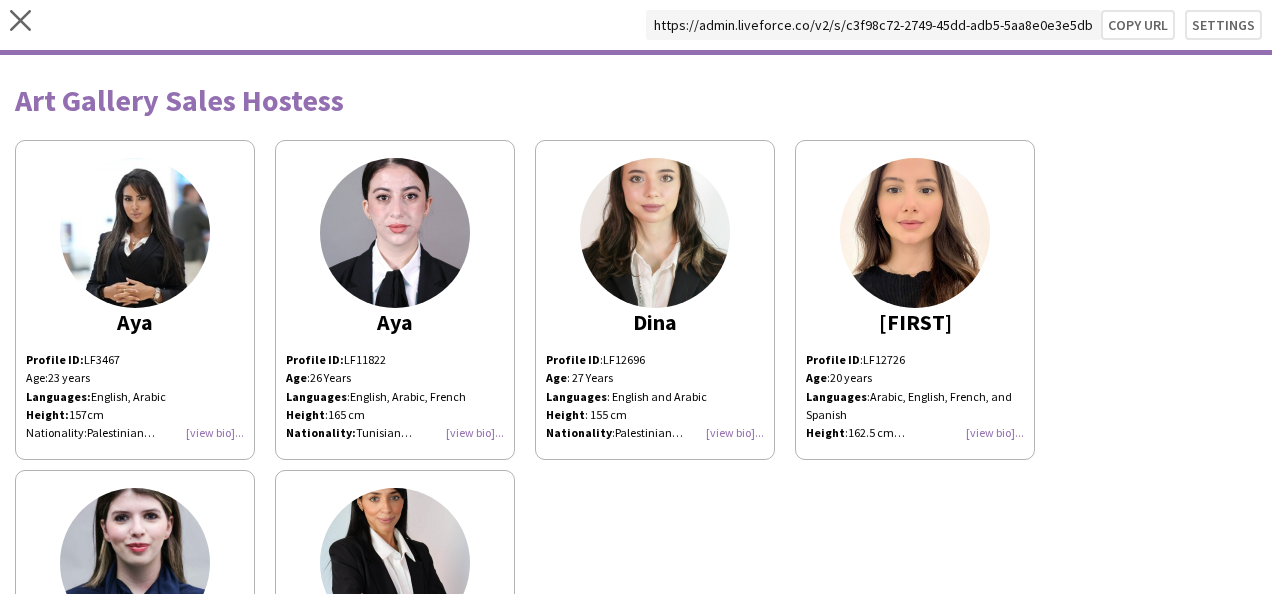 click on "Profile ID:  LF3467 Age :  [AGE] years Languages :  English, Arabic Height :  157cm Nationality:  [NATIONALITY] Experience: CityScape, Qatar Diar Booth October [YEAR] Hostess Qatar Financial Market Forum [YEAR] Hostess Mall of Qatar, Shop Qatar [YEAR] Promoter Total Energy Qatar [YEAR] Promoter Qatar Equestrian Federation [YEAR] Hostess & Registration Staff Hermes Exhibition, The Pearl Qatar [YEAR] Hostess Hot Wheels Event, Lusail Multipurpose Hall [YEAR] Hostess & Registration Staff" 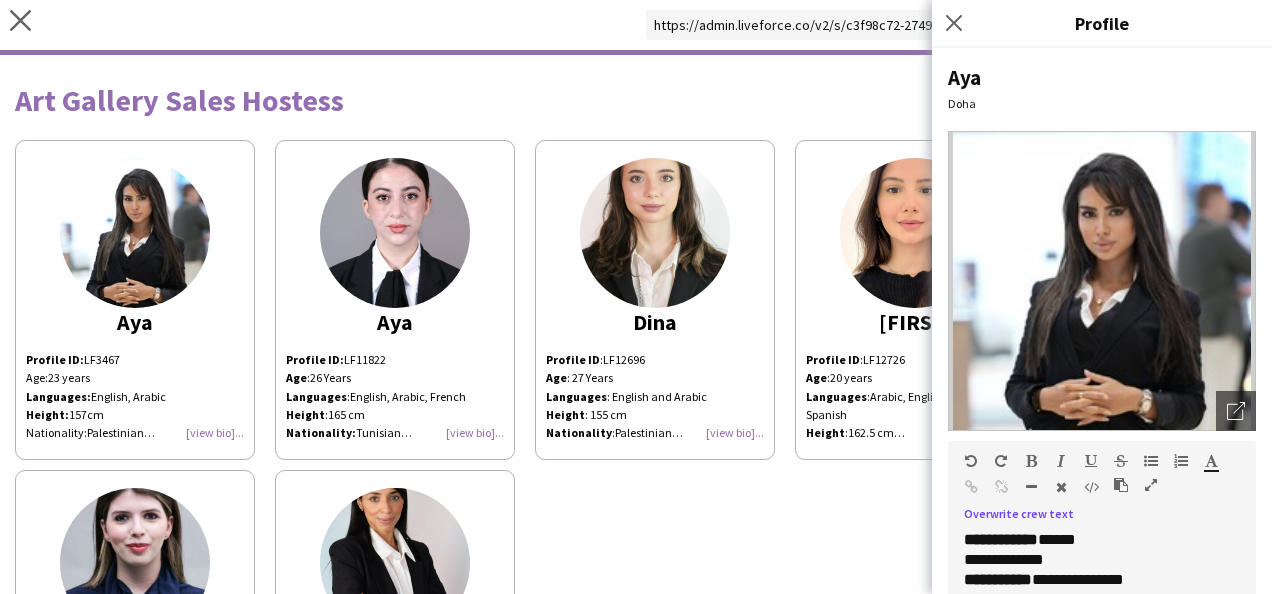 click on "***" at bounding box center [973, 559] 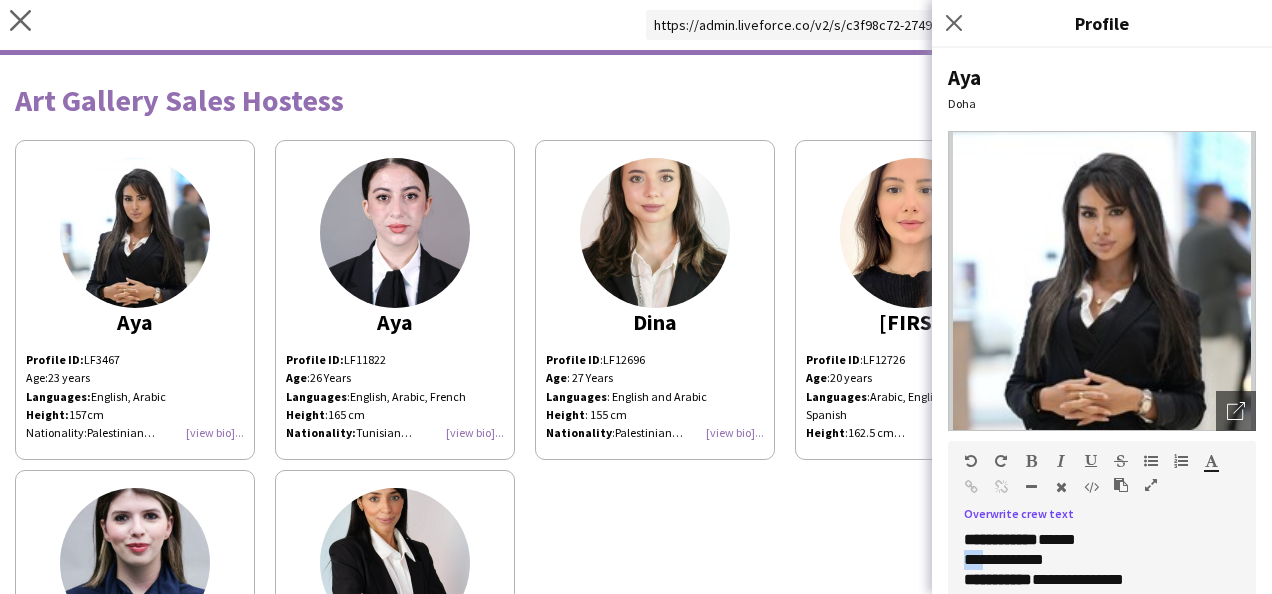 click on "***" at bounding box center (973, 559) 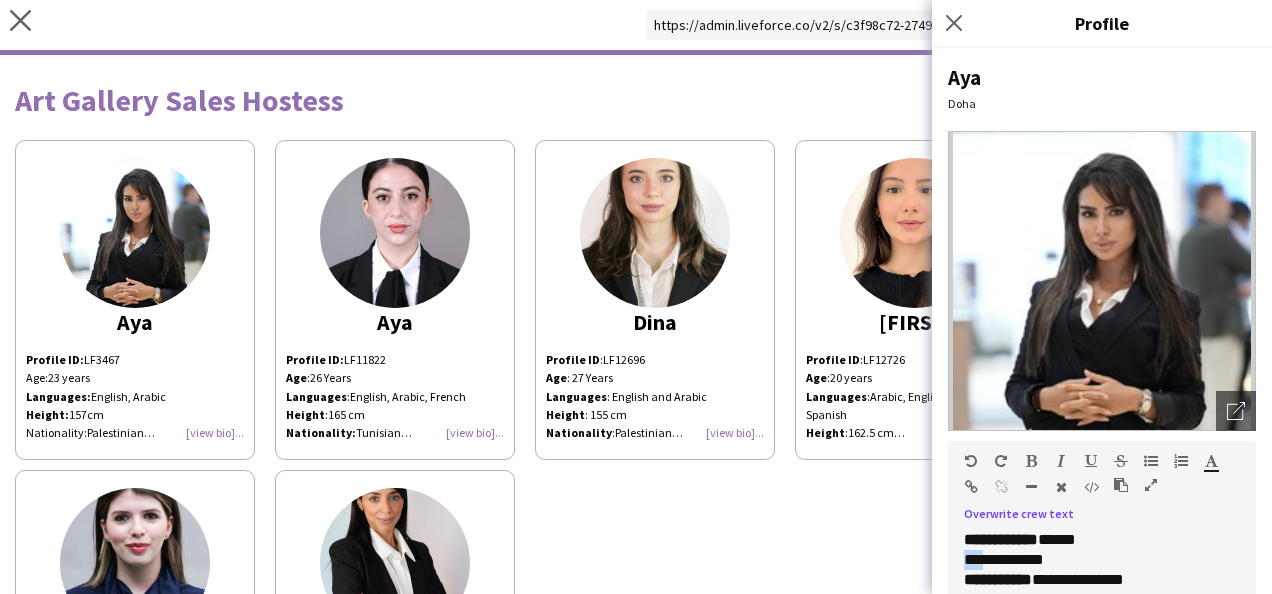 click at bounding box center [1031, 461] 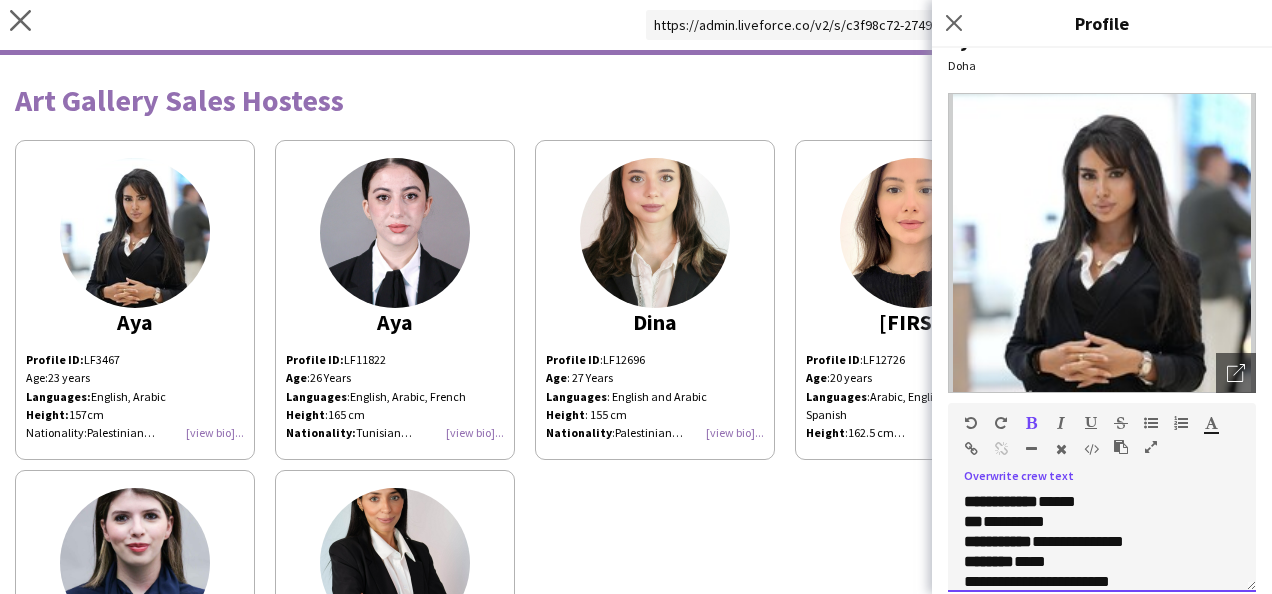 scroll, scrollTop: 42, scrollLeft: 0, axis: vertical 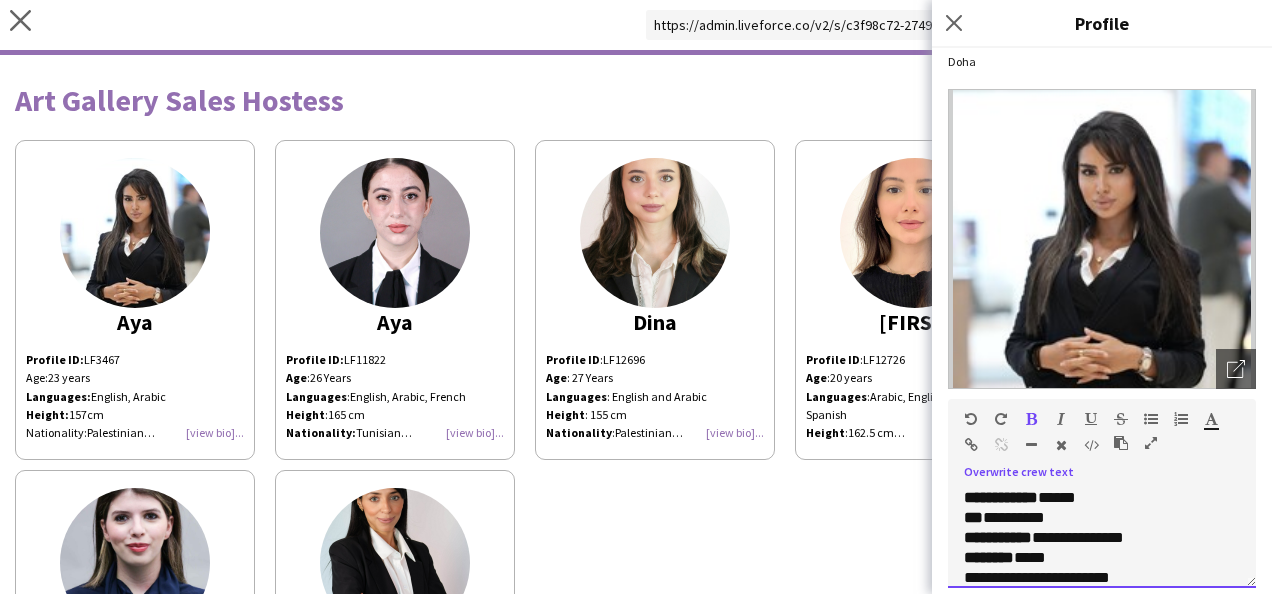 click on "**********" at bounding box center (1003, 577) 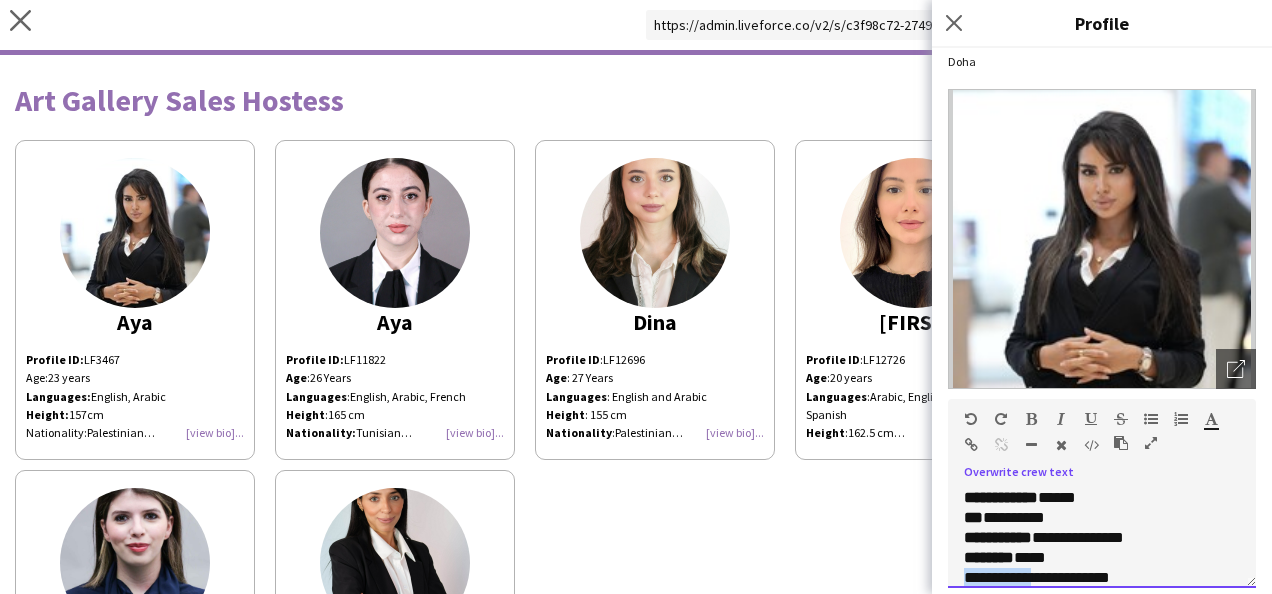 click on "**********" at bounding box center [1003, 577] 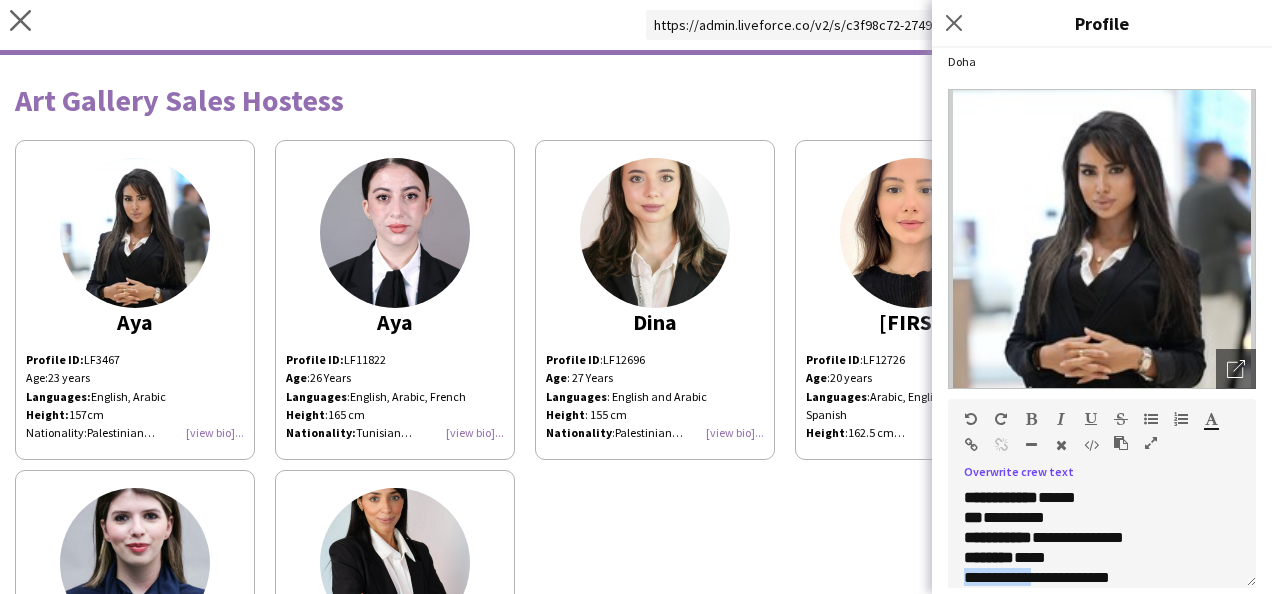 click at bounding box center (1031, 419) 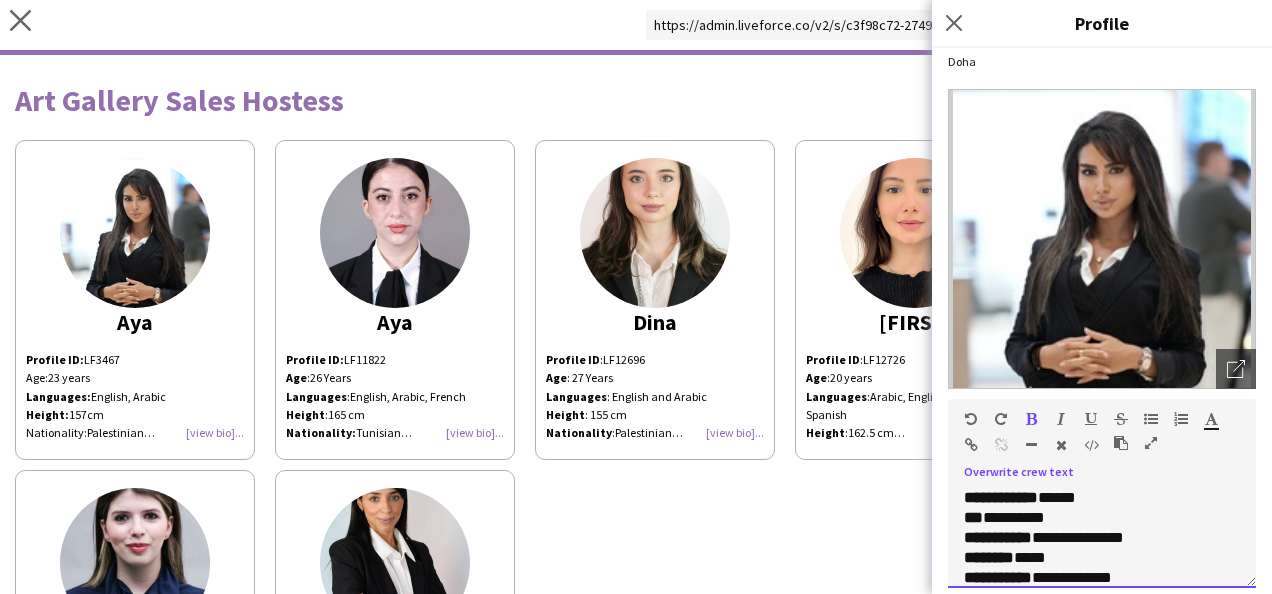 click on "**********" at bounding box center (1086, 548) 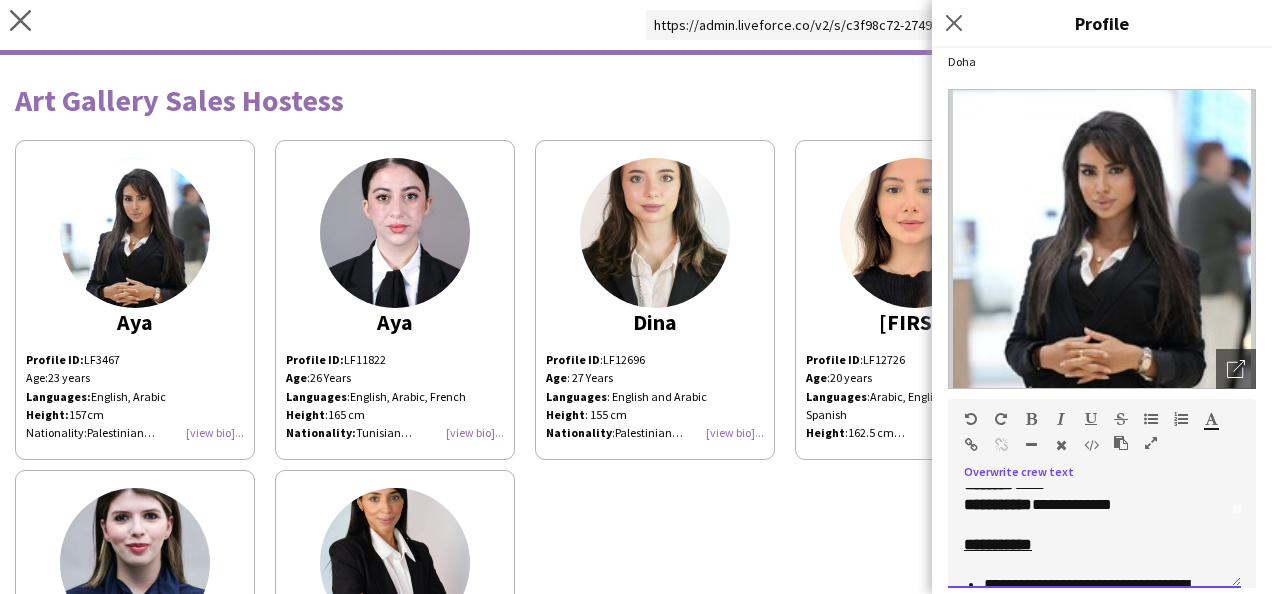 scroll, scrollTop: 74, scrollLeft: 0, axis: vertical 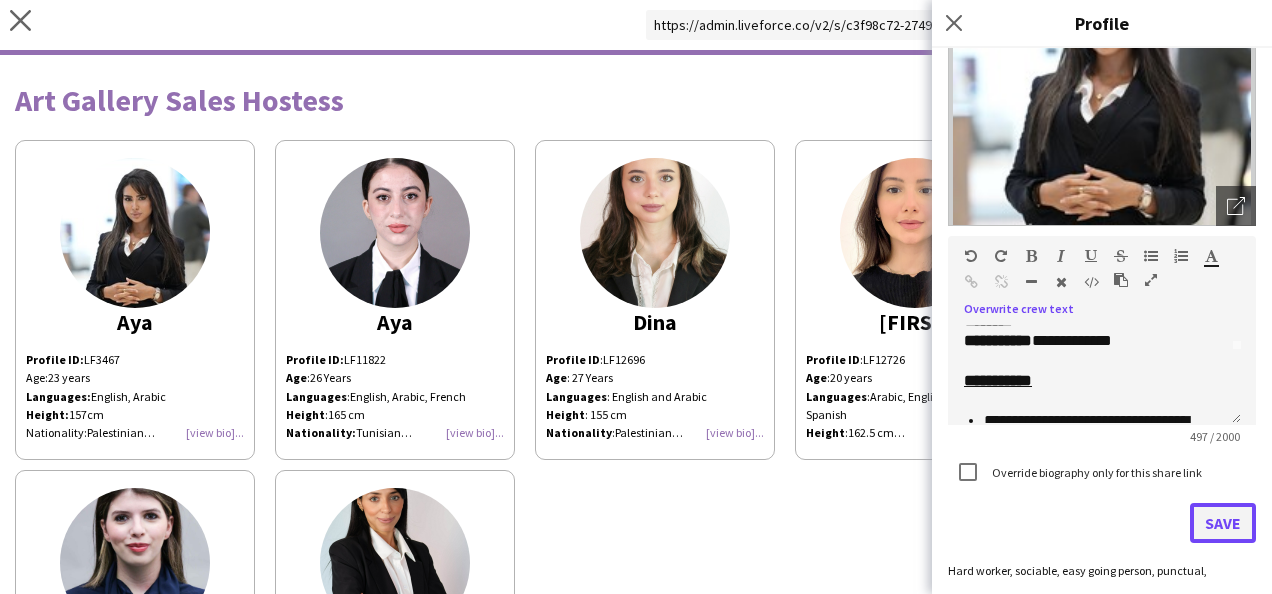 click on "Save" 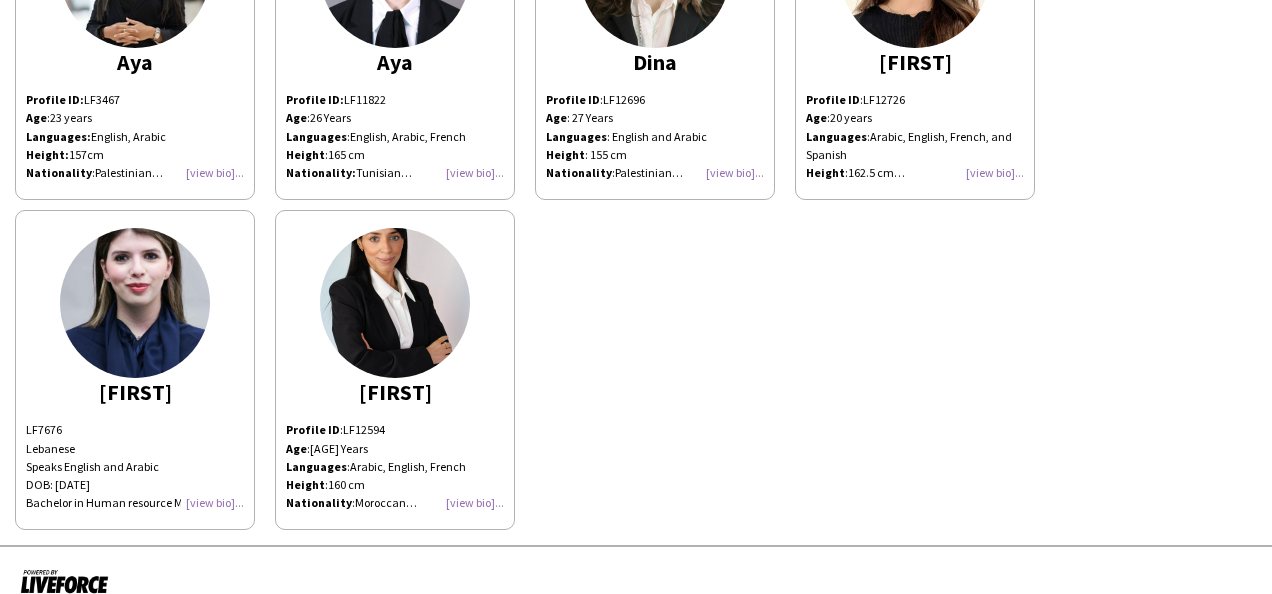 scroll, scrollTop: 264, scrollLeft: 0, axis: vertical 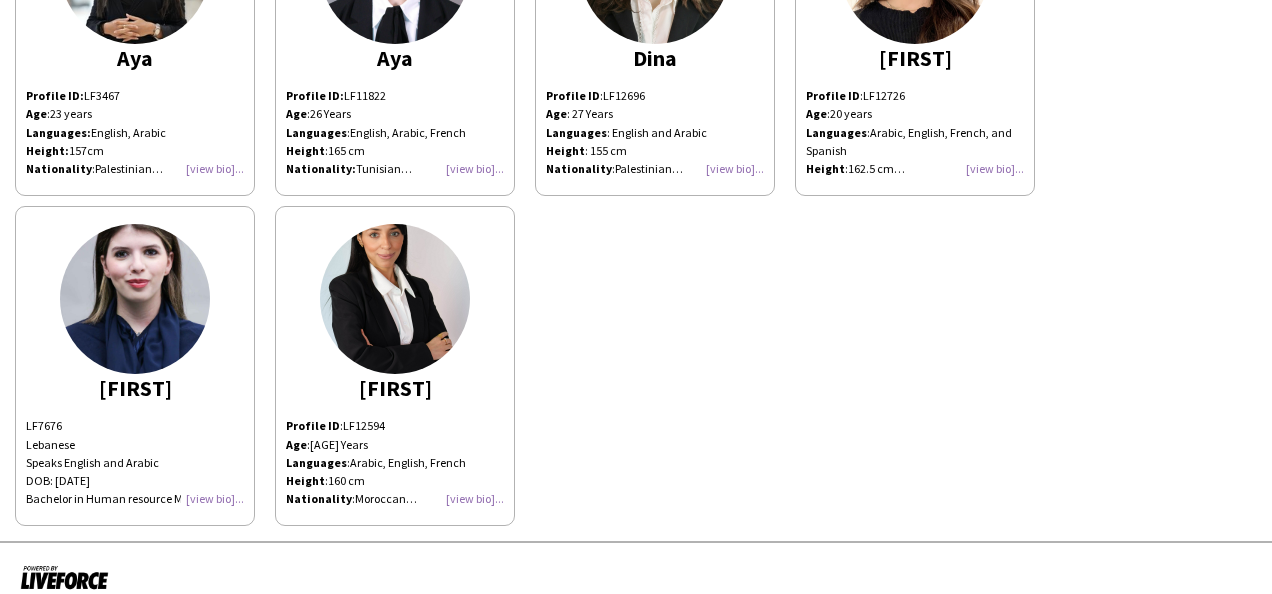 click on "[FIRST]
Profile ID :  LF12594  Age :  [AGE] Years Languages :  Arabic, English, French Height :  160 cm Nationality :  [NATIONALITY] Experience: Balanciaga Customer Representative  FIFA World Cup Katara Hospitality Receptionist and Customer Care Services Hyatt Regency Hotel Customer Care Executive MAC Cosmetic Store Morocco Mall Sales Manager DIAP Call Centre Sales Manager [FIRST] Airport Casablanca Customer Care Executive" 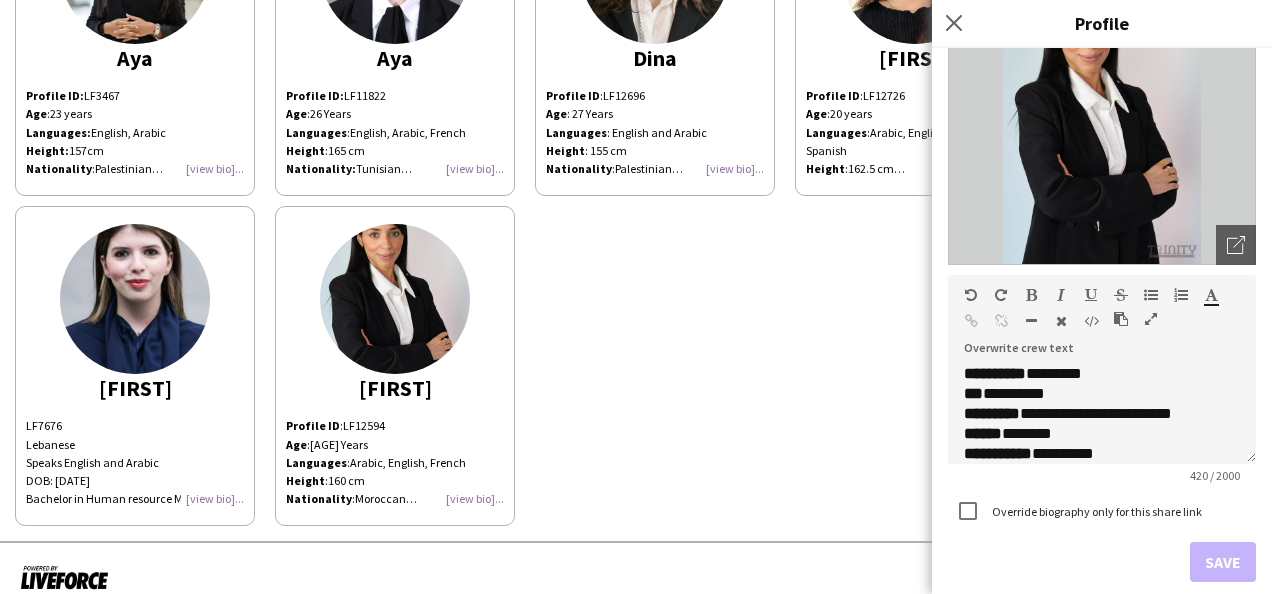 scroll, scrollTop: 310, scrollLeft: 0, axis: vertical 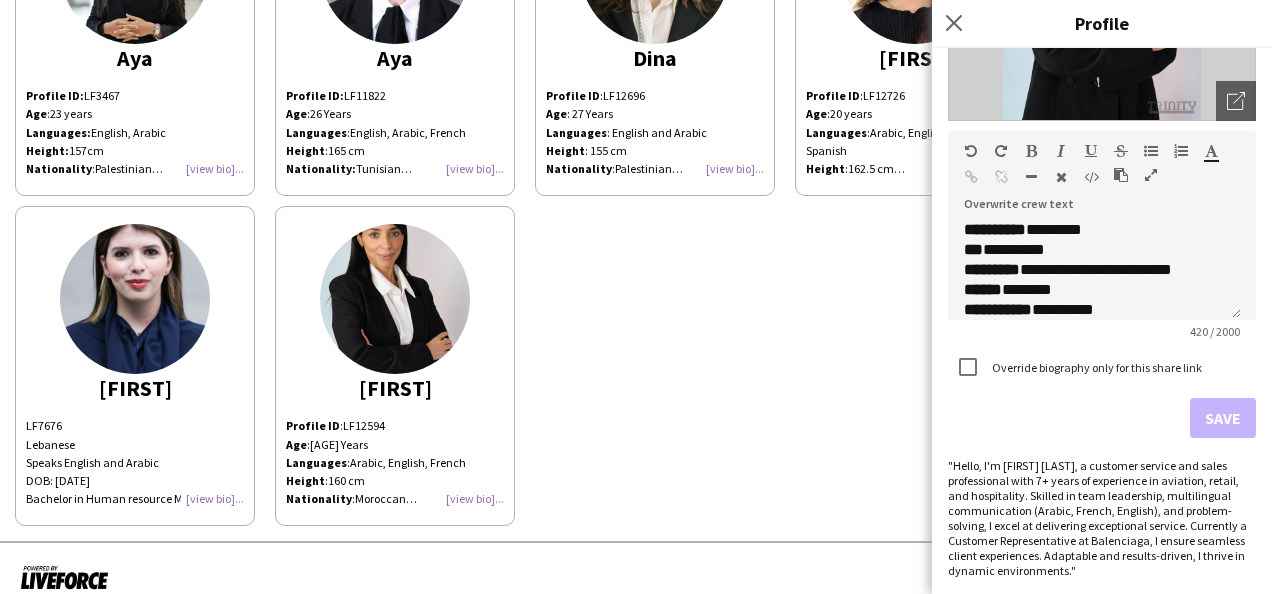 click on "[FIRST]
Profile ID:  LF3467 Age :  [AGE] years Languages :  English, Arabic Height :  157cm Nationality :  [NATIONALITY] Experience: CityScape, Qatar Diar Booth October [YEAR] Hostess Qatar Financial Market Forum [YEAR] Hostess Mall of Qatar, Shop Qatar [YEAR] Promoter Total Energy Qatar [YEAR] Promoter Qatar Equestrian Federation [YEAR] Hostess & Registration Staff Hermes Exhibition, The Pearl Qatar [YEAR] Hostess Hot Wheels Event, Lusail Multipurpose Hall [YEAR] Hostess & Registration Staff  [FIRST]
Profile ID:  LF11822 Age :  [AGE] Years Languages :  English, Arabic, French Height :  165 cm Nationality:  [NATIONALITY] Experience: Qatar Racing & Equestrian Club HH THE AMIR SWORD FESTIVAL [YEAR] VIP & VVIP Hotel Hostess & Front Desk Qatar Toy Festival [YEAR] Hostess  FIFA Intercontinental Cup [YEAR] Hospitality Host Various NextFairs Exhibitions Hostess, Registration Desk Staff & Promoter held in DECC & QNCC | Build Your House Exhibition, City Scape Exhibition, Big 5 Construct Exhibition, Money Expo  [FIRST]
Profile ID :  LF12696  Age :" 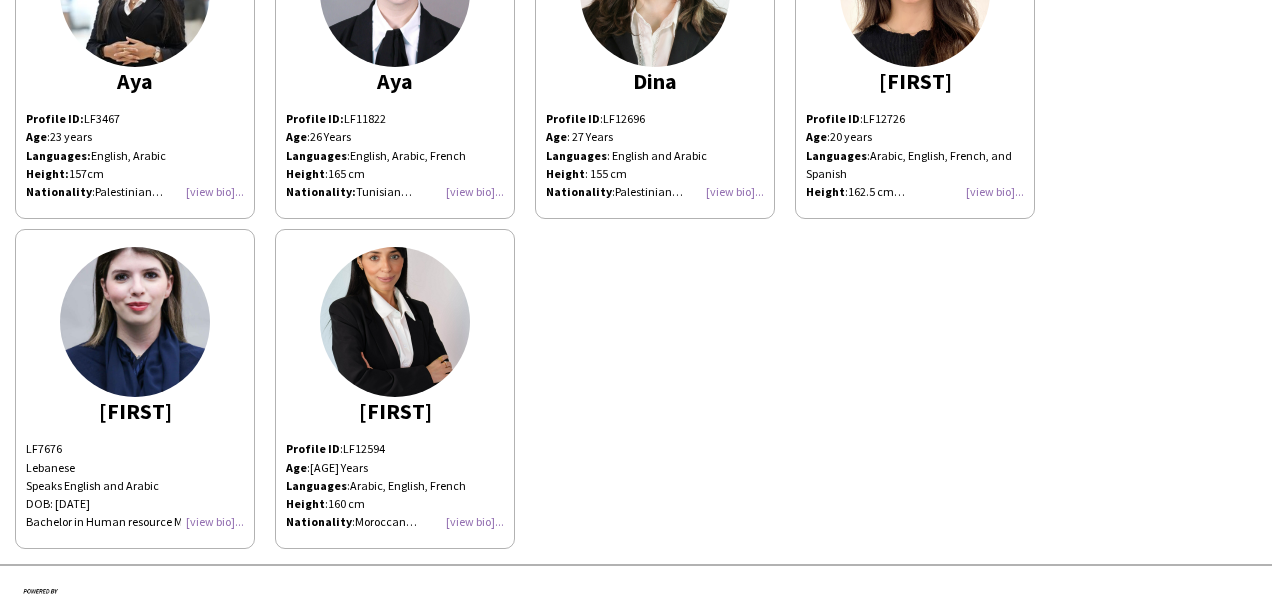 scroll, scrollTop: 243, scrollLeft: 0, axis: vertical 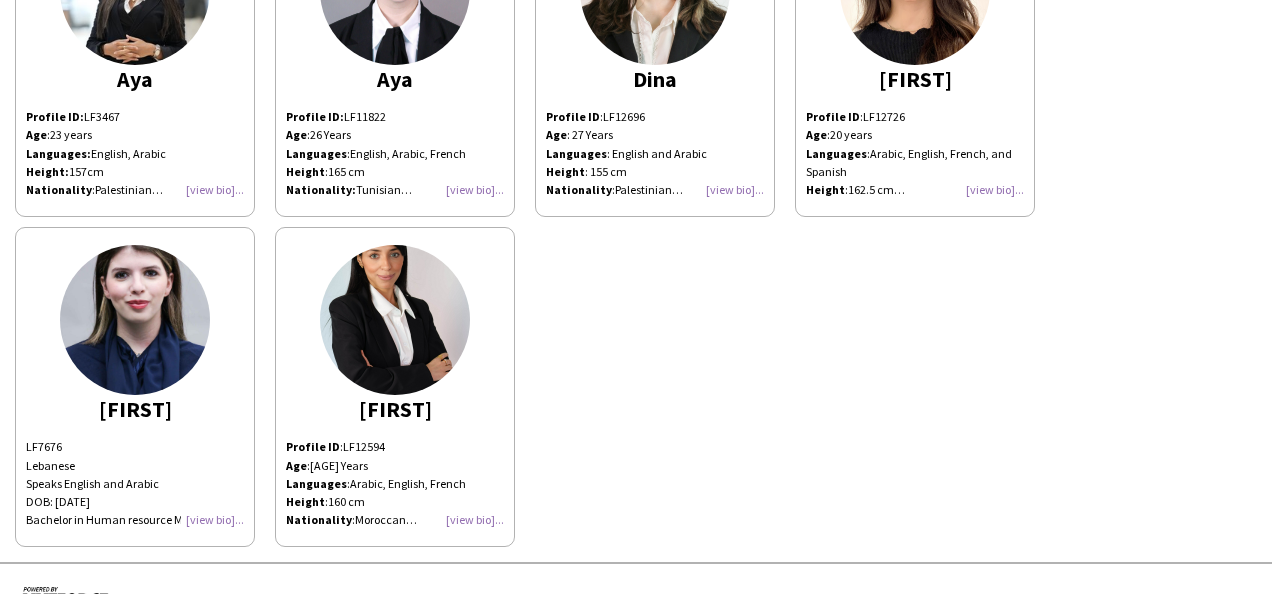 click on "Languages :  English, Arabic Height :  157cm" 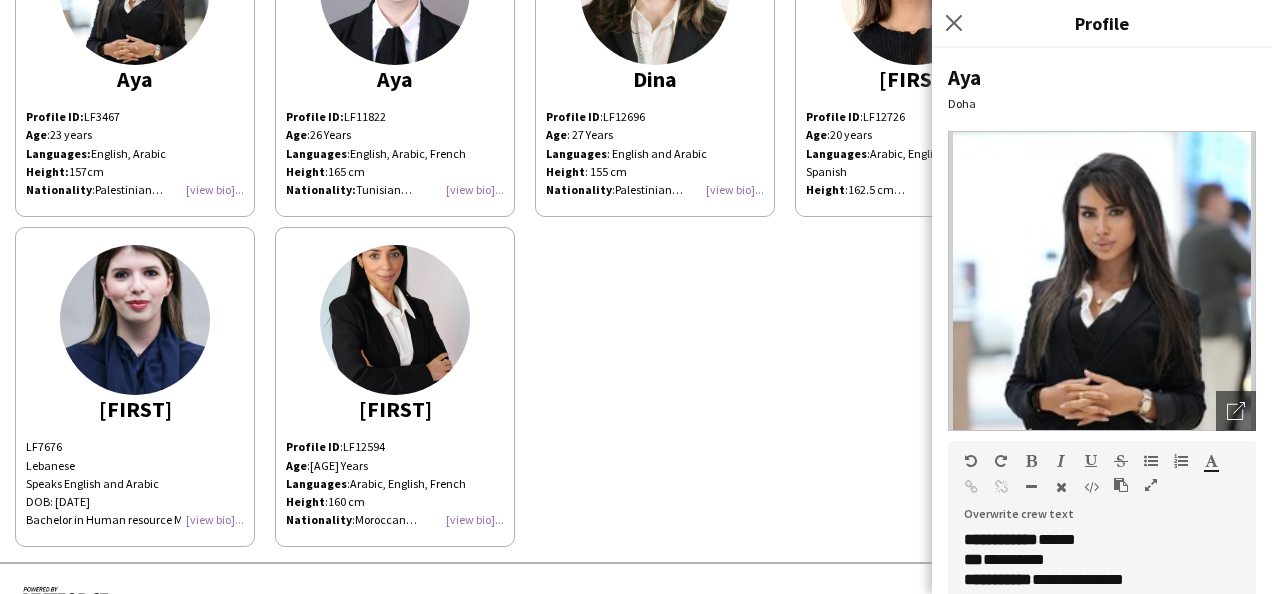 scroll, scrollTop: 205, scrollLeft: 0, axis: vertical 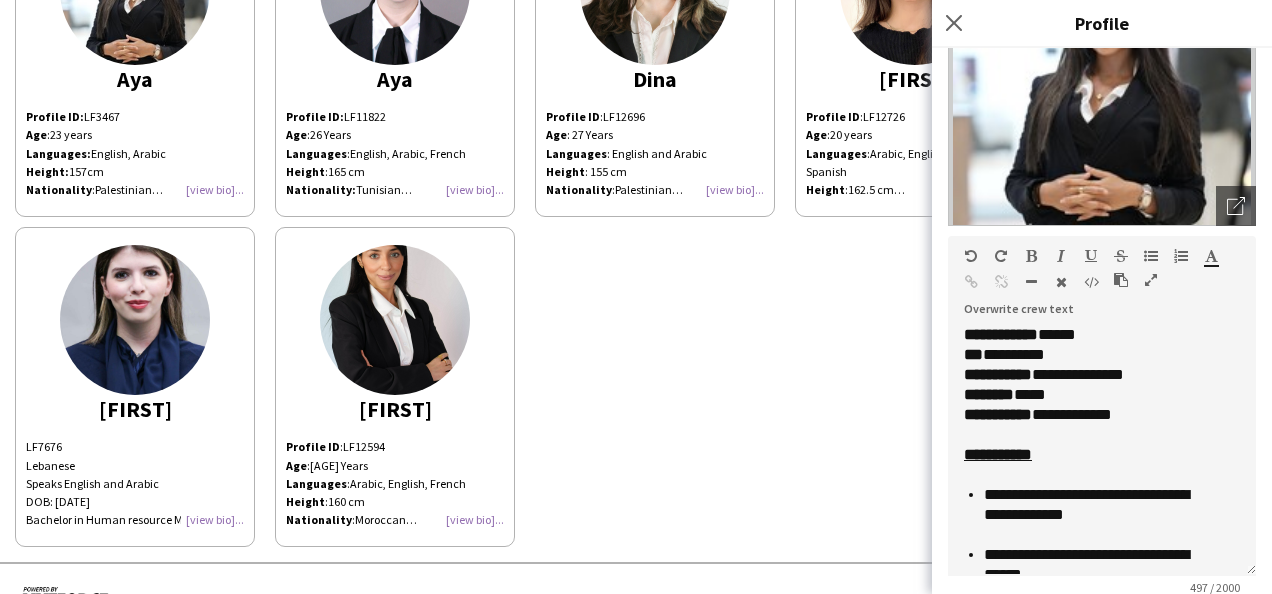 drag, startPoint x: 1235, startPoint y: 420, endPoint x: 1243, endPoint y: 572, distance: 152.21039 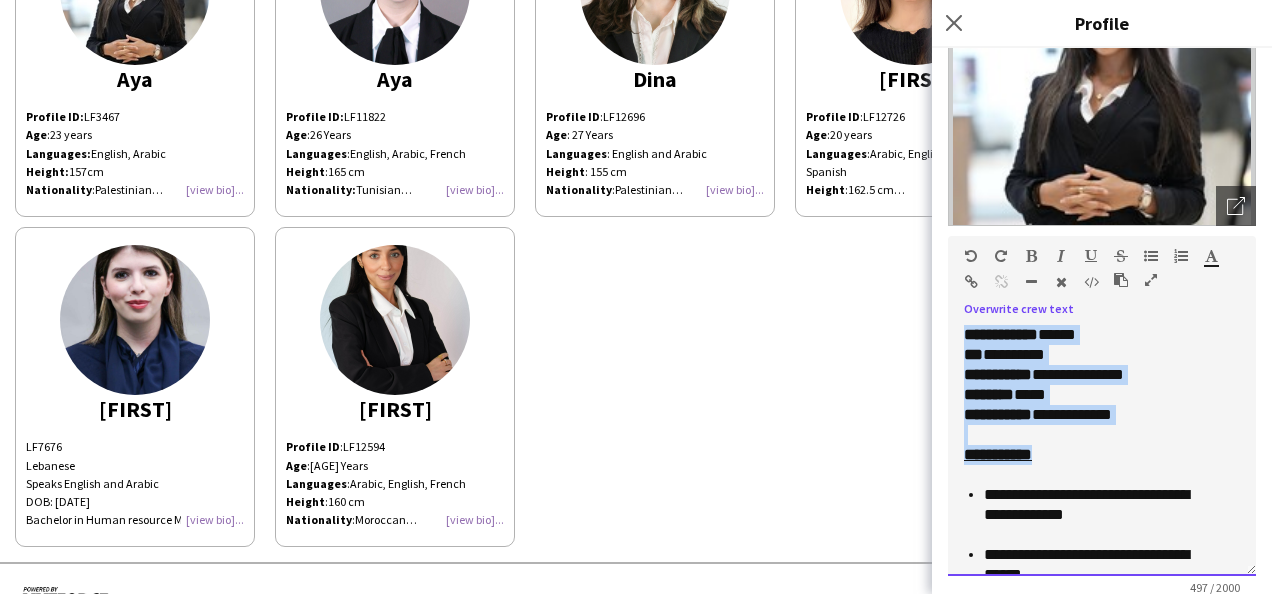 drag, startPoint x: 1060, startPoint y: 460, endPoint x: 945, endPoint y: 308, distance: 190.60168 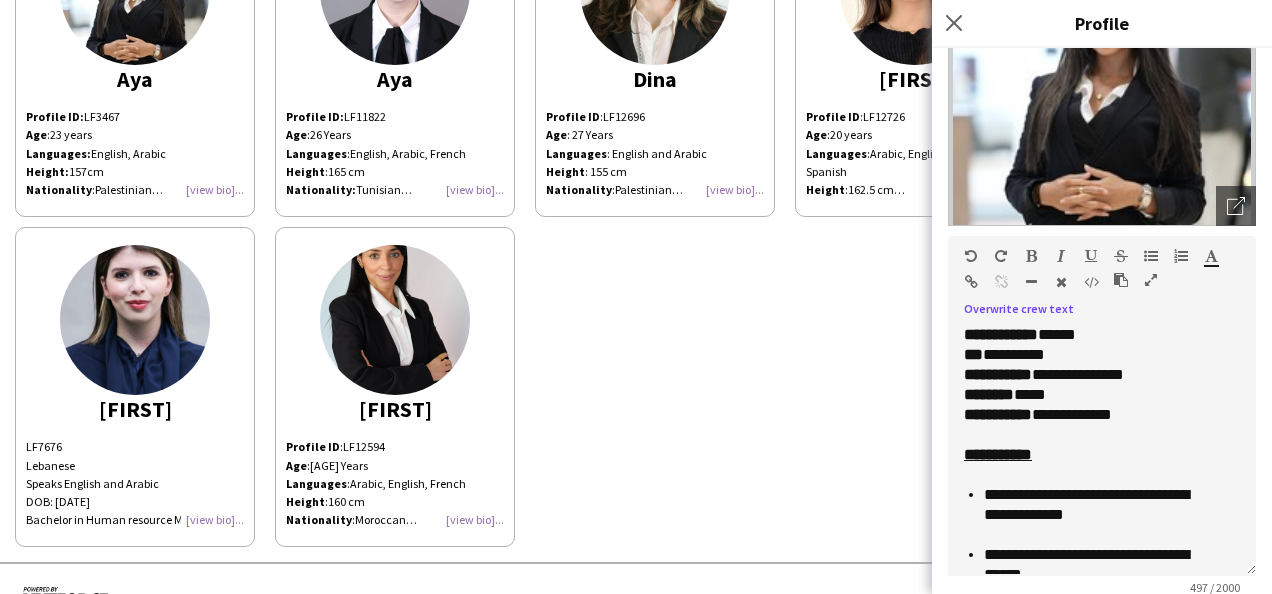 click on "Speaks English and Arabic" 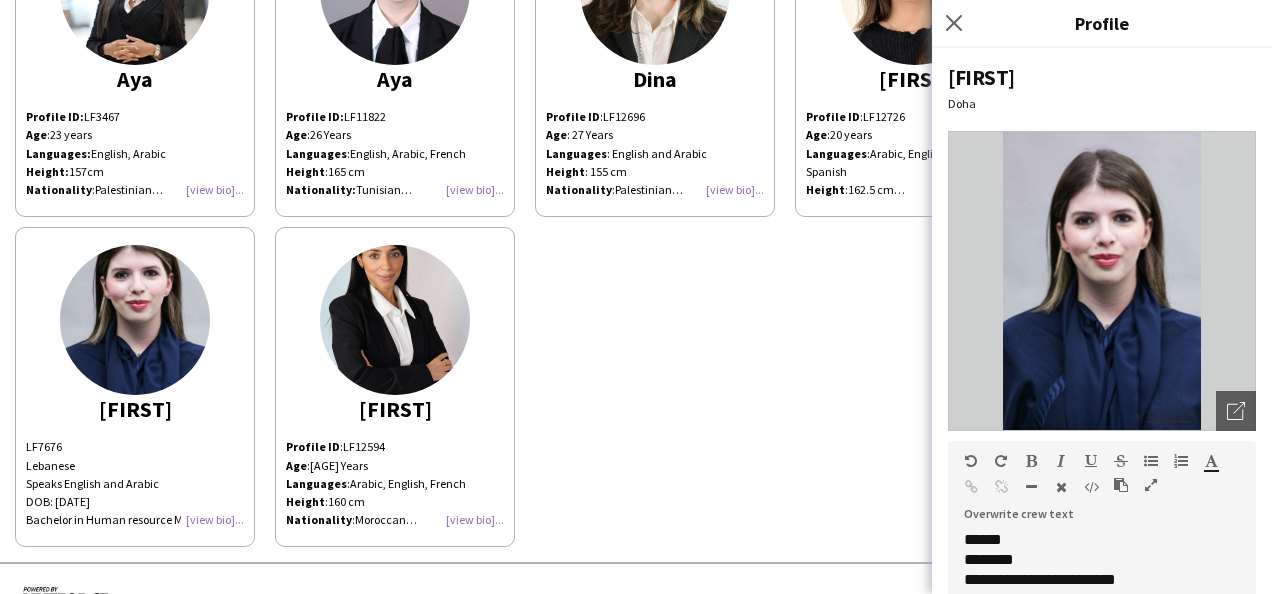 scroll, scrollTop: 220, scrollLeft: 0, axis: vertical 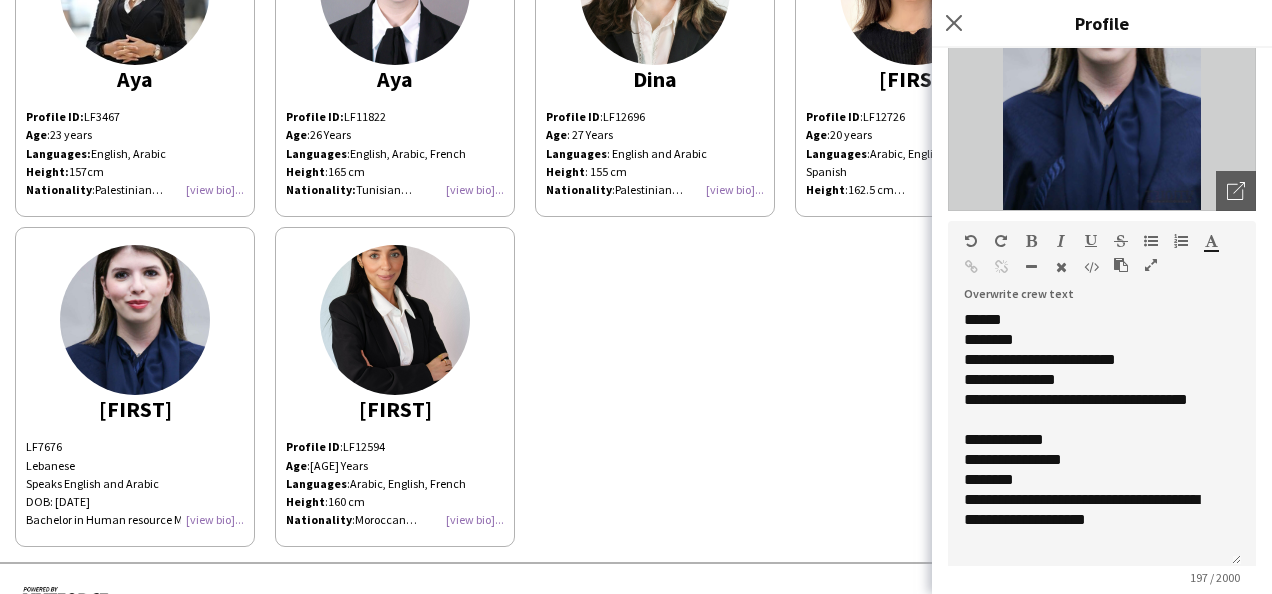 drag, startPoint x: 1227, startPoint y: 404, endPoint x: 1225, endPoint y: 560, distance: 156.01282 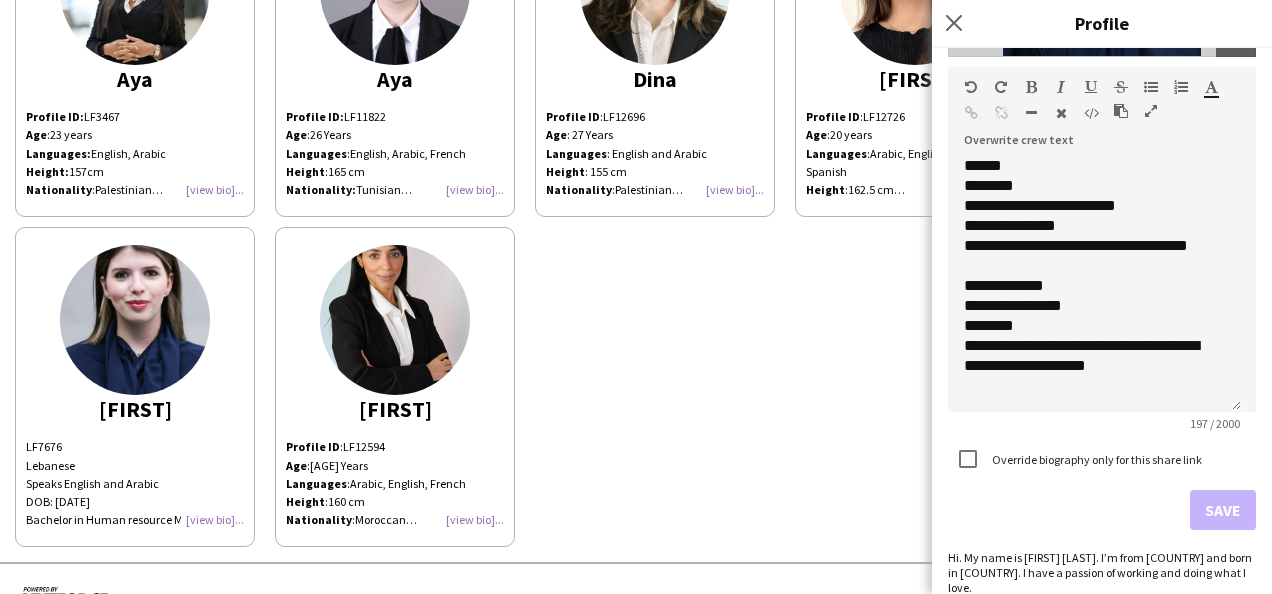 scroll, scrollTop: 376, scrollLeft: 0, axis: vertical 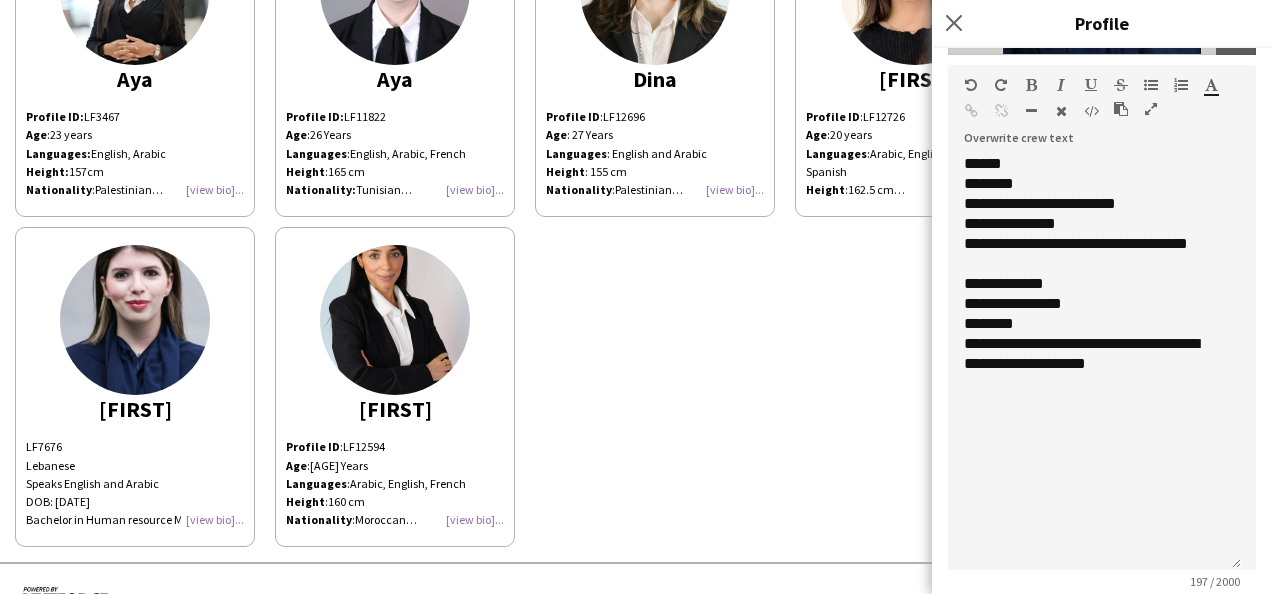 drag, startPoint x: 1229, startPoint y: 406, endPoint x: 1238, endPoint y: 567, distance: 161.25136 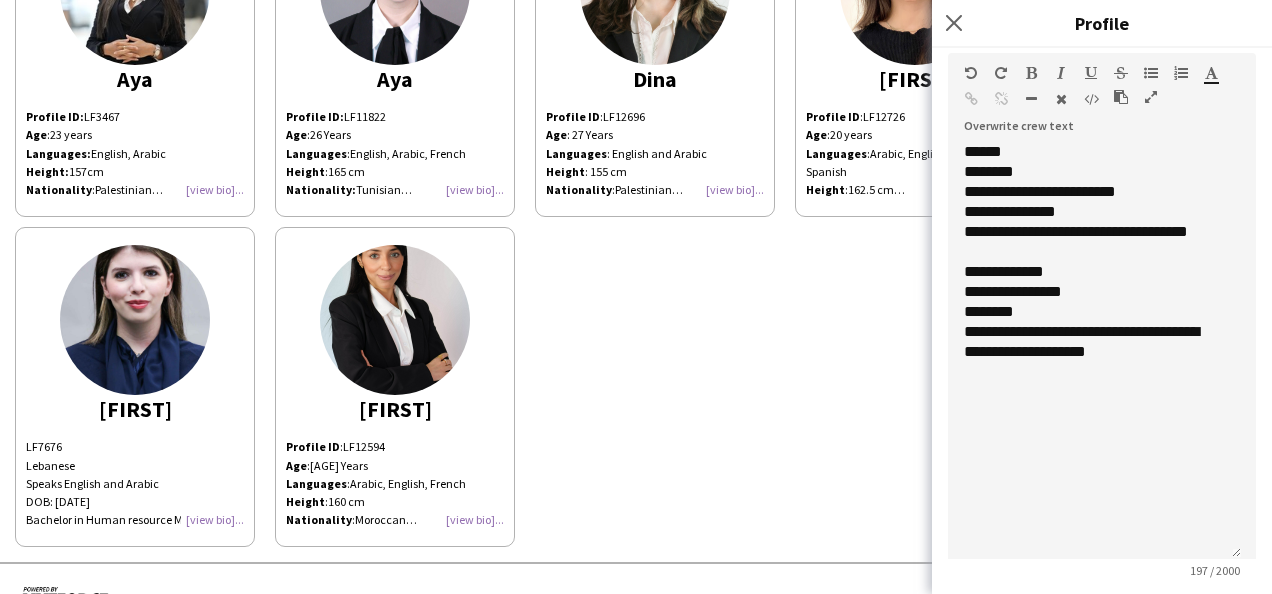 scroll, scrollTop: 395, scrollLeft: 0, axis: vertical 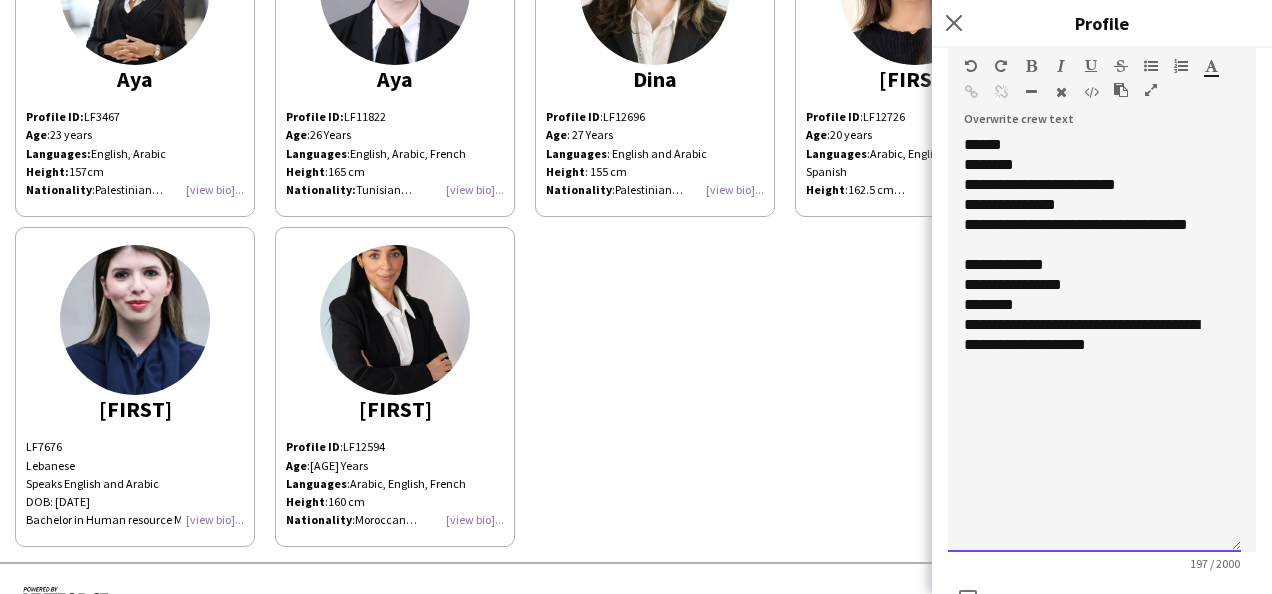 click on "**********" at bounding box center [1094, 343] 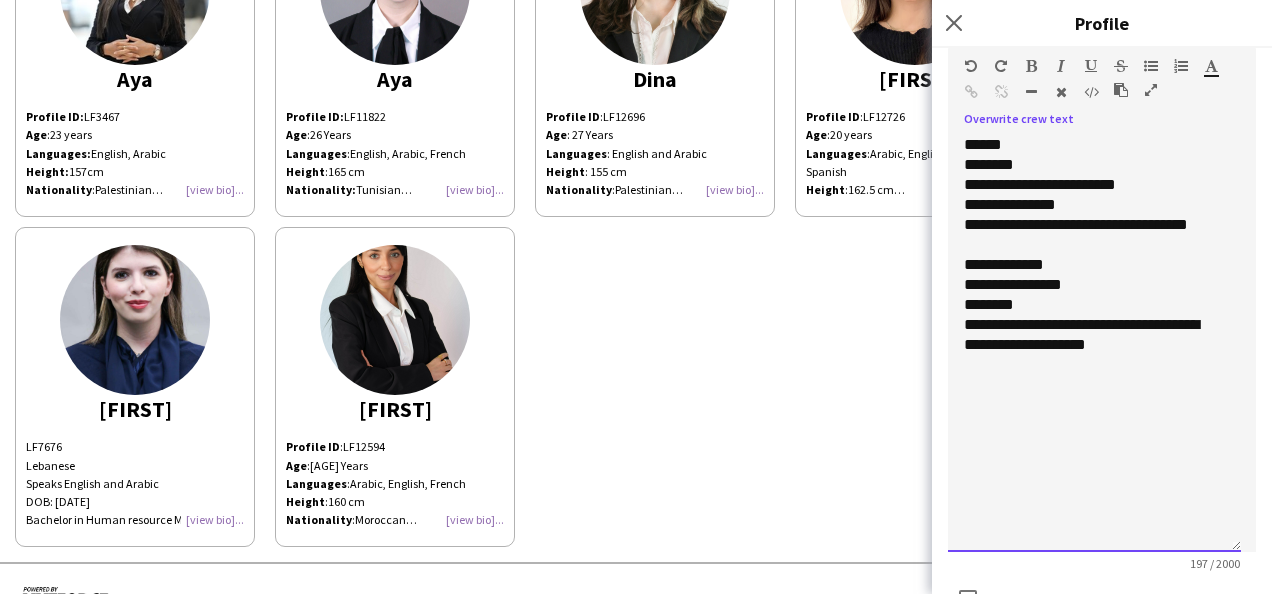type 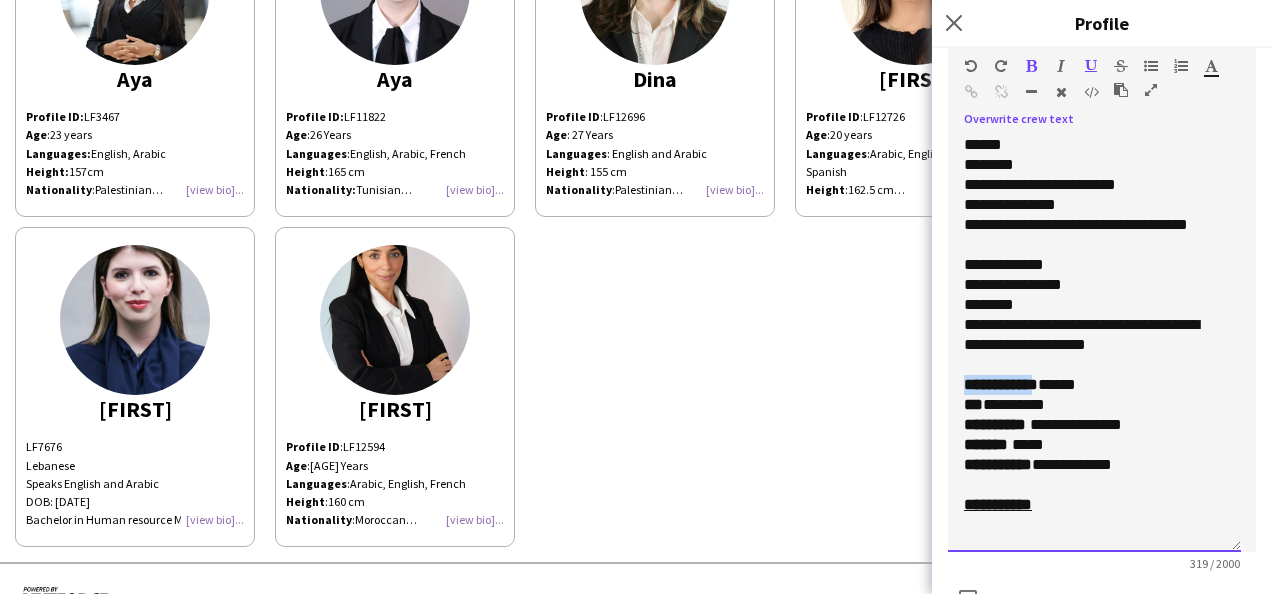 drag, startPoint x: 958, startPoint y: 382, endPoint x: 1034, endPoint y: 386, distance: 76.105194 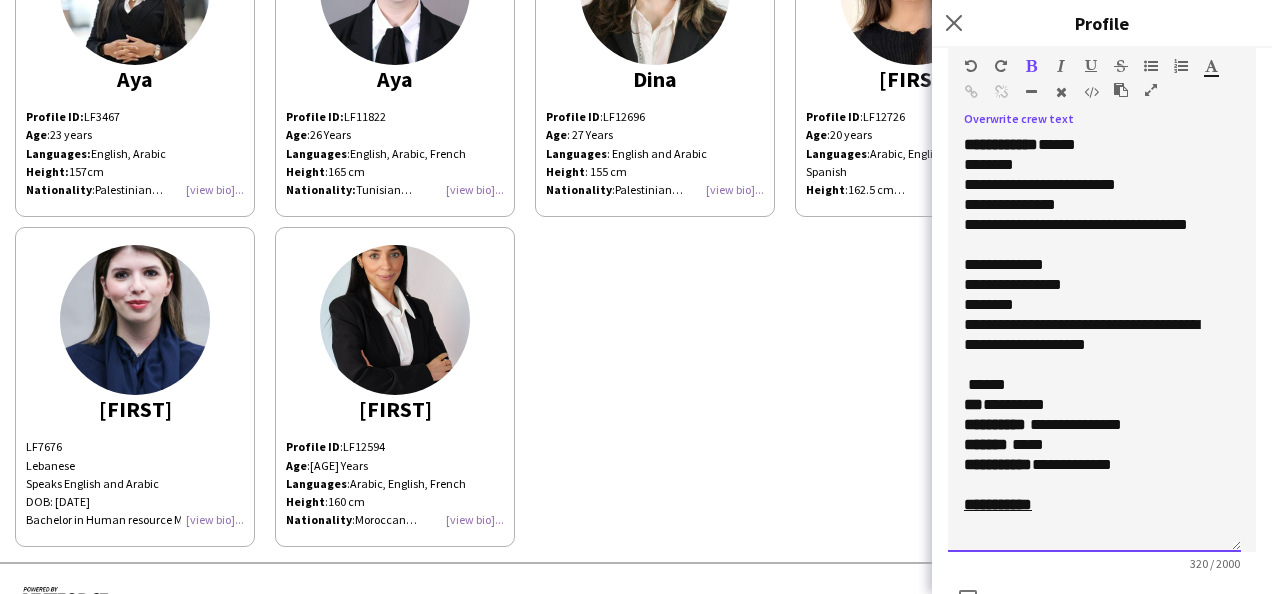 click on "**********" at bounding box center (998, 464) 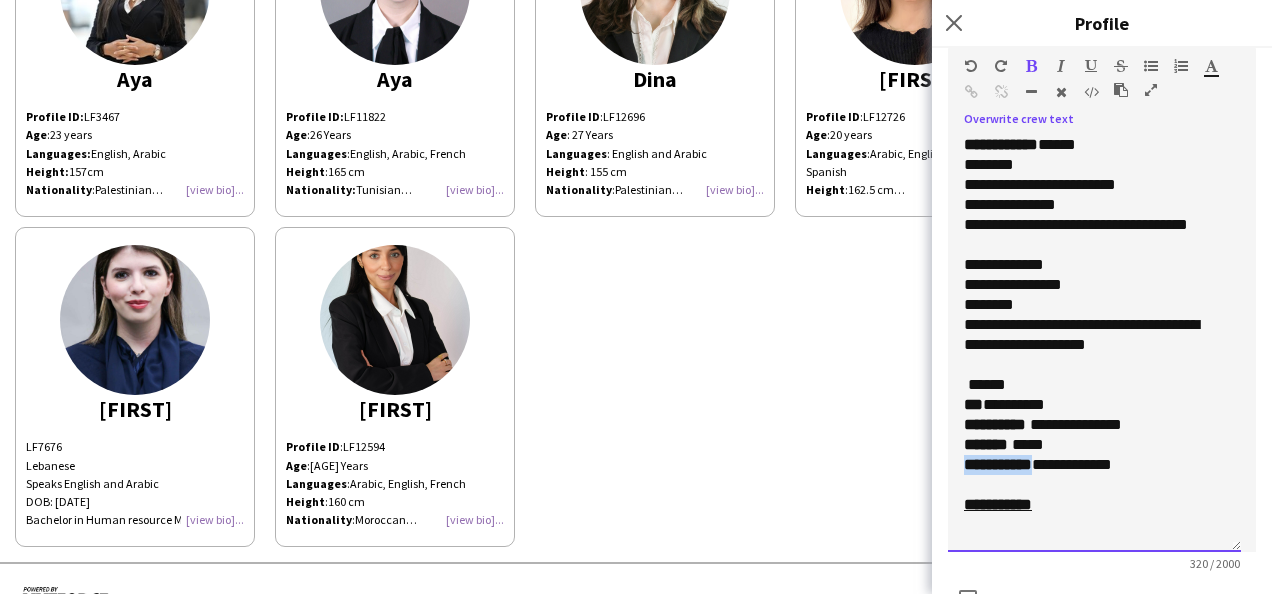 click on "**********" at bounding box center [998, 464] 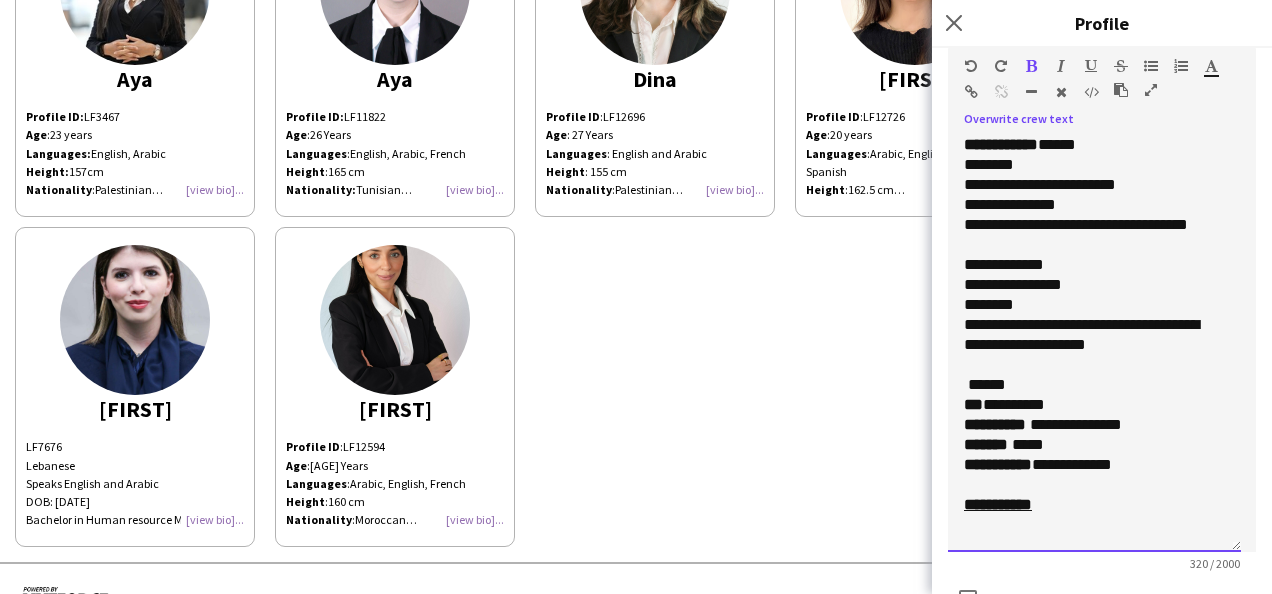 click on "**********" at bounding box center [1094, 505] 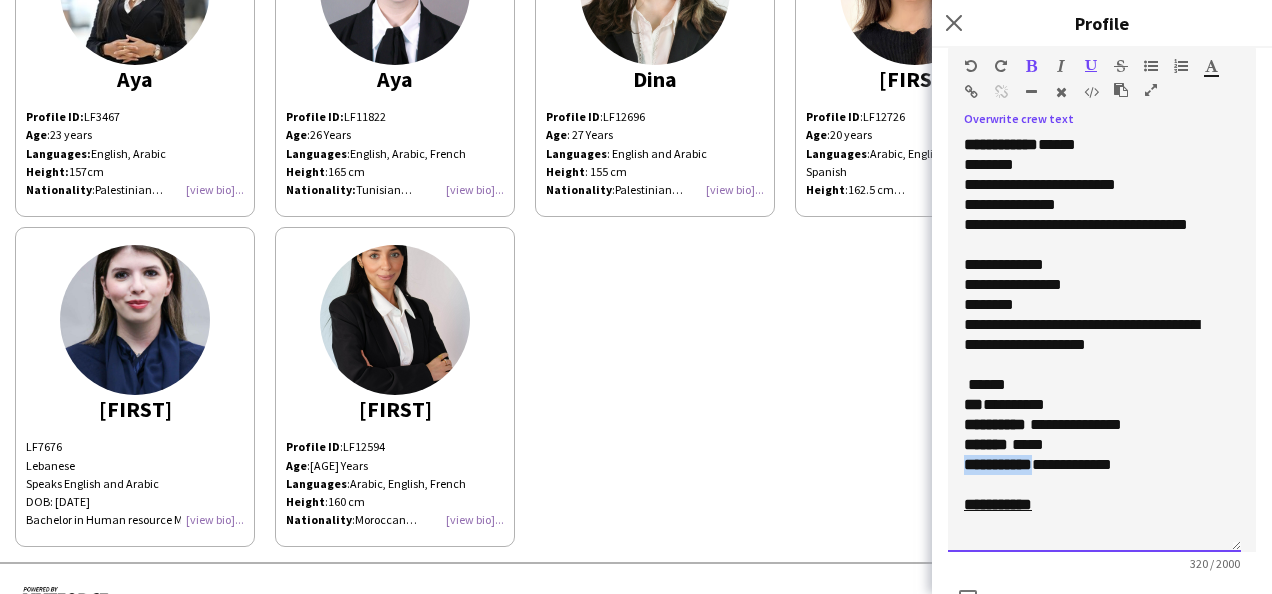 drag, startPoint x: 964, startPoint y: 468, endPoint x: 1044, endPoint y: 471, distance: 80.05623 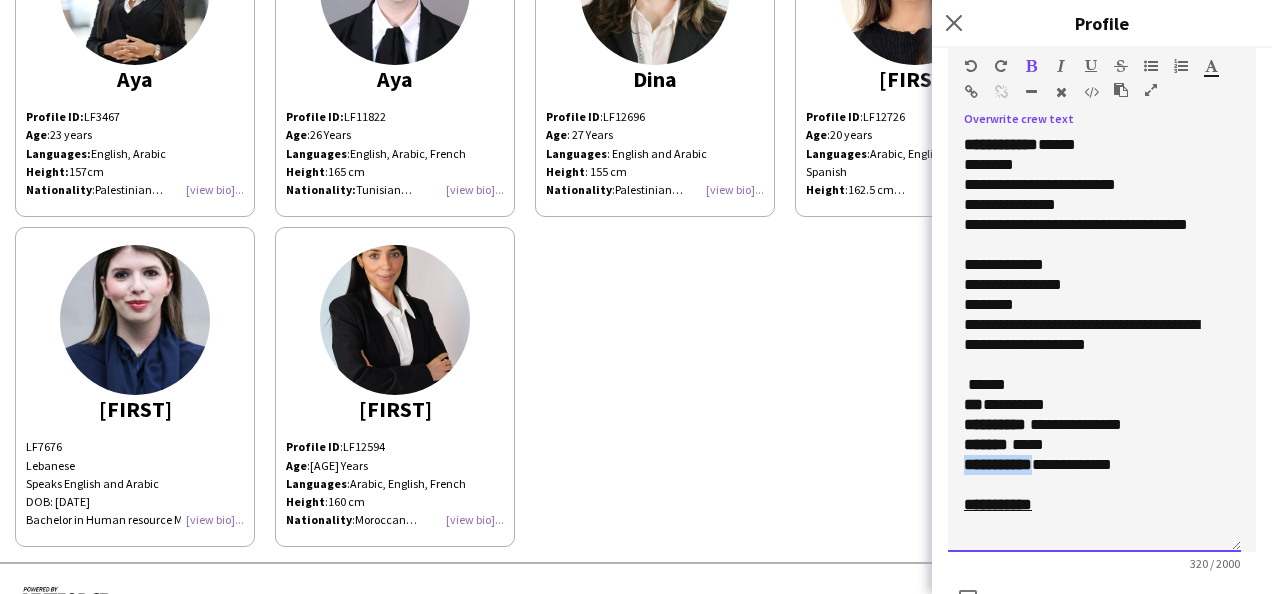 click on "**********" at bounding box center (998, 464) 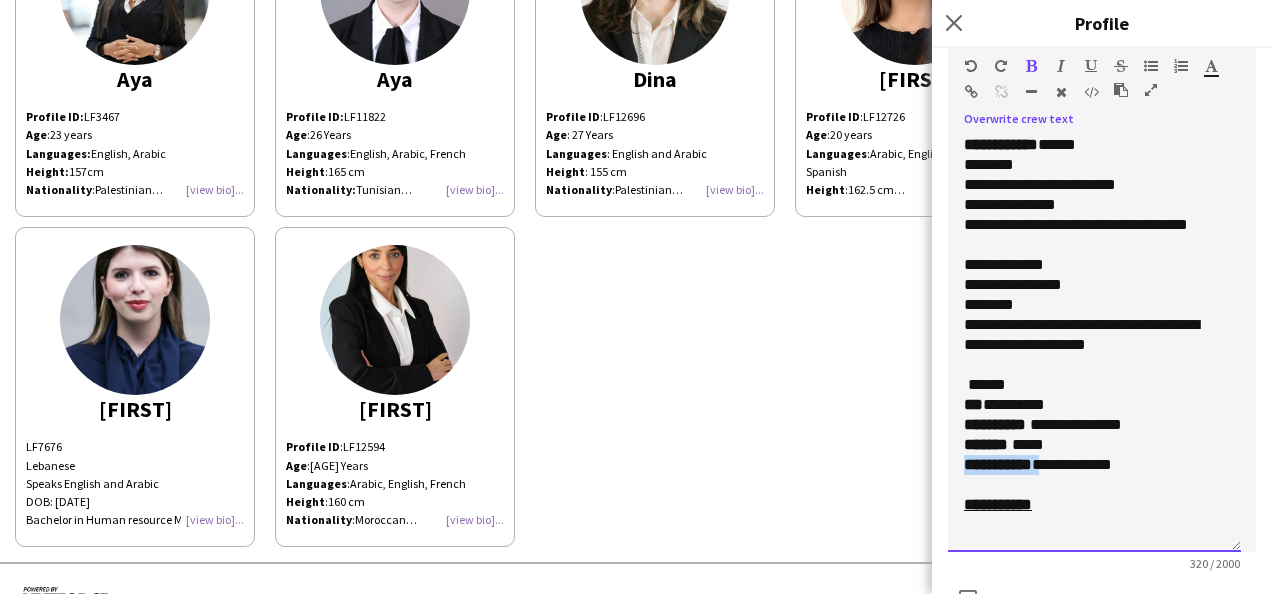 drag, startPoint x: 966, startPoint y: 464, endPoint x: 1048, endPoint y: 470, distance: 82.219215 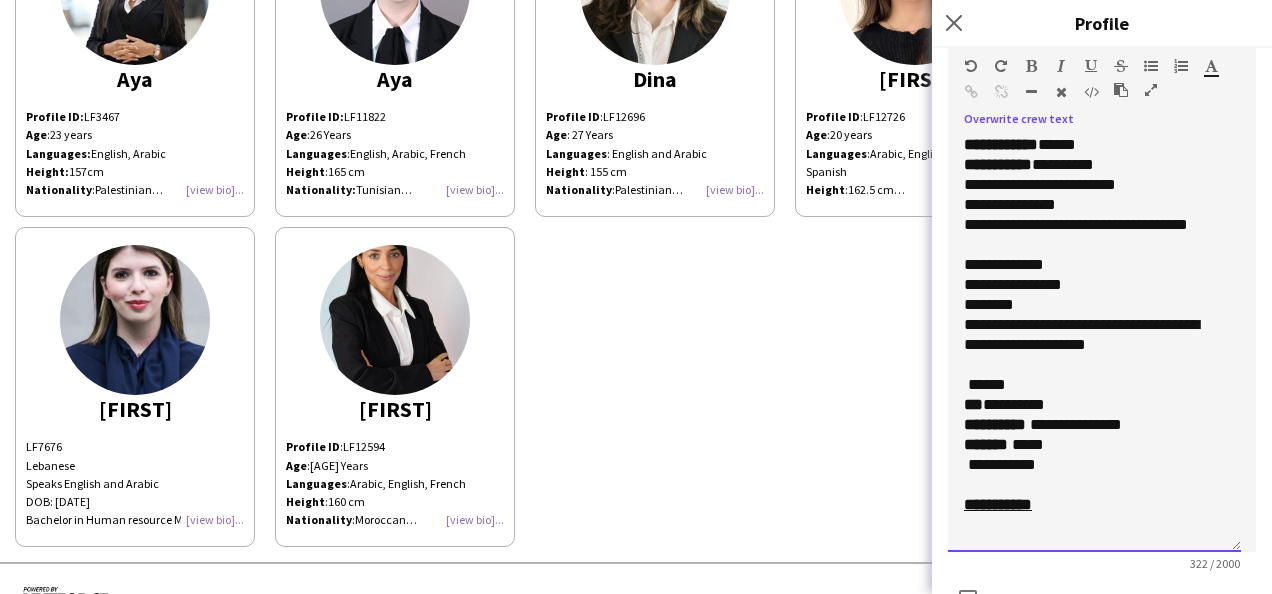 click on "******" at bounding box center [1094, 385] 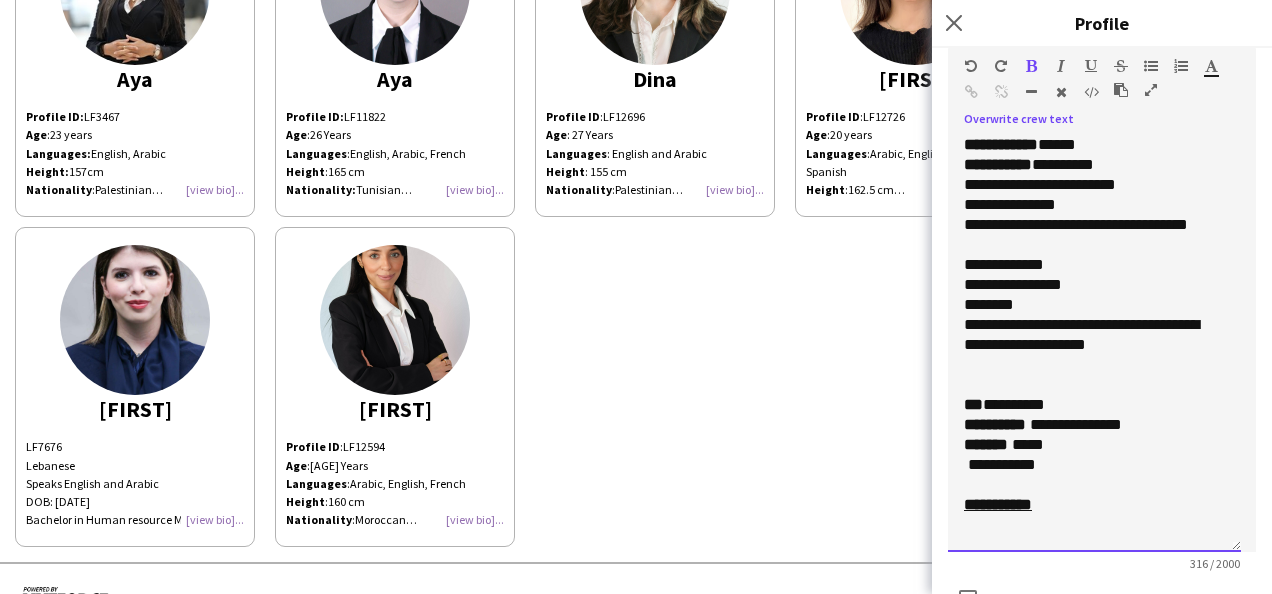 click on "**********" at bounding box center (1094, 465) 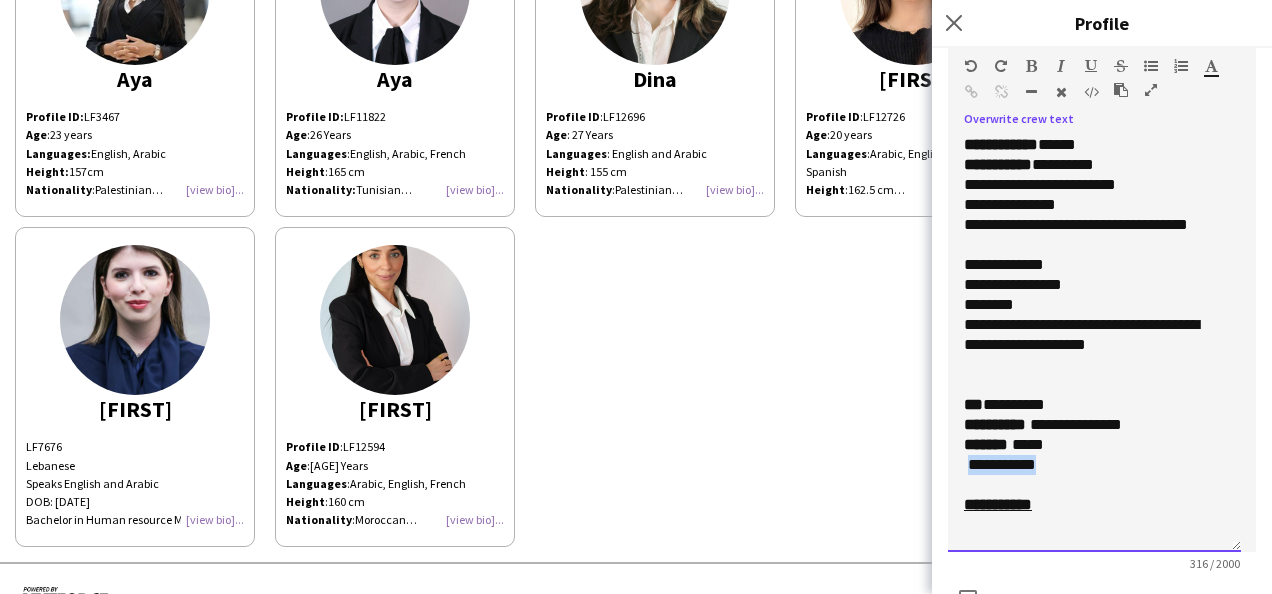 click on "**********" at bounding box center (1094, 465) 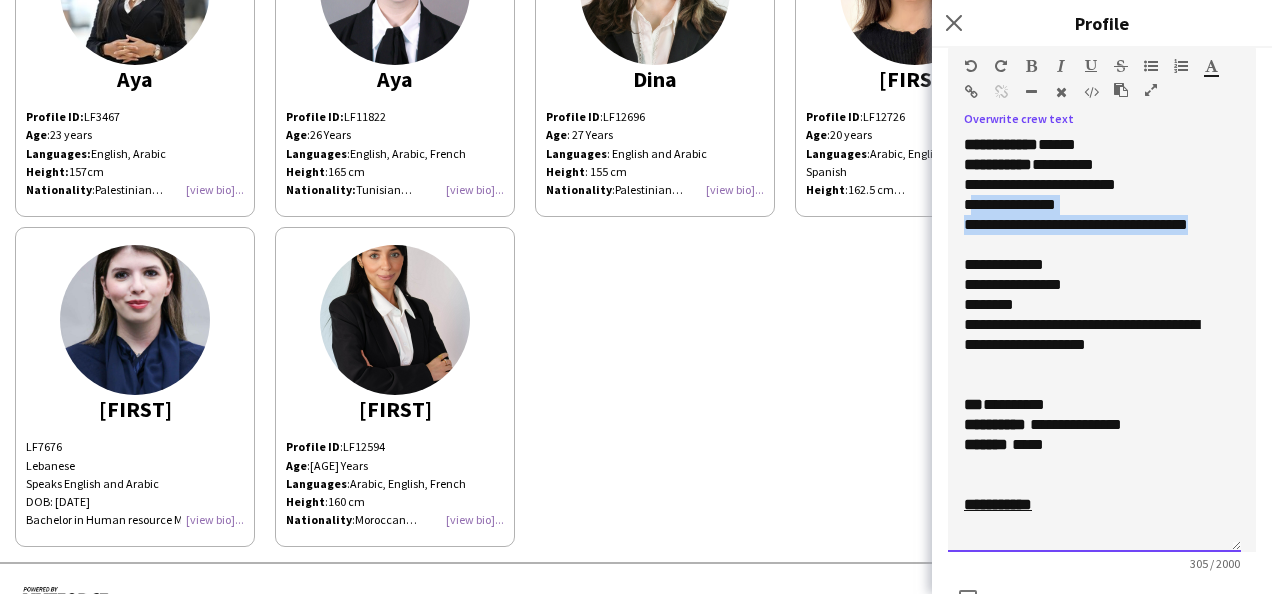 drag, startPoint x: 1056, startPoint y: 242, endPoint x: 969, endPoint y: 209, distance: 93.04838 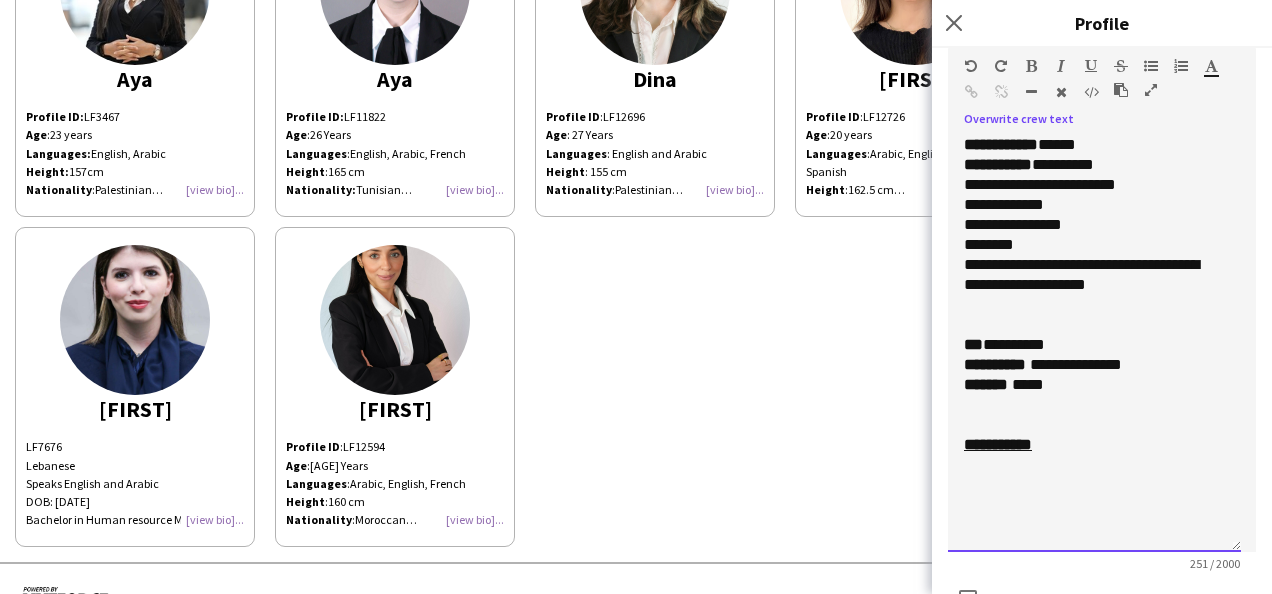 click on "**********" at bounding box center [1094, 185] 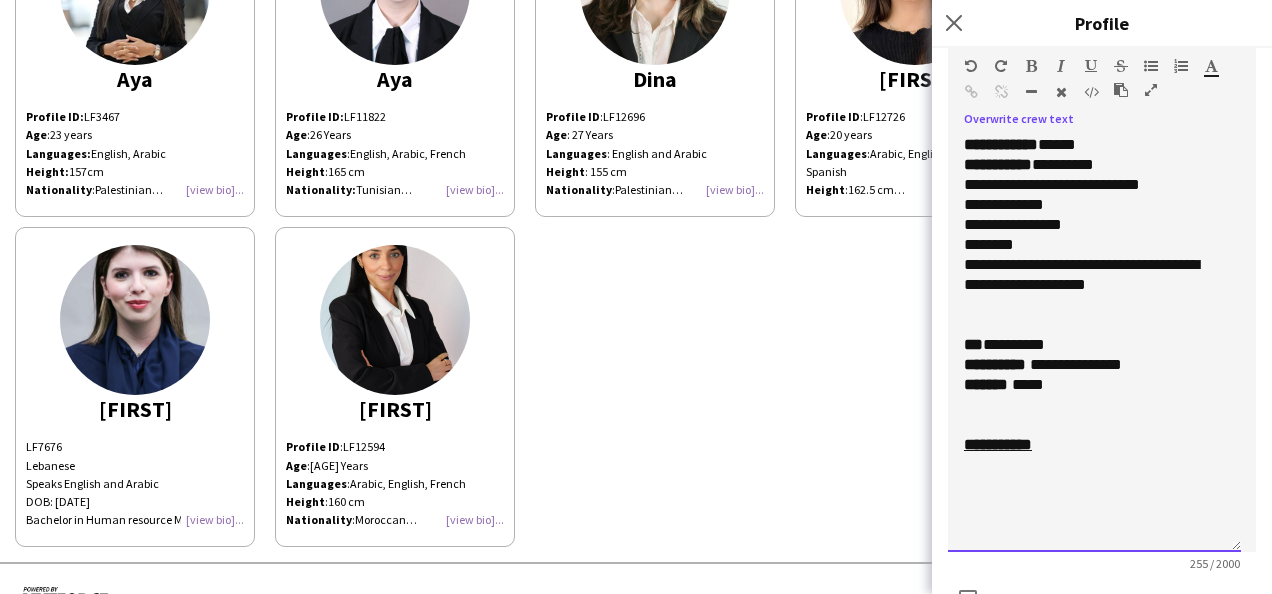 click on "**********" at bounding box center (1094, 185) 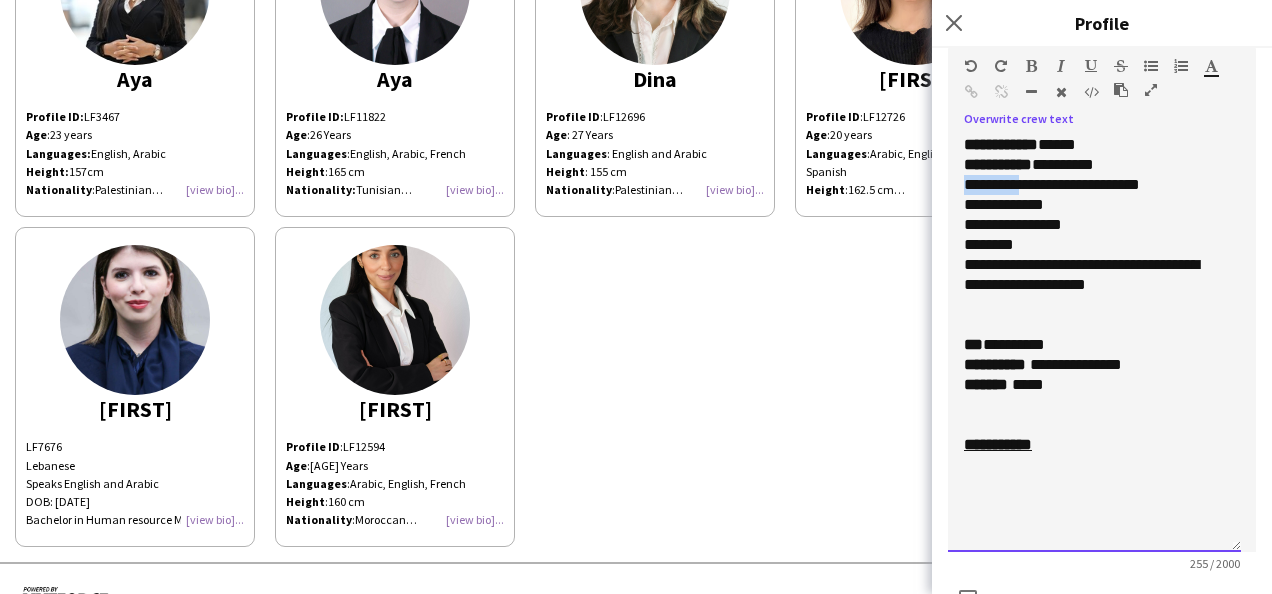 click on "**********" at bounding box center [1094, 185] 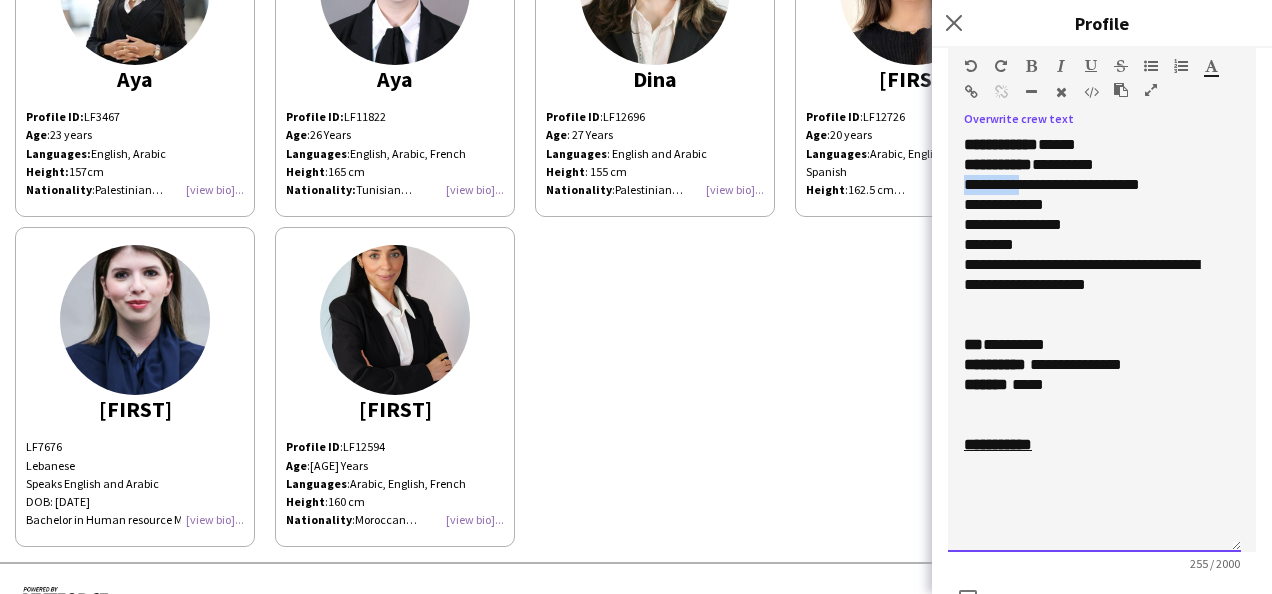 click on "********" at bounding box center (1094, 245) 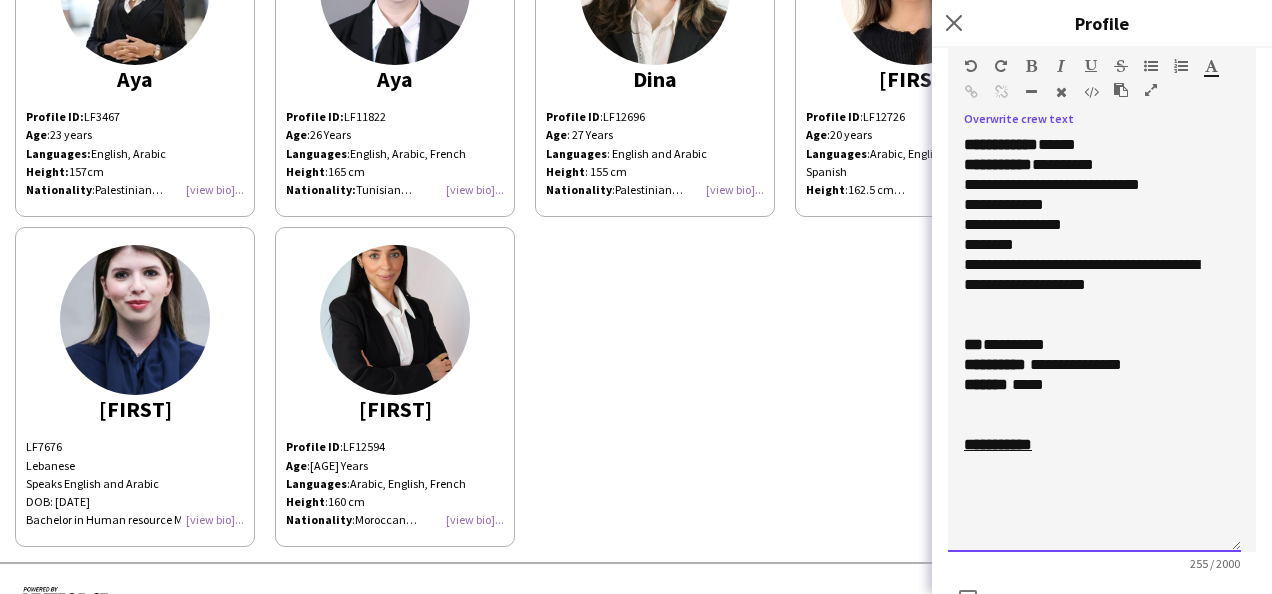 click on "**********" at bounding box center [1094, 185] 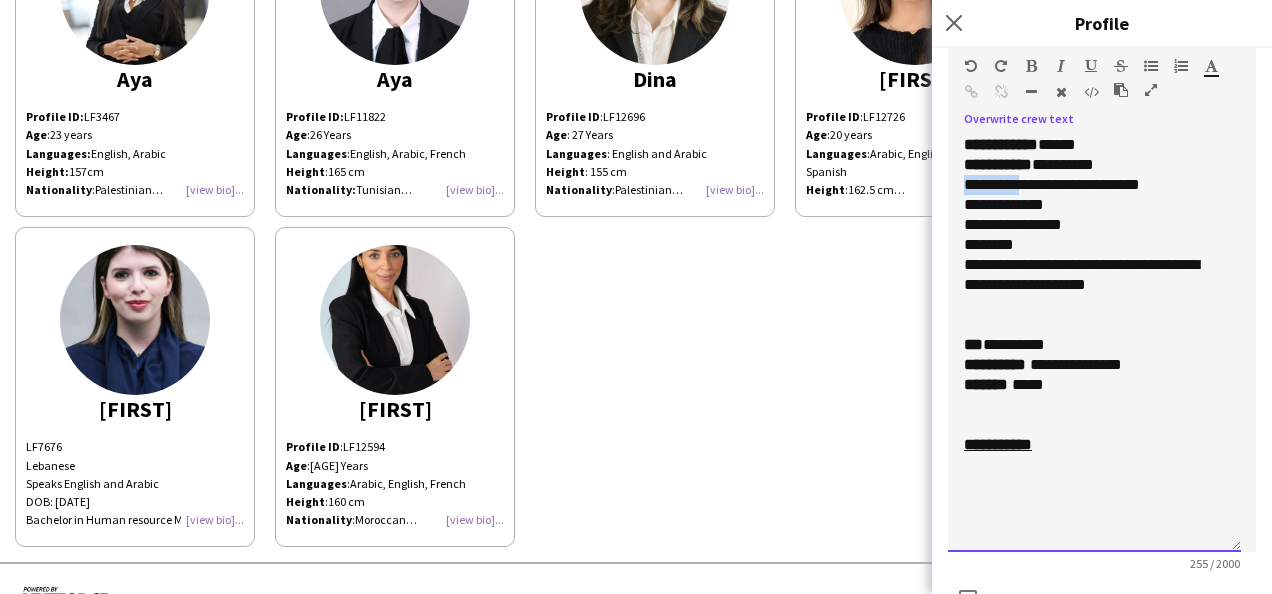 click on "**********" at bounding box center (1094, 185) 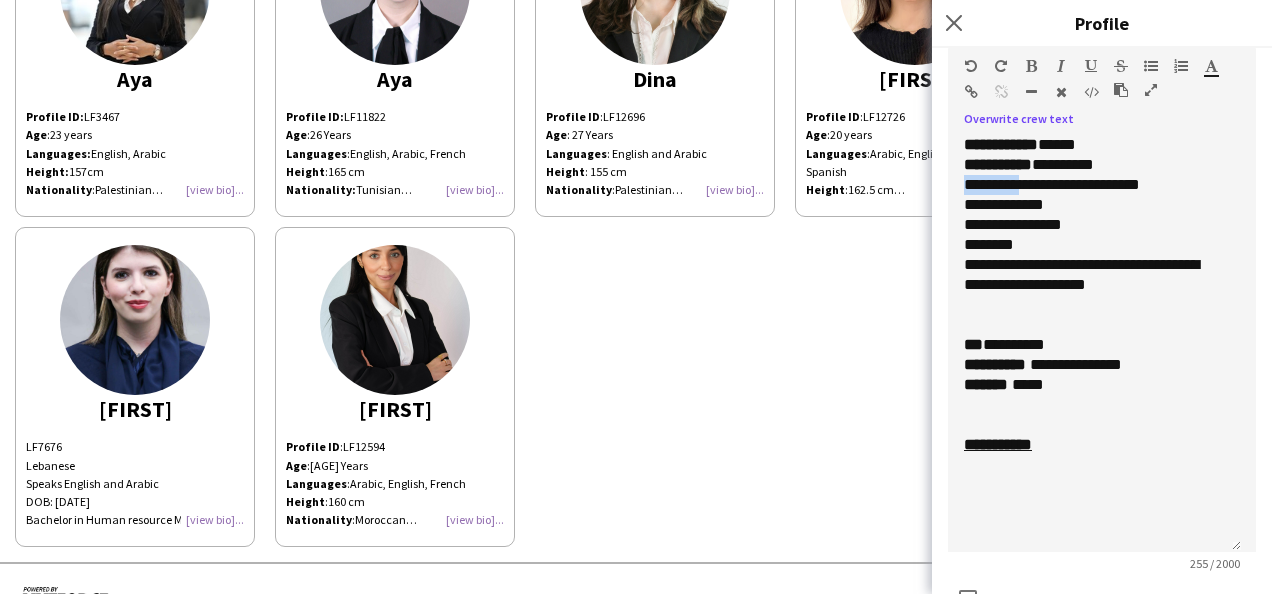 click at bounding box center [1031, 66] 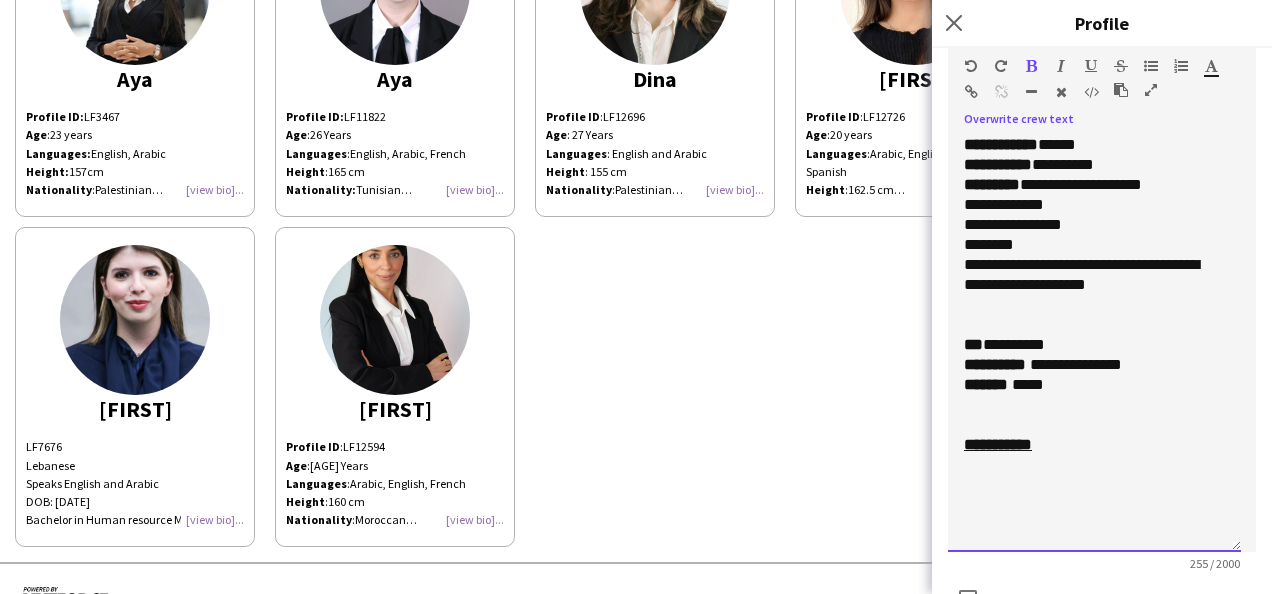 click on "**********" at bounding box center [1094, 205] 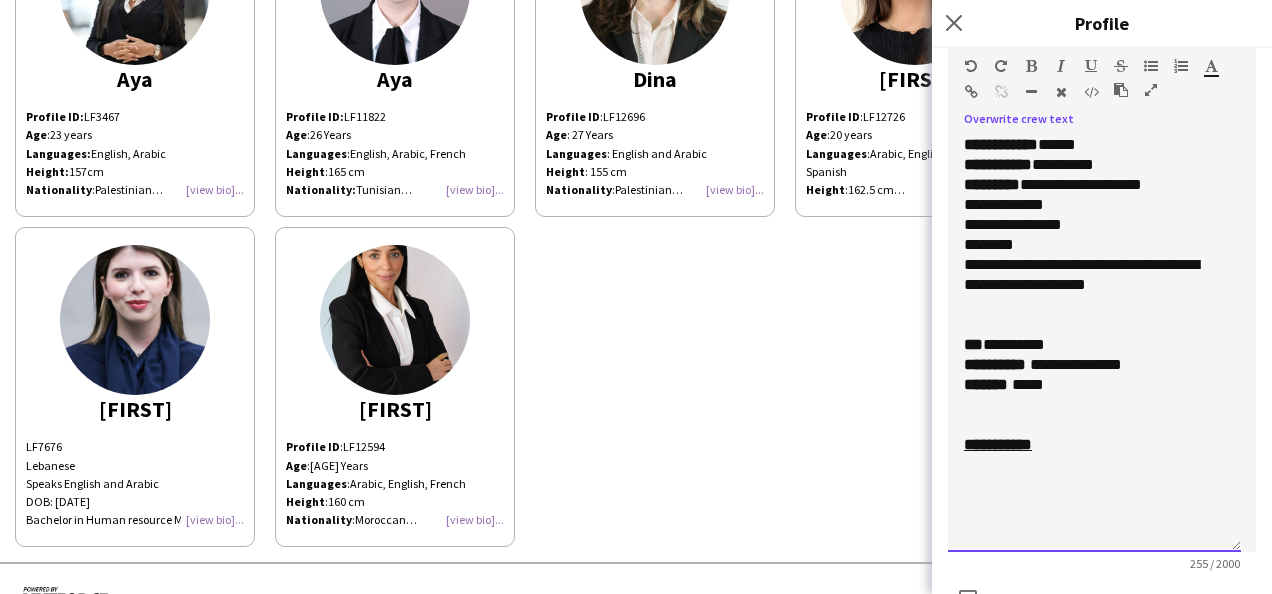 click on "**********" at bounding box center (1094, 205) 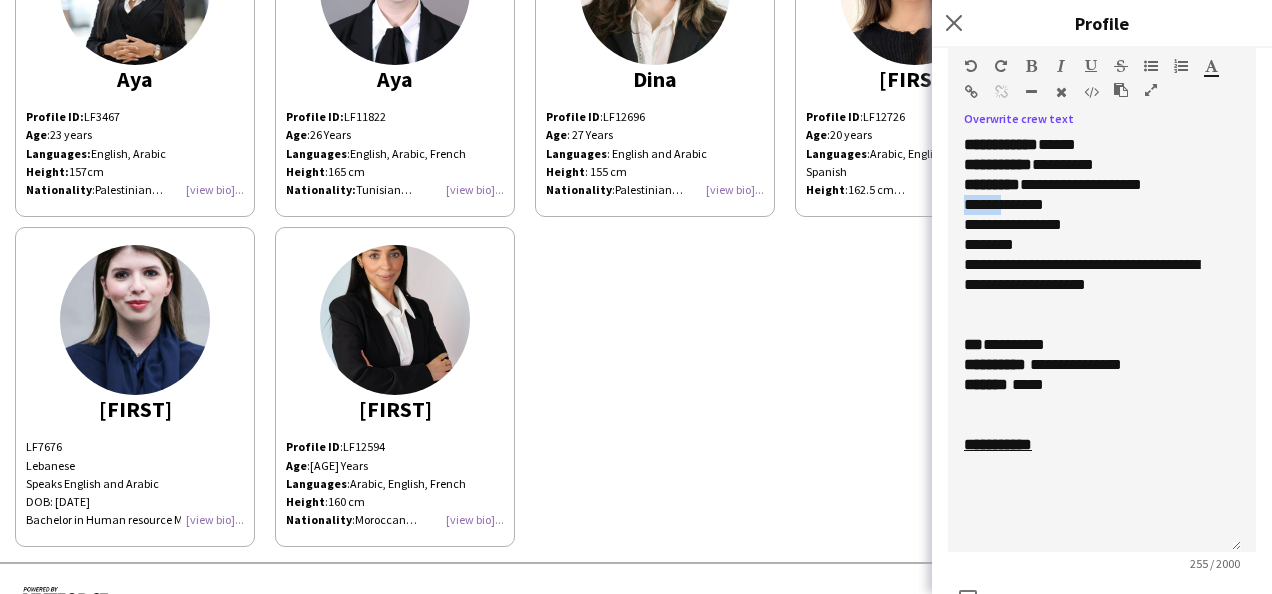 click at bounding box center [1031, 66] 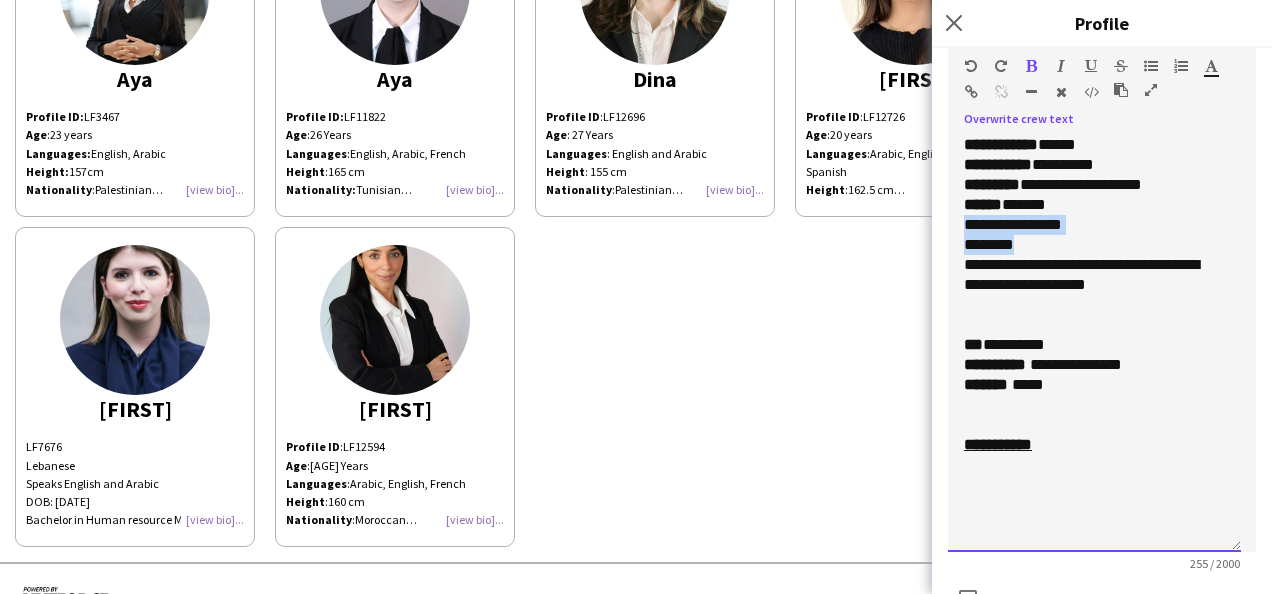 drag, startPoint x: 1024, startPoint y: 244, endPoint x: 958, endPoint y: 228, distance: 67.911705 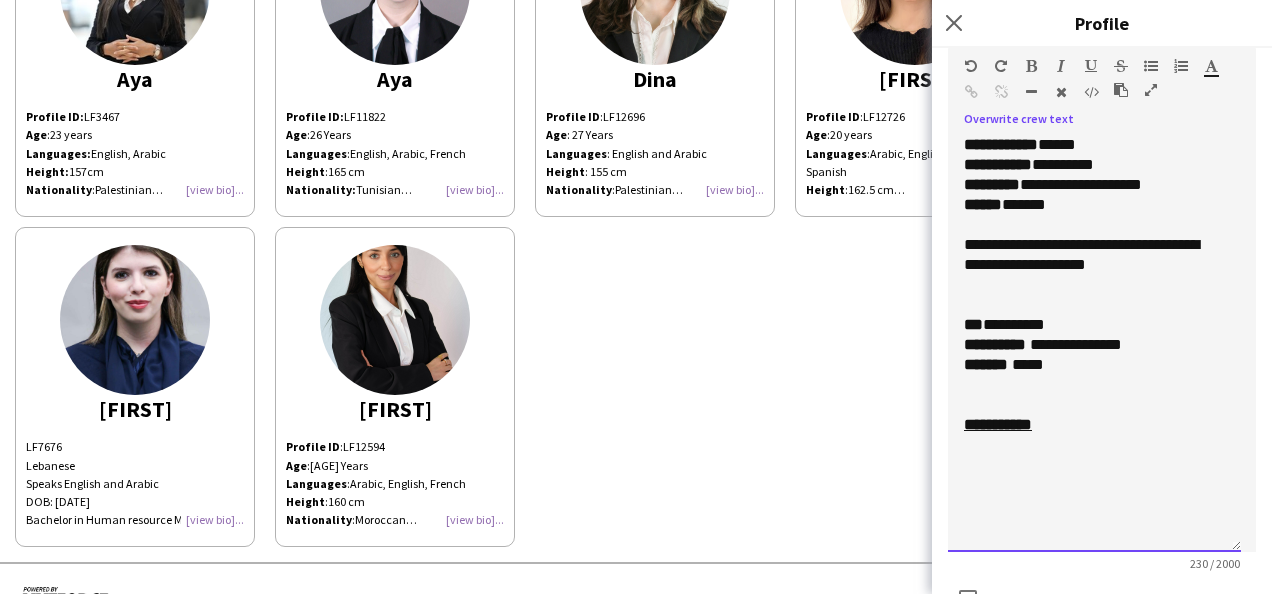 click on "**********" at bounding box center (1094, 343) 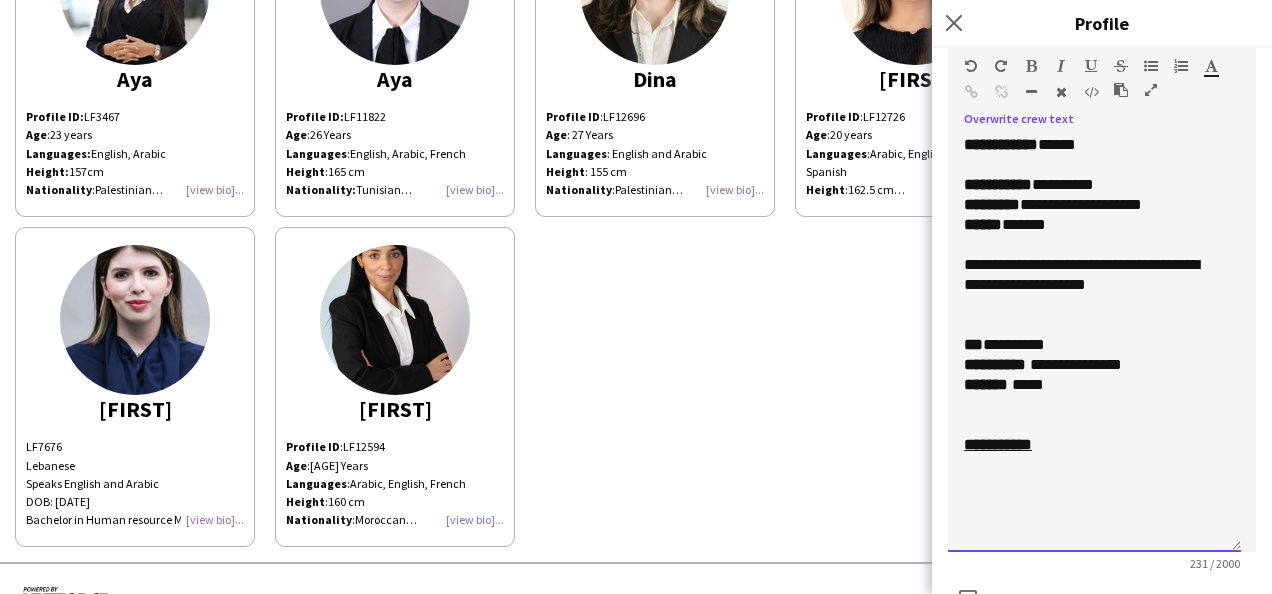 click on "***" at bounding box center (973, 344) 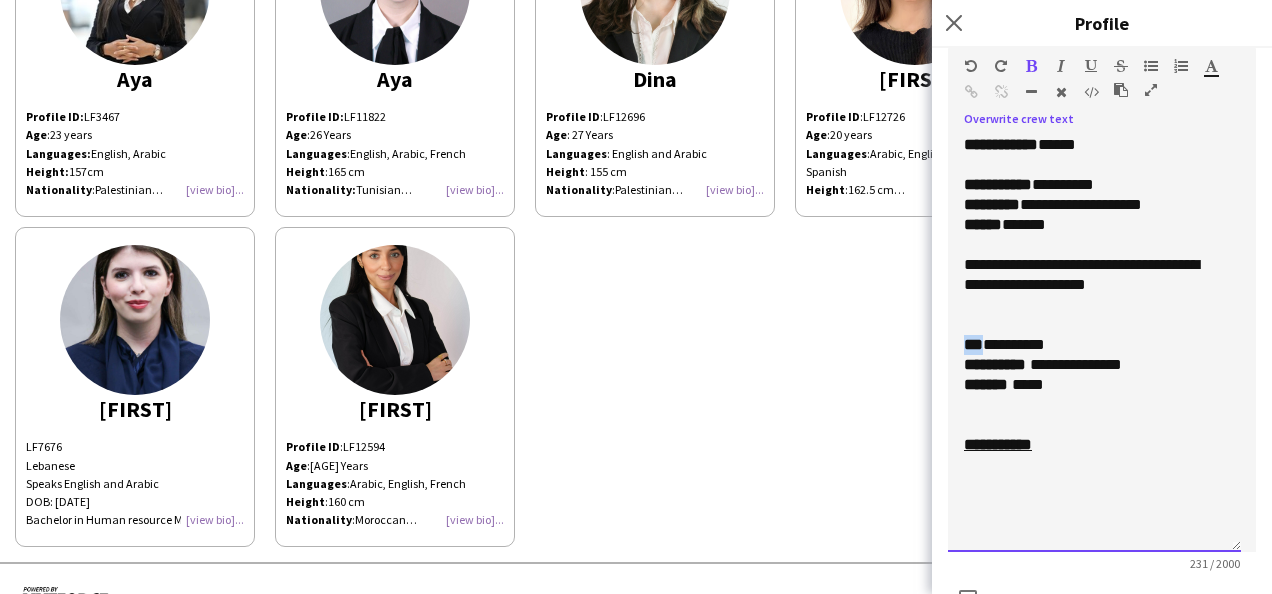 click on "***" at bounding box center [973, 344] 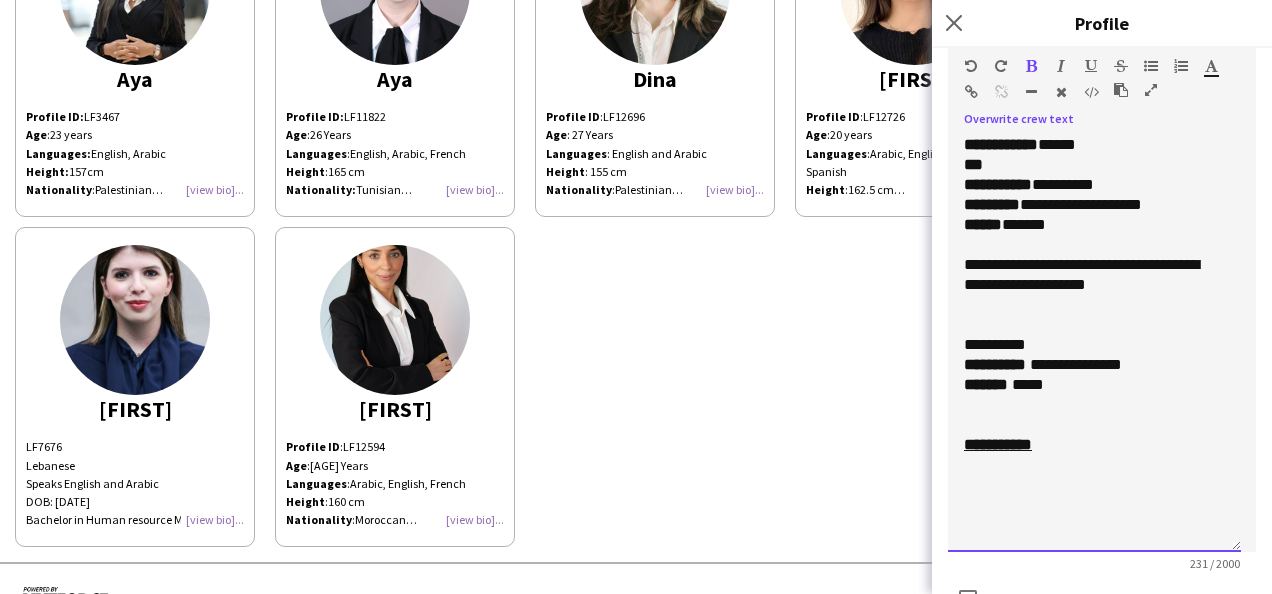 click on "********" at bounding box center [1001, 344] 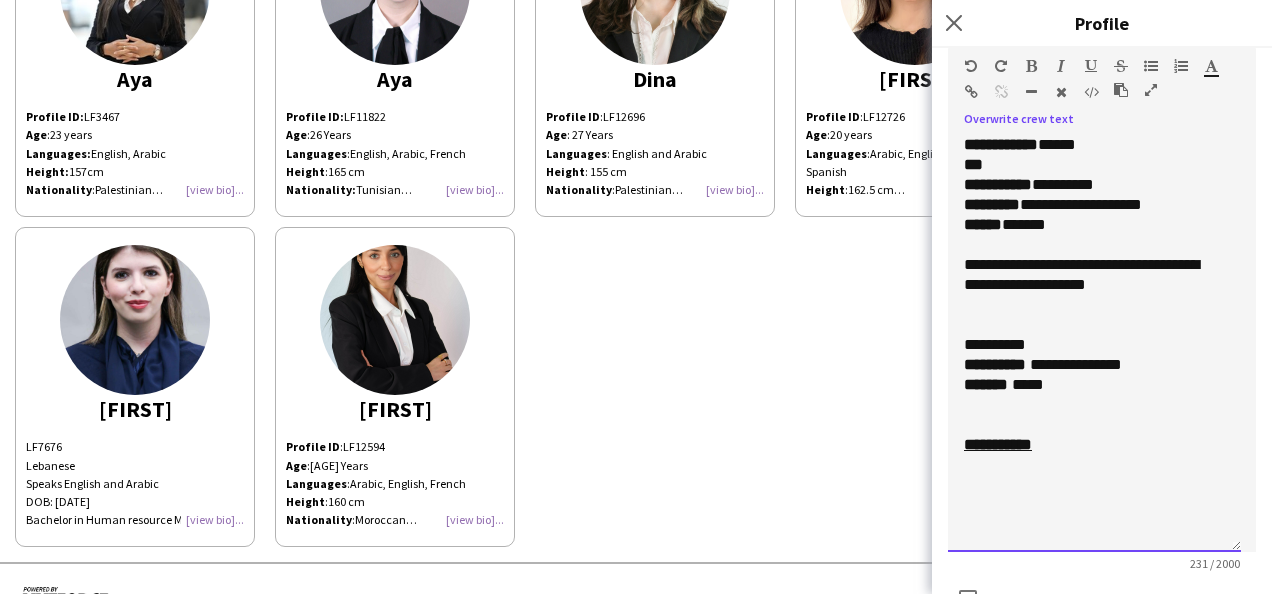 click on "********" at bounding box center (1001, 344) 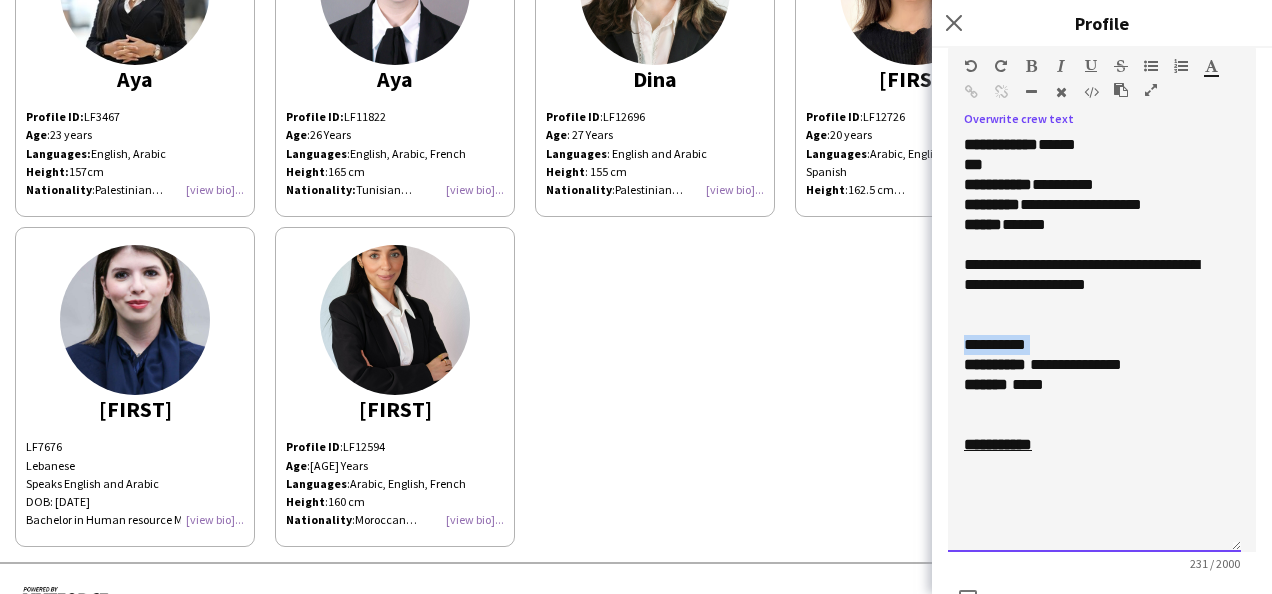 click on "********" at bounding box center [1001, 344] 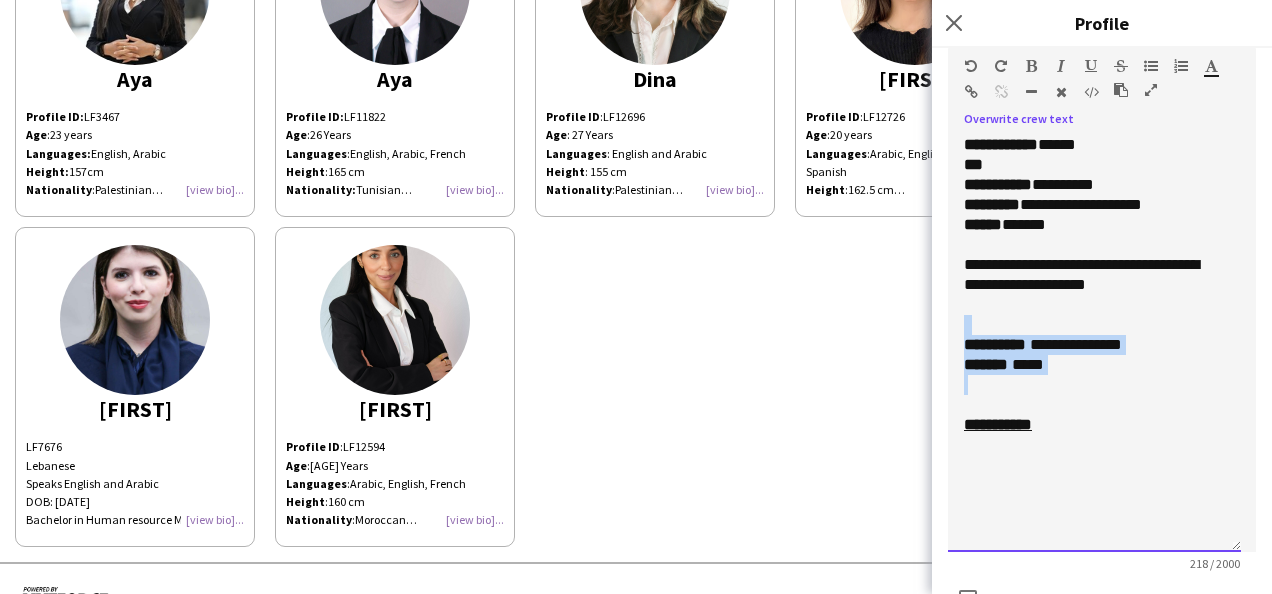drag, startPoint x: 1106, startPoint y: 381, endPoint x: 956, endPoint y: 320, distance: 161.929 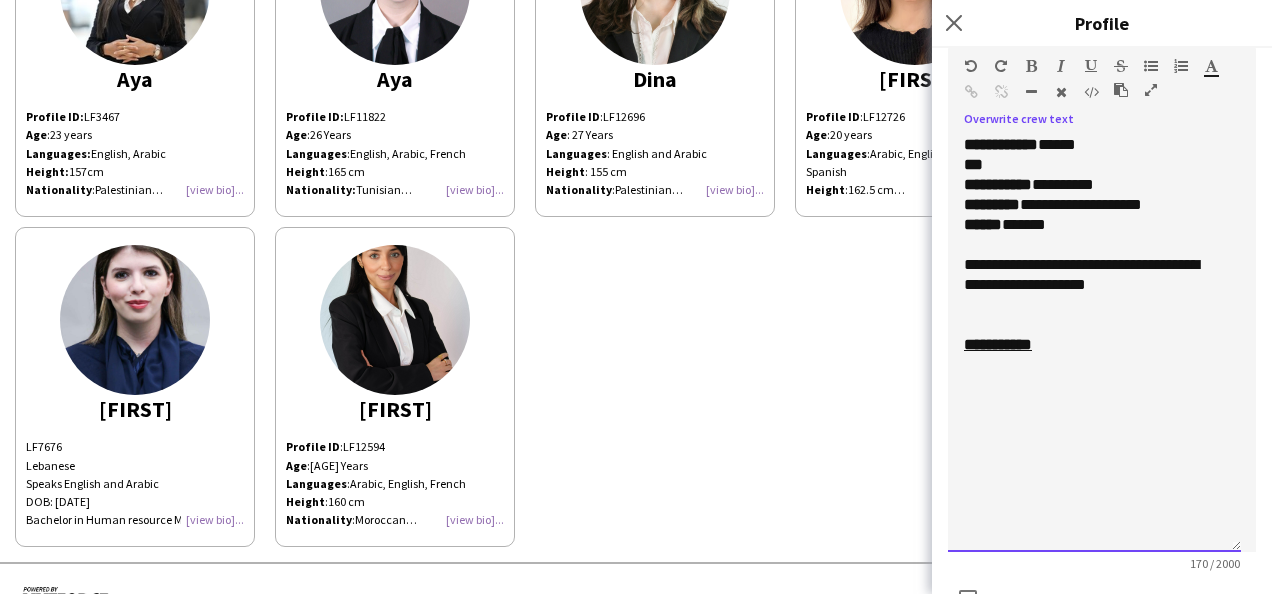 click on "**********" at bounding box center (1094, 275) 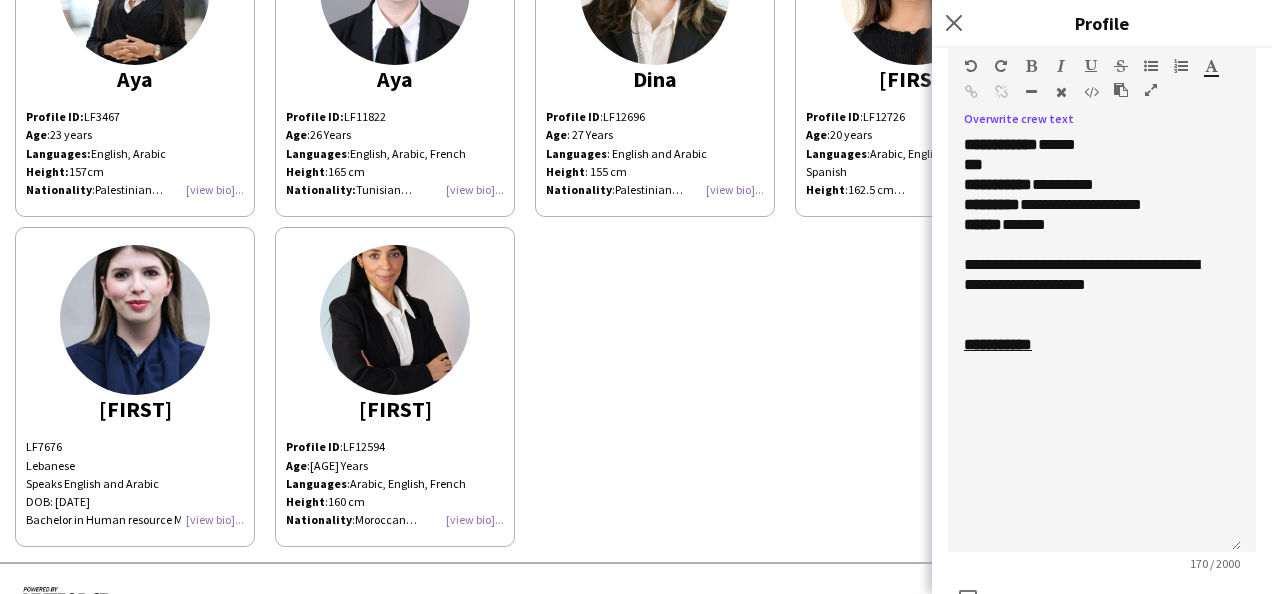 click at bounding box center [1151, 66] 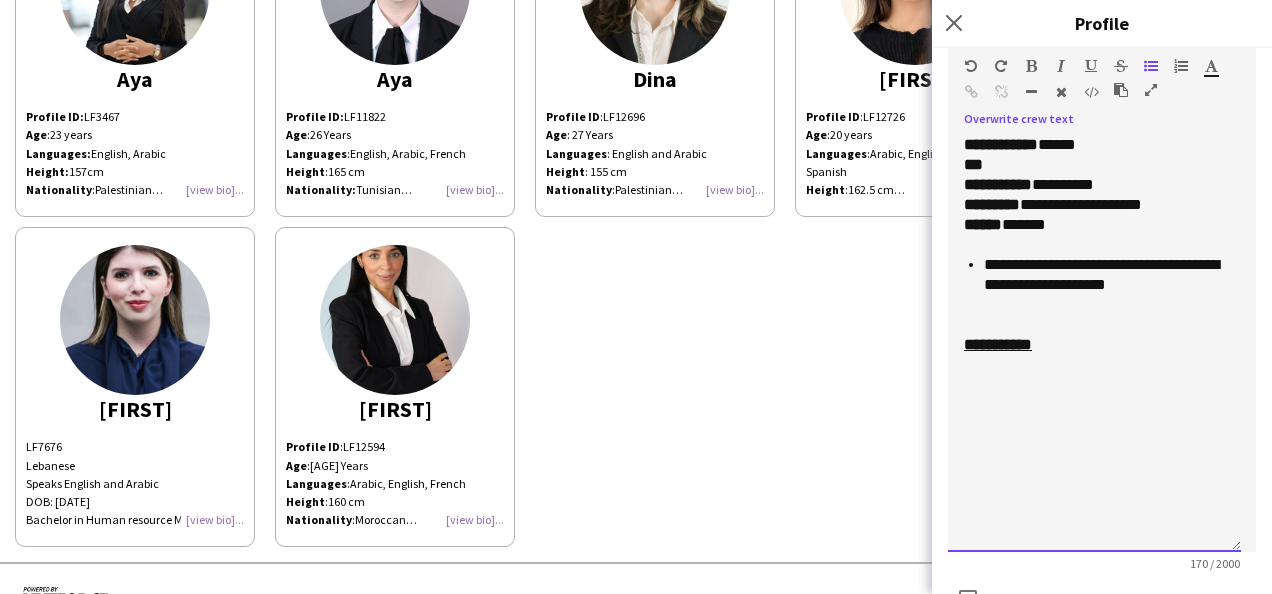 click on "**********" at bounding box center (998, 344) 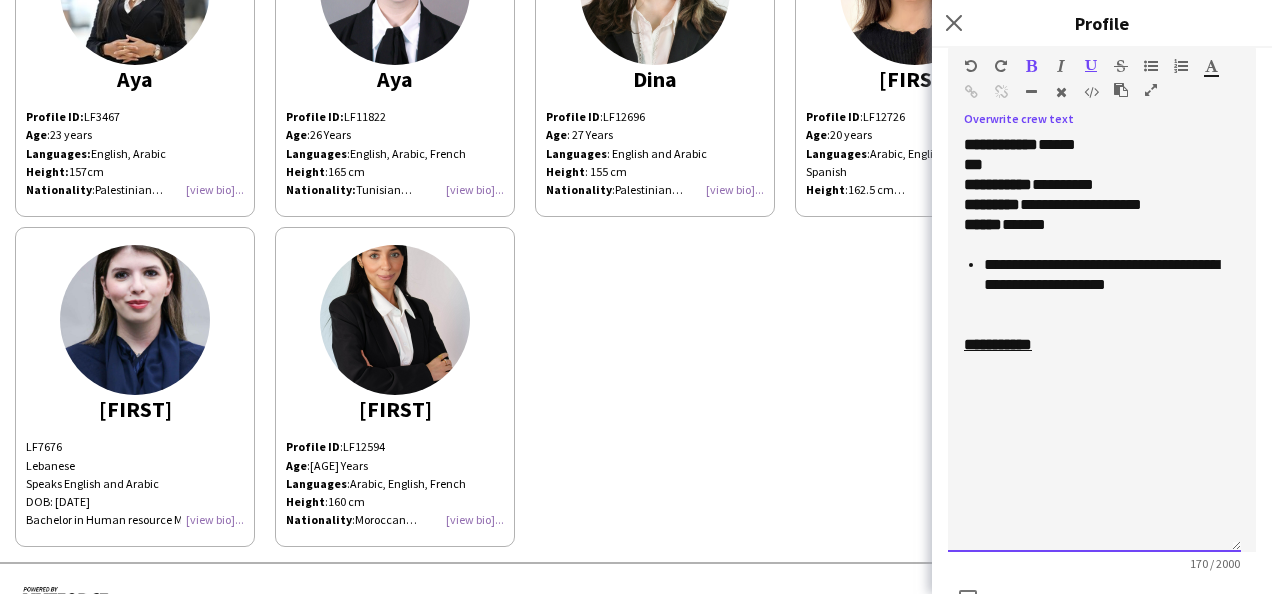 click on "**********" at bounding box center (998, 344) 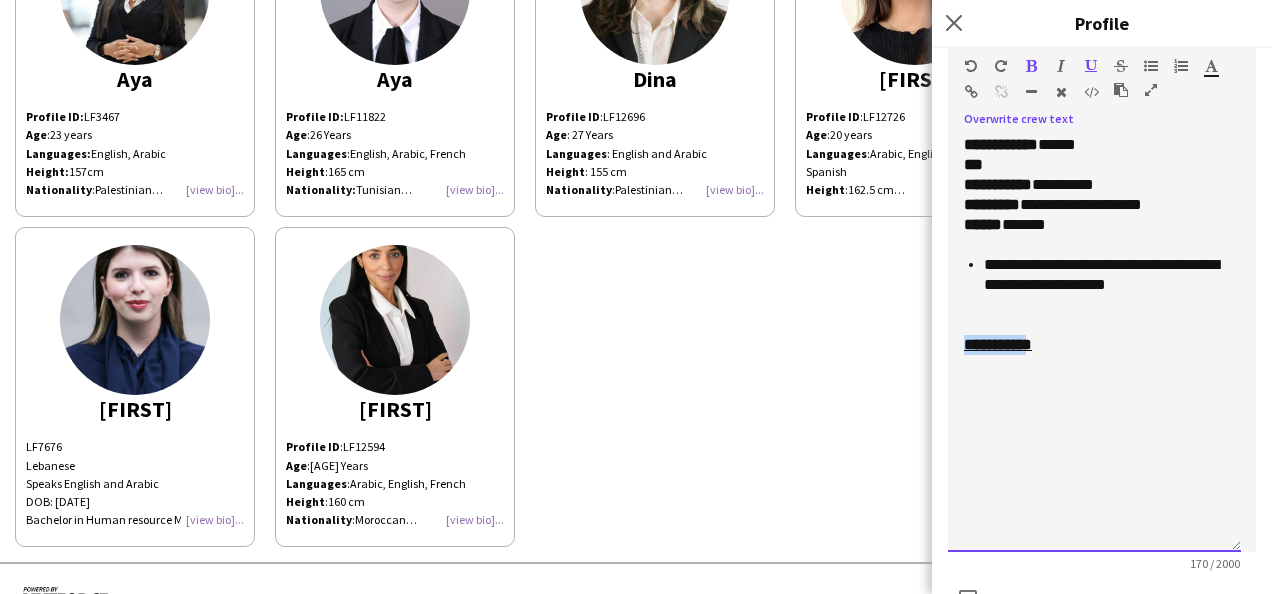 click on "**********" at bounding box center [998, 344] 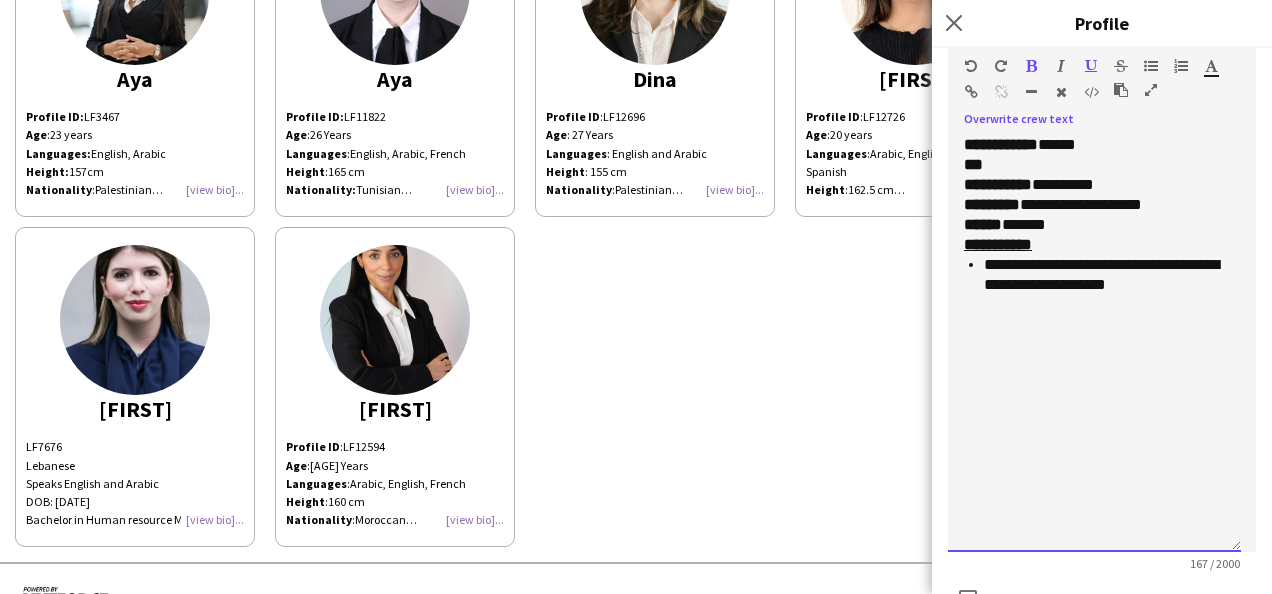 click on "****** *******" at bounding box center [1094, 225] 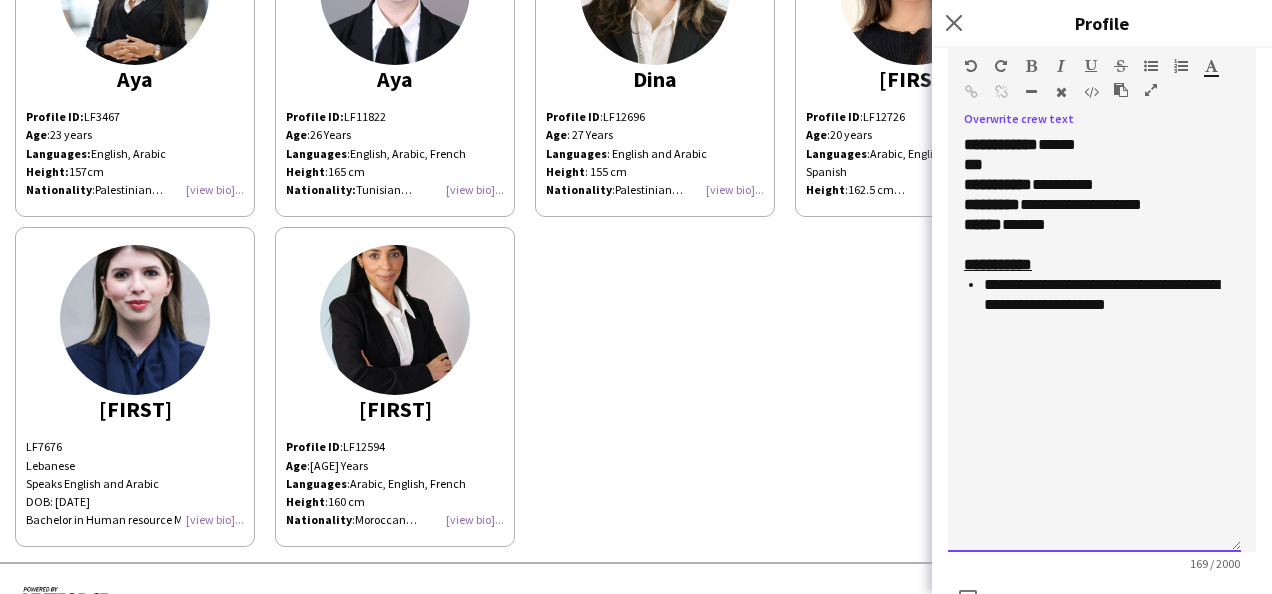 click on "**********" at bounding box center [1094, 265] 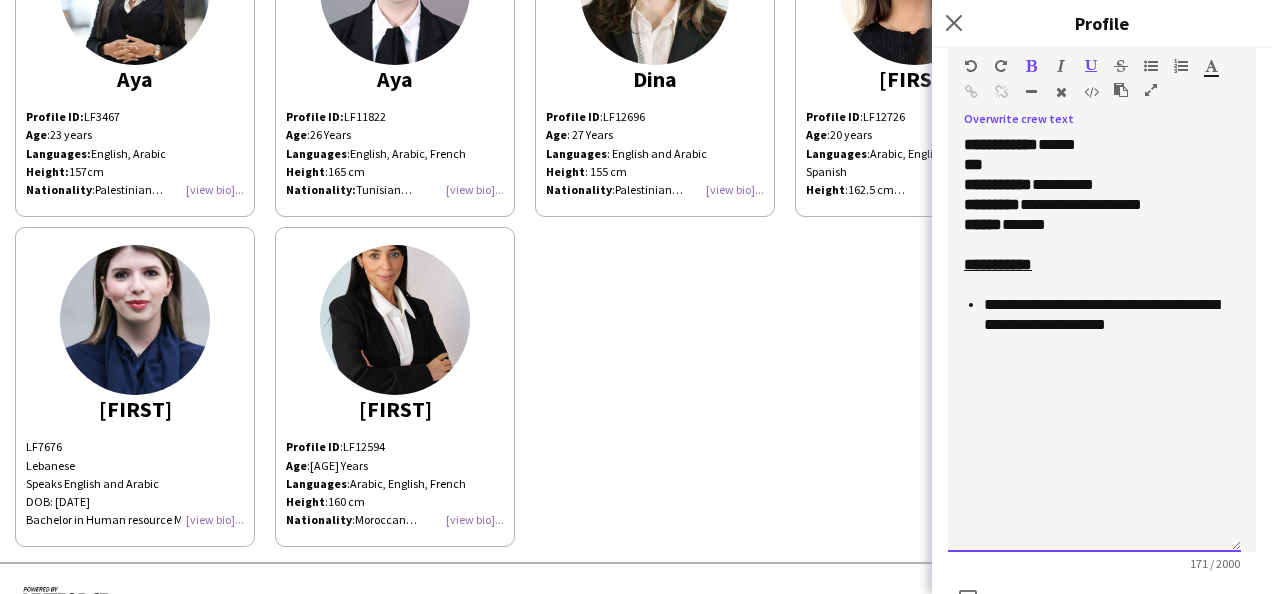 click on "**********" at bounding box center (1104, 315) 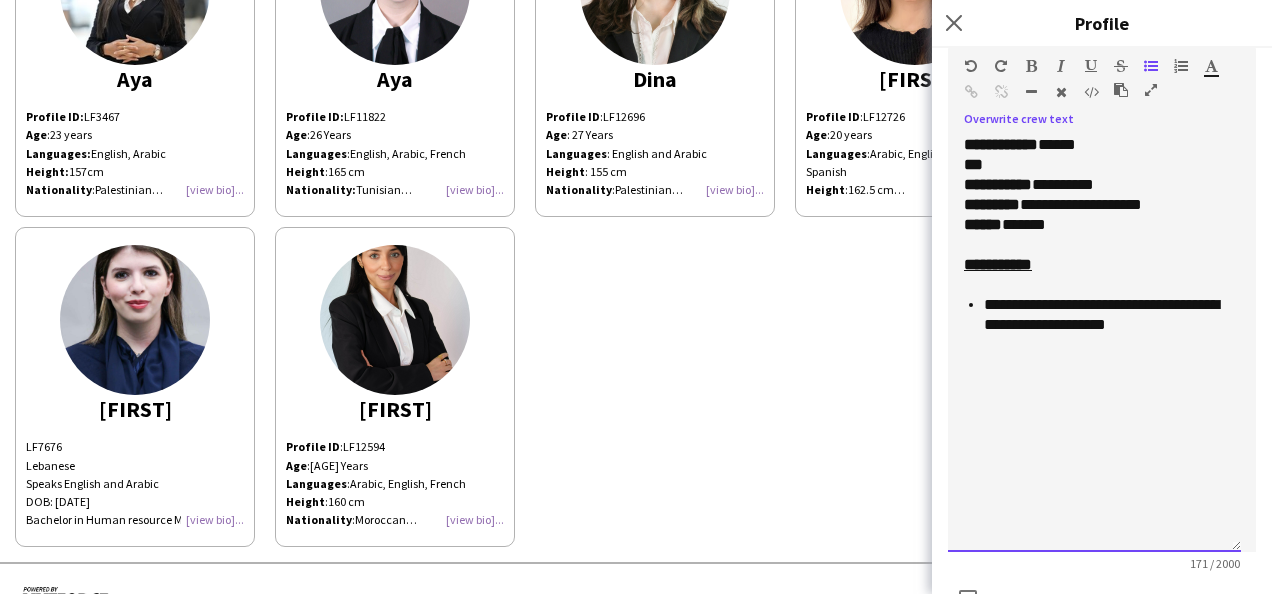 click on "**********" at bounding box center [1104, 315] 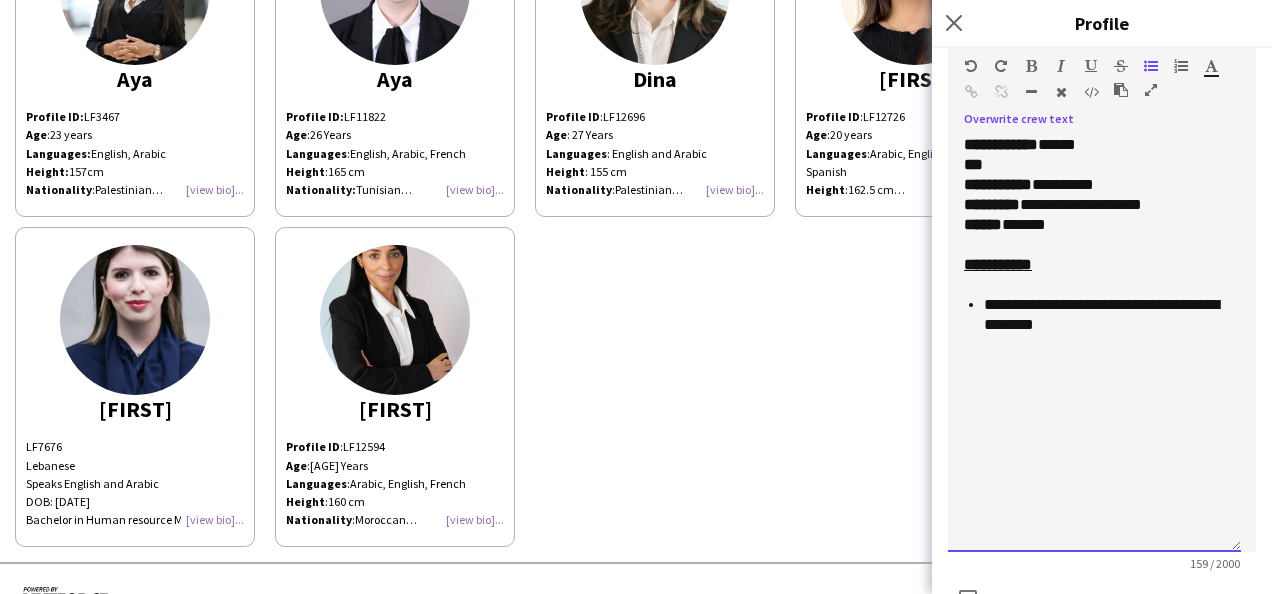 click on "**********" at bounding box center (1104, 315) 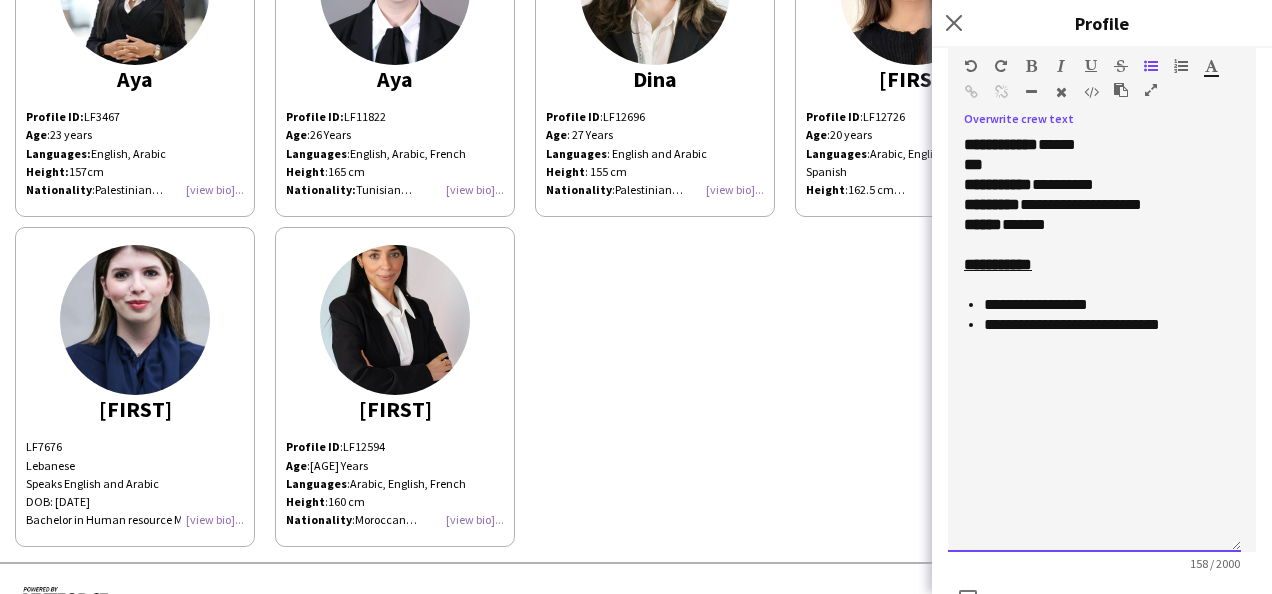 click on "**********" at bounding box center [1104, 325] 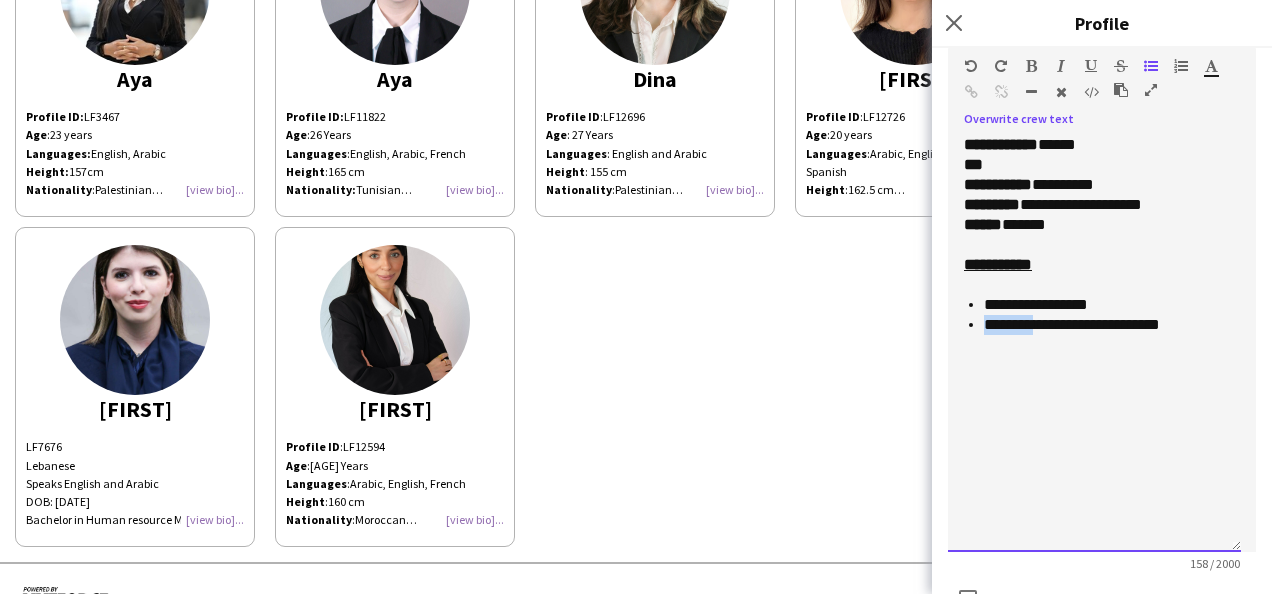 click on "**********" at bounding box center [1104, 325] 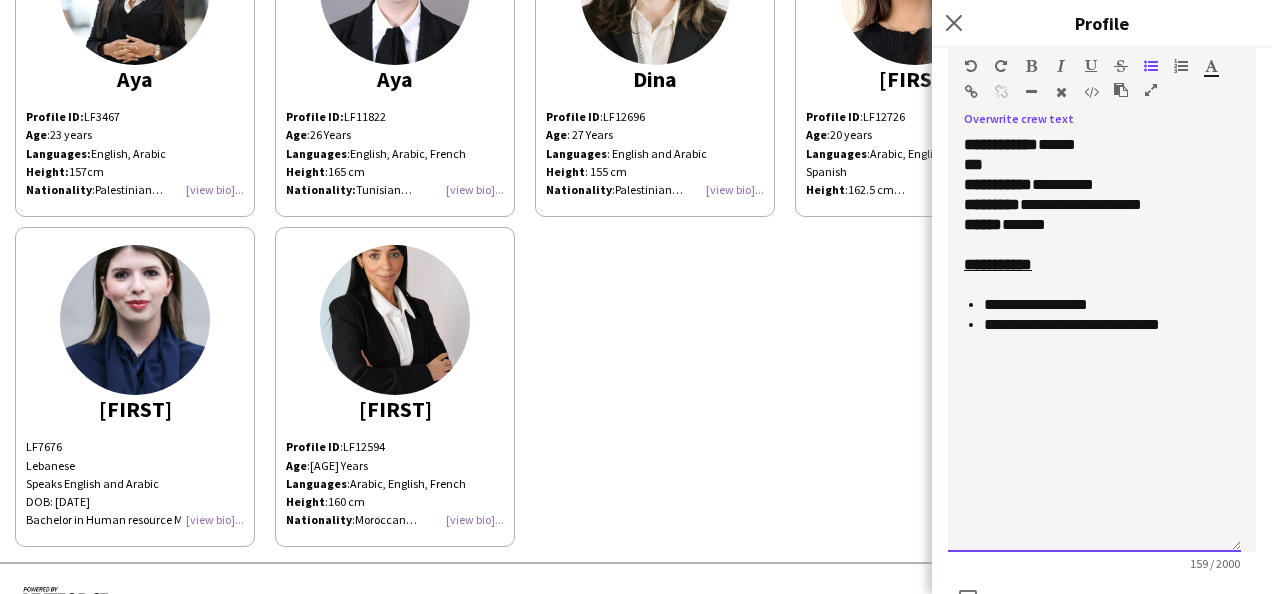 click on "**********" at bounding box center [1104, 325] 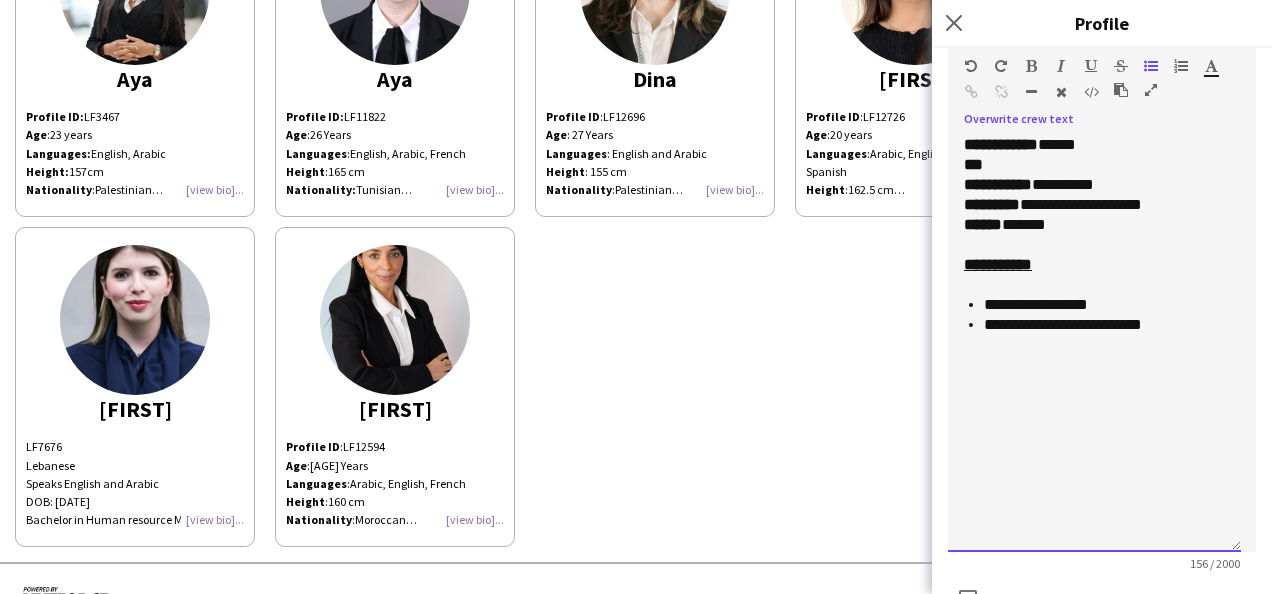 click at bounding box center [1094, 345] 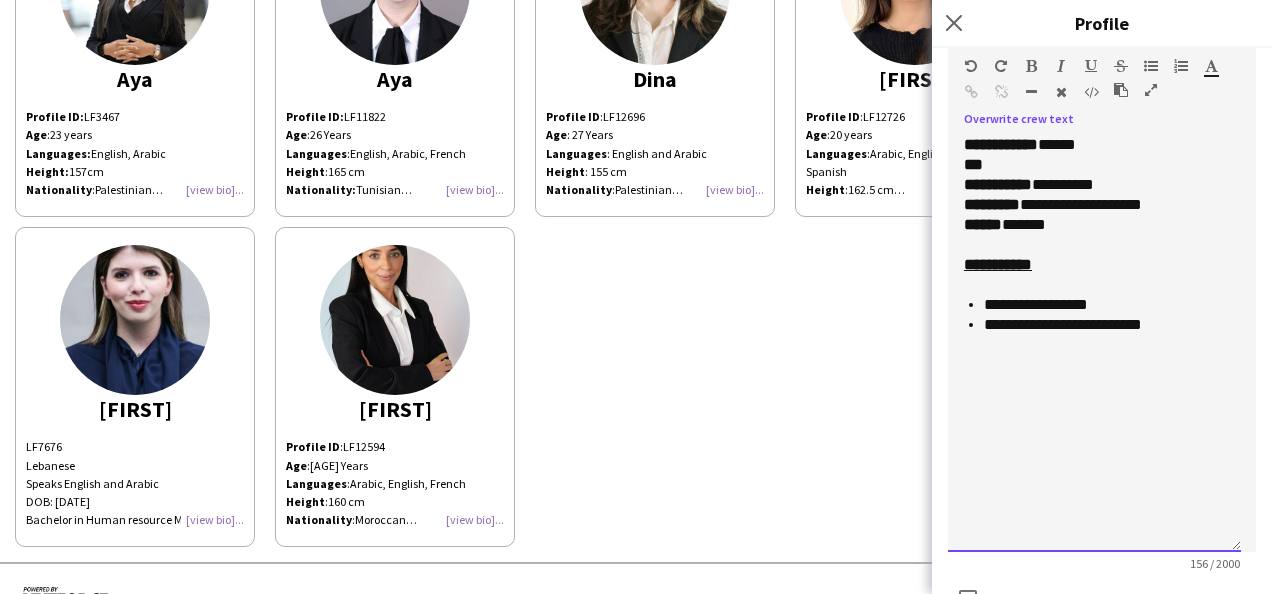 click on "**********" at bounding box center (1104, 325) 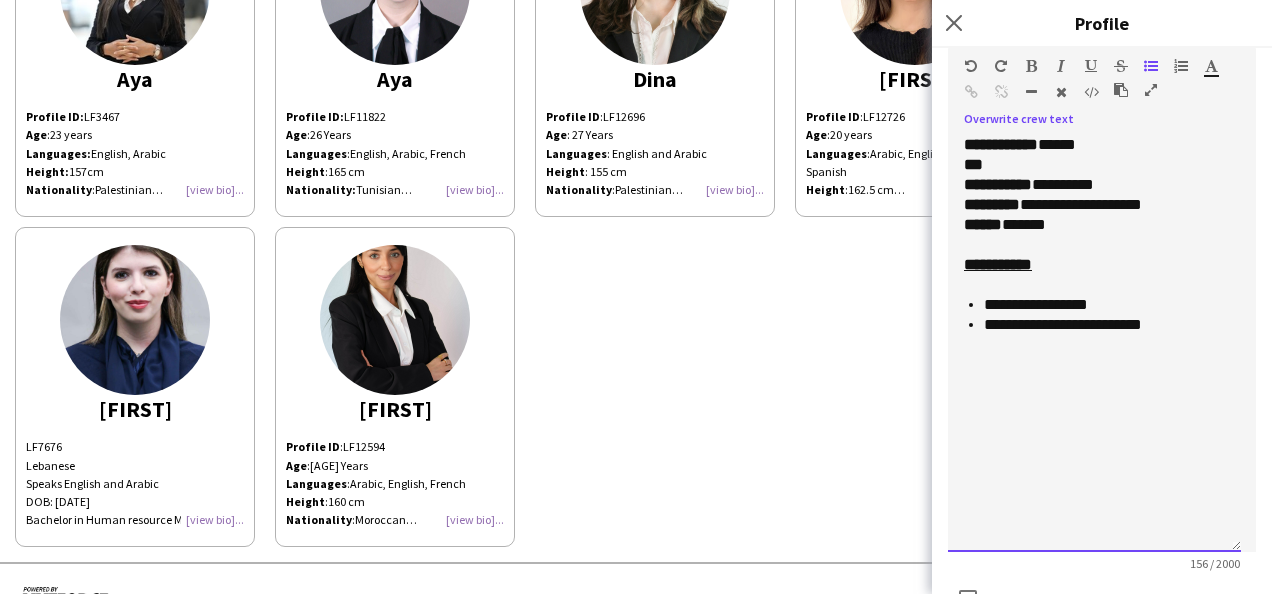 click on "**********" at bounding box center (1104, 325) 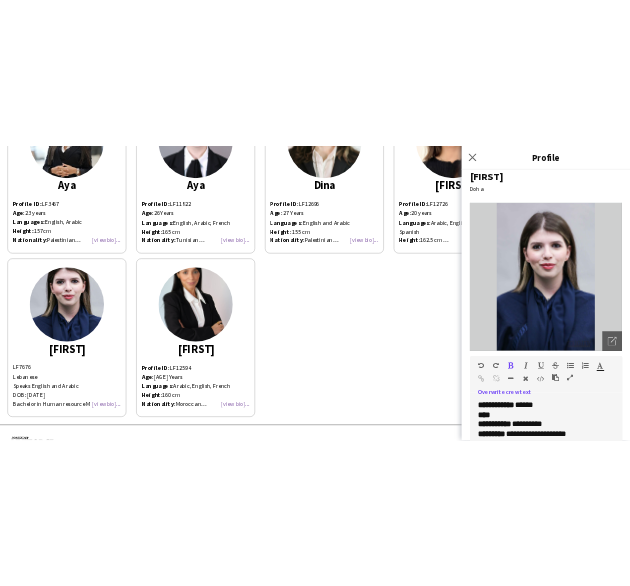 scroll, scrollTop: 0, scrollLeft: 0, axis: both 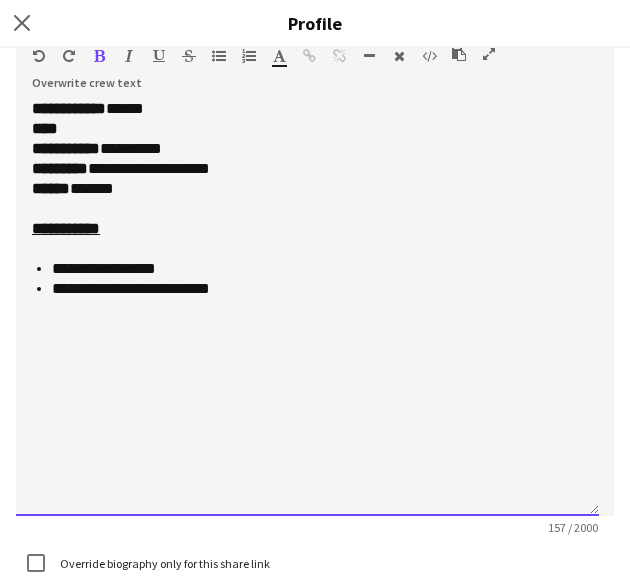 click on "**********" at bounding box center (307, 149) 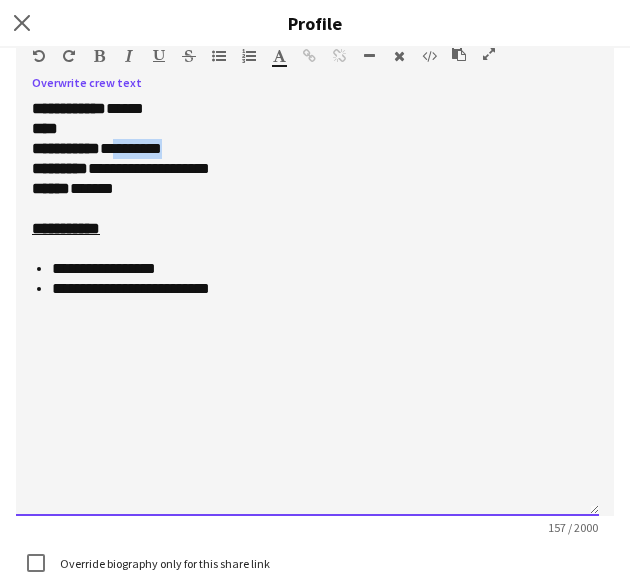 click on "**********" at bounding box center [307, 149] 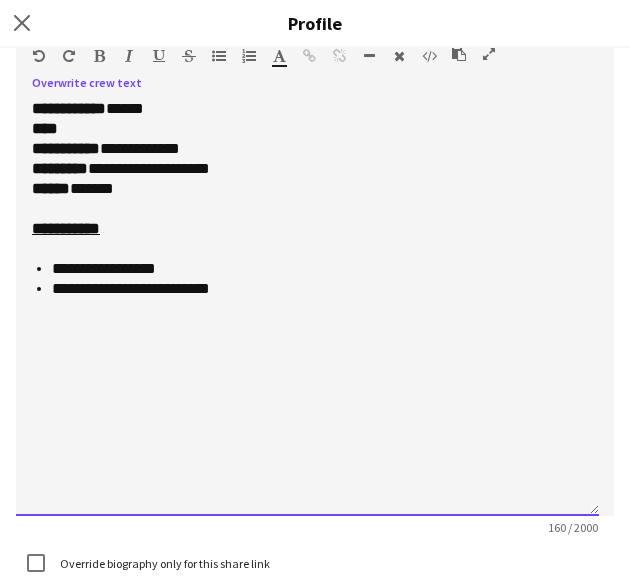 click on "****** *******" at bounding box center [307, 189] 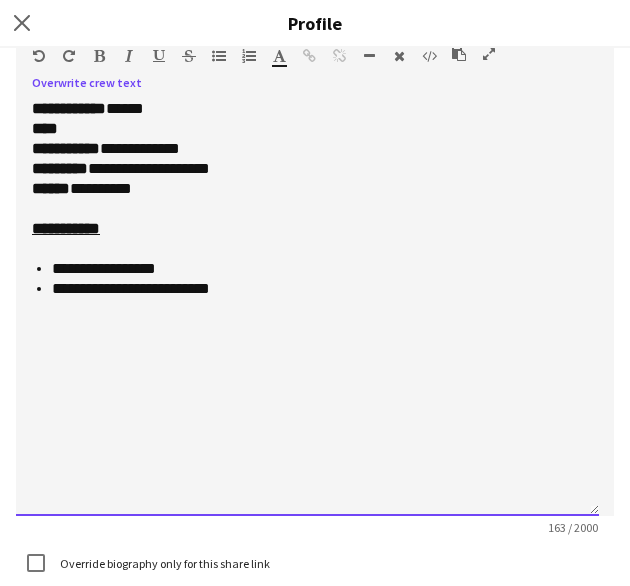 click on "**********" at bounding box center (307, 229) 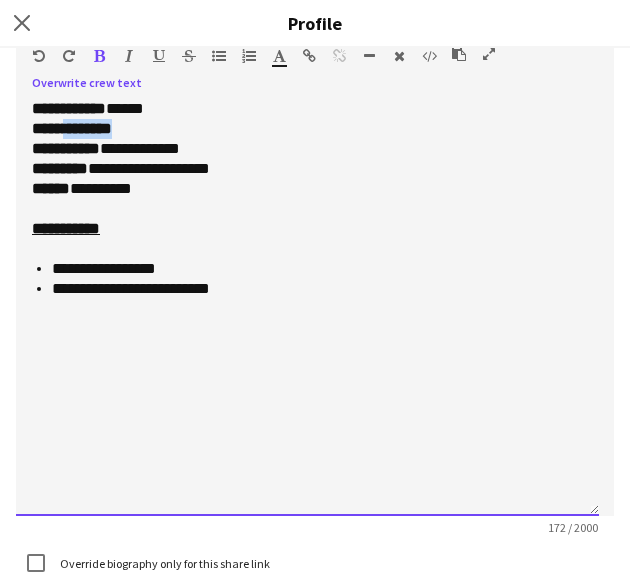 drag, startPoint x: 67, startPoint y: 128, endPoint x: 134, endPoint y: 127, distance: 67.00746 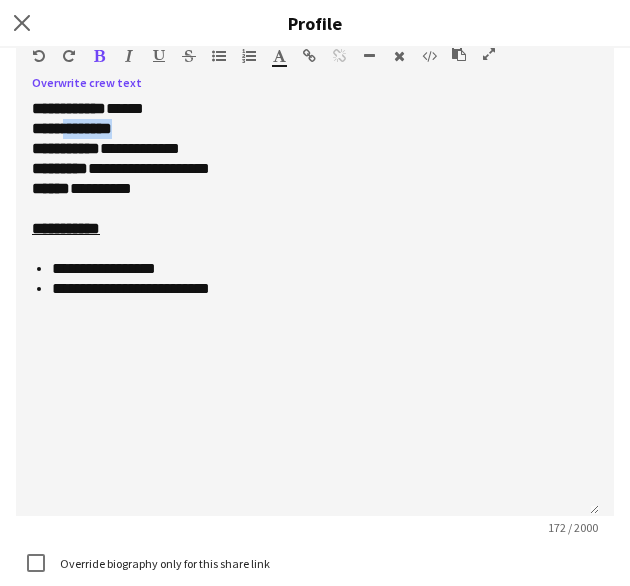 click at bounding box center [99, 56] 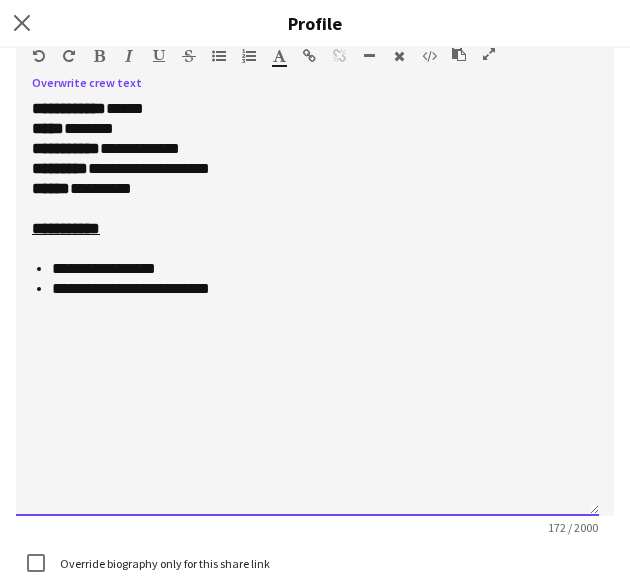 click on "**********" at bounding box center [307, 189] 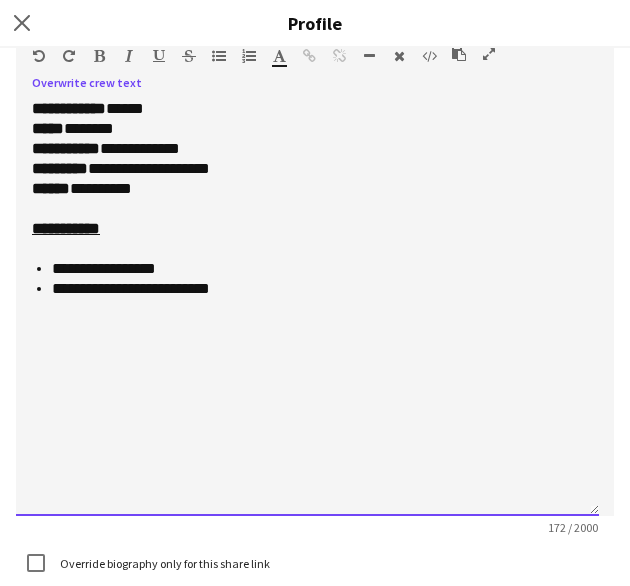 click on "**********" at bounding box center [317, 289] 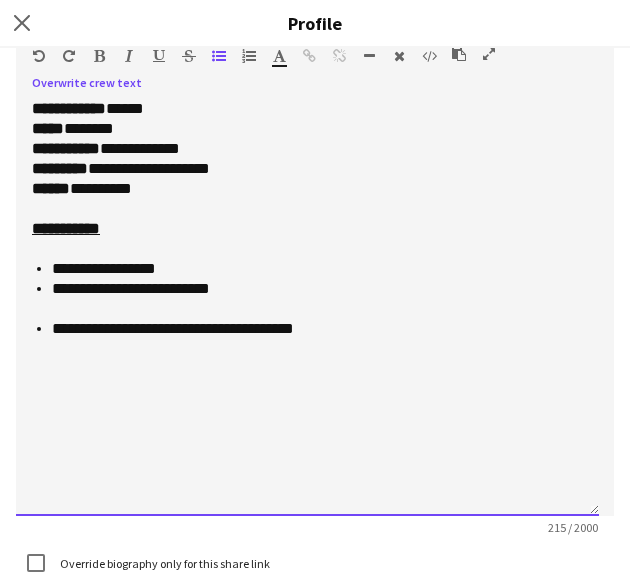 click on "**********" at bounding box center [317, 269] 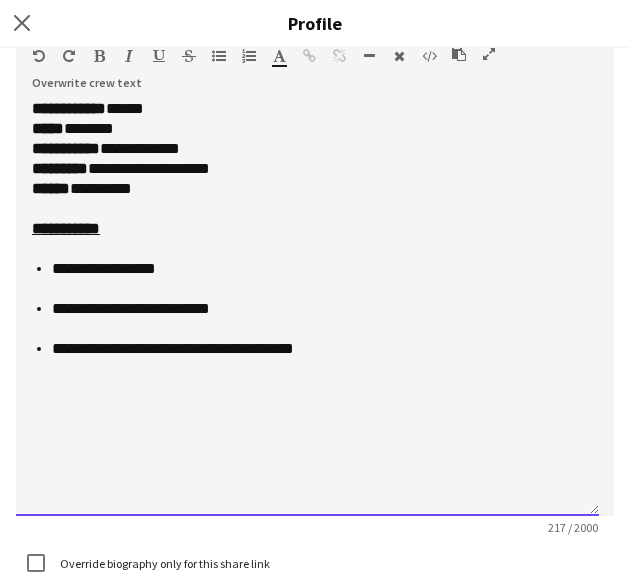 click on "**********" at bounding box center [307, 269] 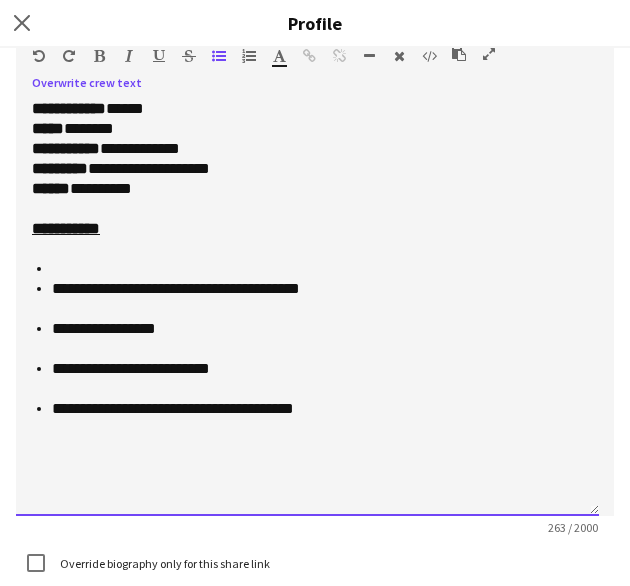 click at bounding box center [317, 269] 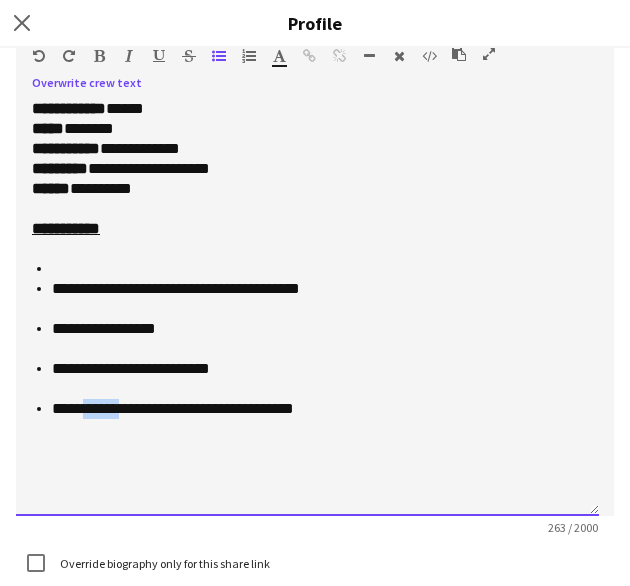 click on "**********" at bounding box center [317, 409] 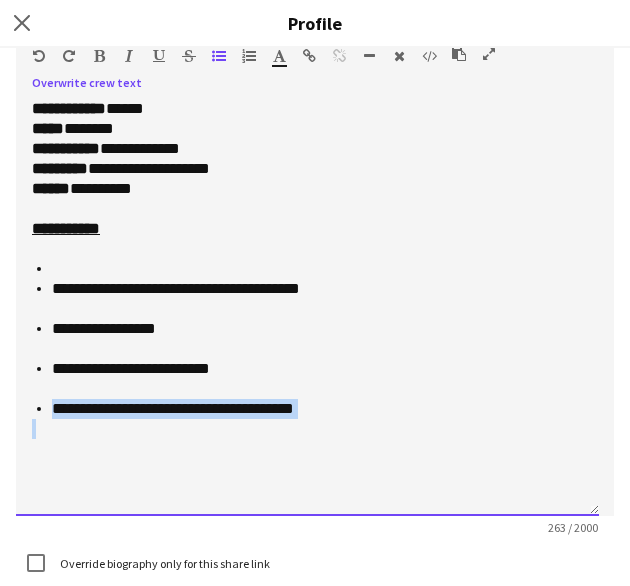 click on "**********" at bounding box center (317, 409) 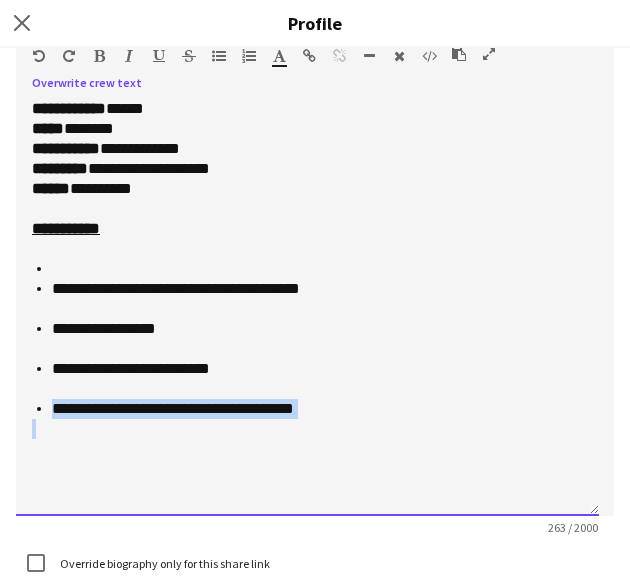 click on "**********" at bounding box center [317, 409] 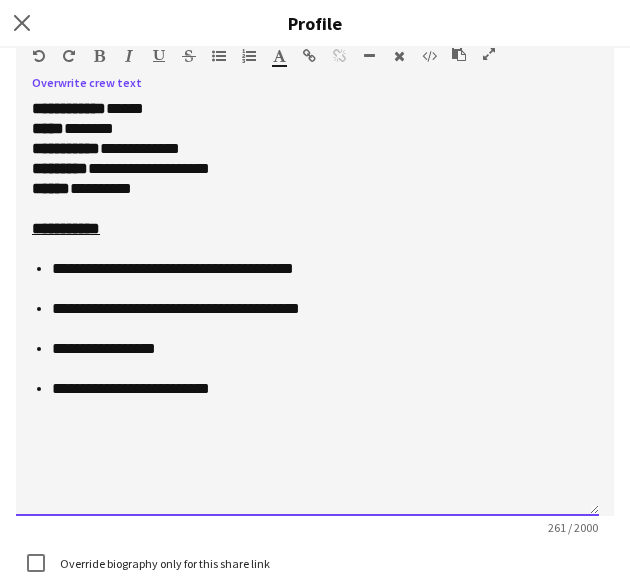 click on "**********" at bounding box center (317, 349) 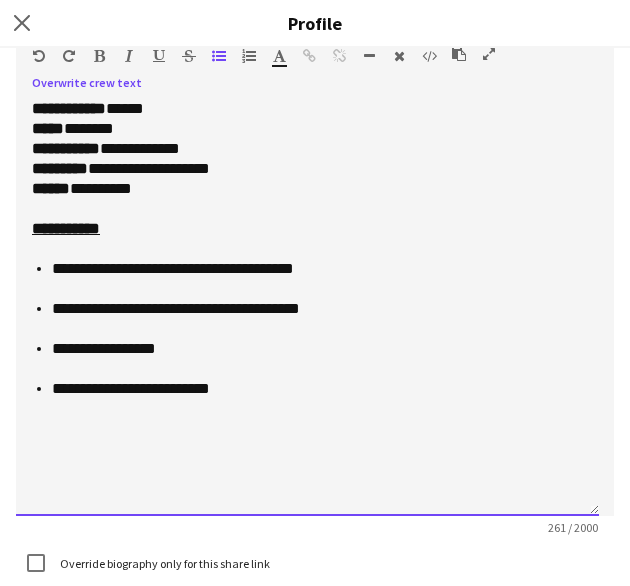 click on "**********" at bounding box center [317, 349] 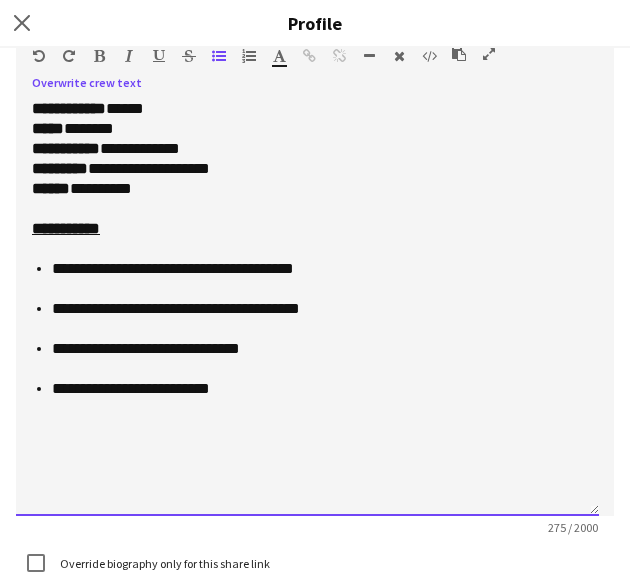 click on "**********" at bounding box center [317, 349] 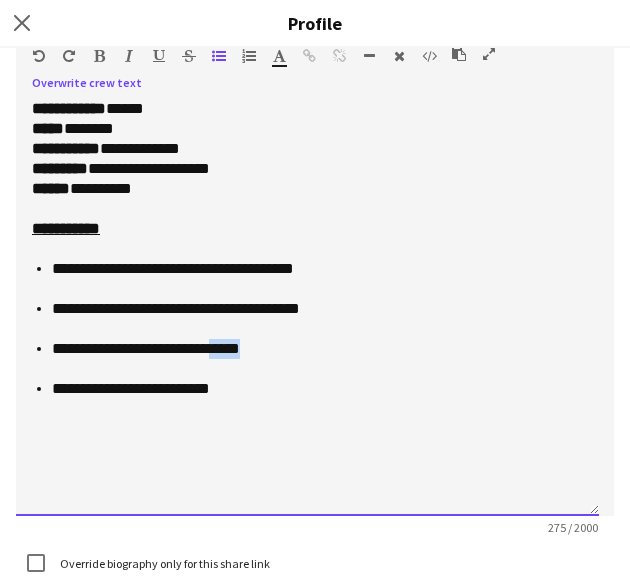 click on "**********" at bounding box center (317, 349) 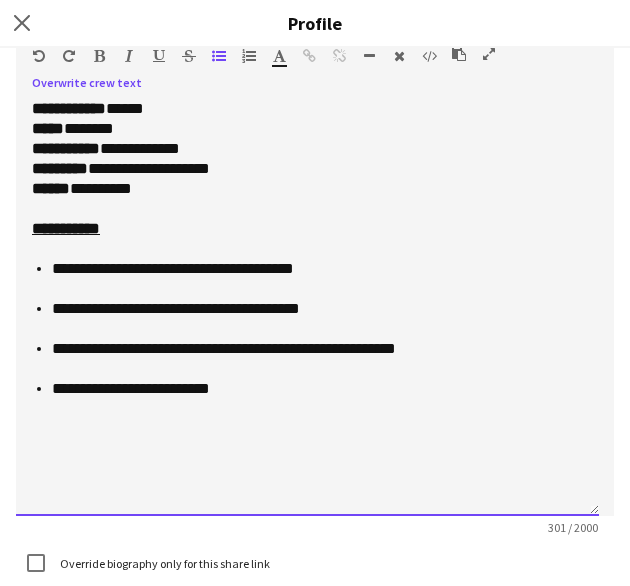 click at bounding box center [307, 429] 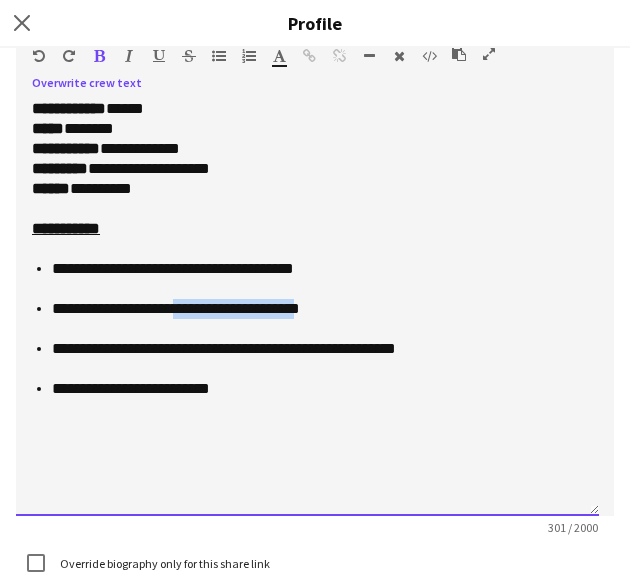 drag, startPoint x: 172, startPoint y: 308, endPoint x: 312, endPoint y: 311, distance: 140.03214 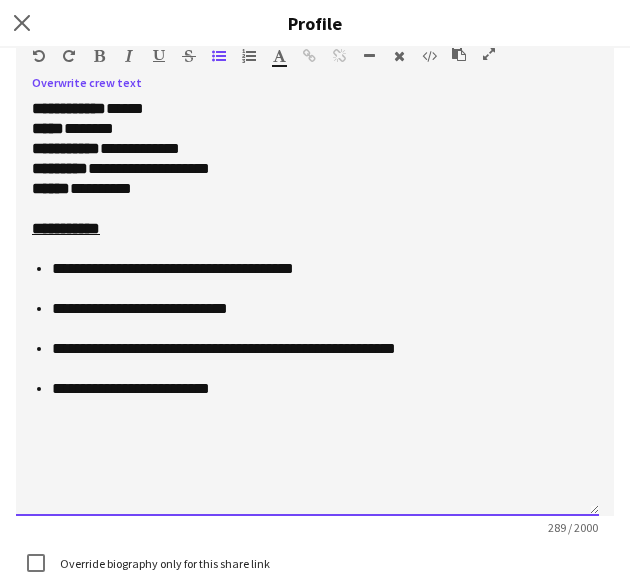 click at bounding box center [307, 409] 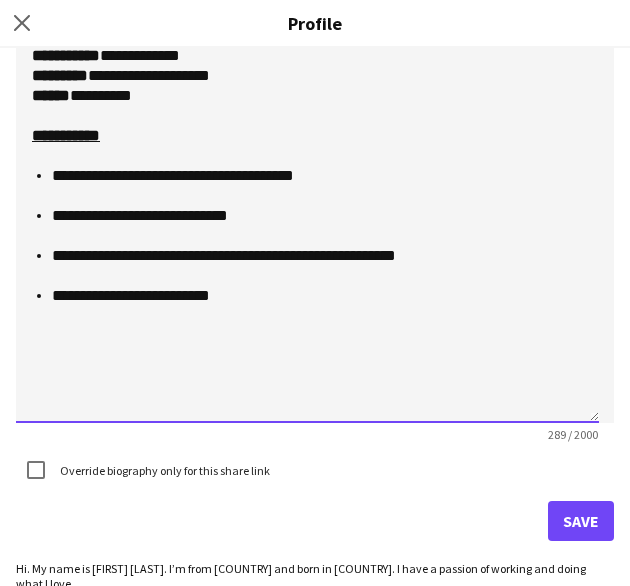 scroll, scrollTop: 501, scrollLeft: 0, axis: vertical 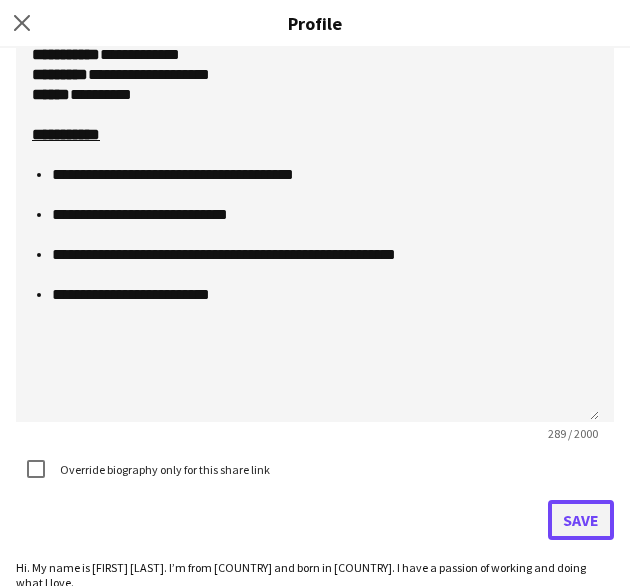 click on "Save" 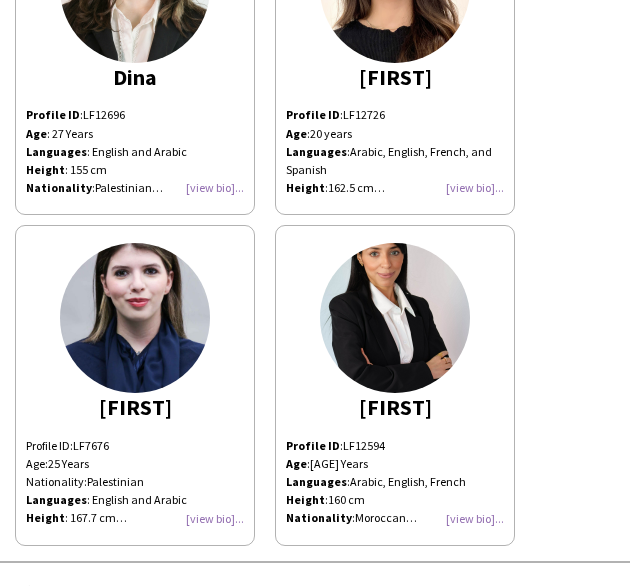 scroll, scrollTop: 622, scrollLeft: 0, axis: vertical 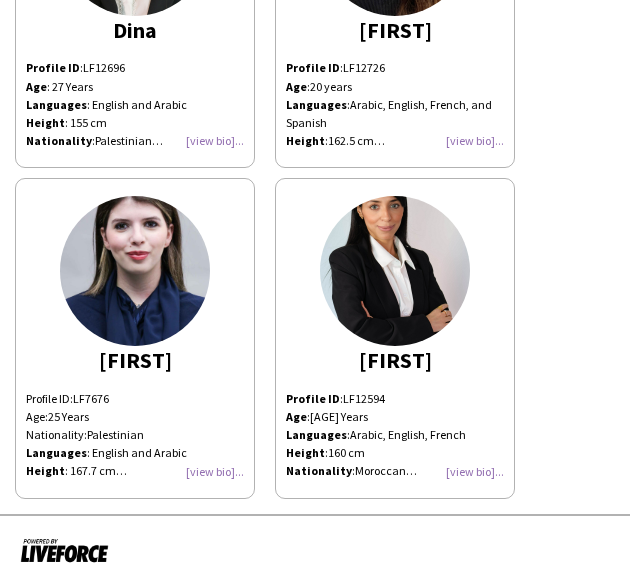 click on "Age:  [AGE] Years Nationality :  [NATIONALITY] Languages : English and Arabic Height : 167.7 cm Experience: FIFA World Cup Qatar Hospitality Hostess Ajyal Film Festival Volunteer Qatar Airways Call Center Customer Service Representative Four Seasons Hotel Hostess" 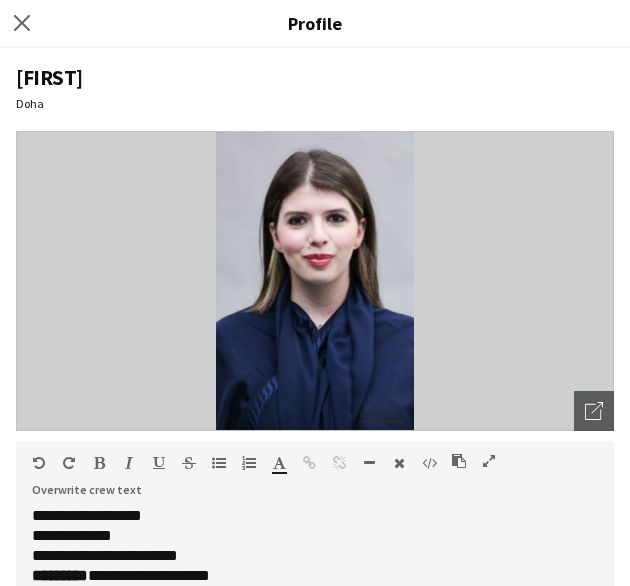 scroll, scrollTop: 189, scrollLeft: 0, axis: vertical 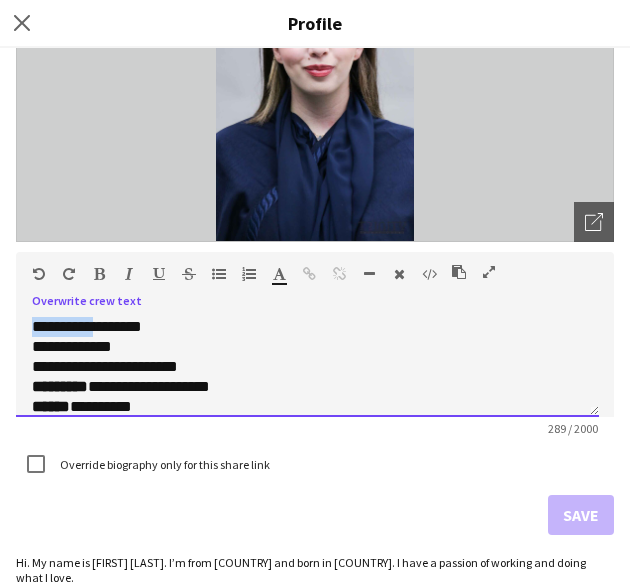 drag, startPoint x: 34, startPoint y: 321, endPoint x: 92, endPoint y: 319, distance: 58.034473 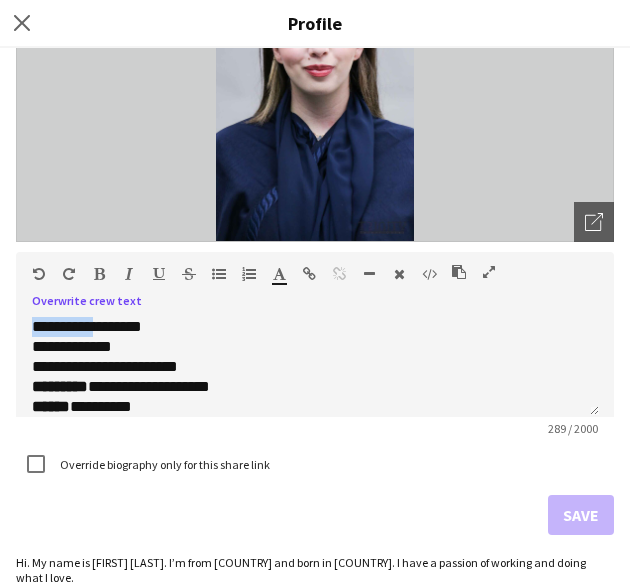 click at bounding box center [99, 274] 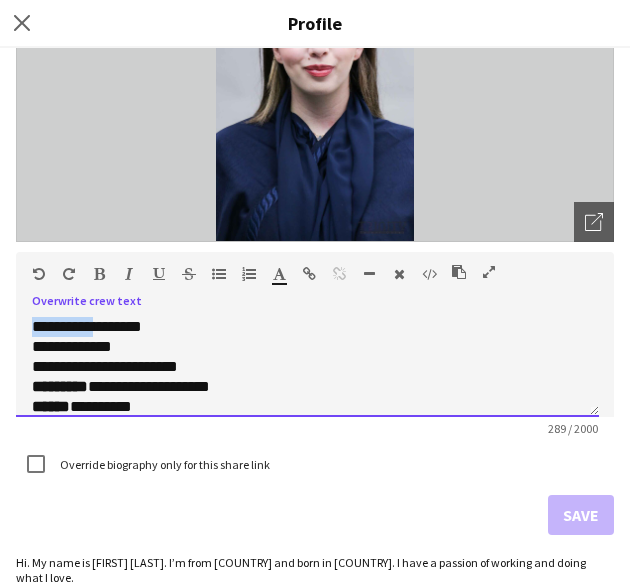 type 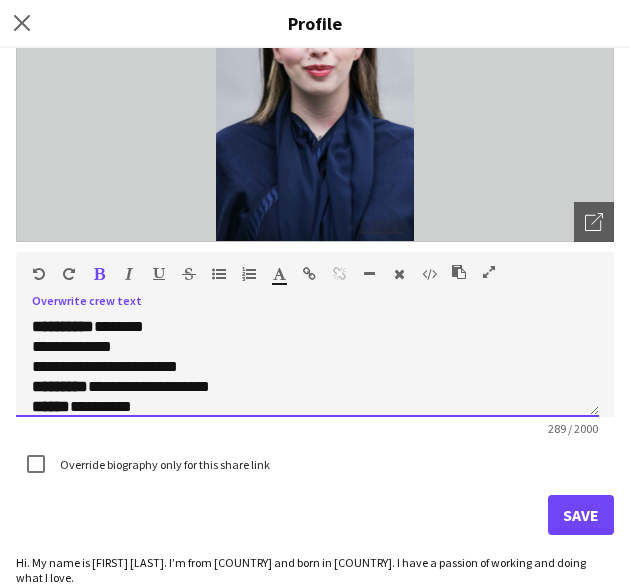 click on "****" at bounding box center [47, 346] 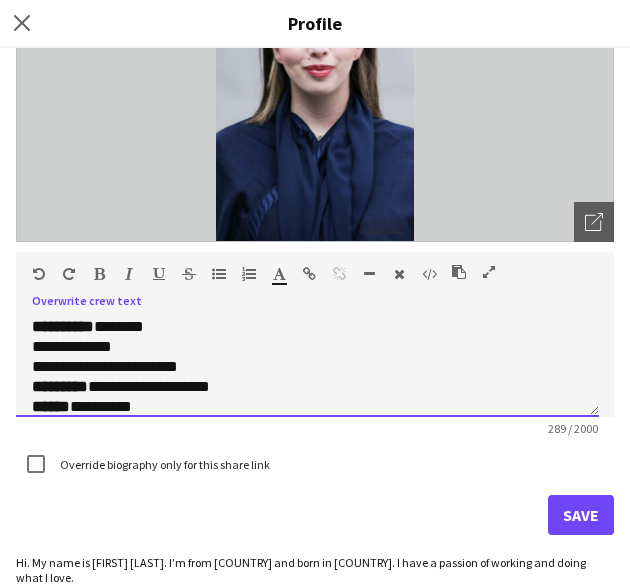 click on "****" at bounding box center (47, 346) 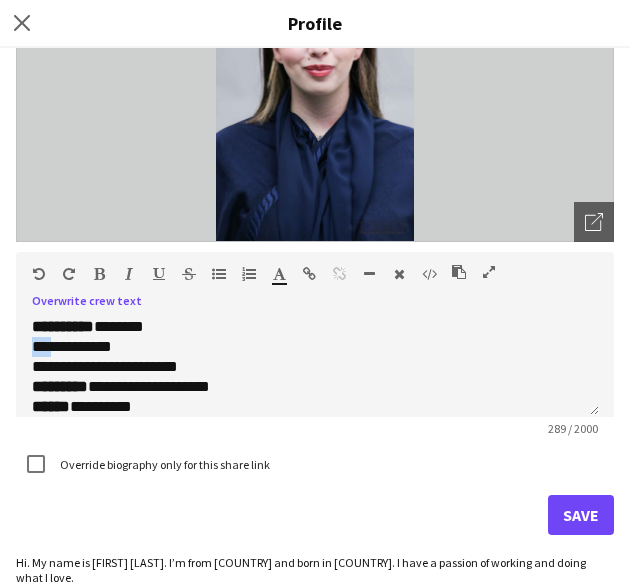 click at bounding box center [99, 274] 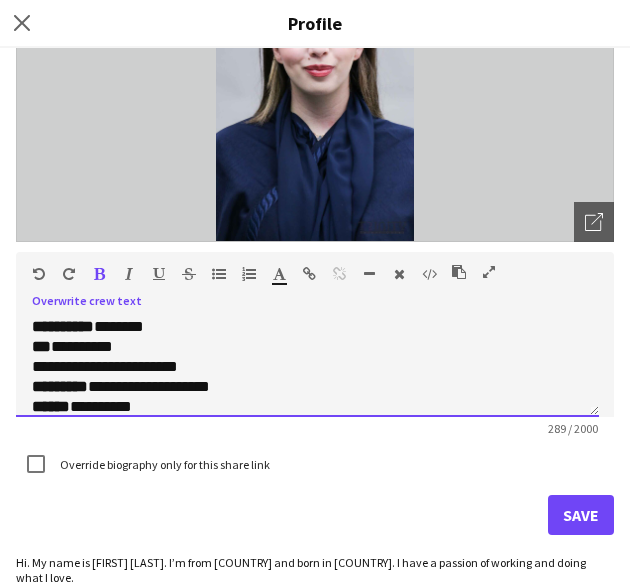 click on "**********" at bounding box center (65, 366) 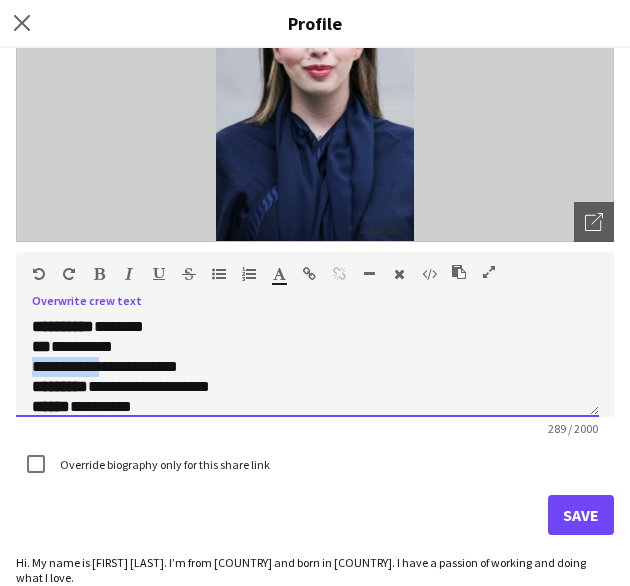 click on "**********" at bounding box center (65, 366) 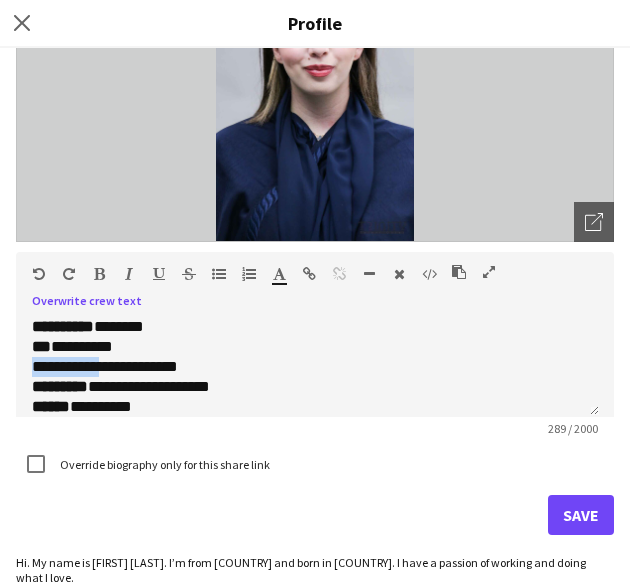 click at bounding box center (99, 274) 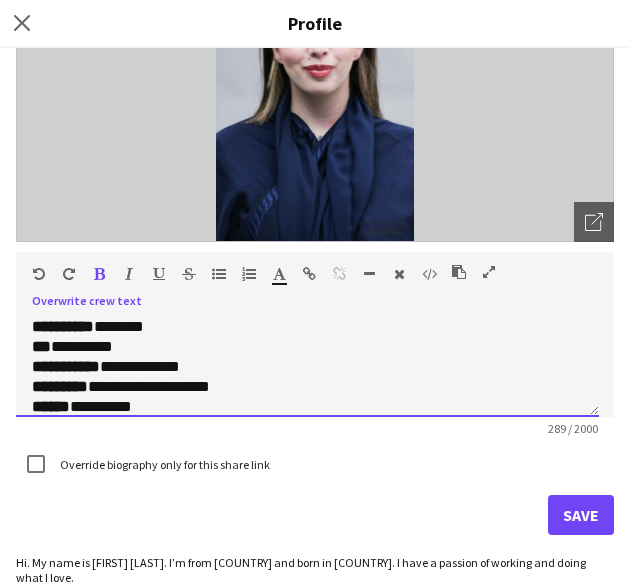 click on "**********" at bounding box center (307, 497) 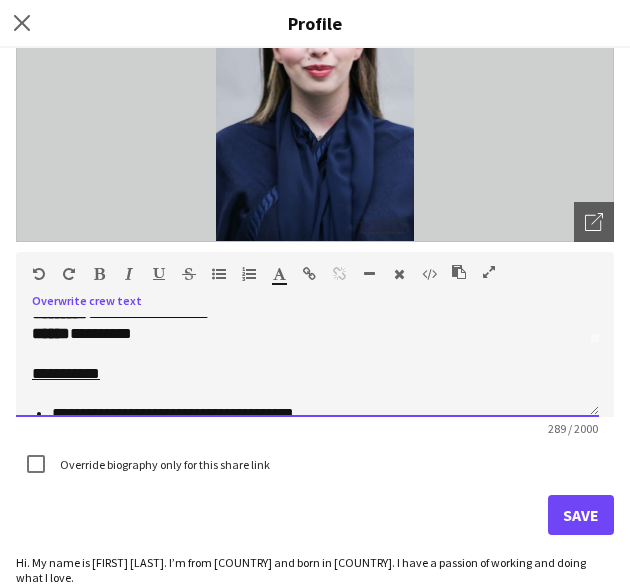 scroll, scrollTop: 80, scrollLeft: 0, axis: vertical 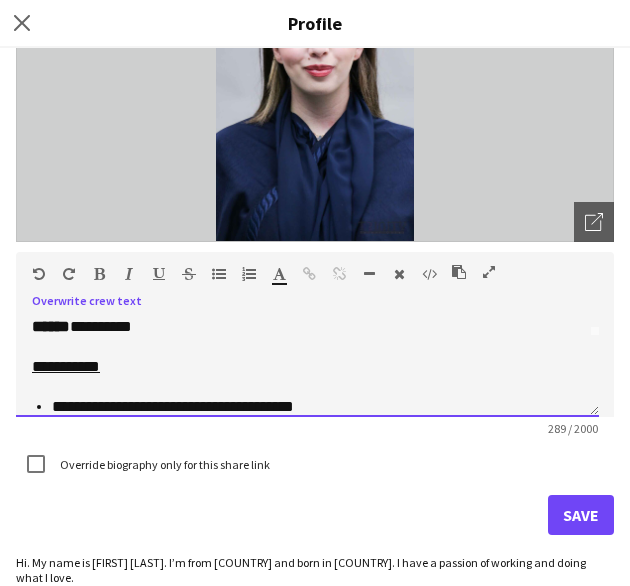 click on "**********" at bounding box center [66, 366] 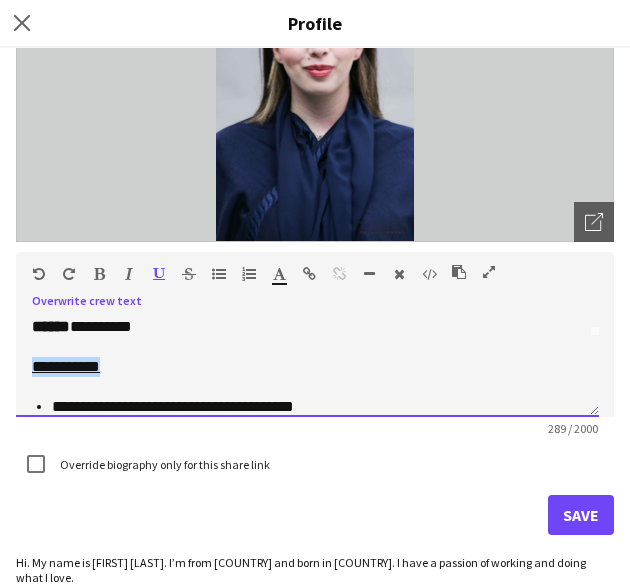 click on "**********" at bounding box center (66, 366) 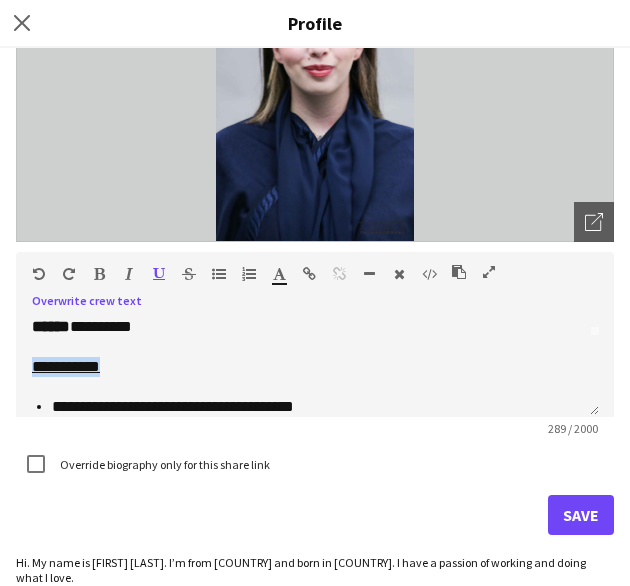 click at bounding box center [99, 274] 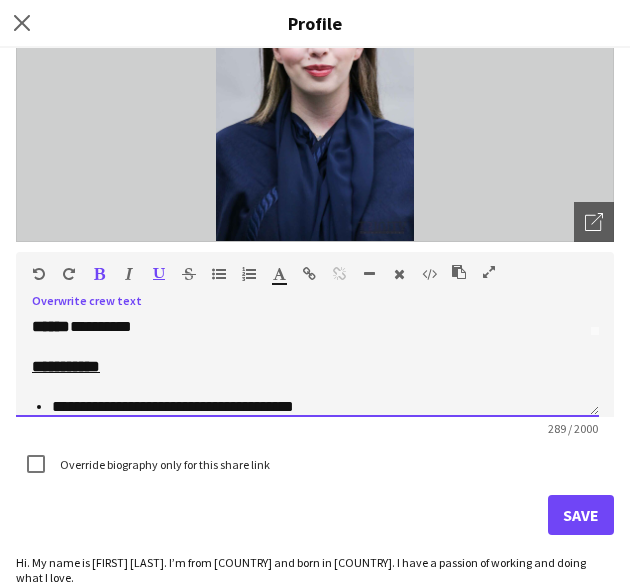 click at bounding box center (307, 347) 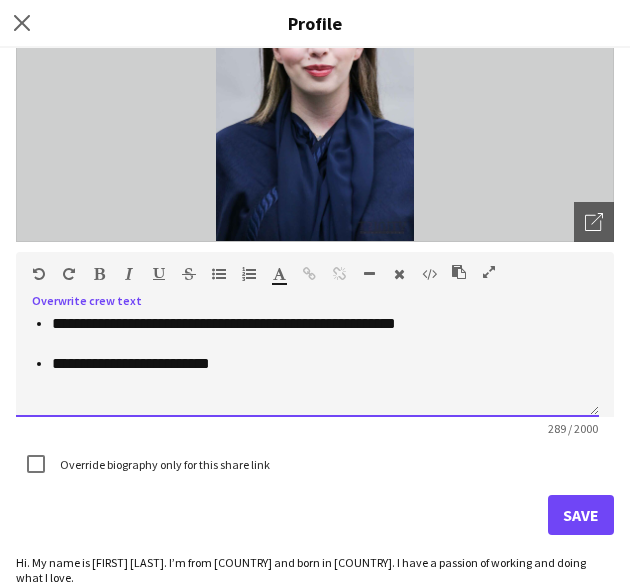 scroll, scrollTop: 256, scrollLeft: 0, axis: vertical 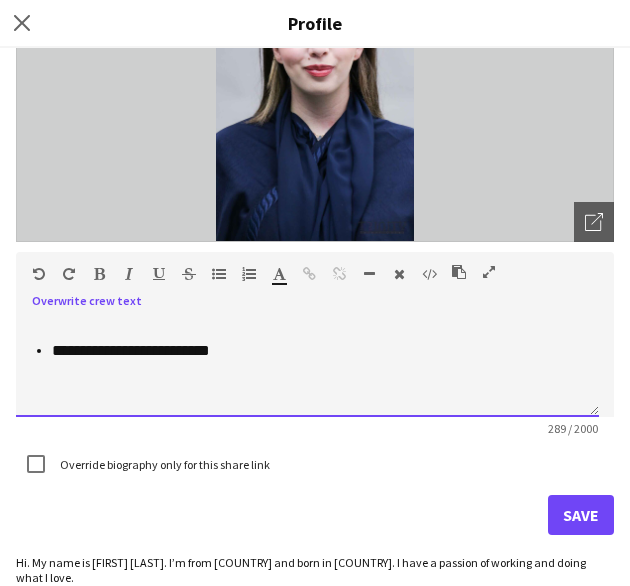 click at bounding box center (307, 391) 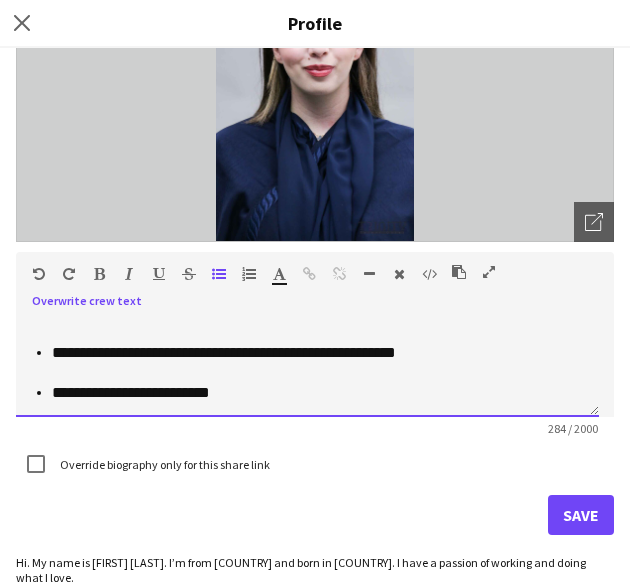 scroll, scrollTop: 216, scrollLeft: 0, axis: vertical 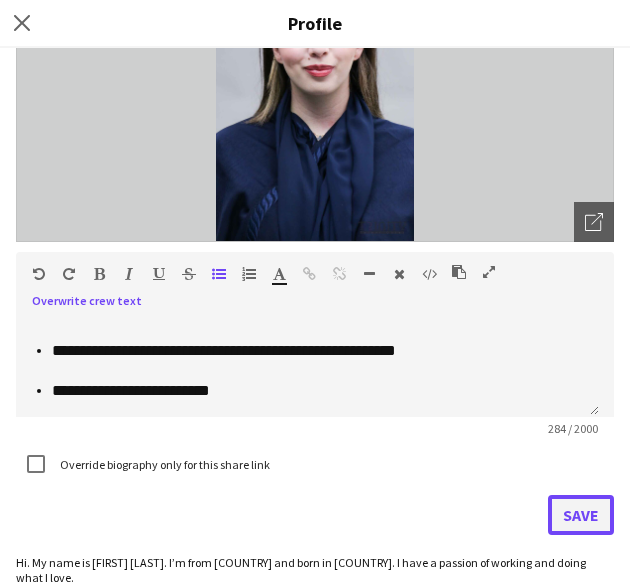 click on "Save" 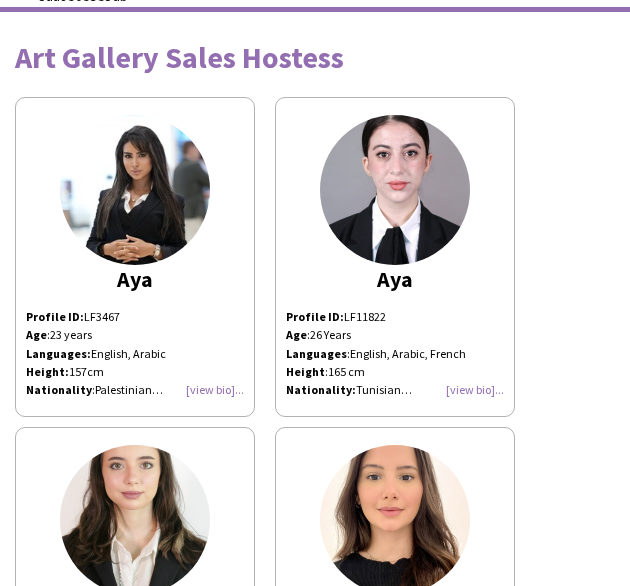 scroll, scrollTop: 0, scrollLeft: 0, axis: both 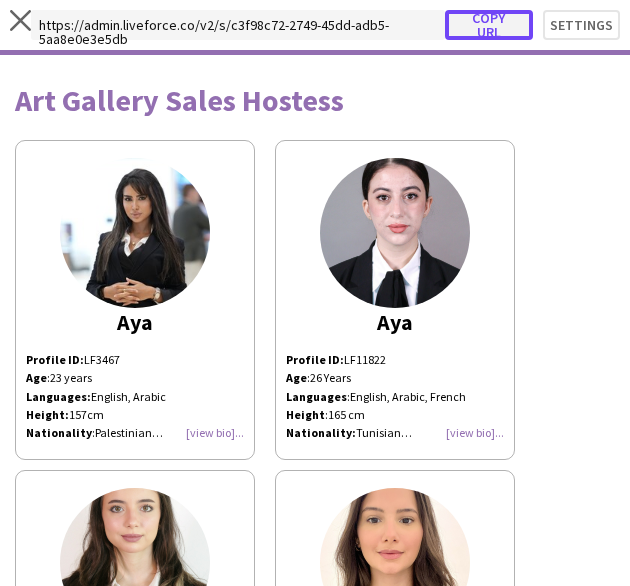 click on "Copy url" 